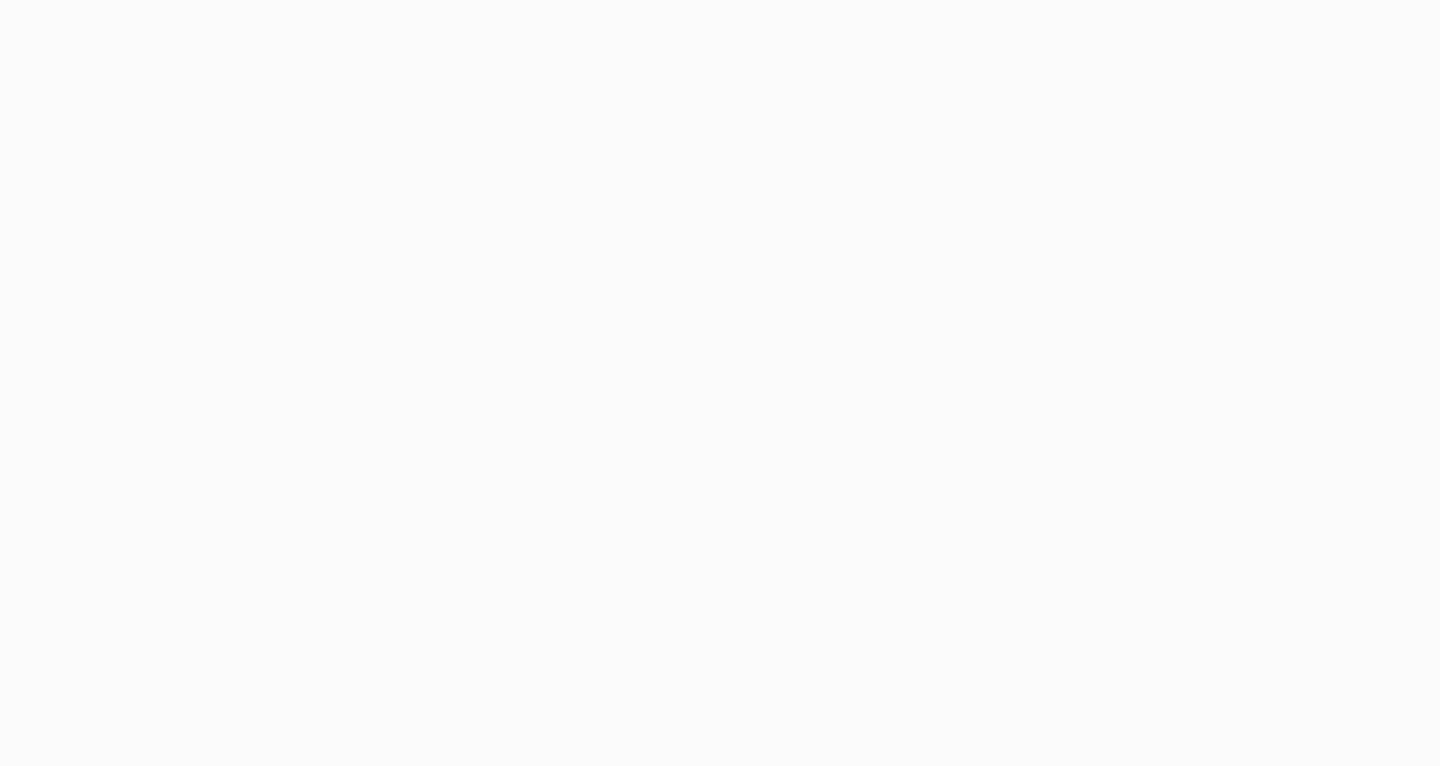 scroll, scrollTop: 0, scrollLeft: 0, axis: both 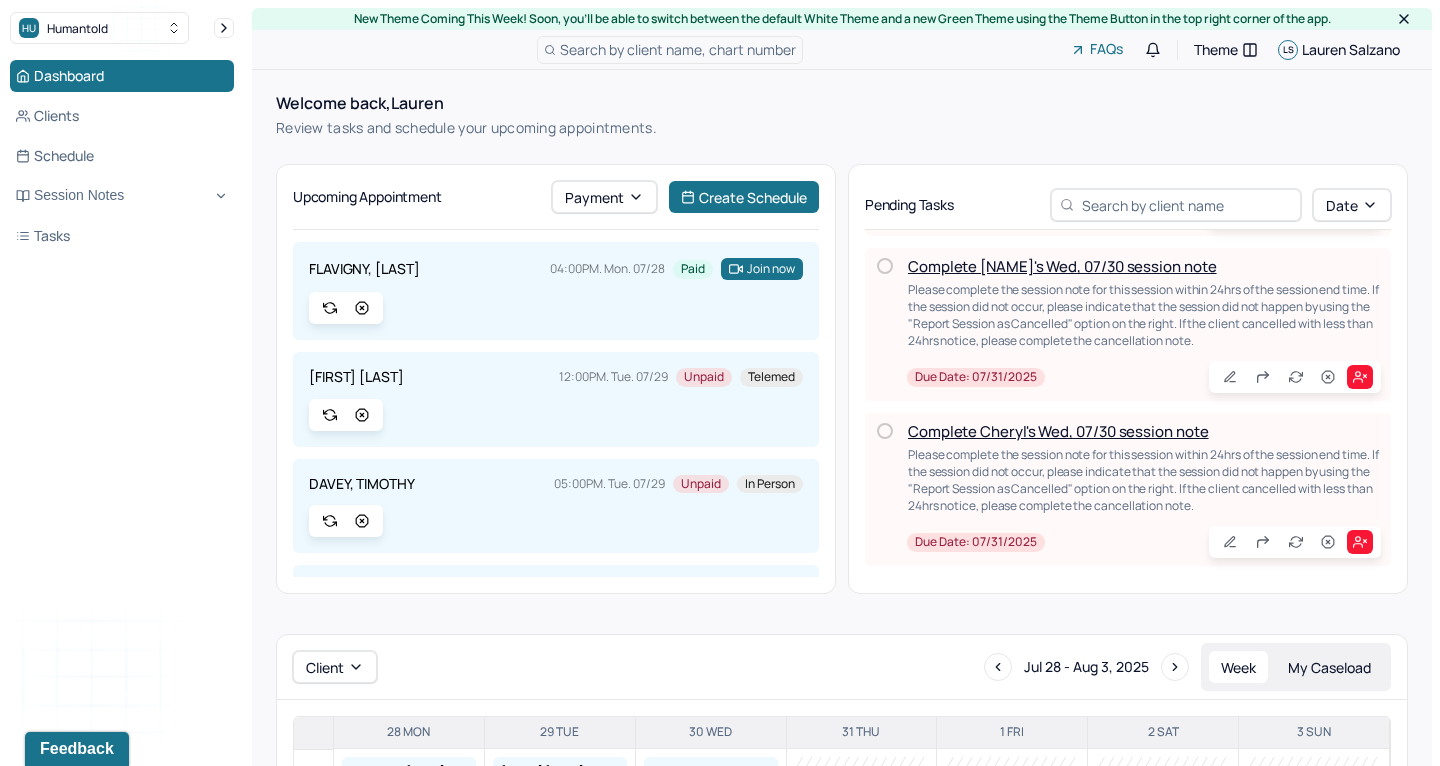 click on "Complete [NAME]'s Wed, 07/30 session note" at bounding box center (1062, 266) 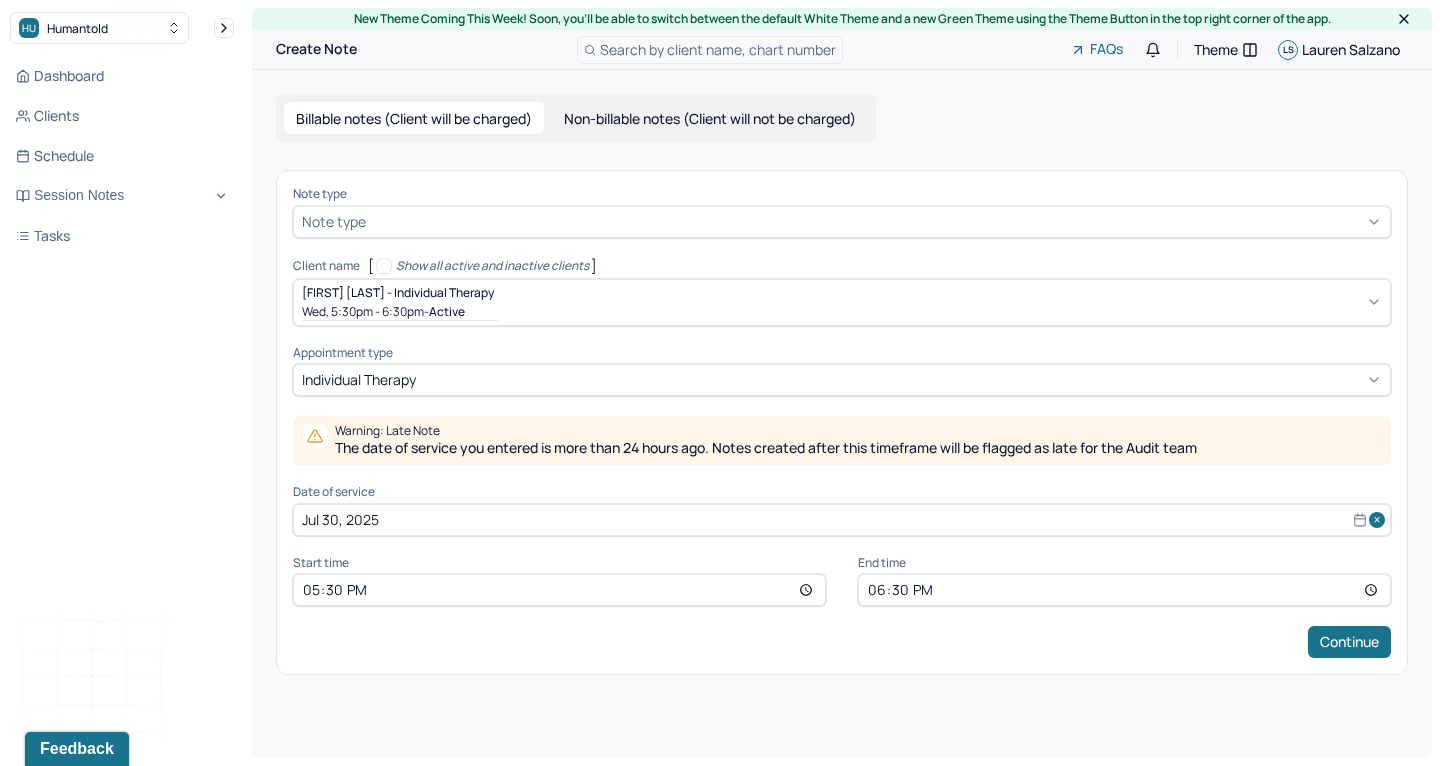 click at bounding box center (876, 221) 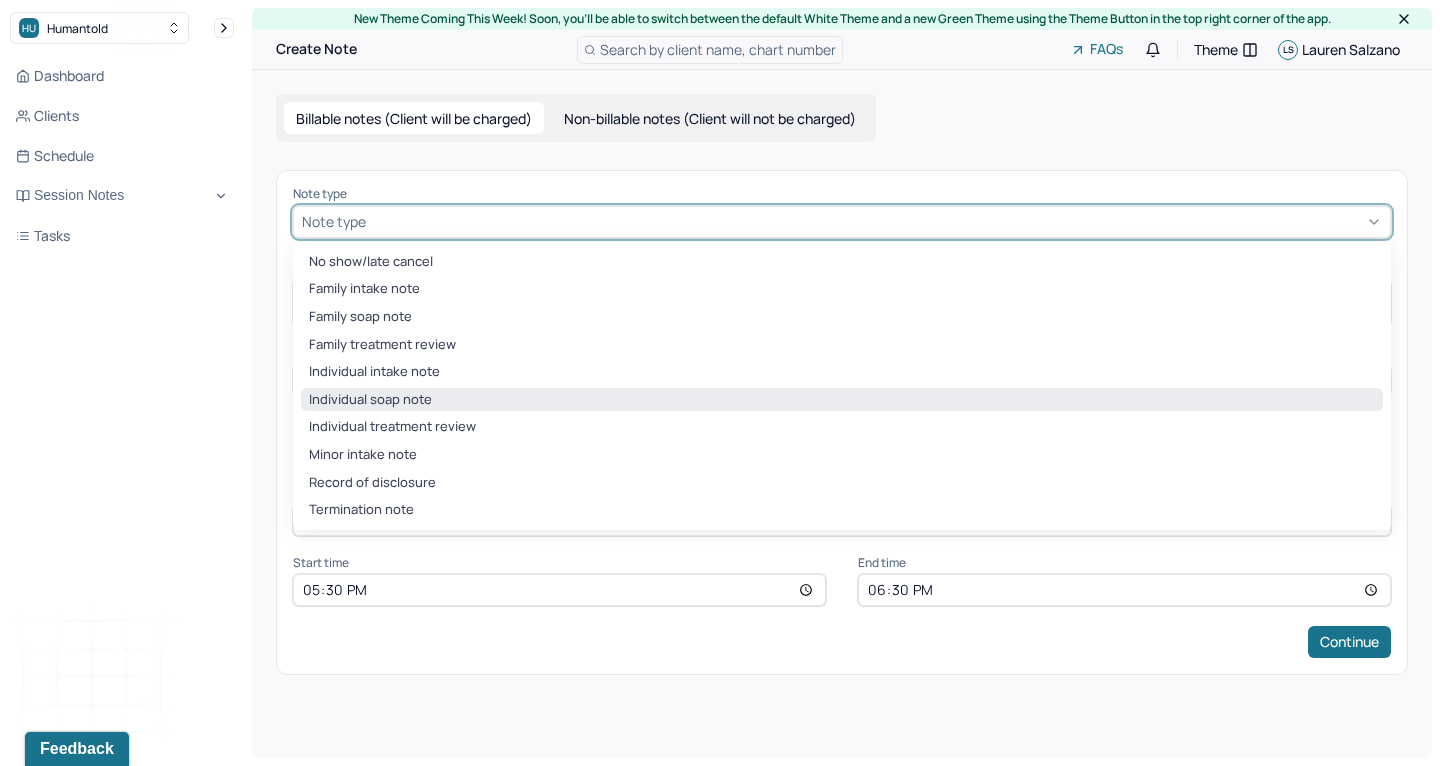 click on "Individual soap note" at bounding box center (842, 400) 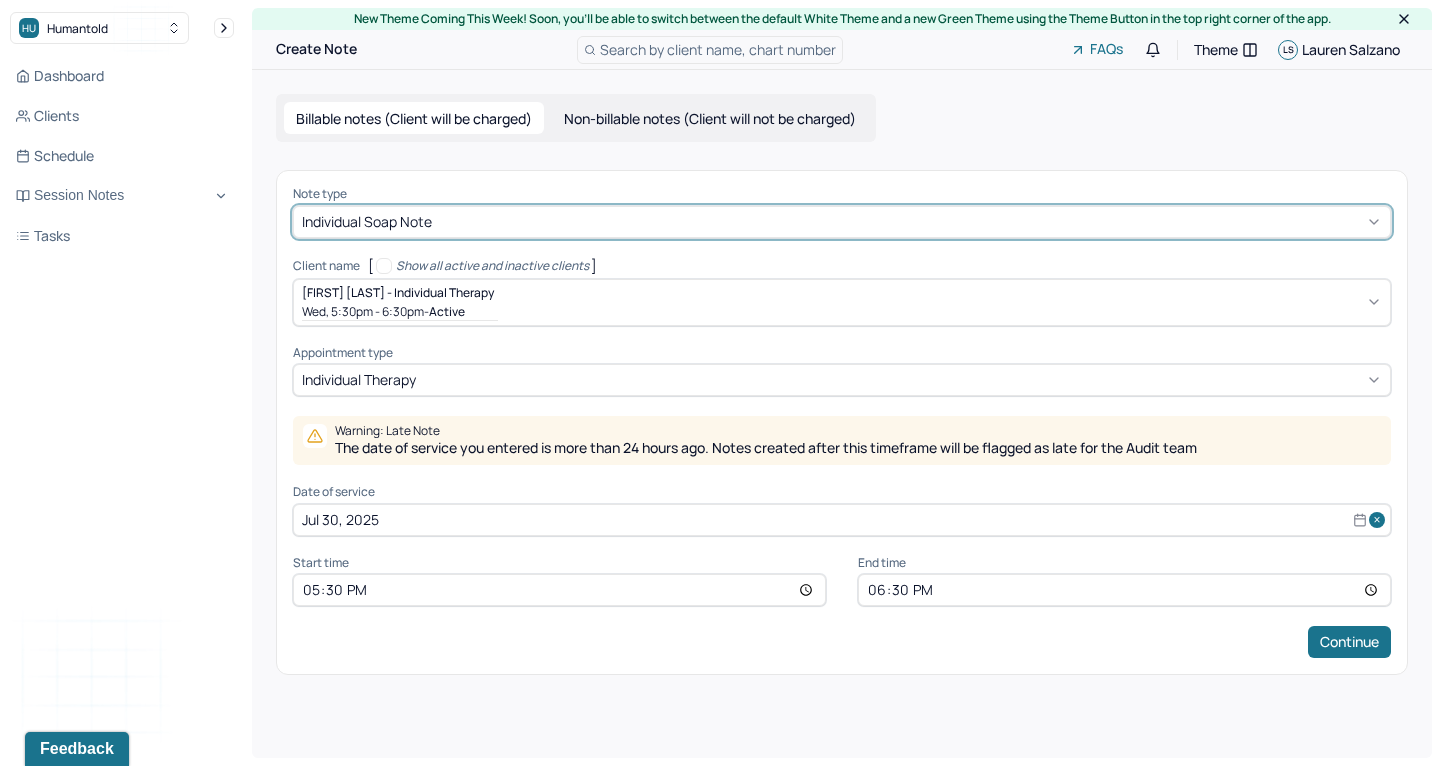 scroll, scrollTop: 0, scrollLeft: 0, axis: both 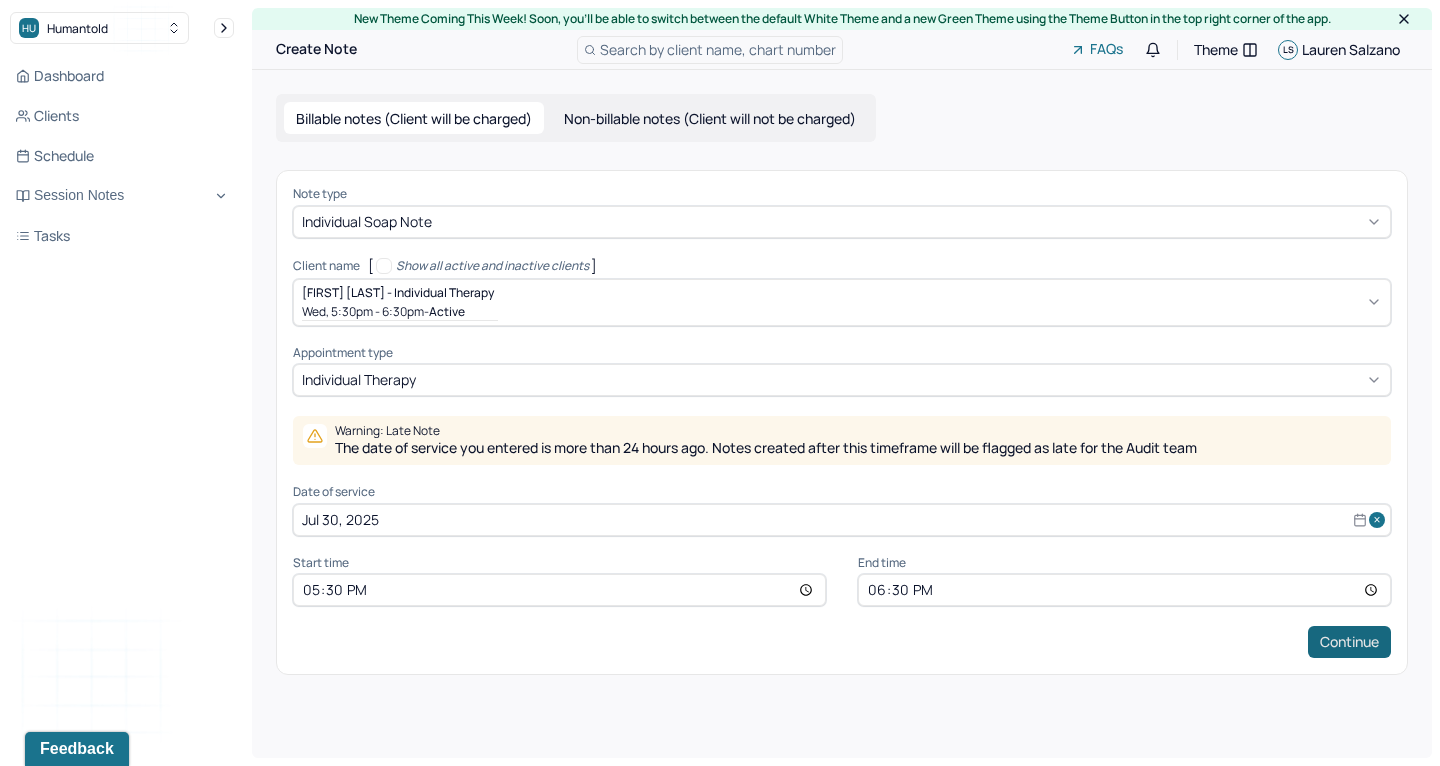 click on "Continue" at bounding box center [1349, 642] 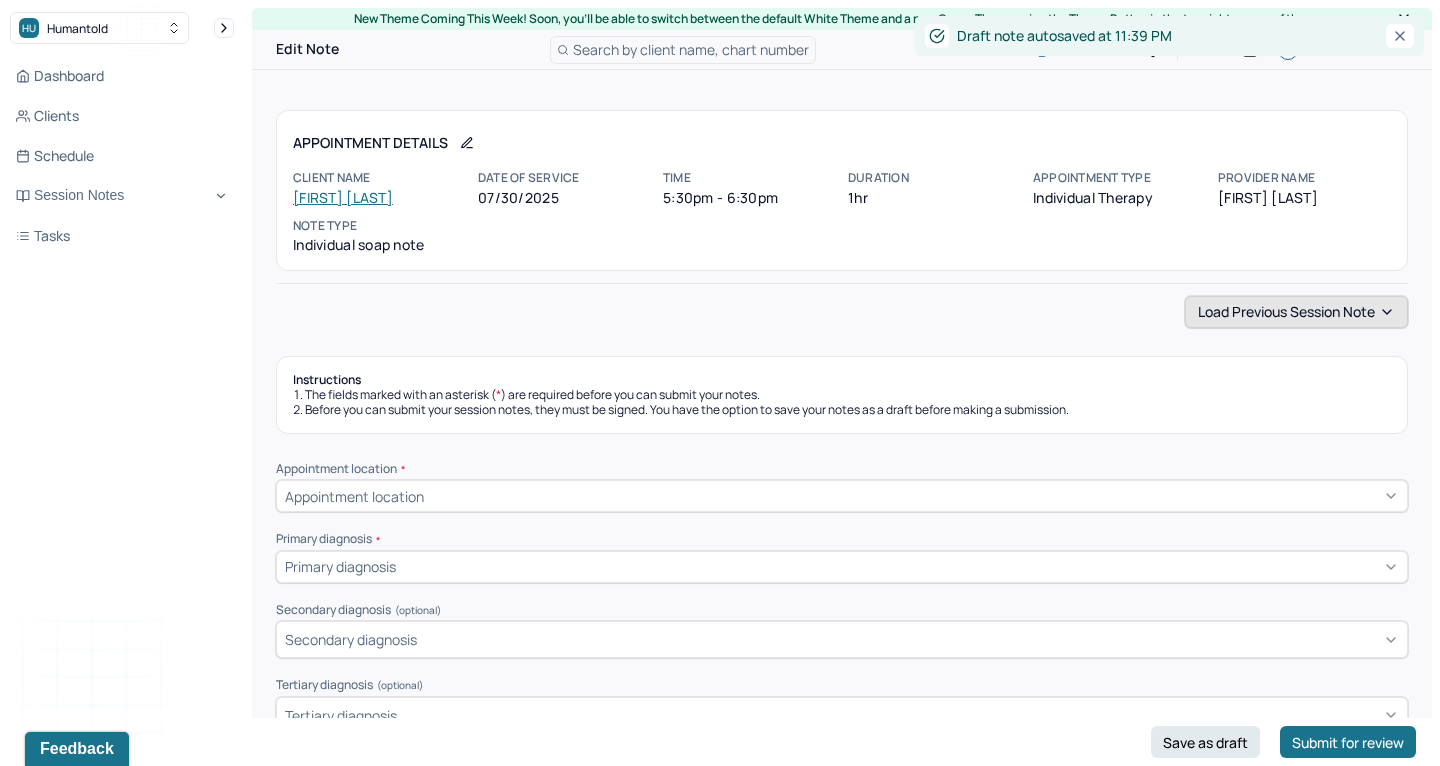 click on "Load previous session note" at bounding box center [1296, 312] 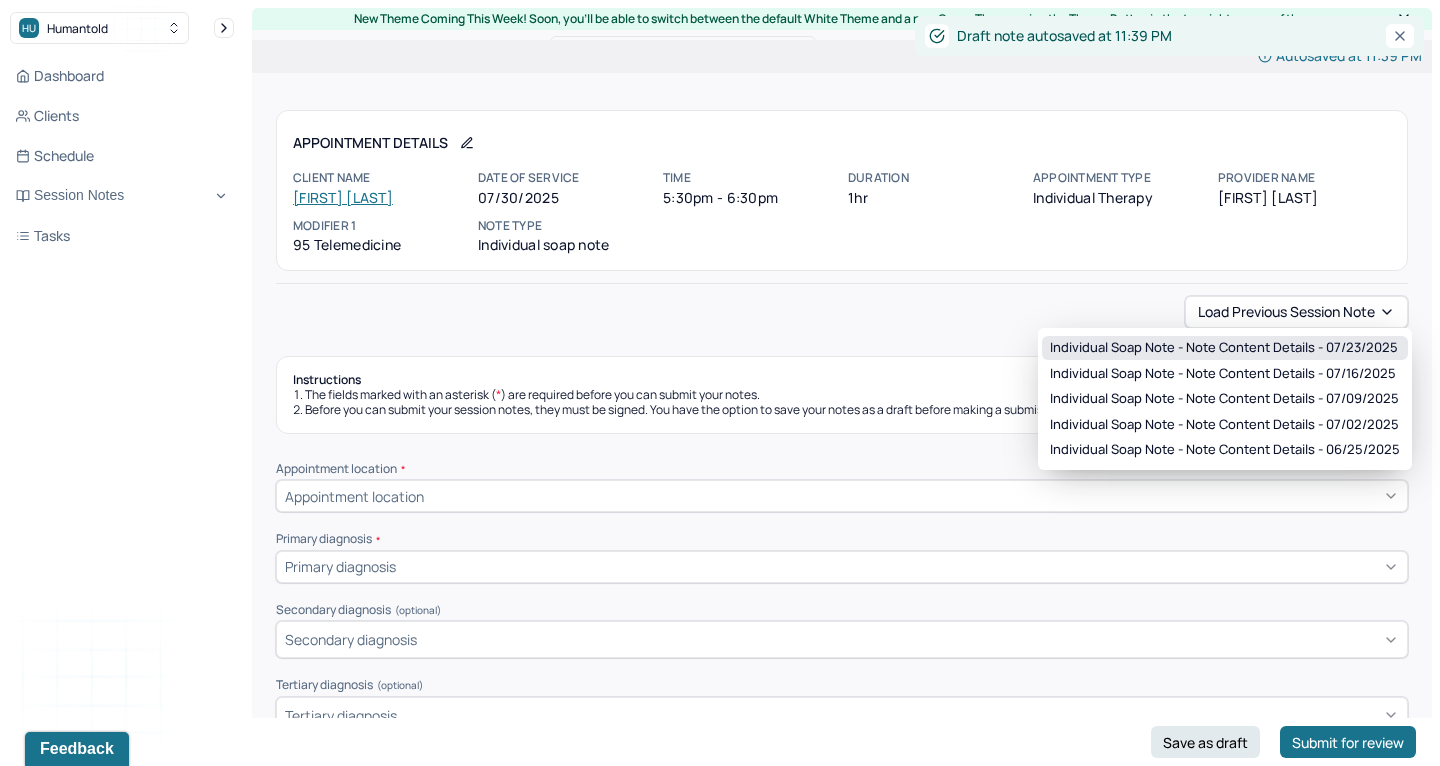 click on "Individual soap note   - Note content Details -   07/23/2025" at bounding box center [1224, 348] 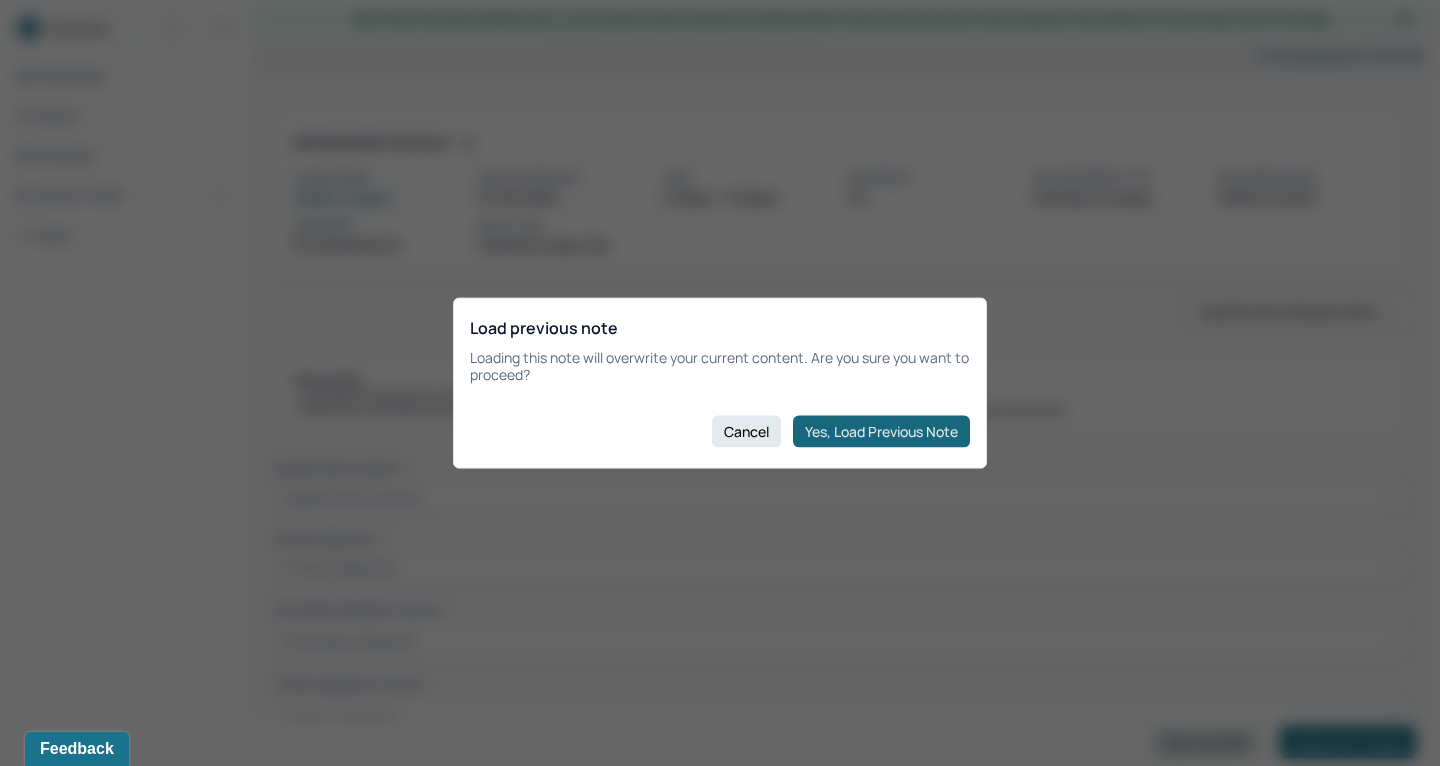 click on "Yes, Load Previous Note" at bounding box center [881, 431] 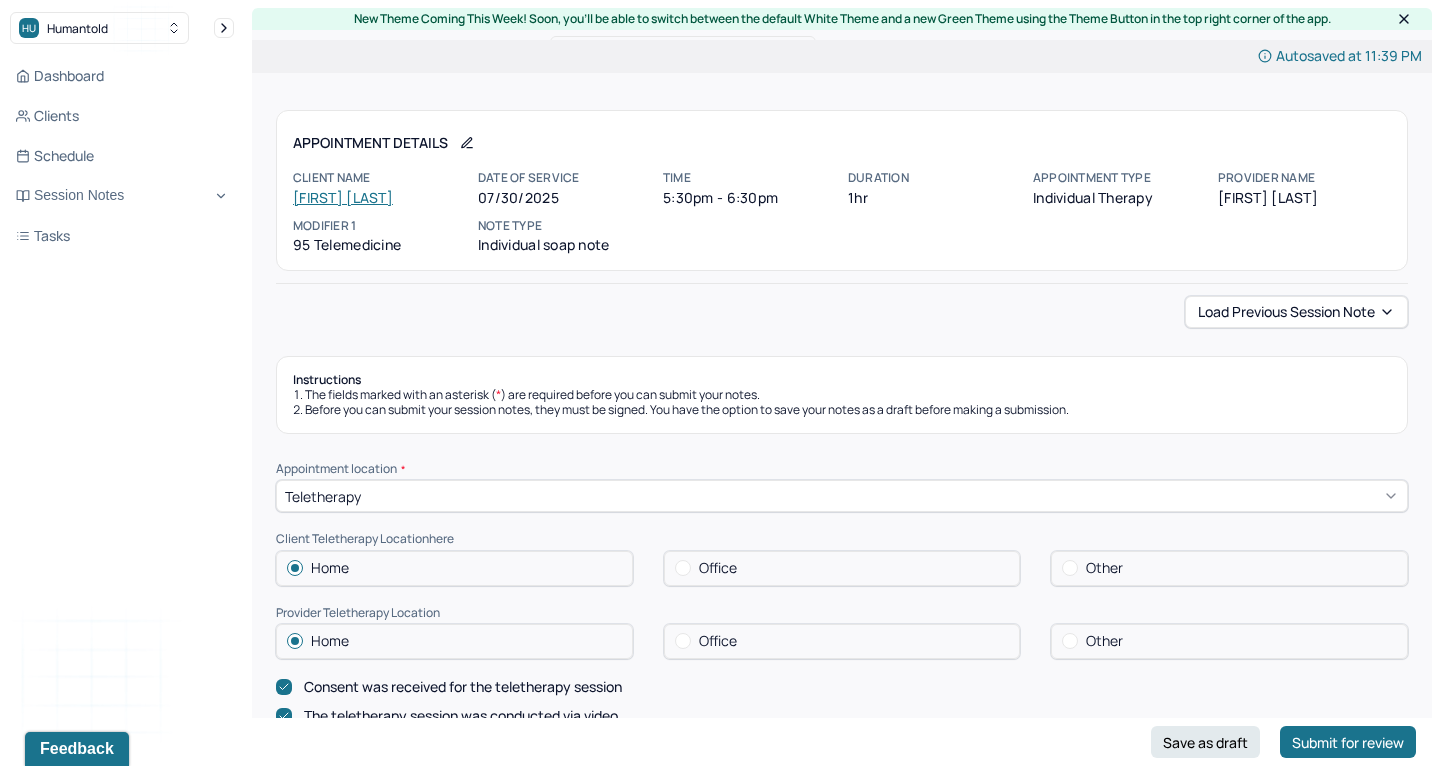 type on "Client seemed at ease and at times, thoughtful." 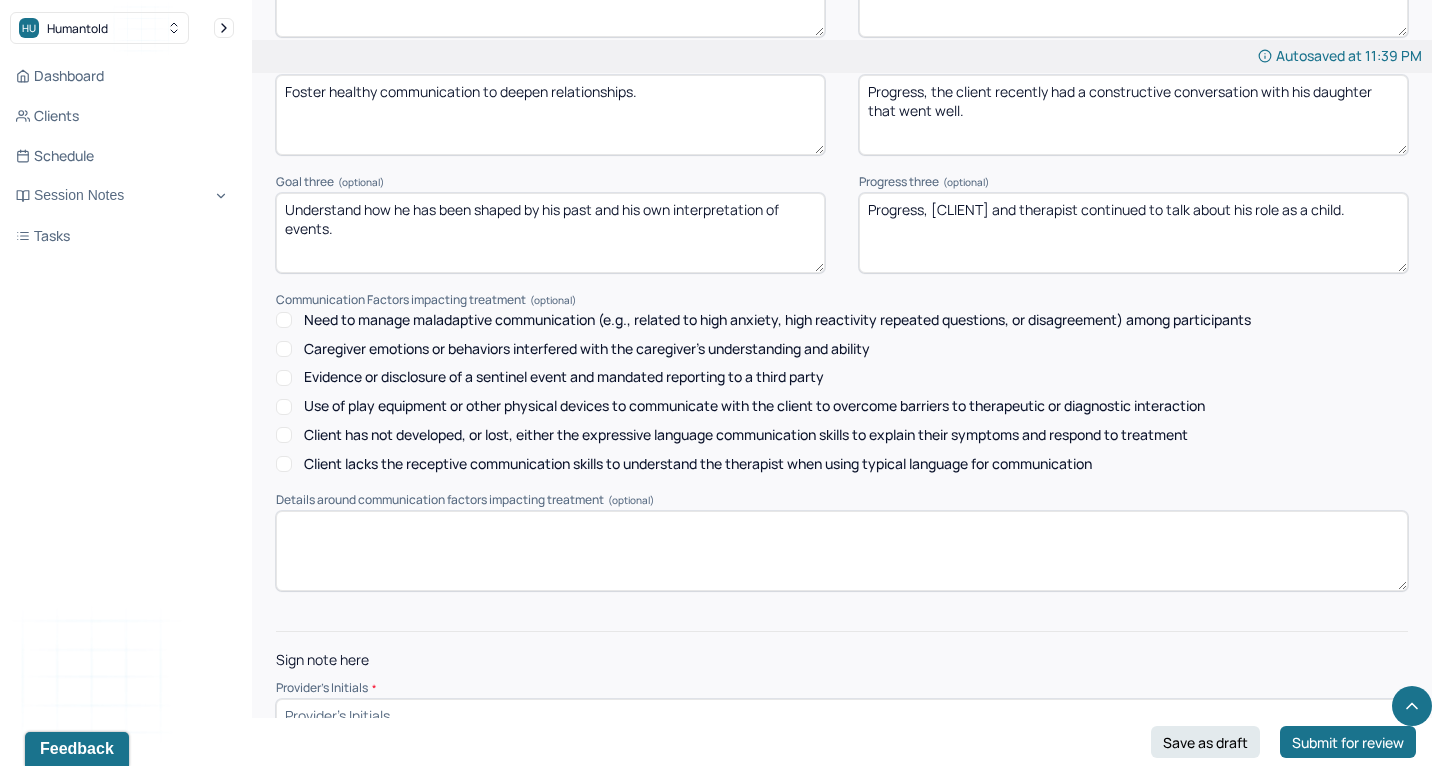 scroll, scrollTop: 2795, scrollLeft: 0, axis: vertical 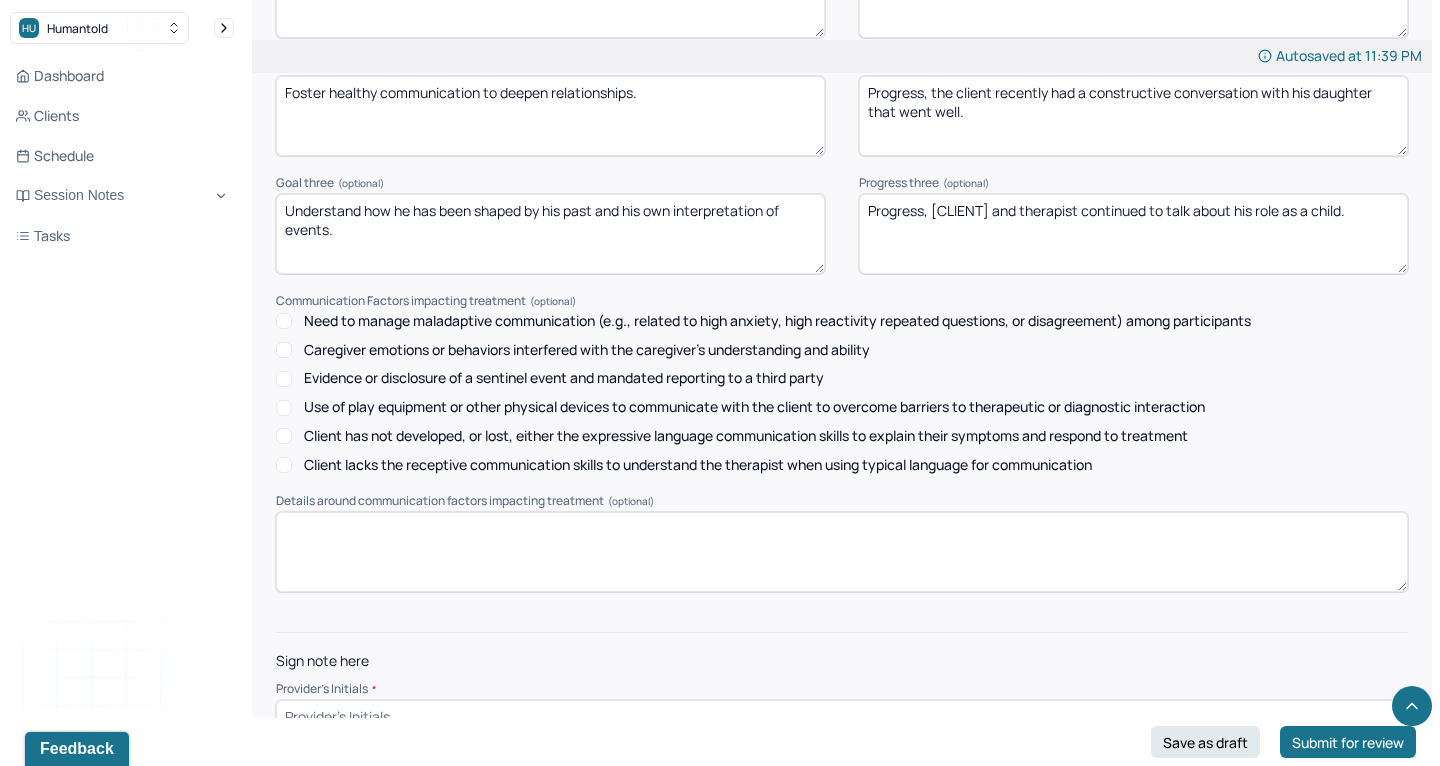 click at bounding box center (842, 716) 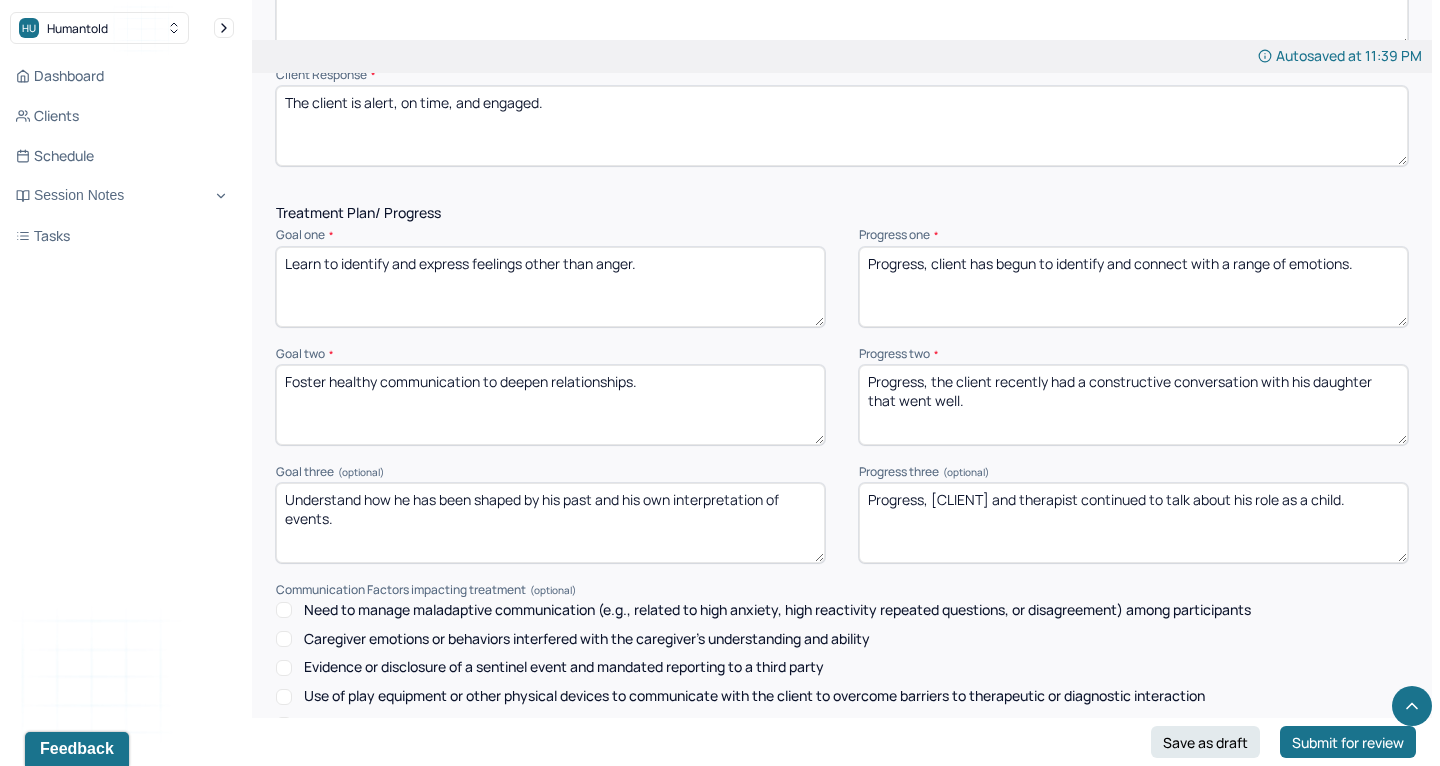 scroll, scrollTop: 2498, scrollLeft: 0, axis: vertical 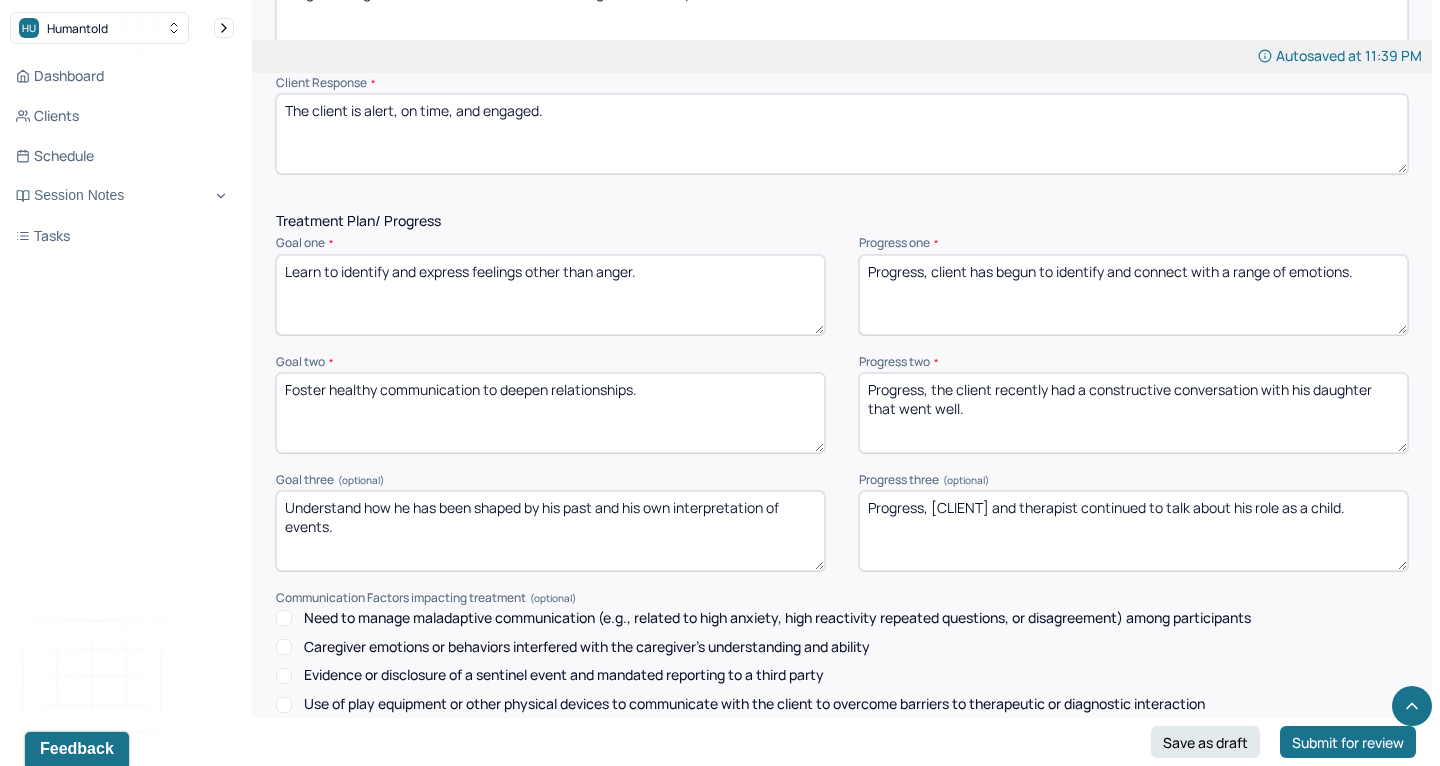 type on "LS" 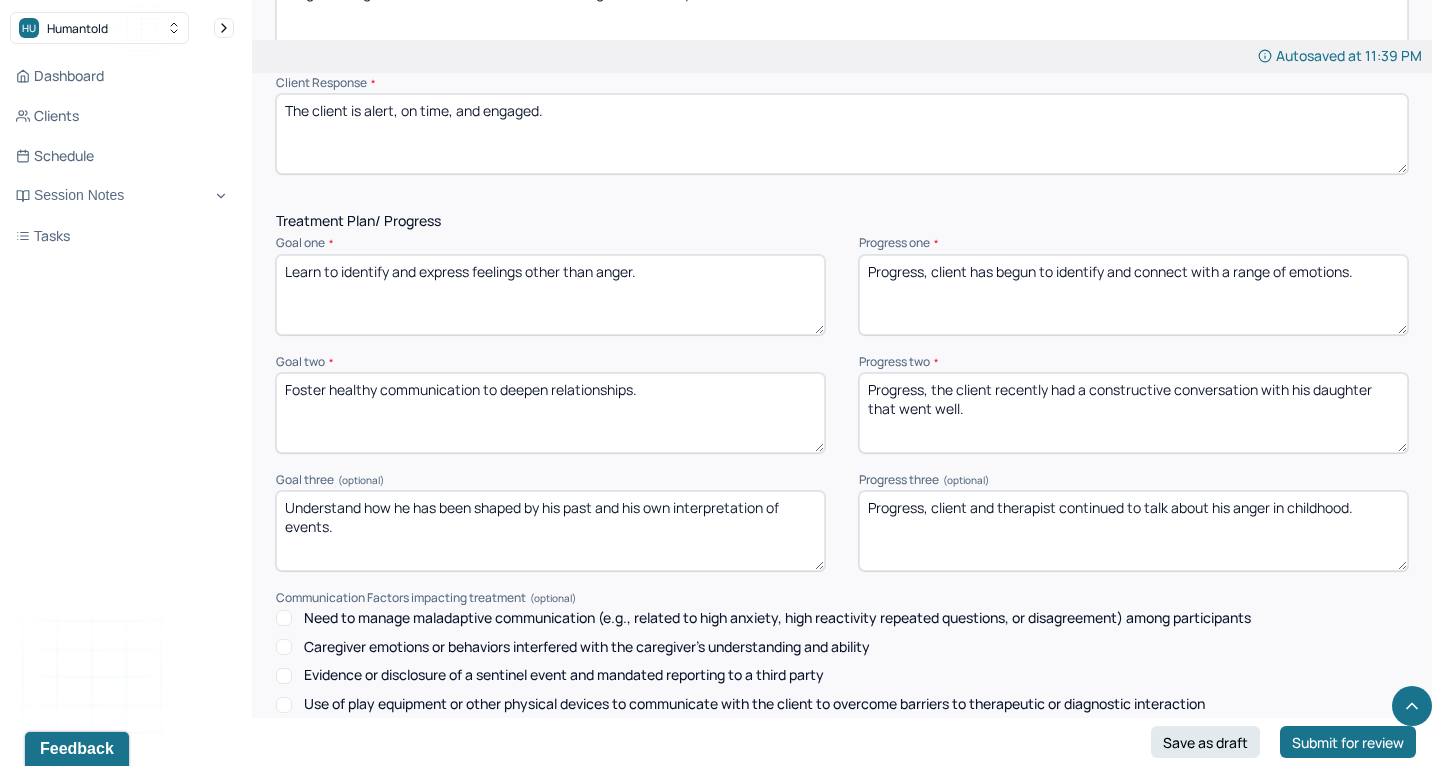drag, startPoint x: 1063, startPoint y: 476, endPoint x: 1171, endPoint y: 474, distance: 108.01852 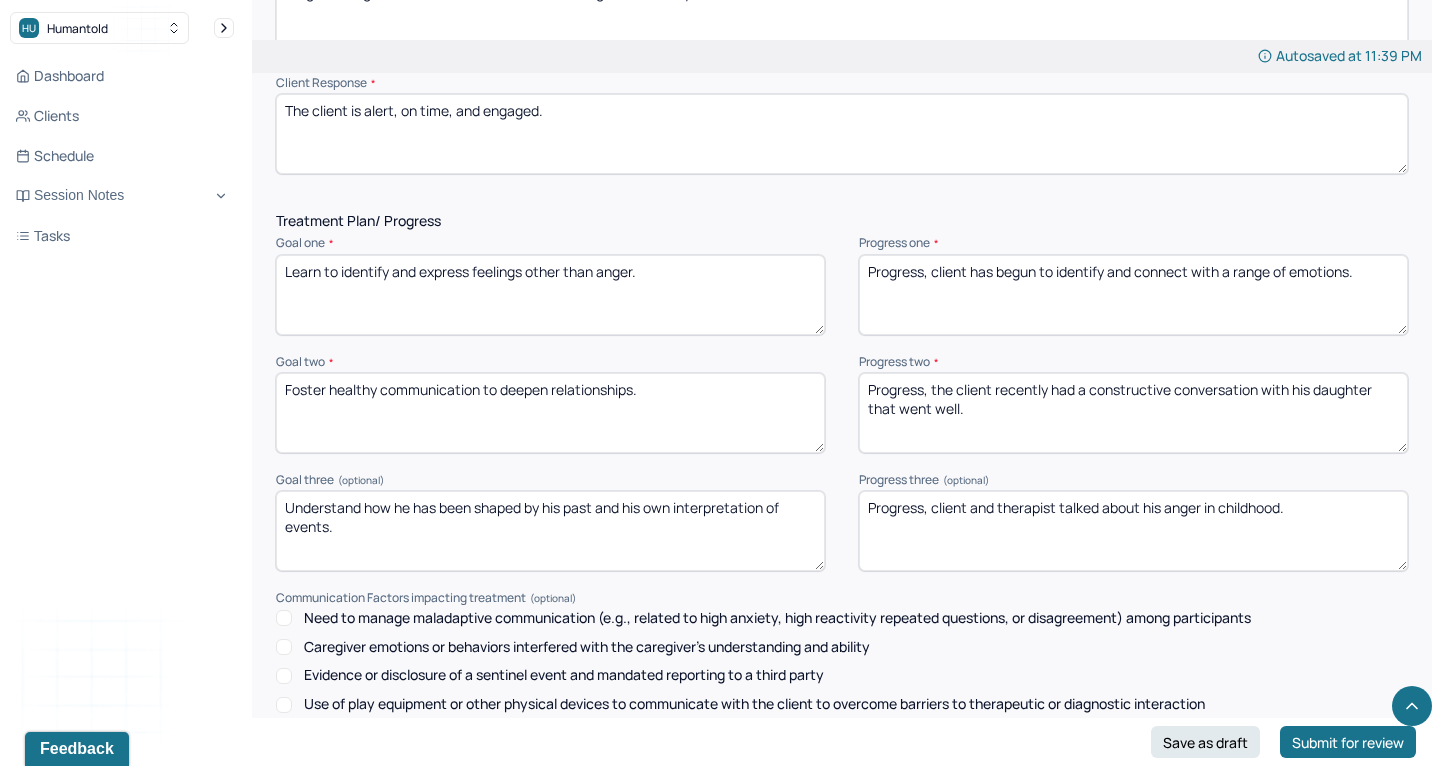 type on "Progress, client and therapist talked about his anger in childhood." 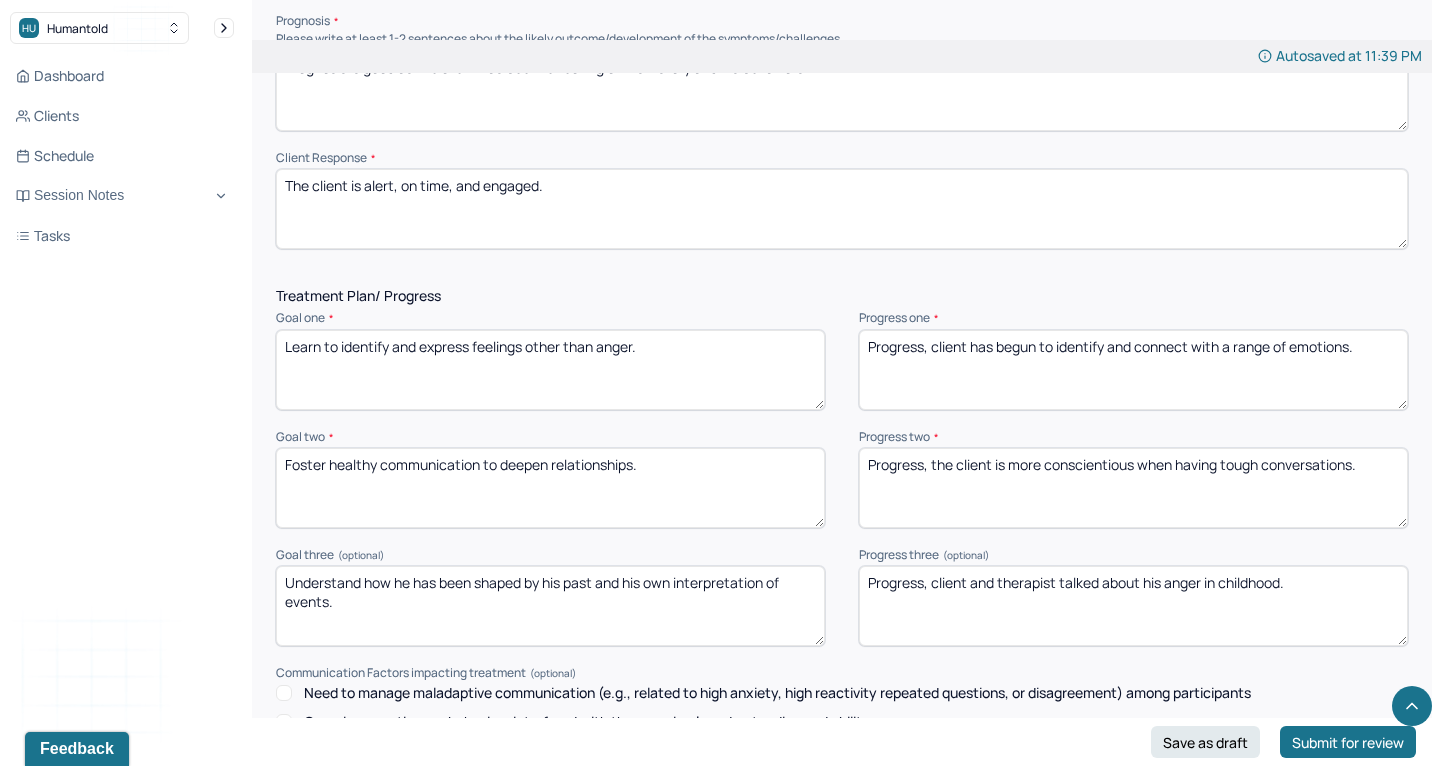 scroll, scrollTop: 2327, scrollLeft: 0, axis: vertical 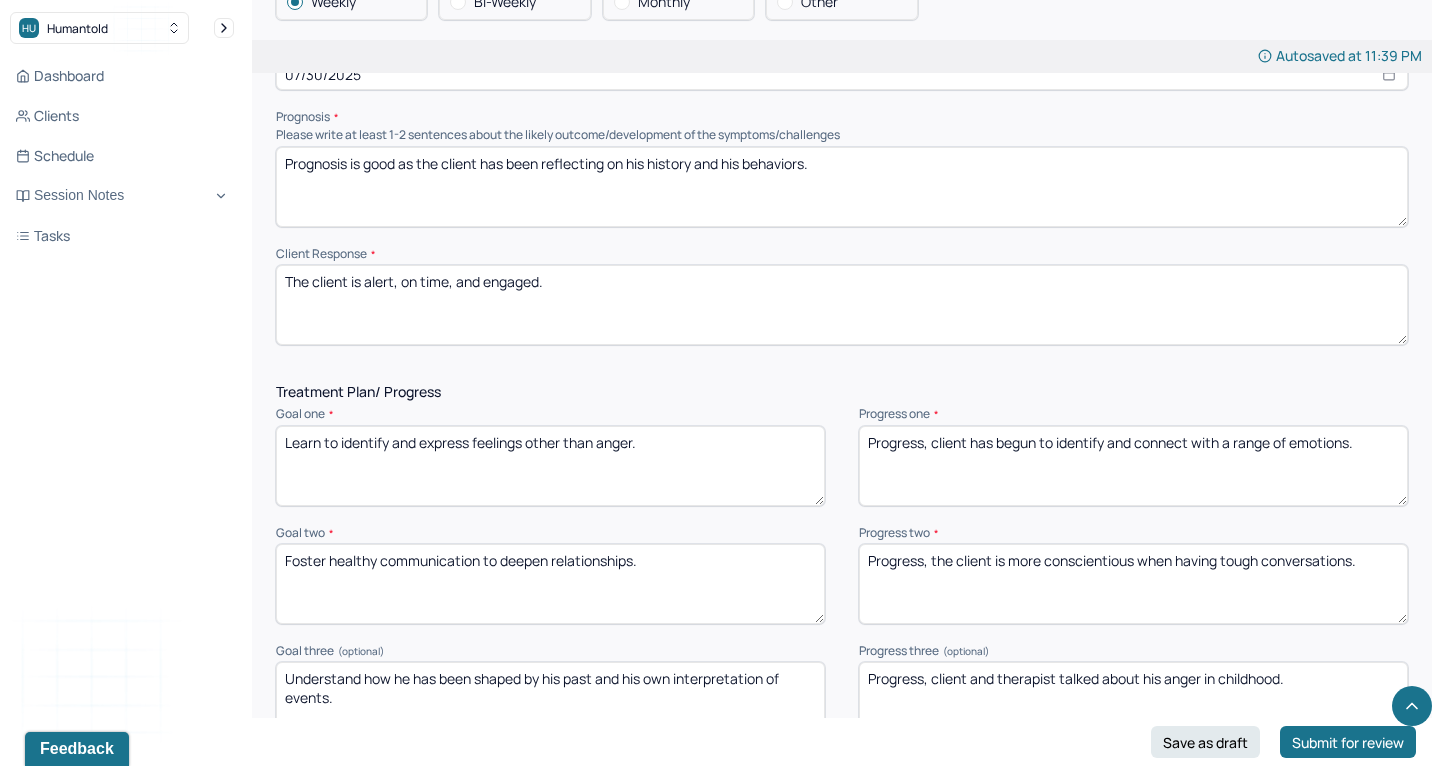 type on "Progress, the client is more conscientious when having tough conversations." 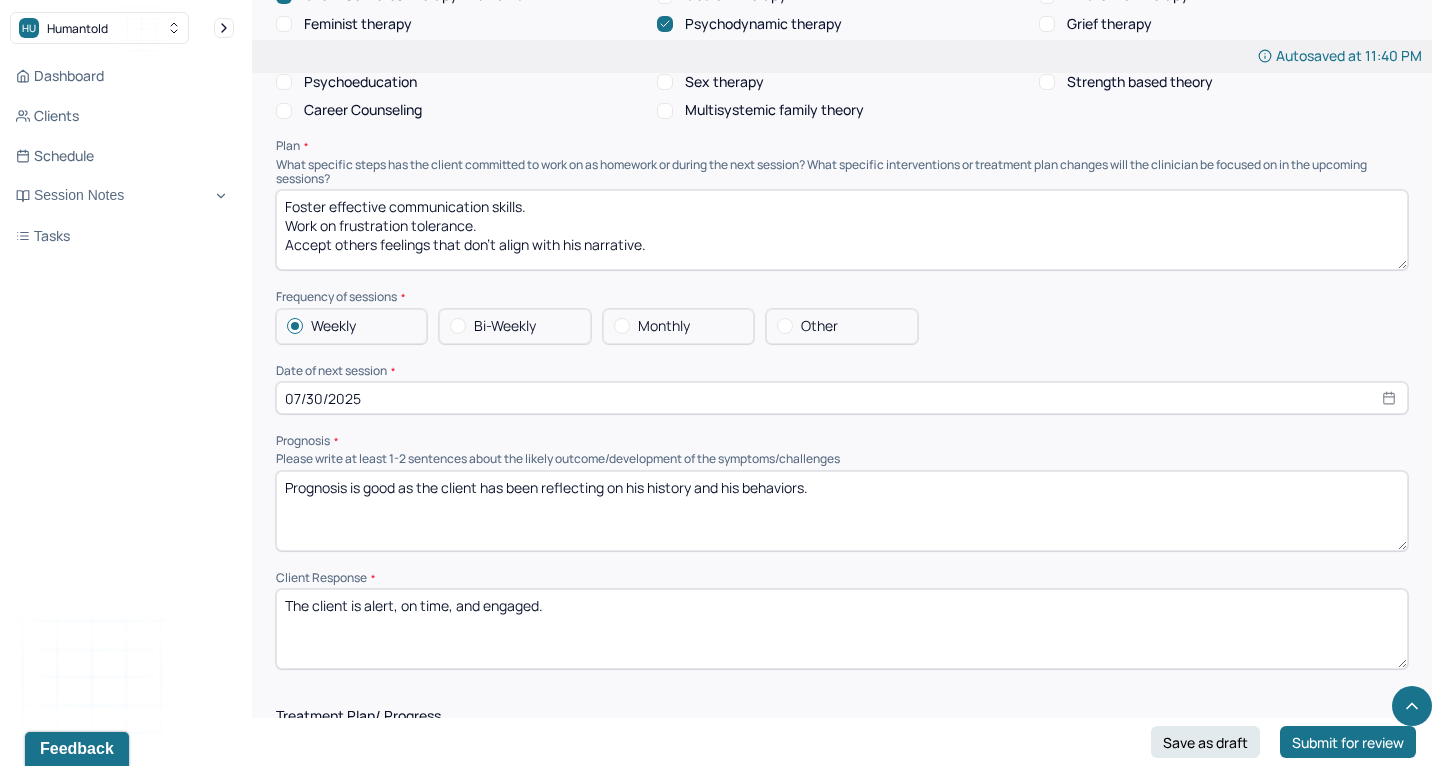 scroll, scrollTop: 2020, scrollLeft: 0, axis: vertical 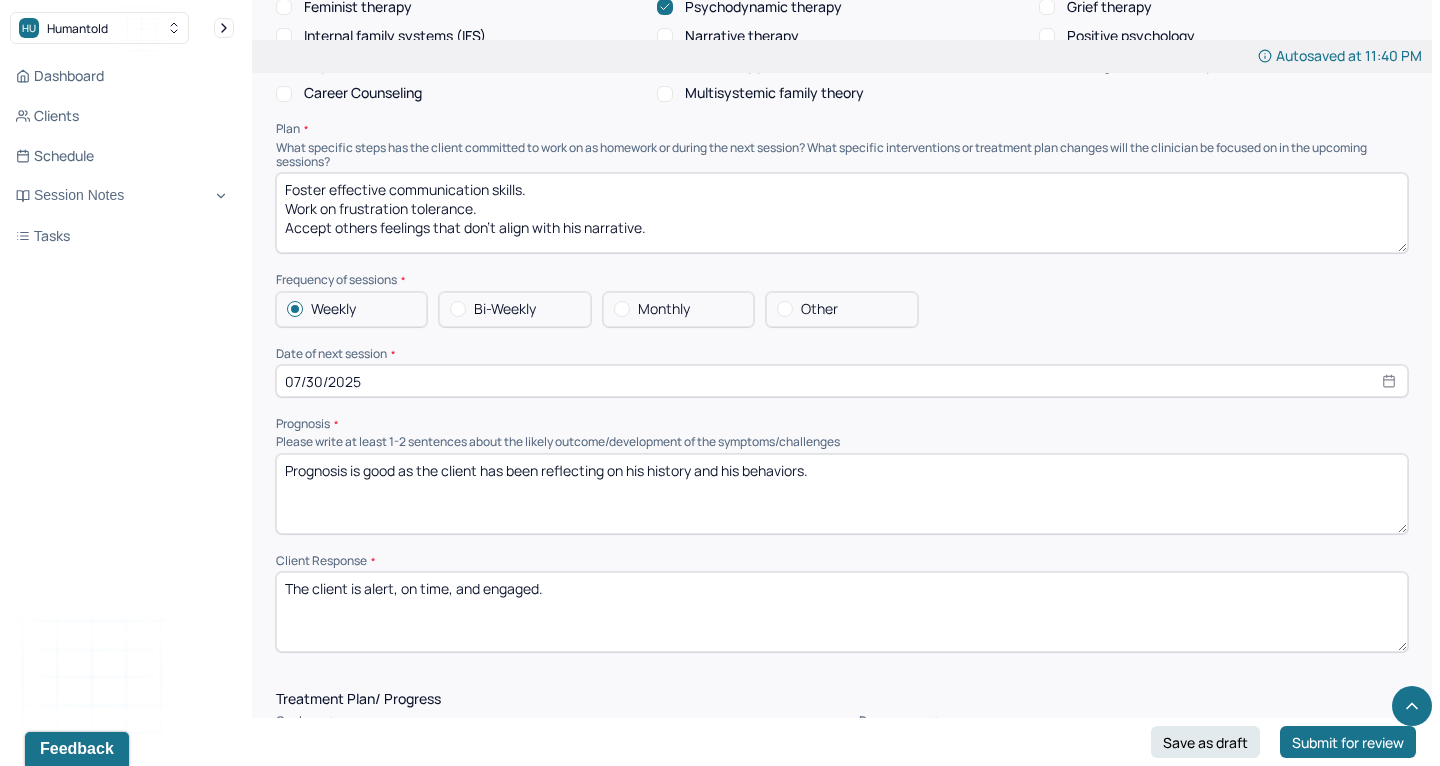 type on "Progress, client has begun to identify and connect with more vulnerable emotions." 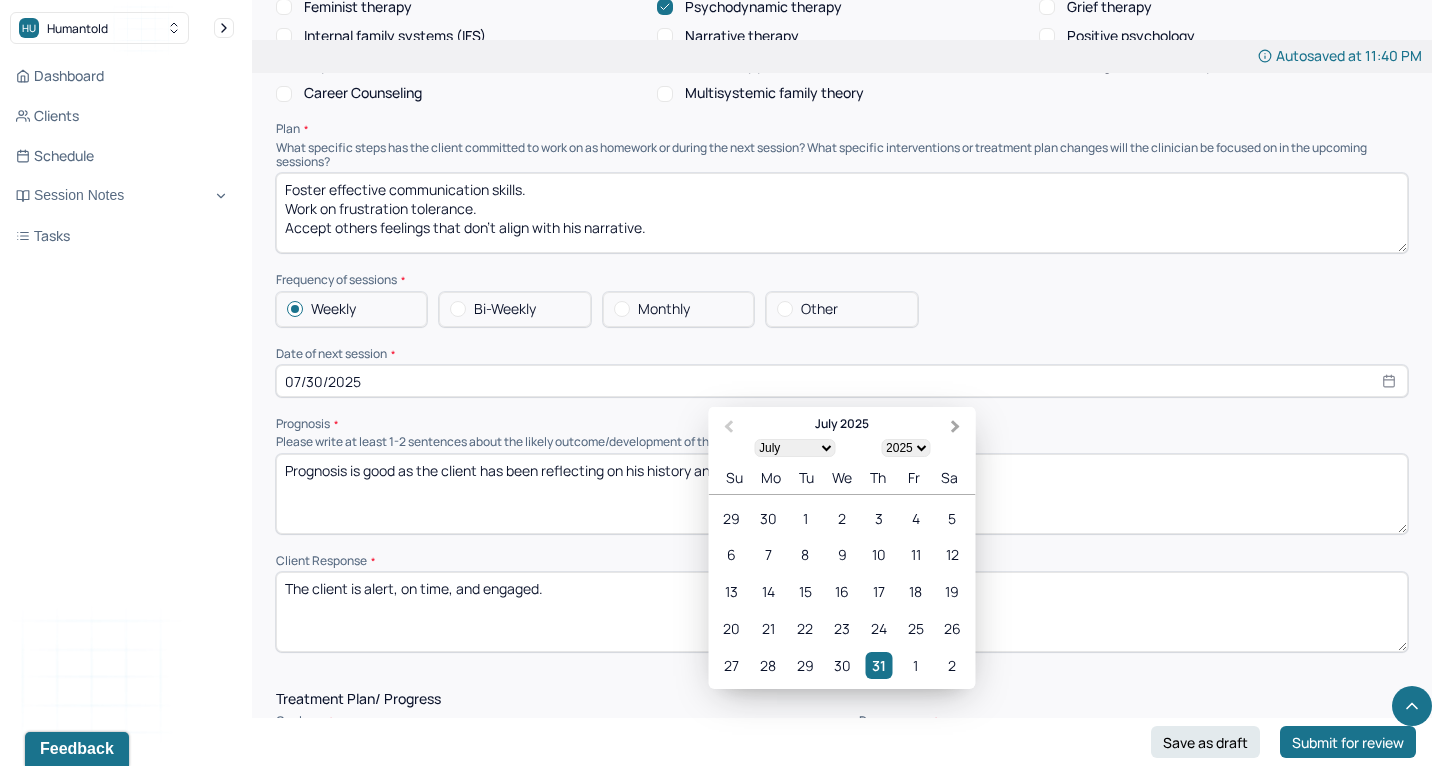 click on "Next Month" at bounding box center [958, 428] 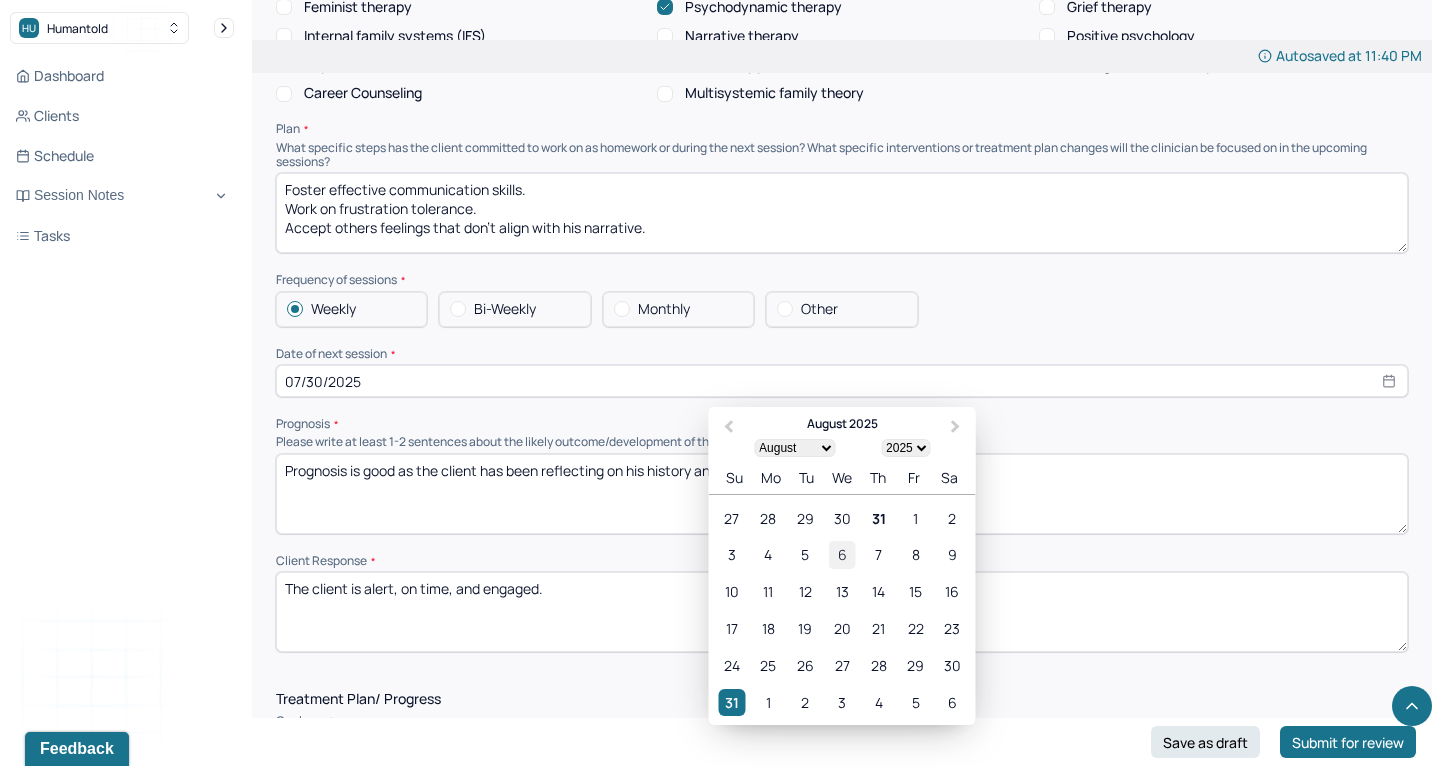 click on "6" at bounding box center [841, 555] 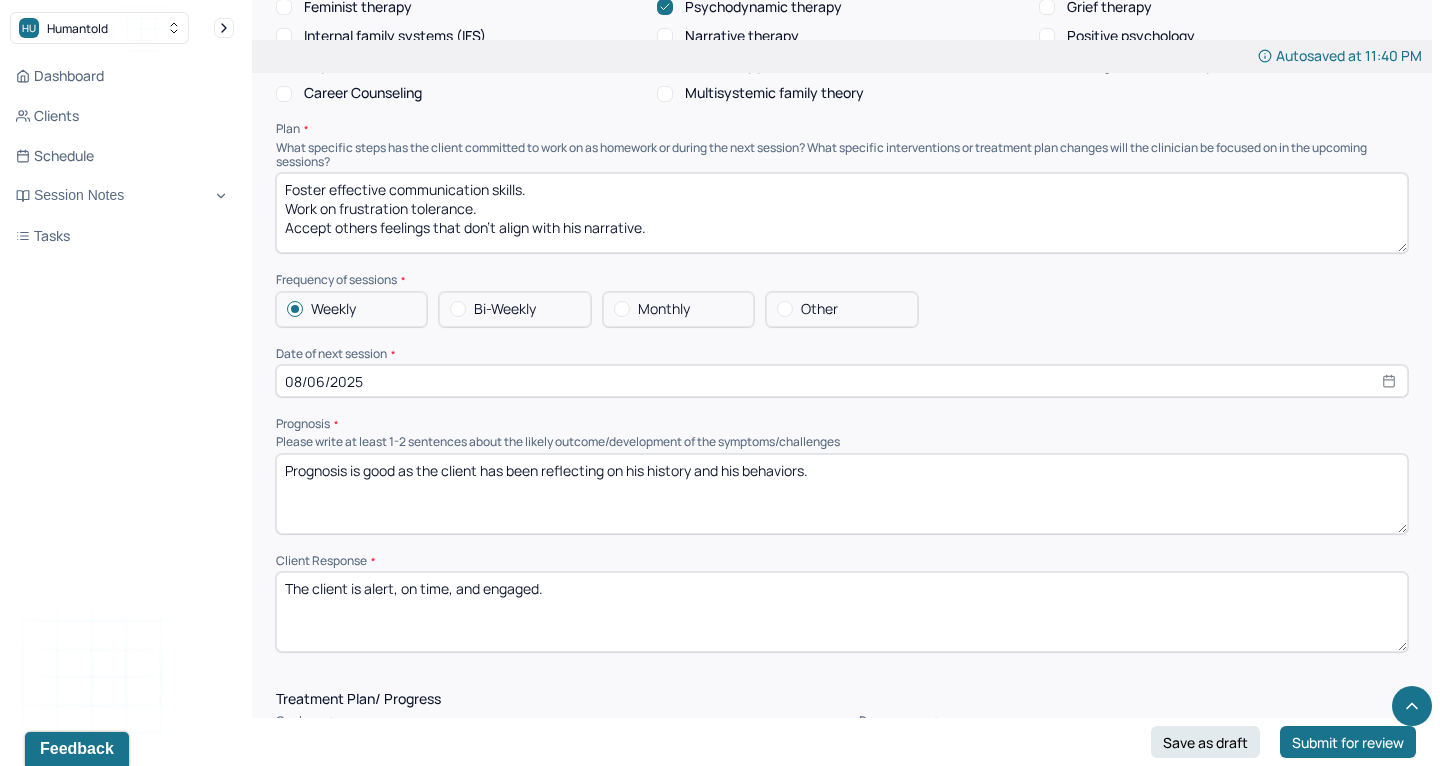 drag, startPoint x: 586, startPoint y: 561, endPoint x: 368, endPoint y: 561, distance: 218 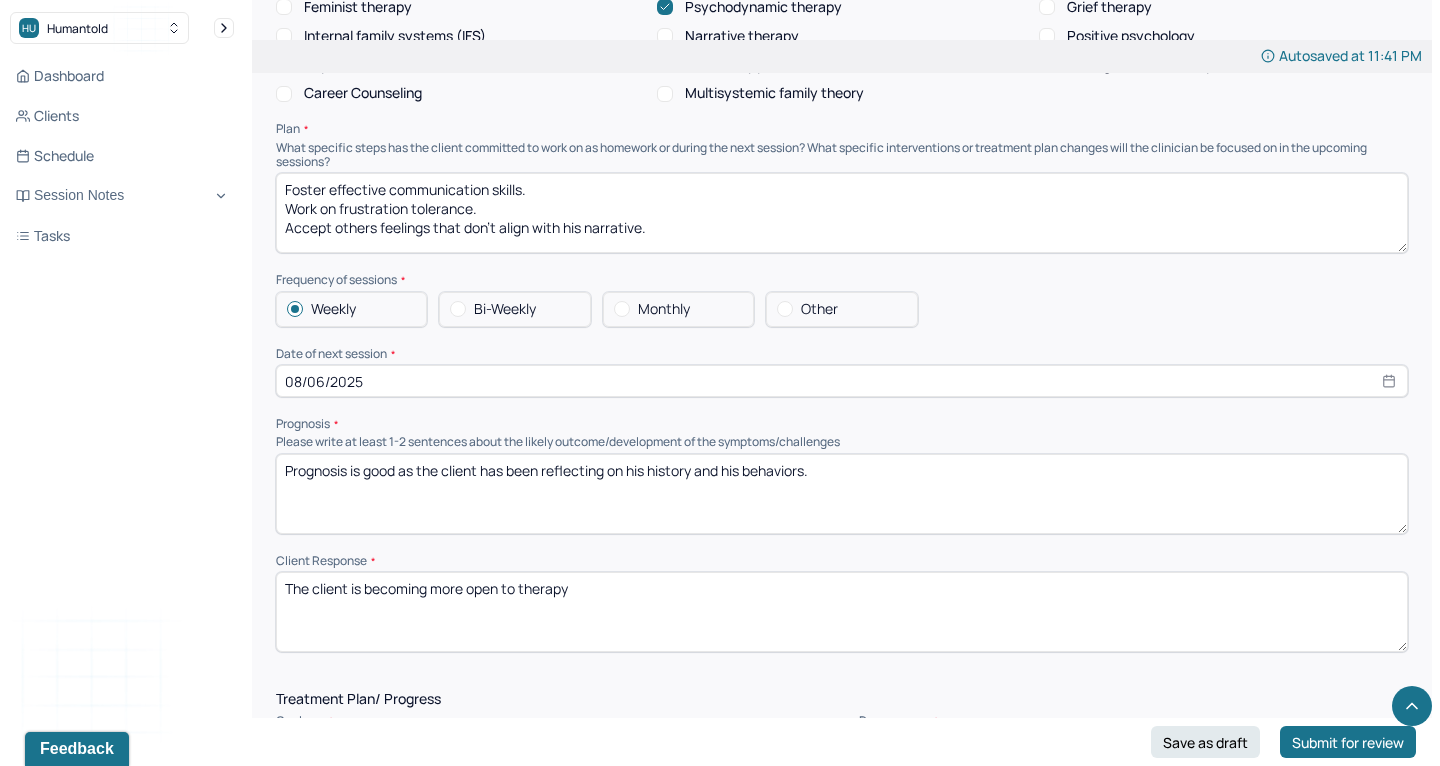 click on "The client is becoming more open to therapy" at bounding box center (842, 612) 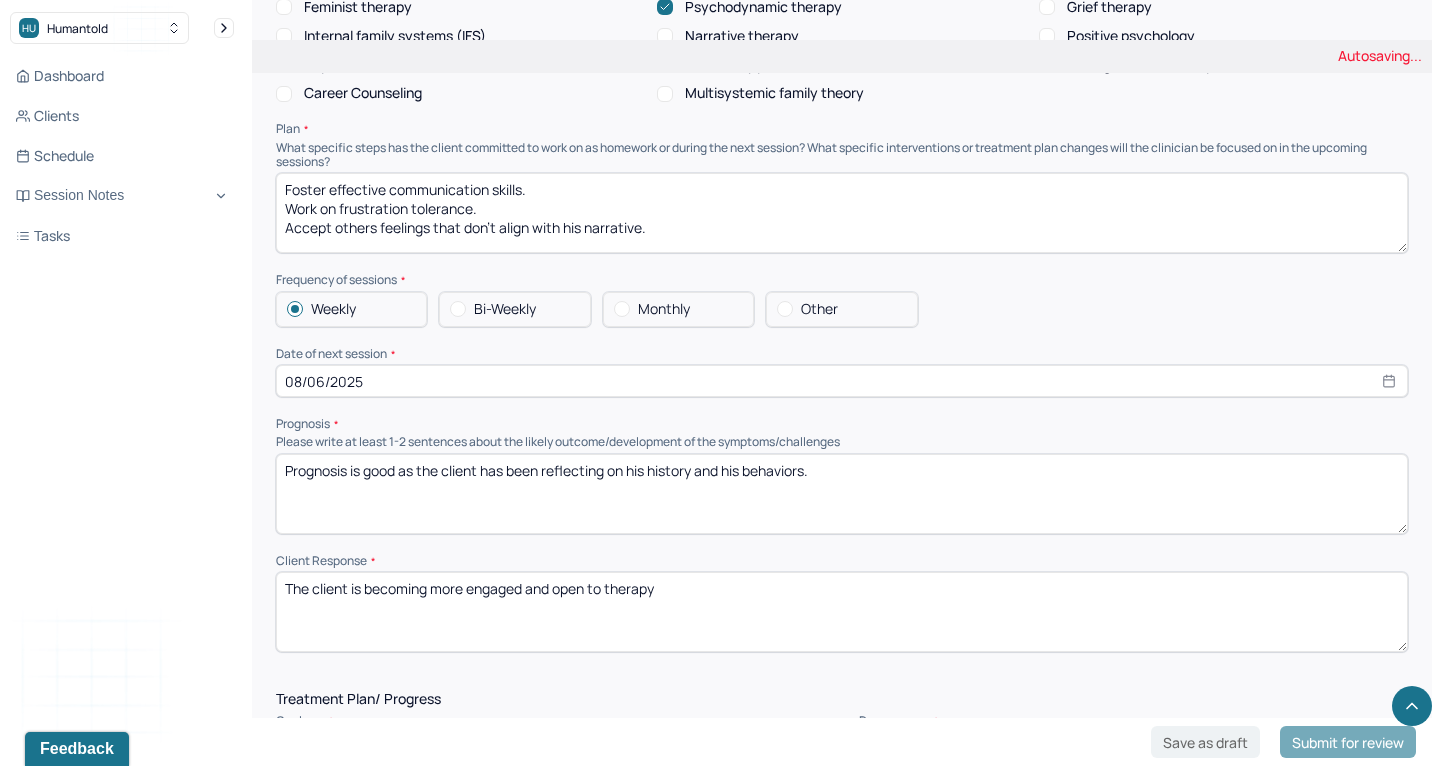 click on "The client is becoming more open to therapy" at bounding box center (842, 612) 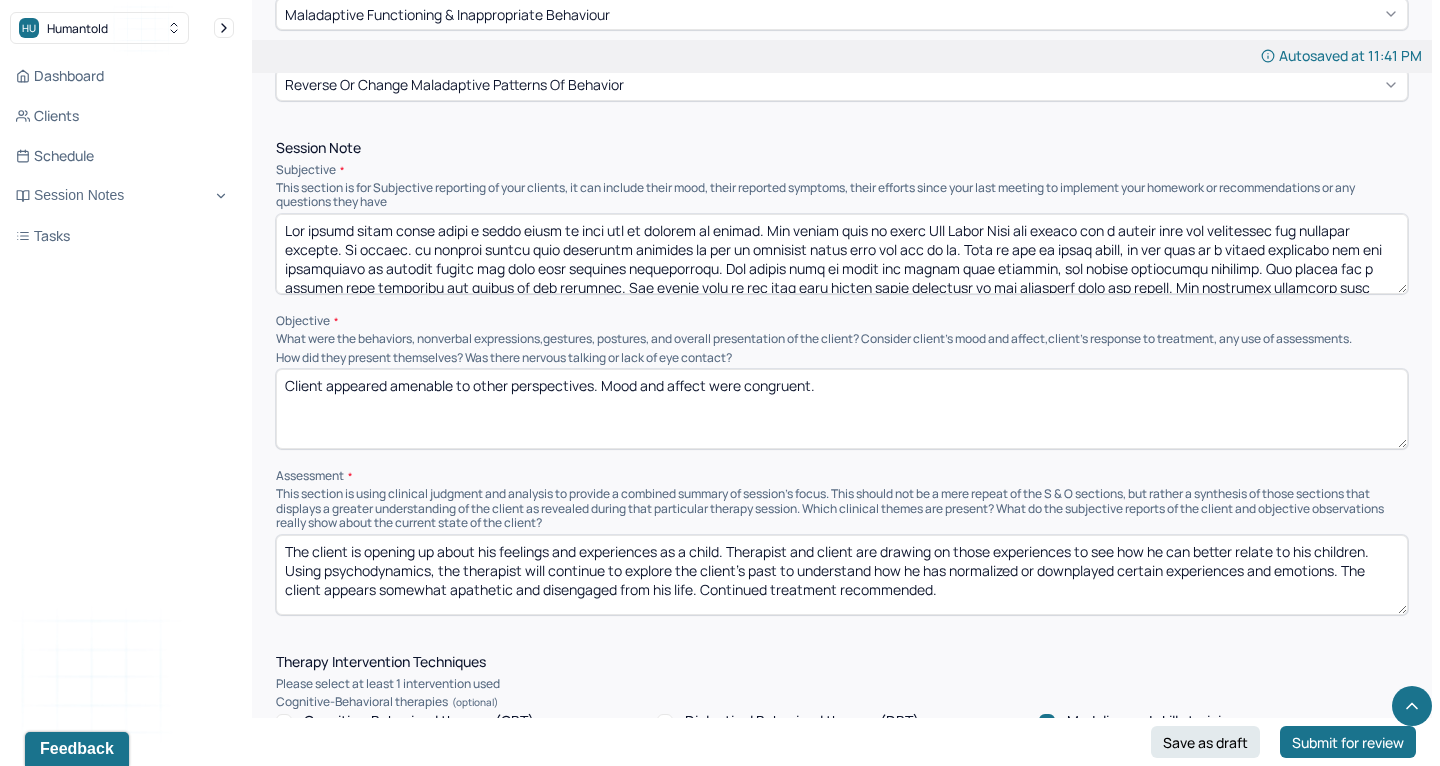 scroll, scrollTop: 1107, scrollLeft: 0, axis: vertical 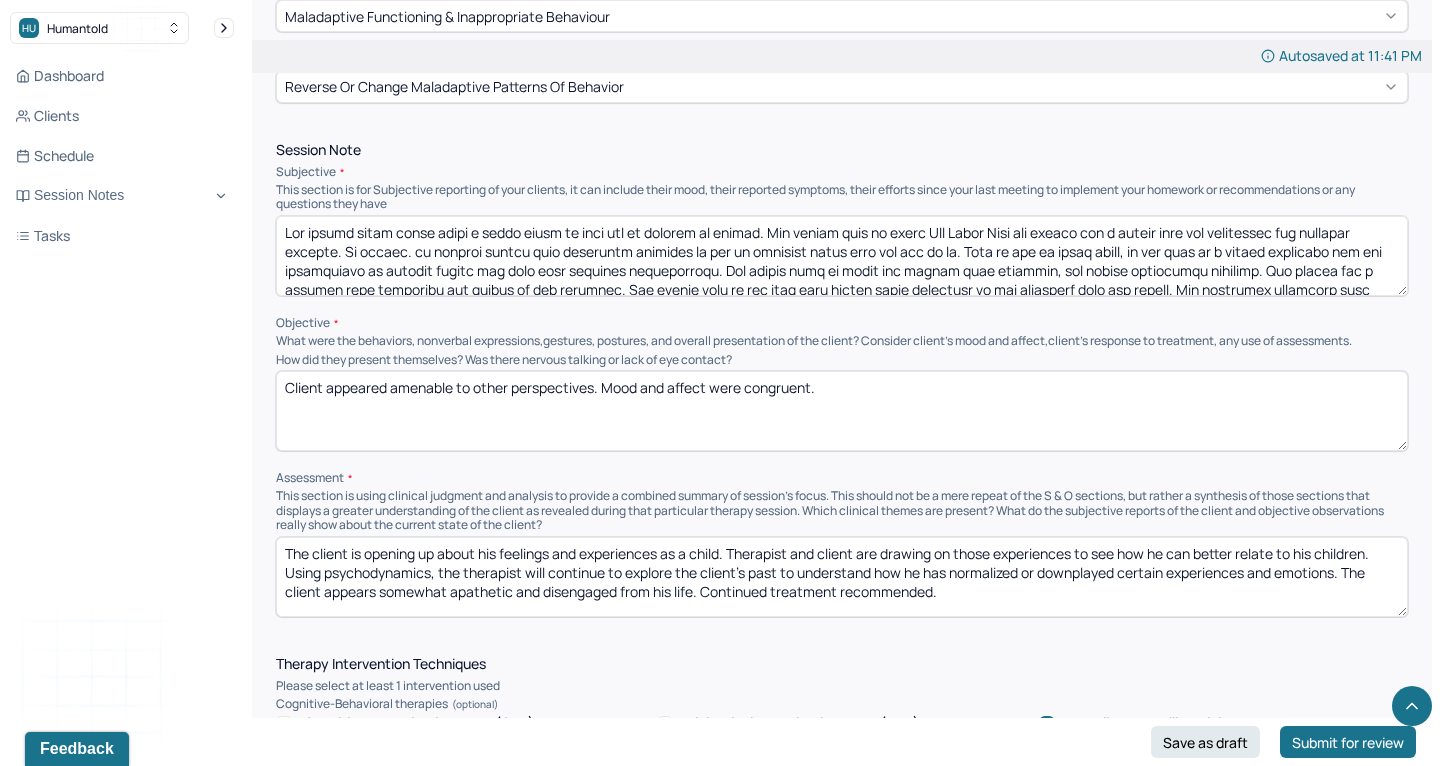 type on "The client is becoming more engaged and open to the therapeutic process." 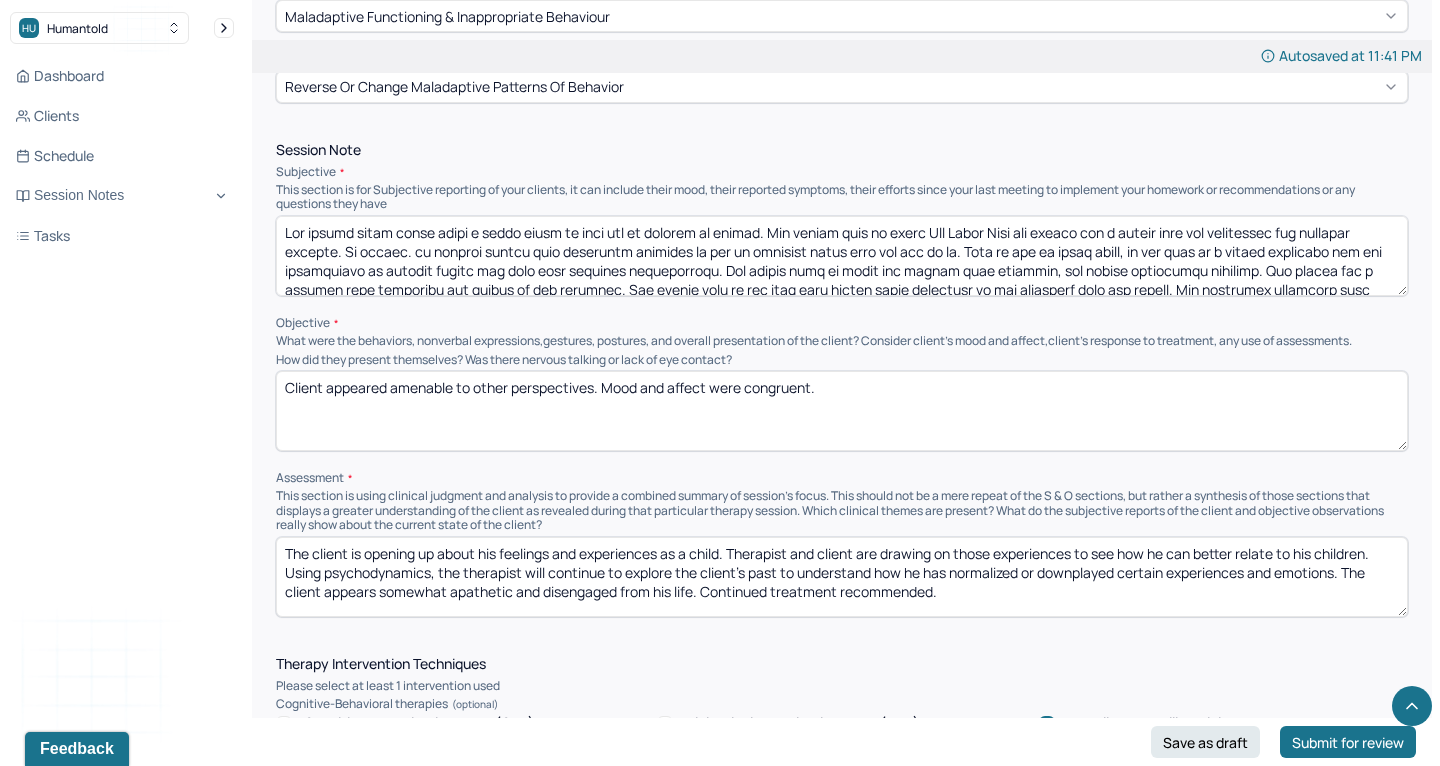 drag, startPoint x: 849, startPoint y: 373, endPoint x: 326, endPoint y: 365, distance: 523.06116 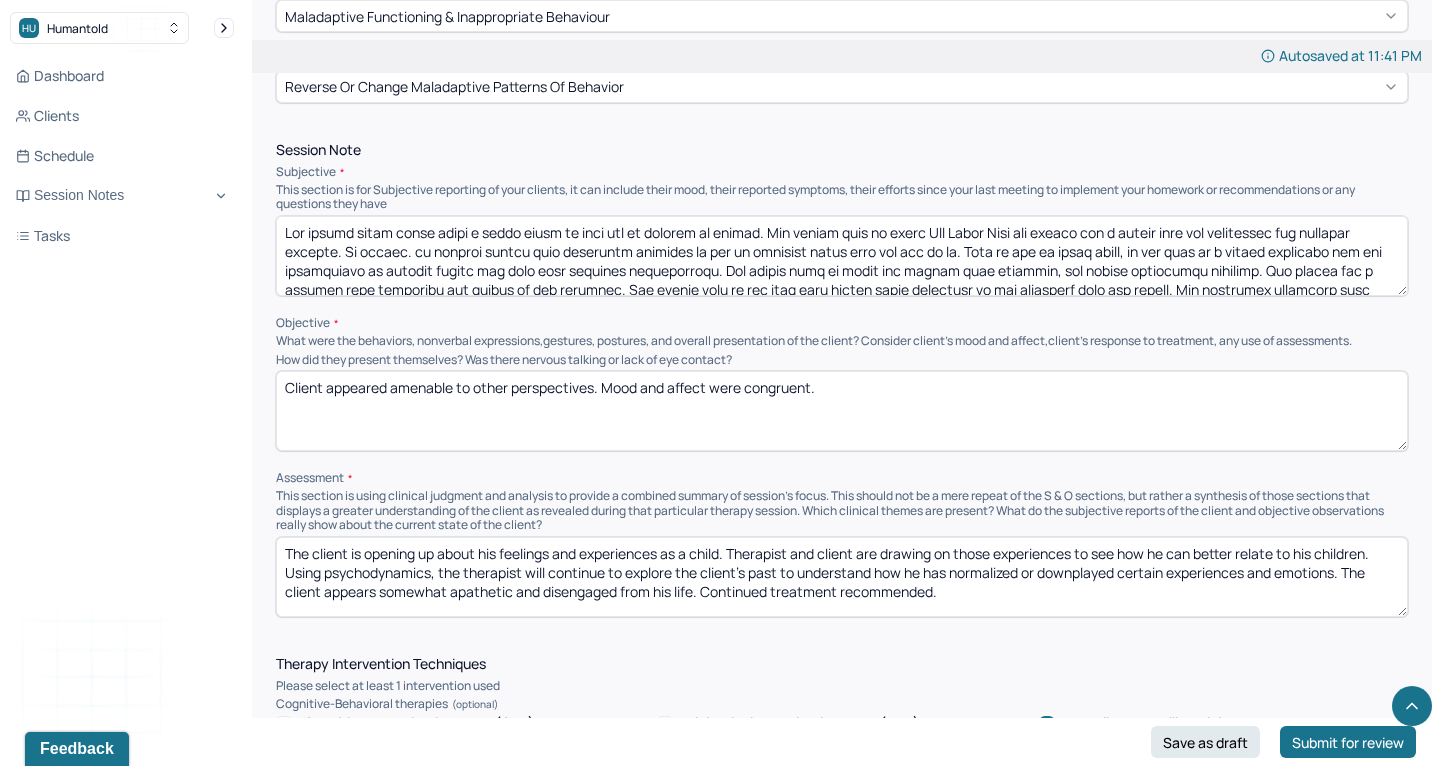 click on "Client appeared amenable to other perspectives. Mood and affect were congruent." at bounding box center (842, 411) 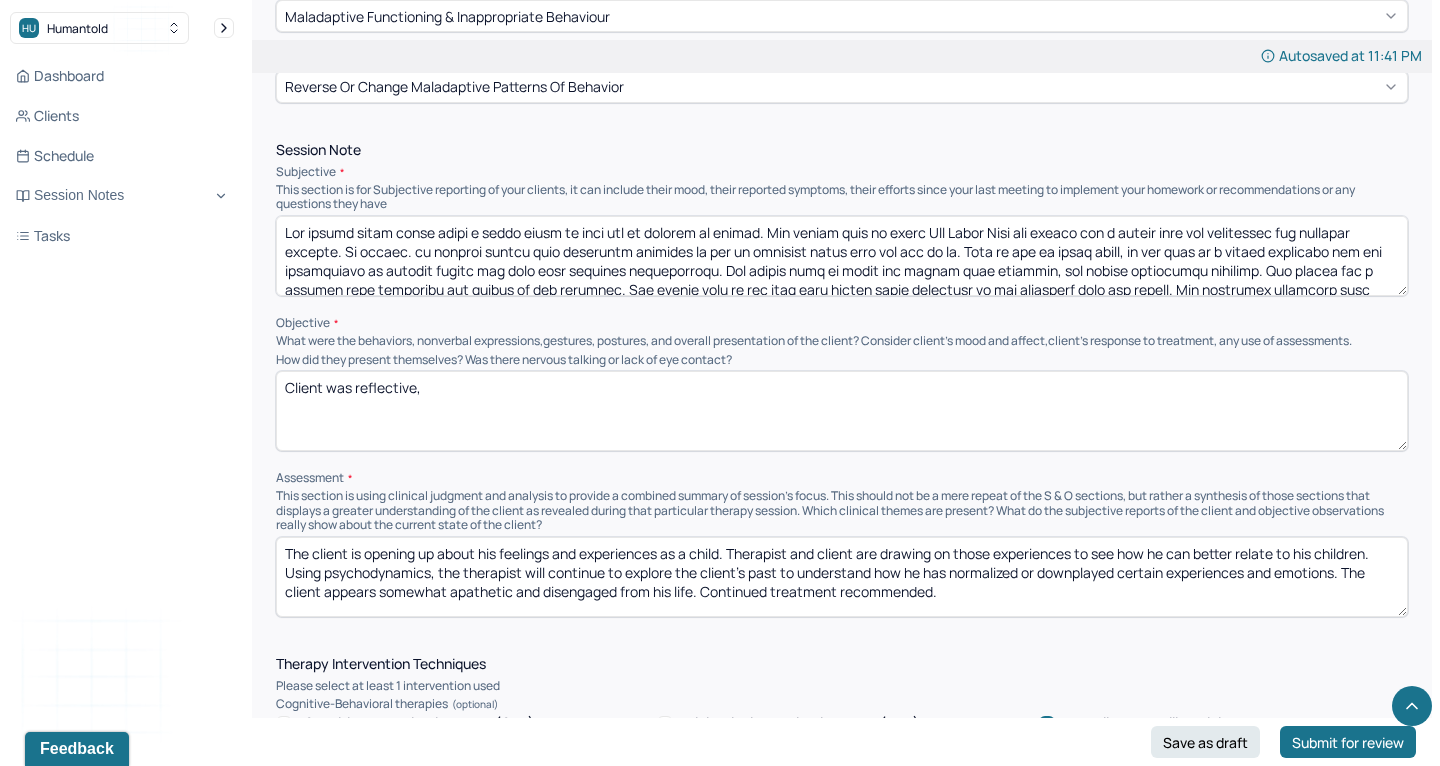 click on "Client was reflective," at bounding box center (842, 411) 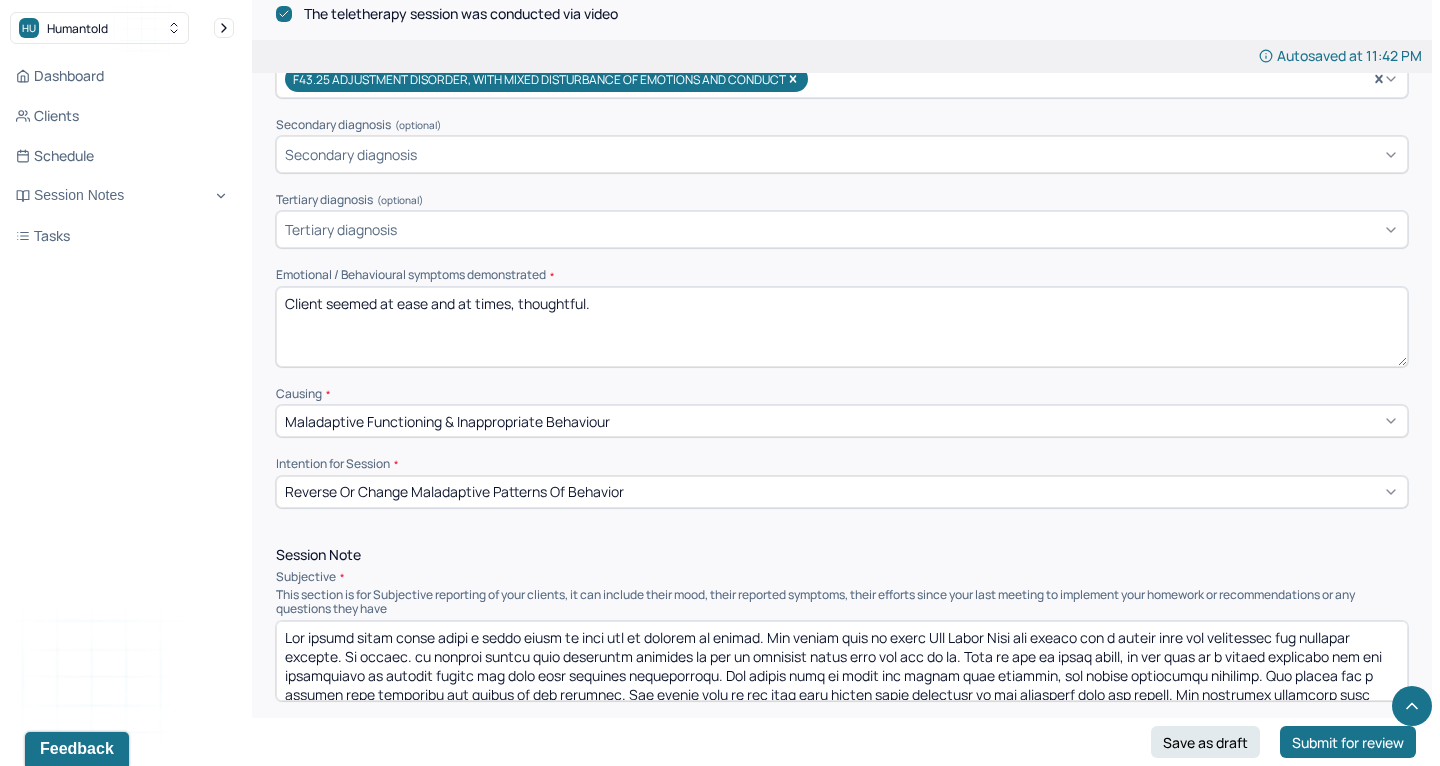 scroll, scrollTop: 667, scrollLeft: 0, axis: vertical 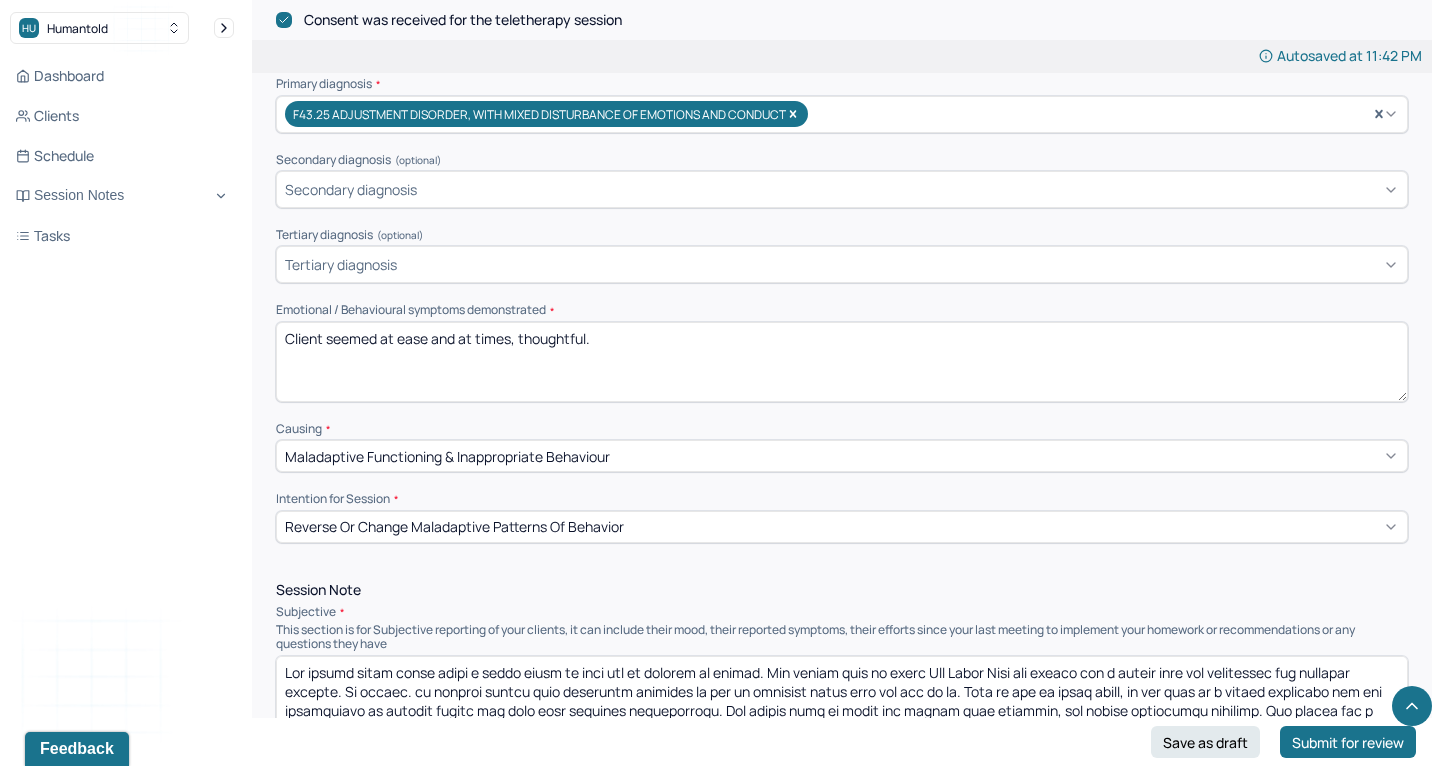type on "Client was relaxed and reflective. The client was joking around and looked more comfortable than usual." 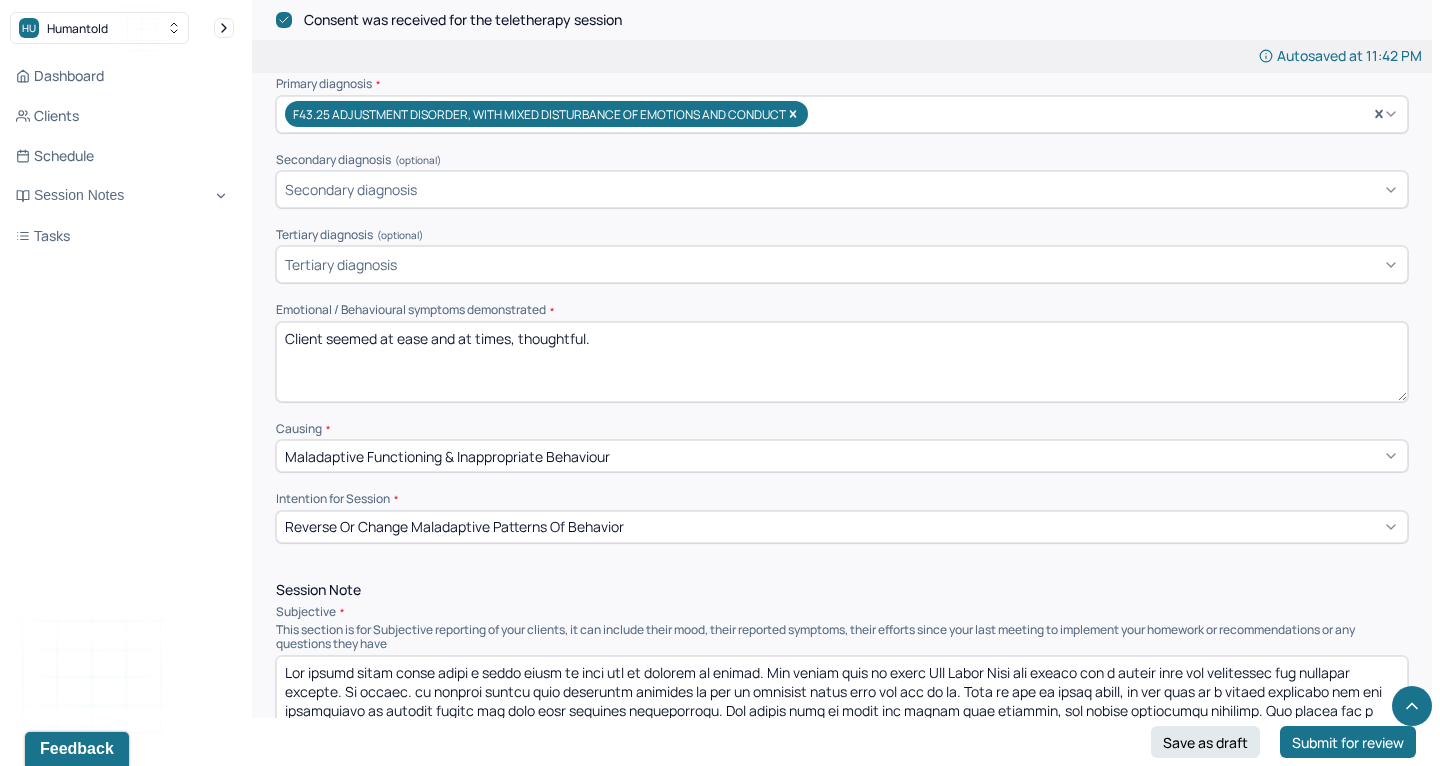 drag, startPoint x: 602, startPoint y: 317, endPoint x: 262, endPoint y: 324, distance: 340.07205 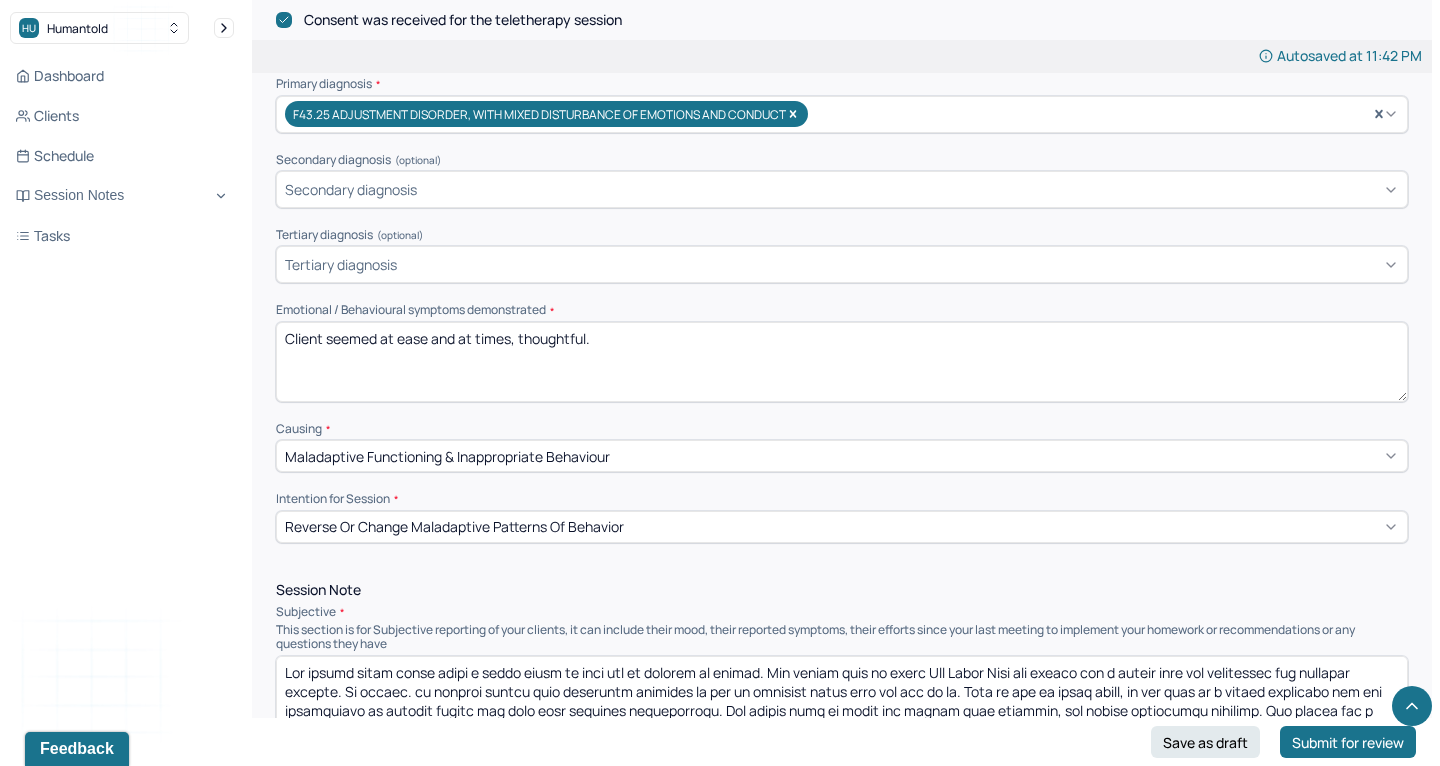 click on "Autosaved at [TIME] Appointment Details Client name [FIRST] [LAST] Date of service [DATE] Time [TIME] - [TIME] Duration 1hr Appointment type individual therapy Provider name [FIRST] [LAST] Modifier 1 95 Telemedicine Note type Individual soap note Load previous session note Instructions The fields marked with an asterisk ( * ) are required before you can submit your notes. Before you can submit your session notes, they must be signed. You have the option to save your notes as a draft before making a submission. Appointment location * Teletherapy Client Teletherapy Location here Home Office Other Provider Teletherapy Location Home Office Other Consent was received for the teletherapy session The teletherapy session was conducted via video Primary diagnosis * F43.25 ADJUSTMENT DISORDER, WITH MIXED DISTURBANCE OF EMOTIONS AND CONDUCT Secondary diagnosis (optional) Secondary diagnosis Tertiary diagnosis (optional) Tertiary diagnosis Emotional / Behavioural symptoms demonstrated * Causing * * Session Note *" at bounding box center [842, 1165] 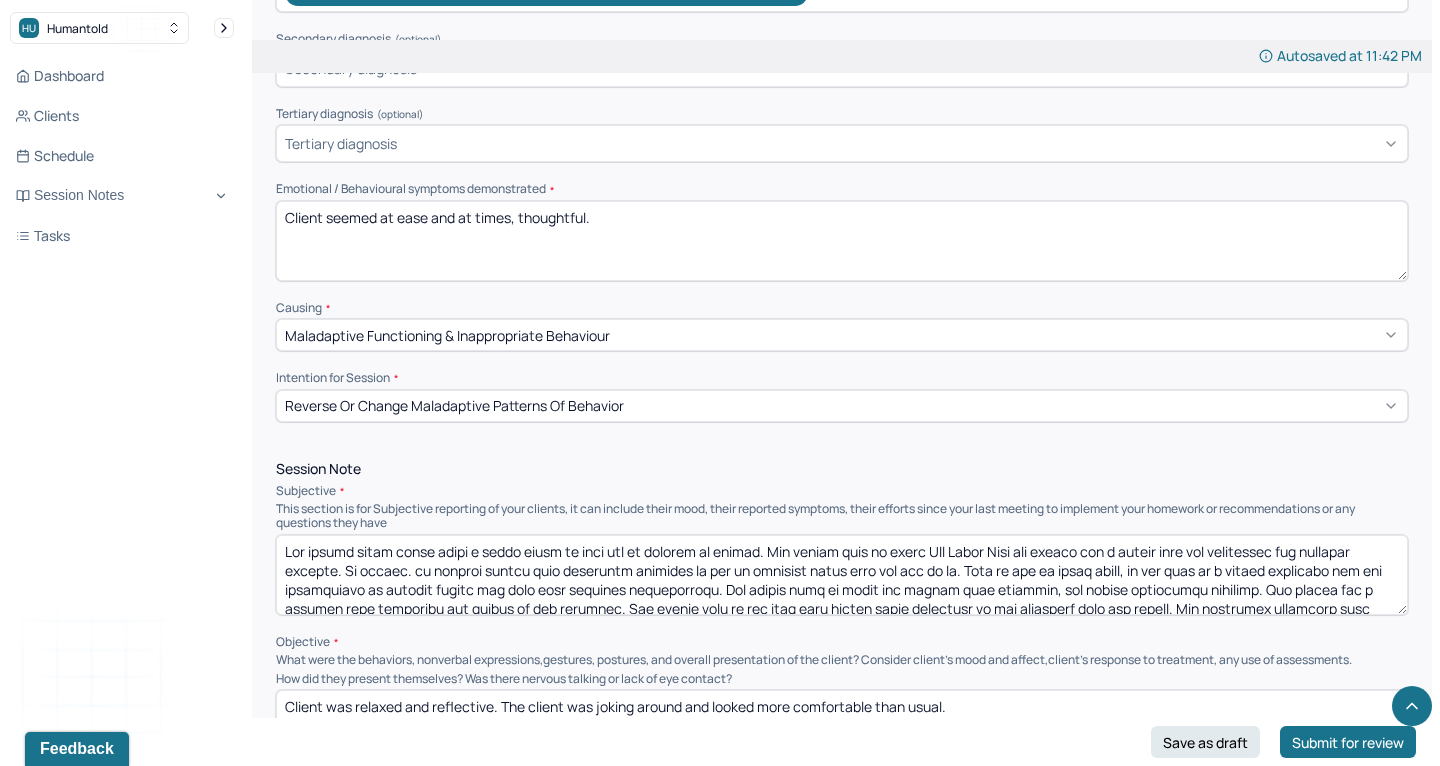 scroll, scrollTop: 783, scrollLeft: 0, axis: vertical 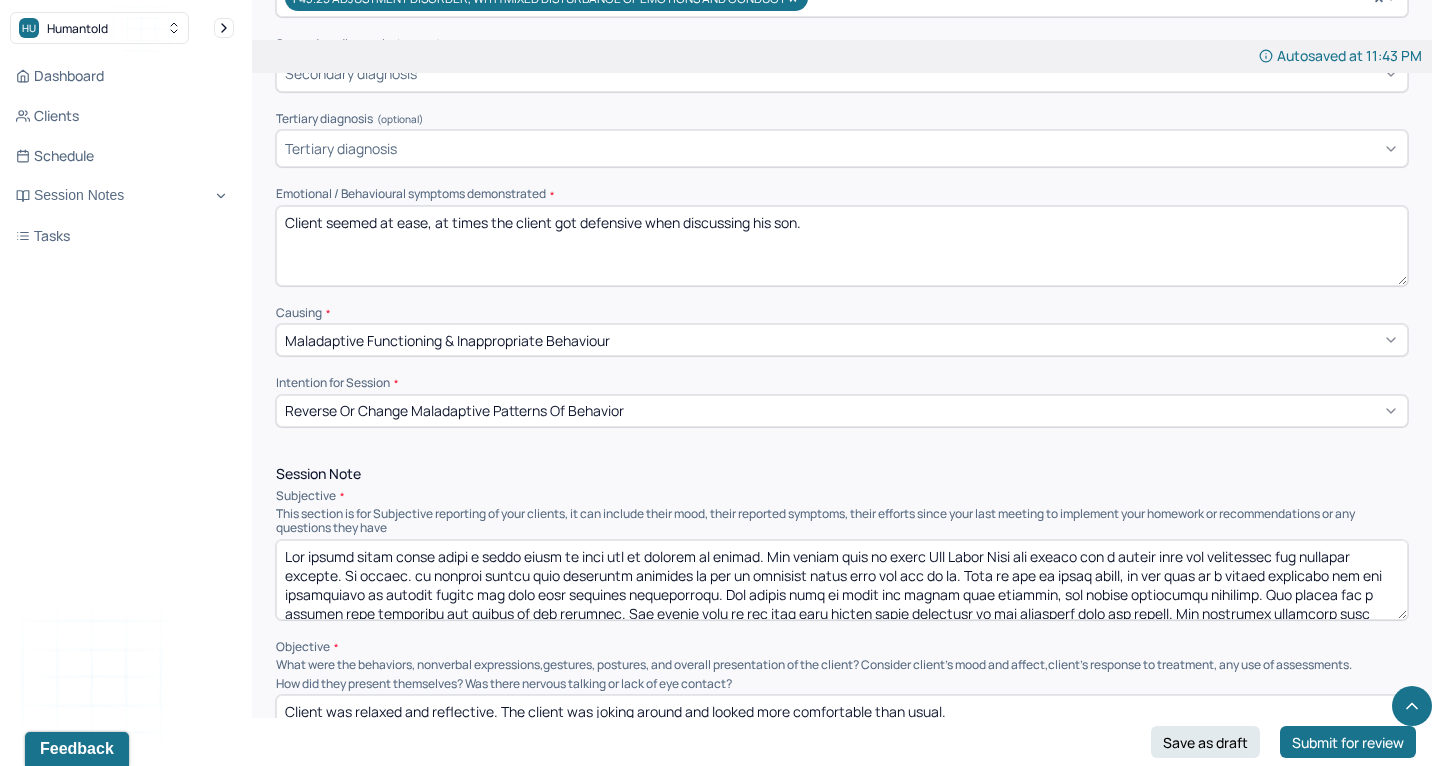 click on "Client seemed at ease, at times the client got defensive when discussing his son." at bounding box center (842, 246) 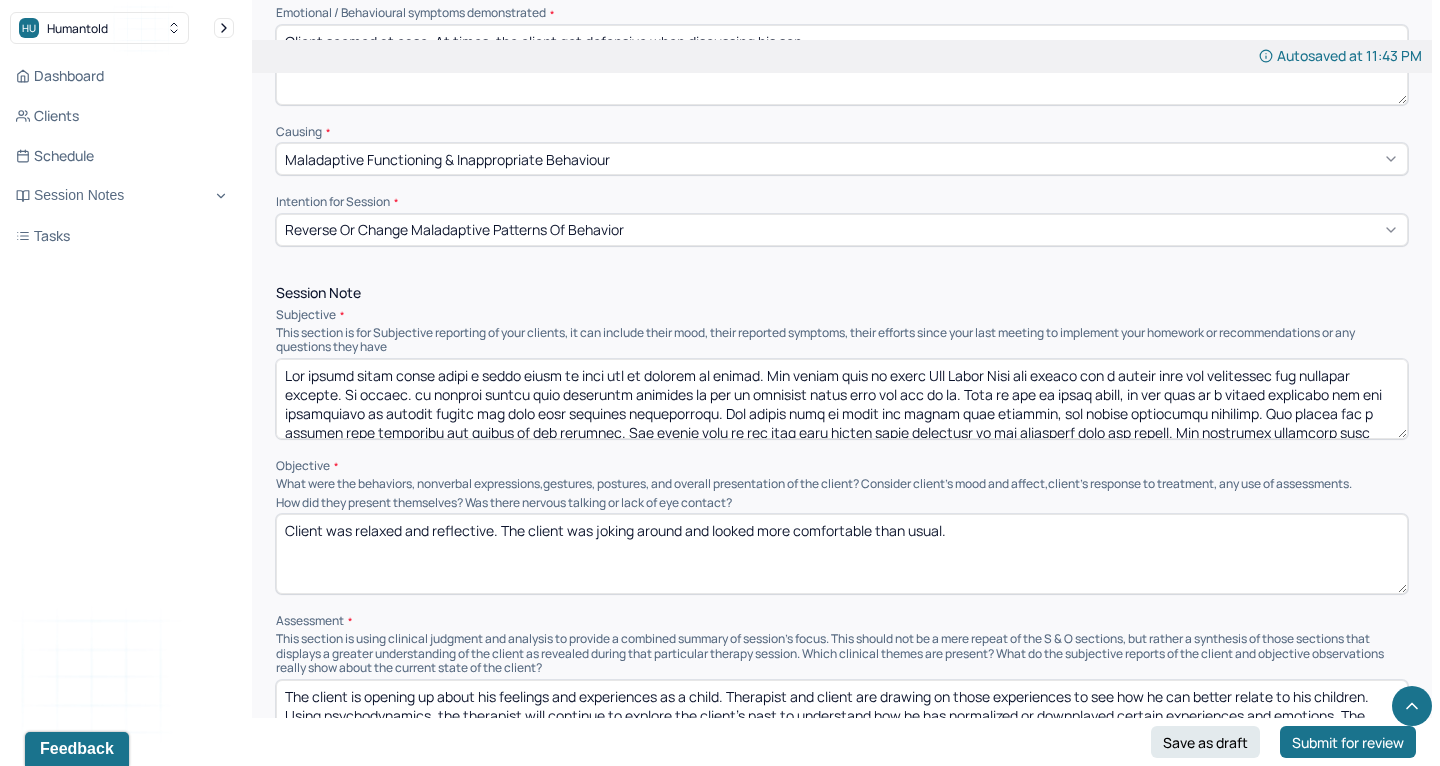 scroll, scrollTop: 966, scrollLeft: 0, axis: vertical 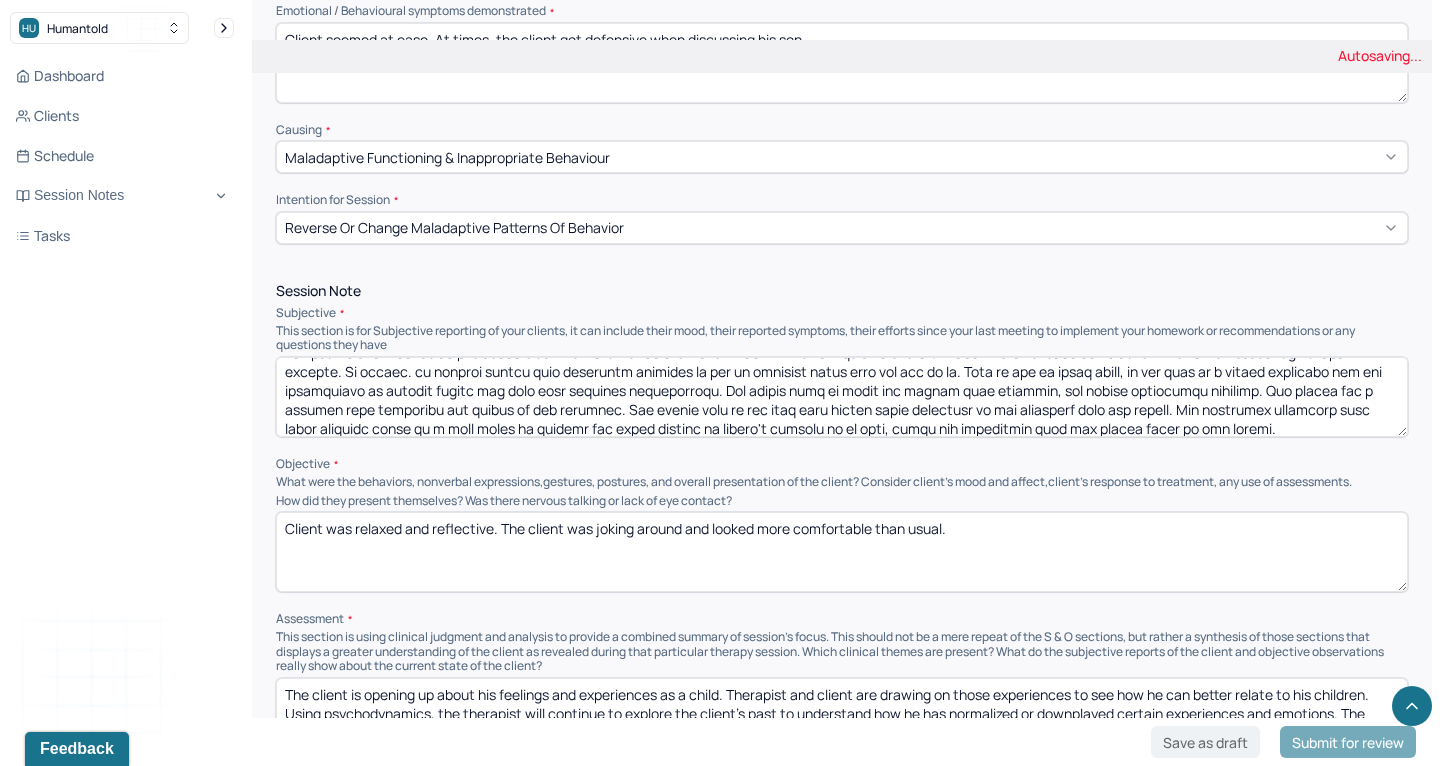 type on "Client seemed at ease. At times, the client got defensive when discussing his son." 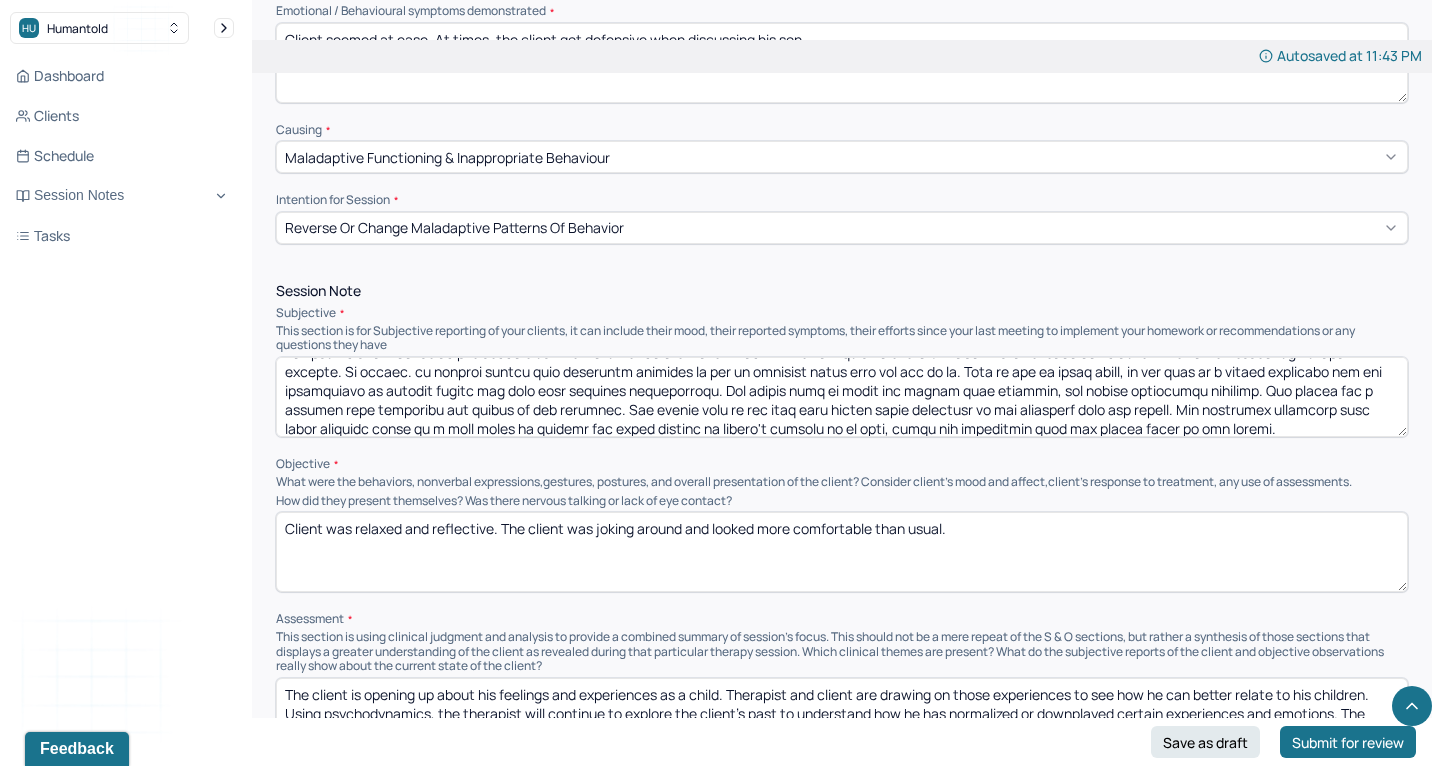 click at bounding box center (842, 397) 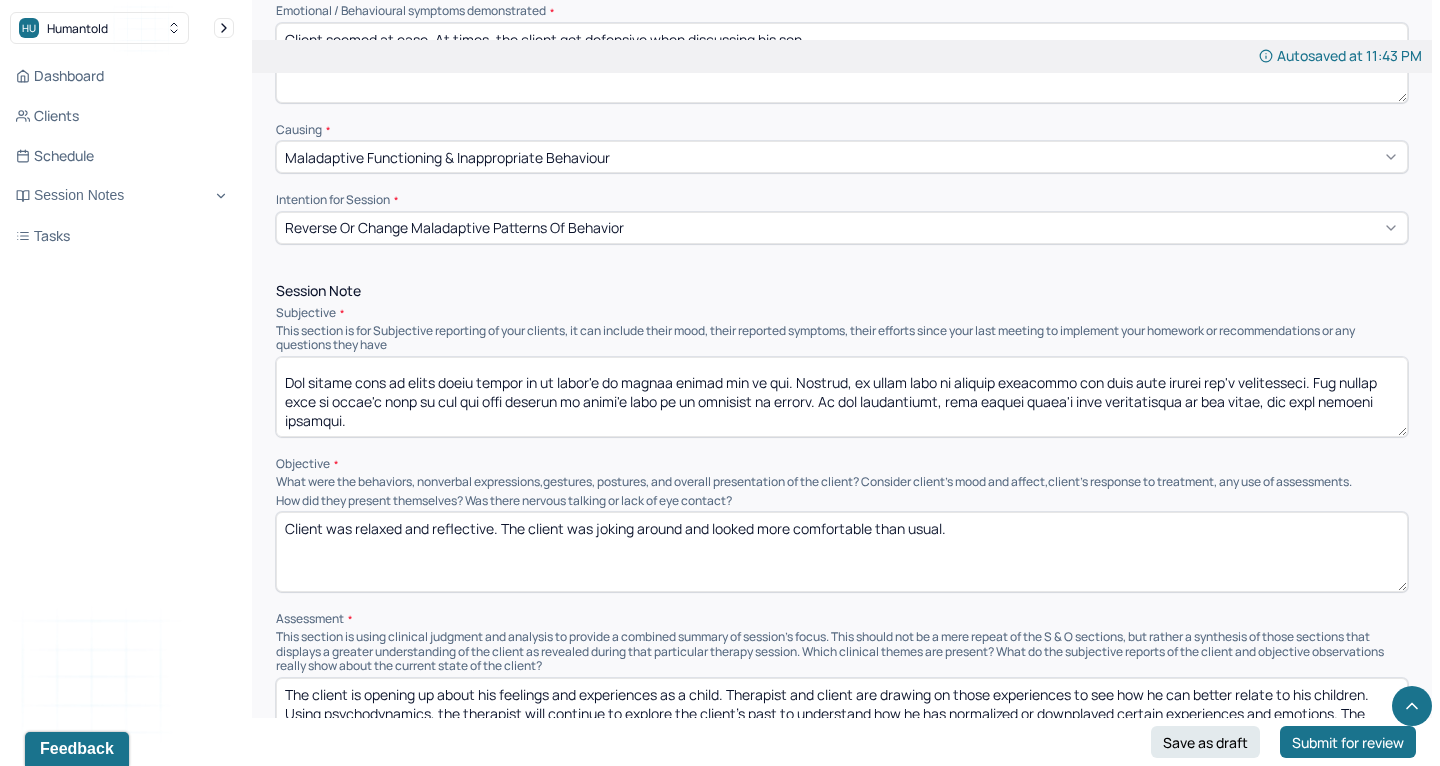 scroll, scrollTop: 104, scrollLeft: 0, axis: vertical 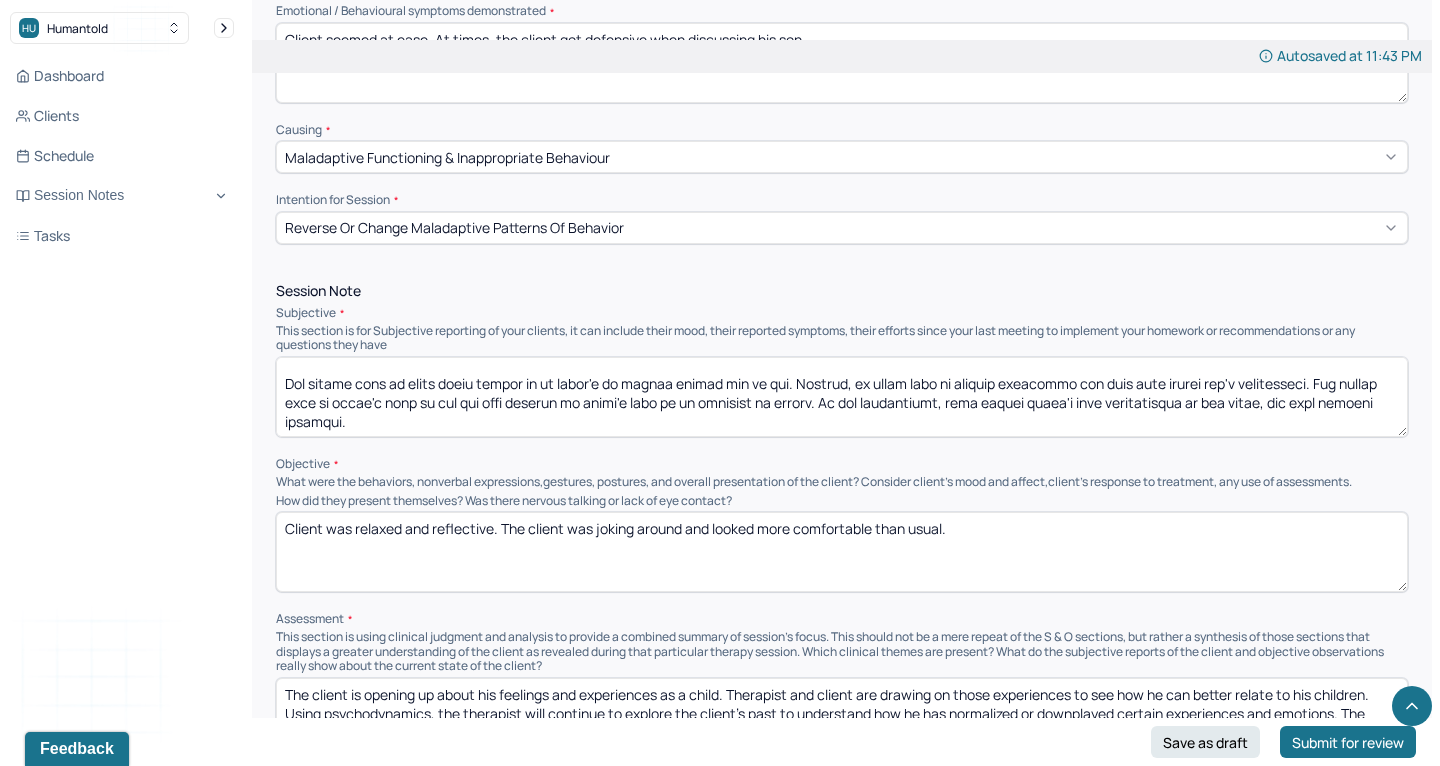drag, startPoint x: 518, startPoint y: 402, endPoint x: 473, endPoint y: 449, distance: 65.06919 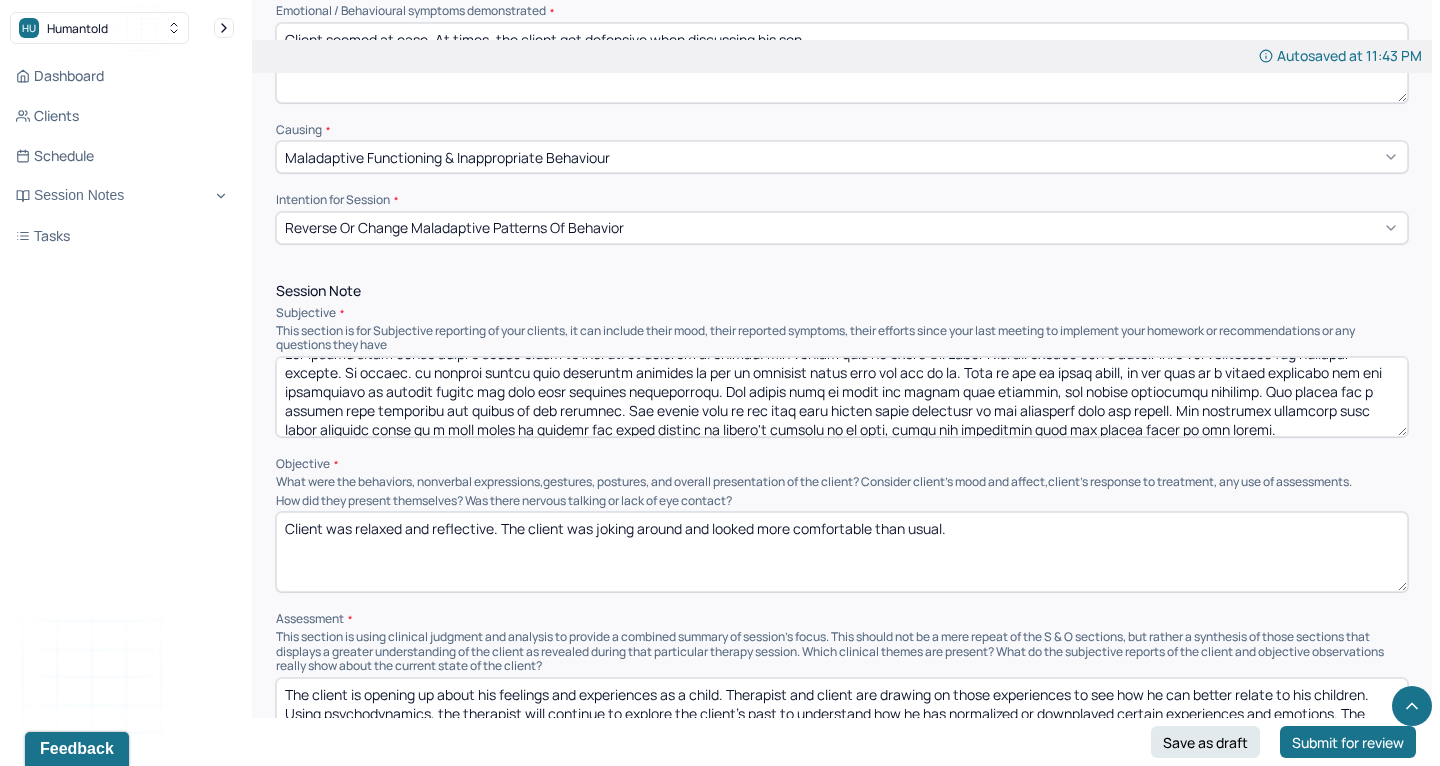 scroll, scrollTop: 0, scrollLeft: 0, axis: both 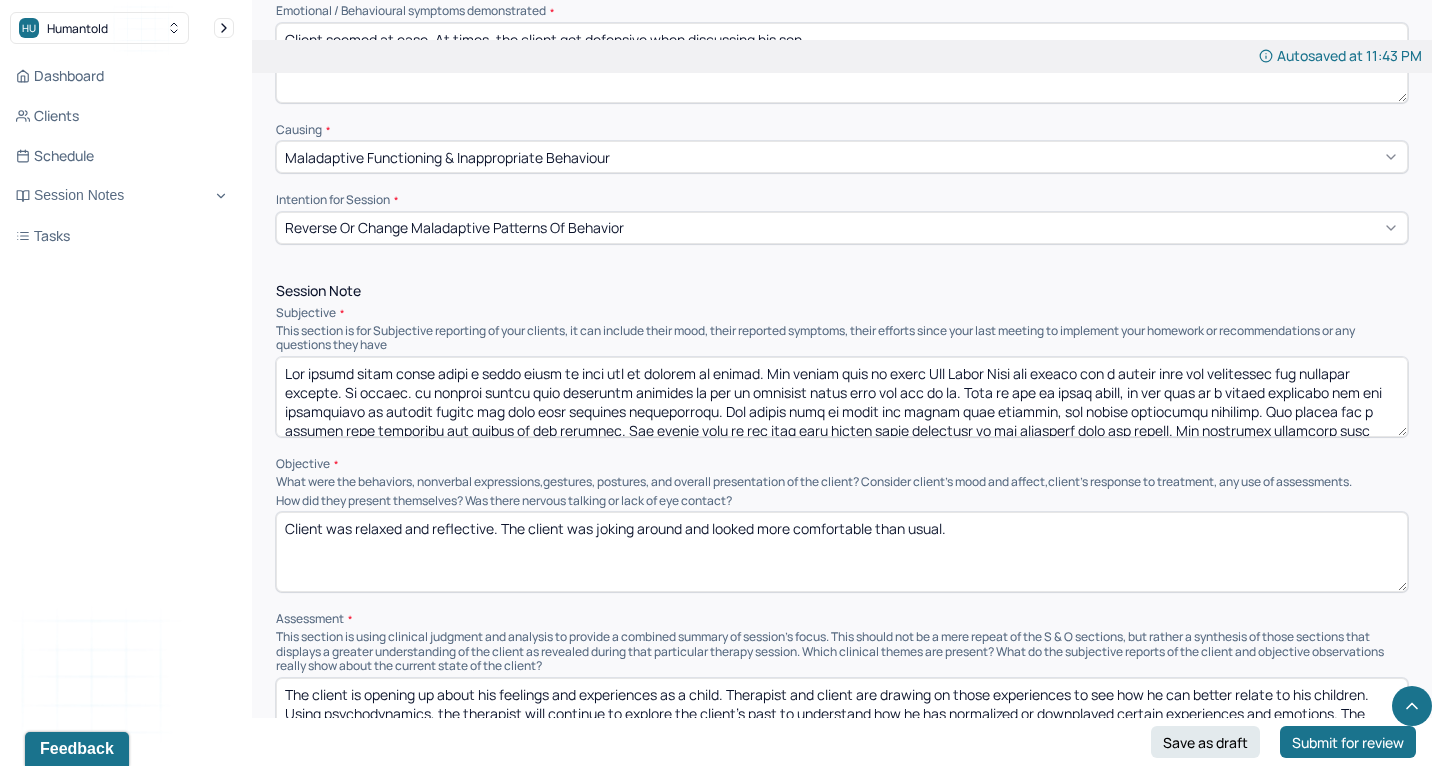 drag, startPoint x: 382, startPoint y: 403, endPoint x: 299, endPoint y: 275, distance: 152.5549 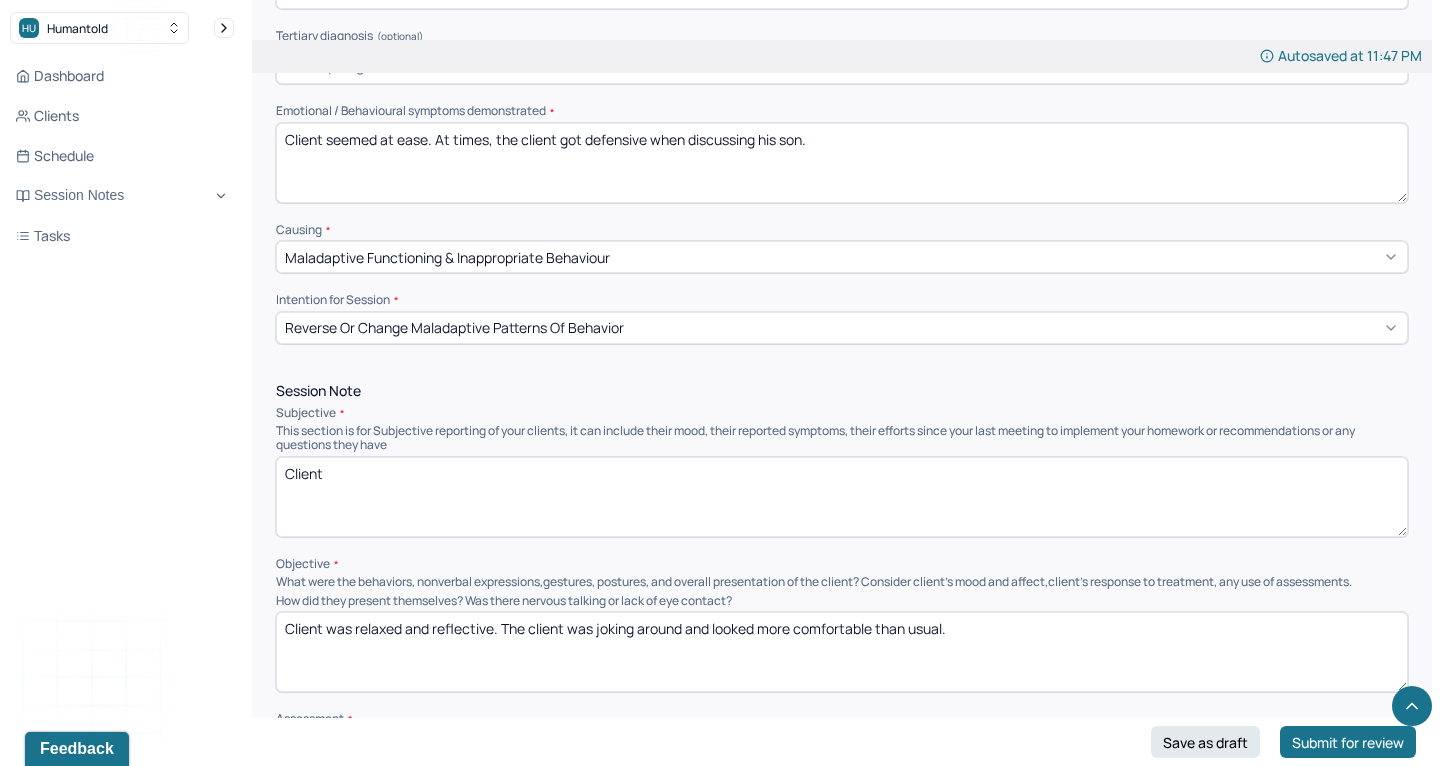 scroll, scrollTop: 864, scrollLeft: 0, axis: vertical 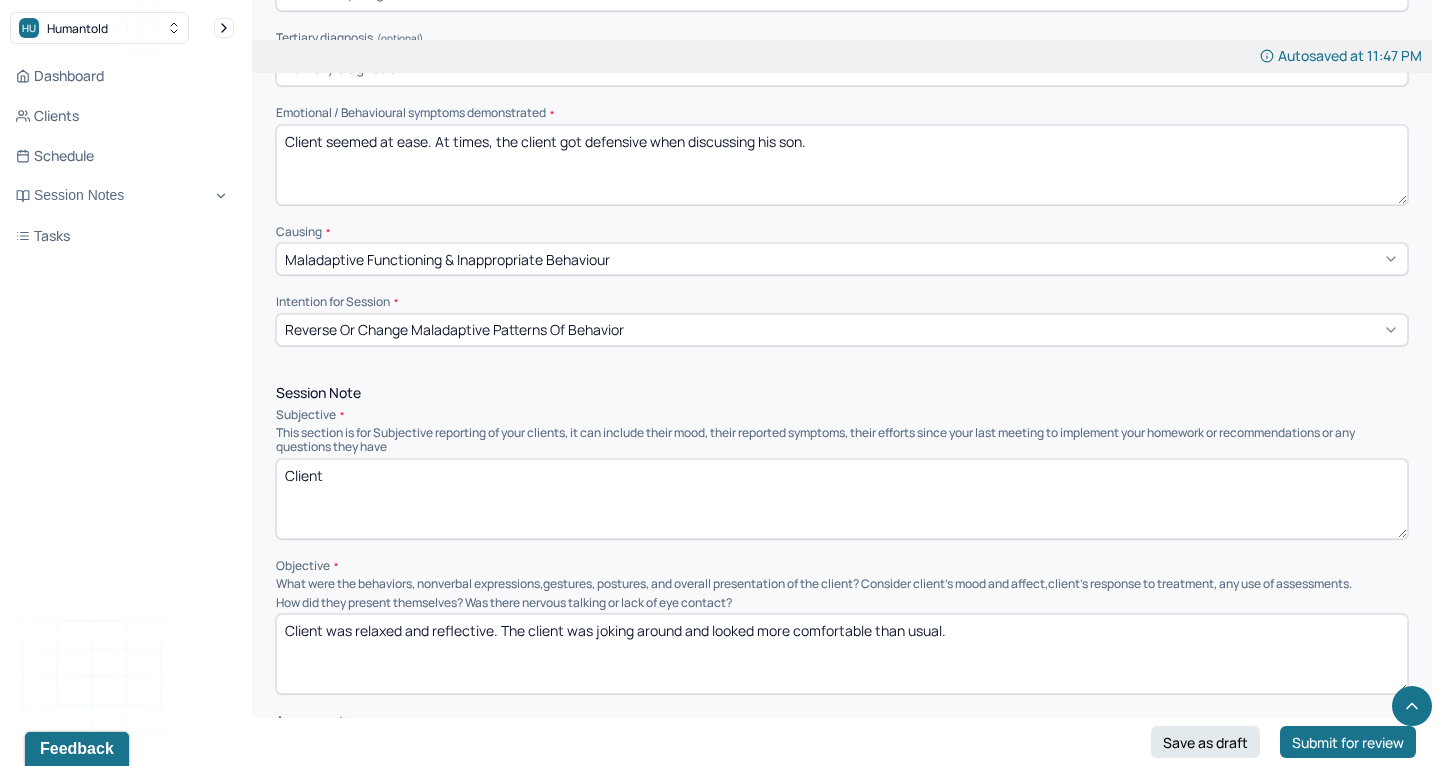 click on "Session Note" at bounding box center (842, 393) 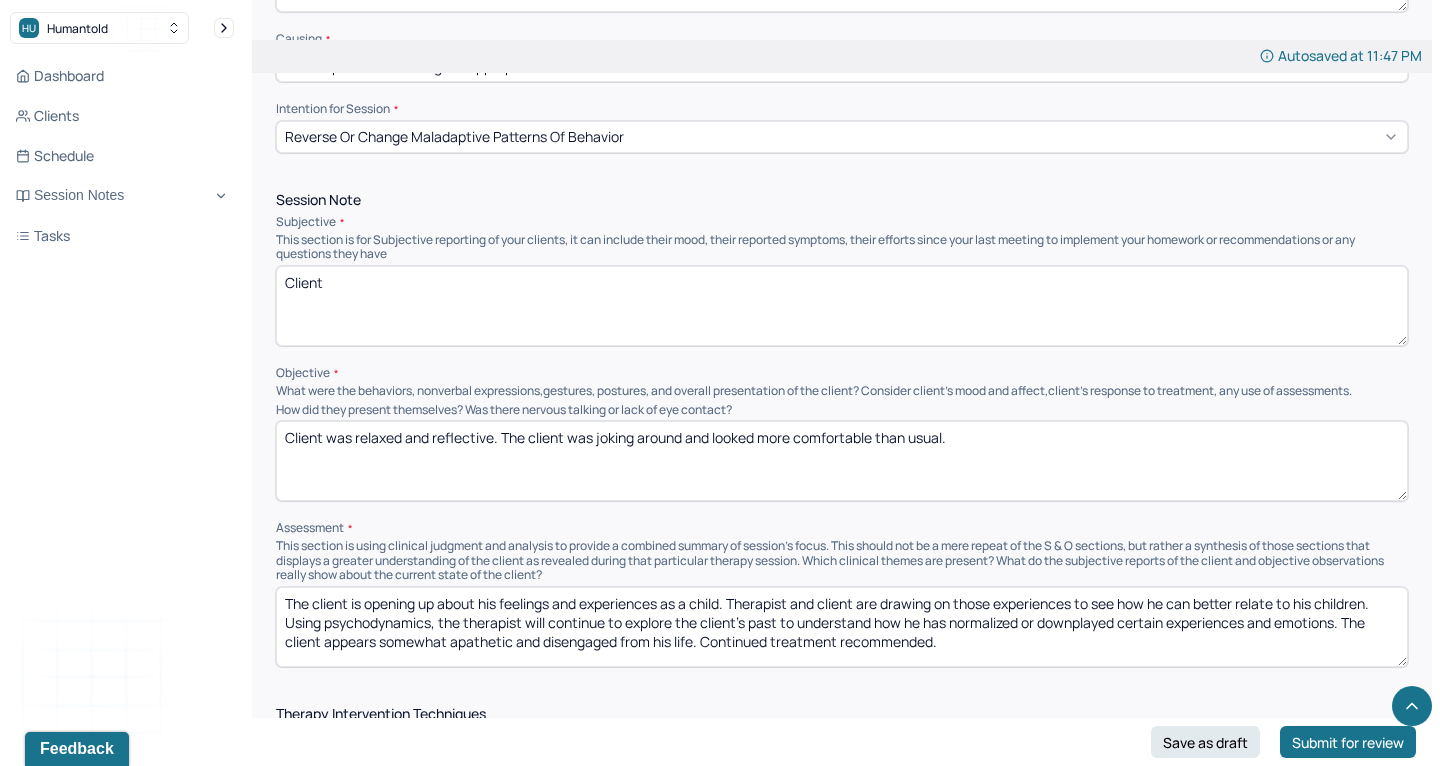 scroll, scrollTop: 1069, scrollLeft: 0, axis: vertical 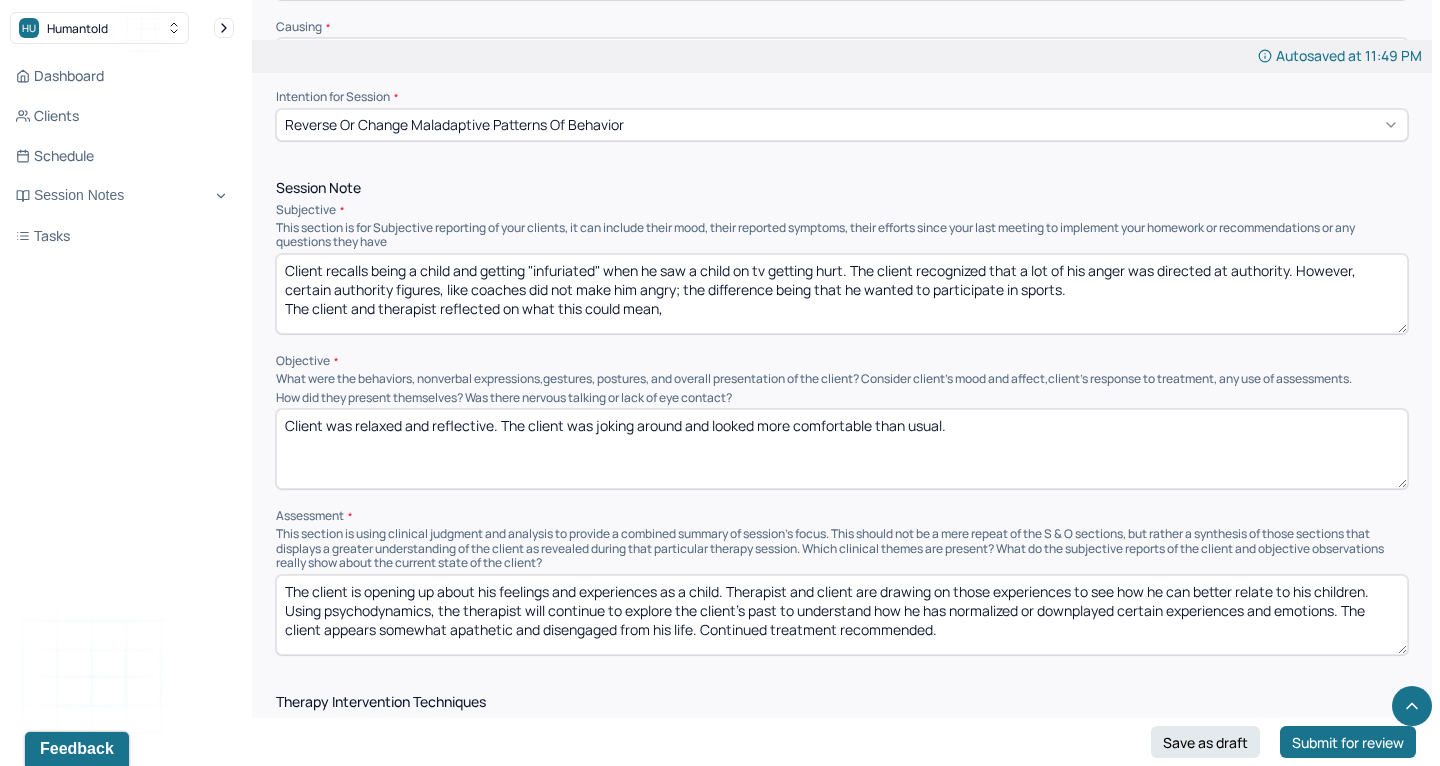 drag, startPoint x: 858, startPoint y: 247, endPoint x: 1265, endPoint y: 275, distance: 407.962 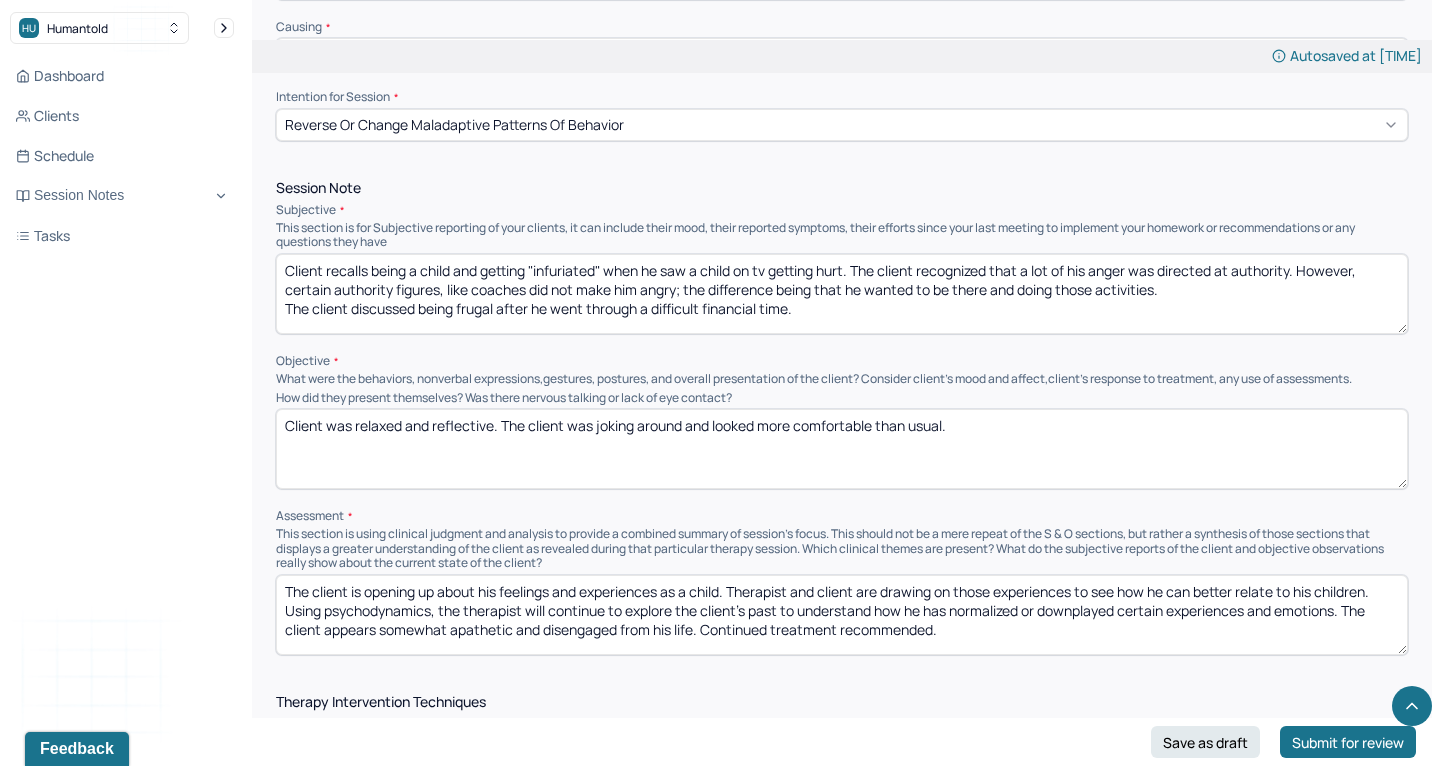 scroll, scrollTop: 4, scrollLeft: 0, axis: vertical 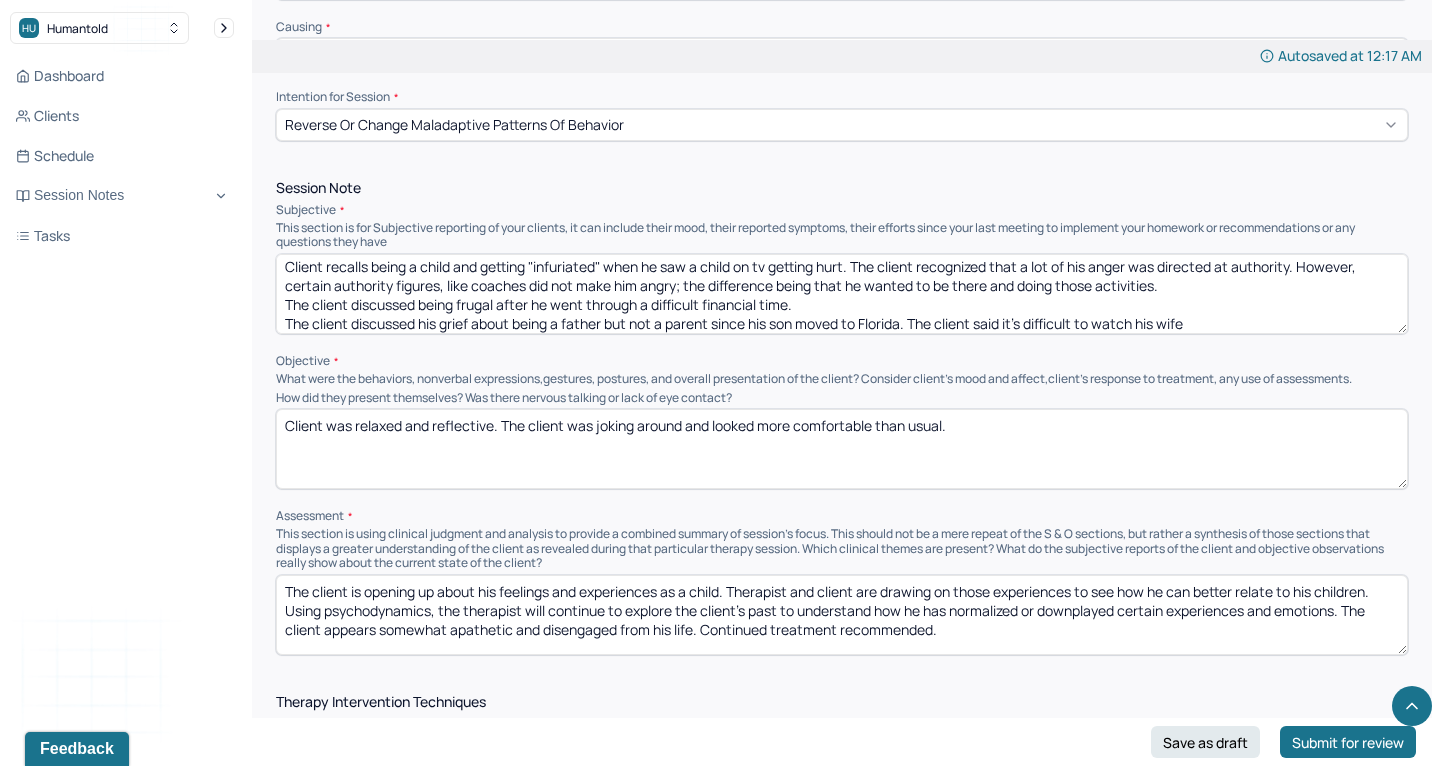 drag, startPoint x: 931, startPoint y: 304, endPoint x: 1235, endPoint y: 304, distance: 304 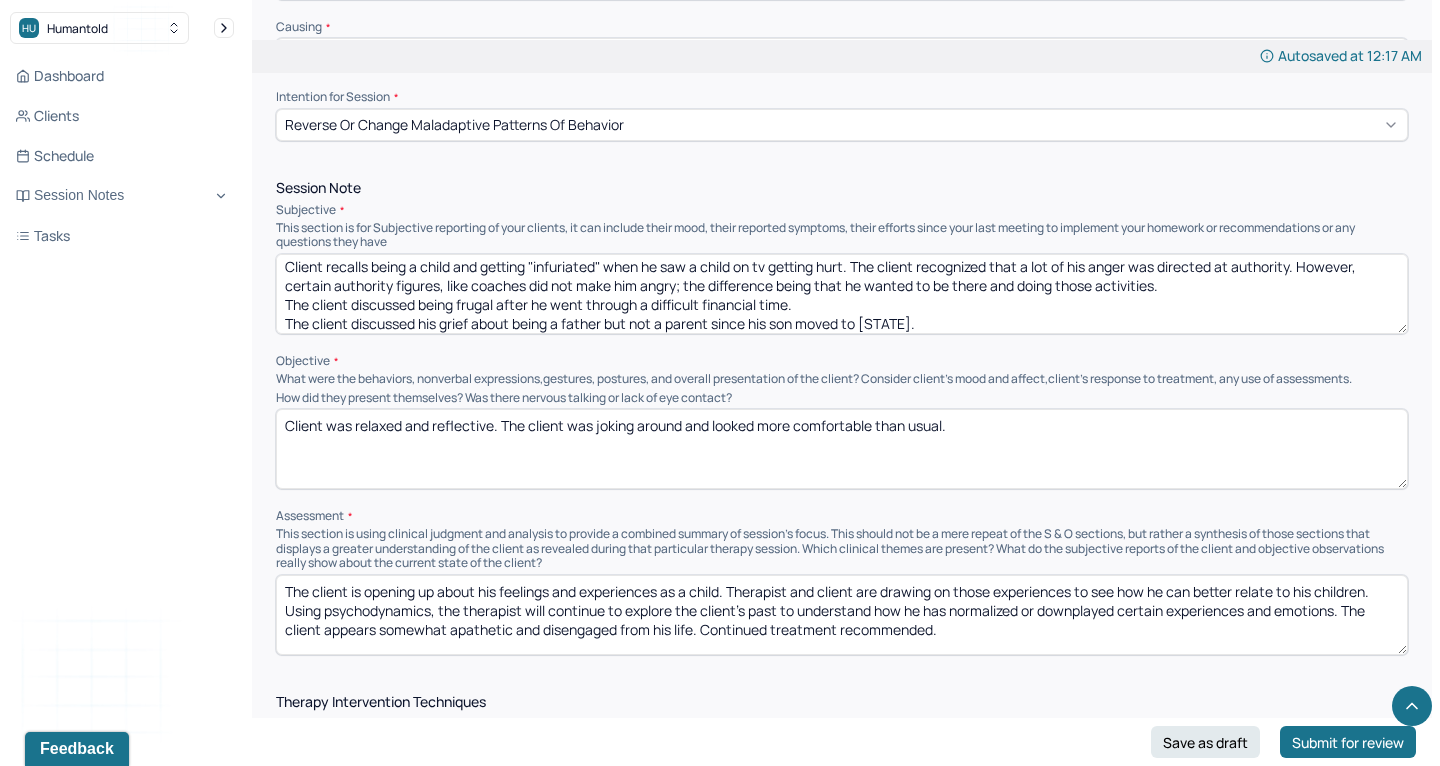 drag, startPoint x: 885, startPoint y: 271, endPoint x: 1211, endPoint y: 264, distance: 326.07513 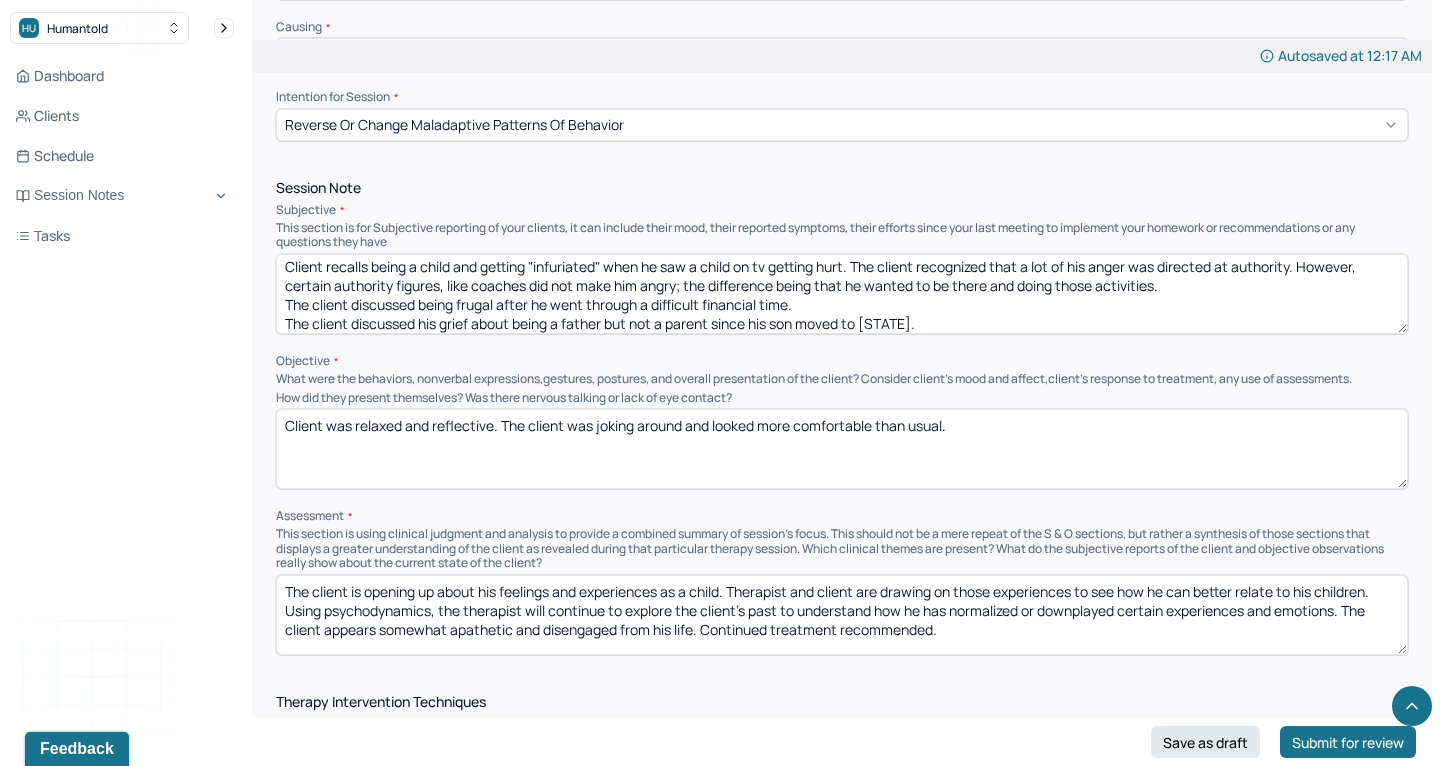 click on "Client recalls being a child and getting "infuriated" when he saw a child on tv getting hurt. The client recognized that a lot of his anger was directed at authority. However, certain authority figures, like coaches did not make him angry; the difference being that he wanted to be there and doing those activities.
The client discussed being frugal after he went through a difficult financial time.
The client discussed his grief about being a father but not a parent since his son moved to [STATE]." at bounding box center (842, 294) 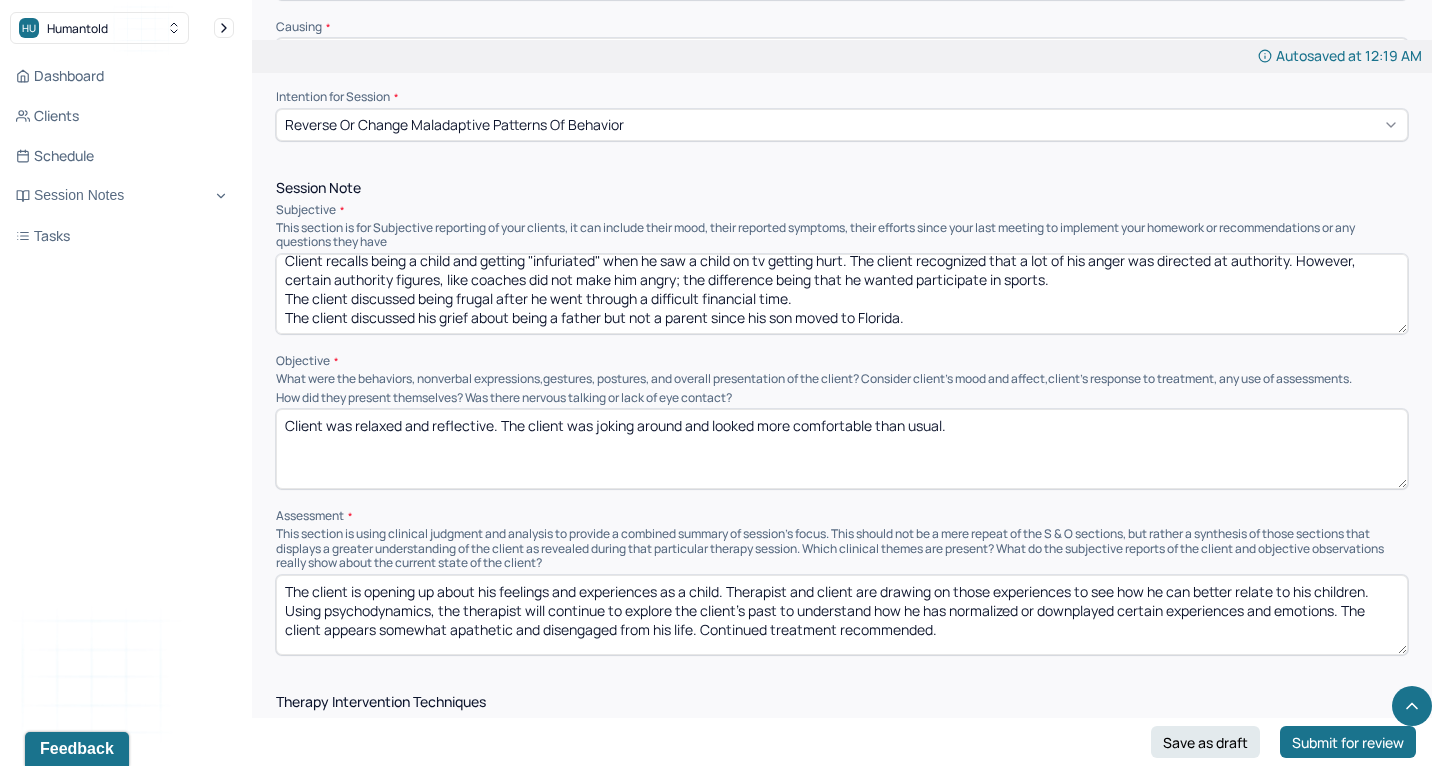 scroll, scrollTop: 9, scrollLeft: 0, axis: vertical 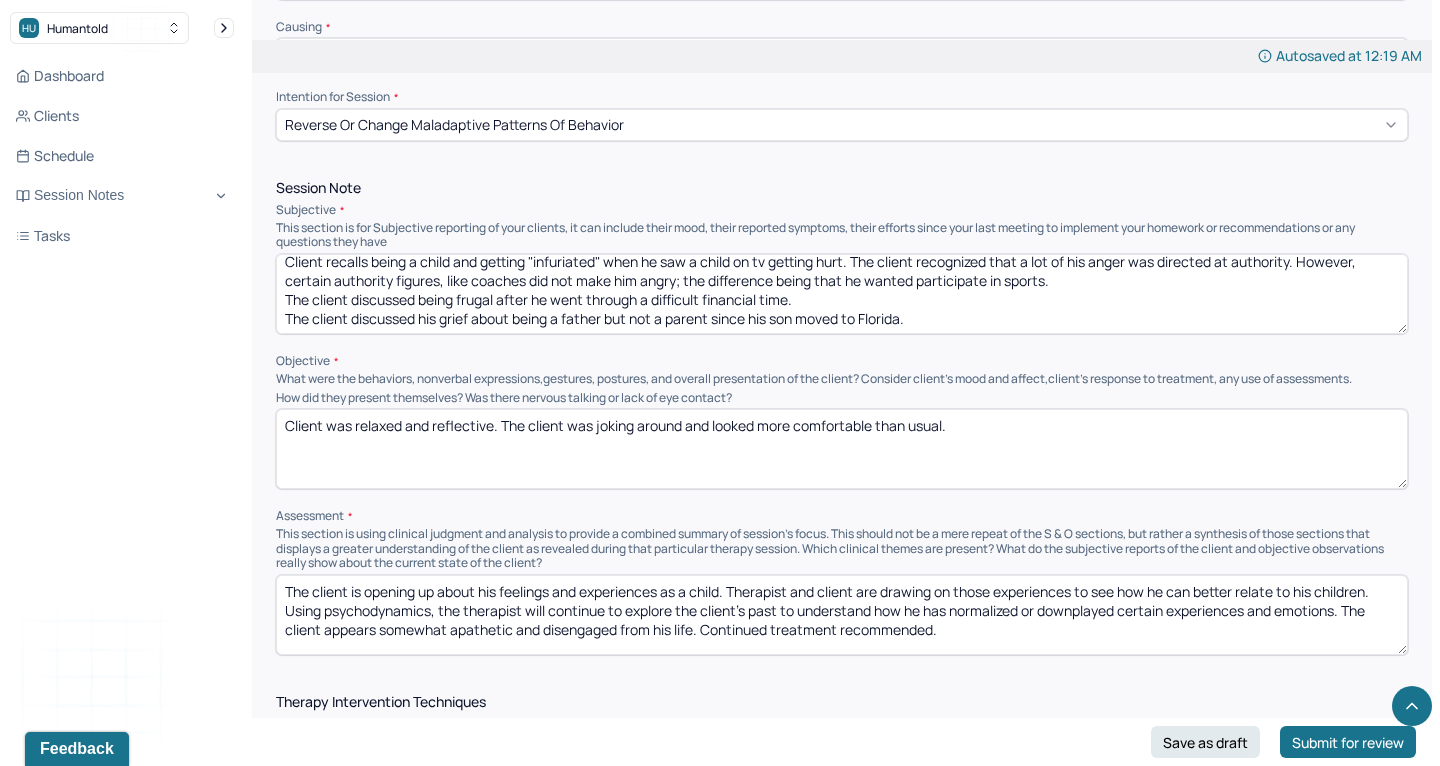 click on "Client recalls being a child and getting "infuriated" when he saw a child on tv getting hurt. The client recognized that a lot of his anger was directed at authority. However, certain authority figures, like coaches did not make him angry; the difference being that he wanted participate in sports.
The client discussed being frugal after he went through a difficult financial time.
The client discussed his grief about being a father but not a parent since his son moved to Florida." at bounding box center [842, 294] 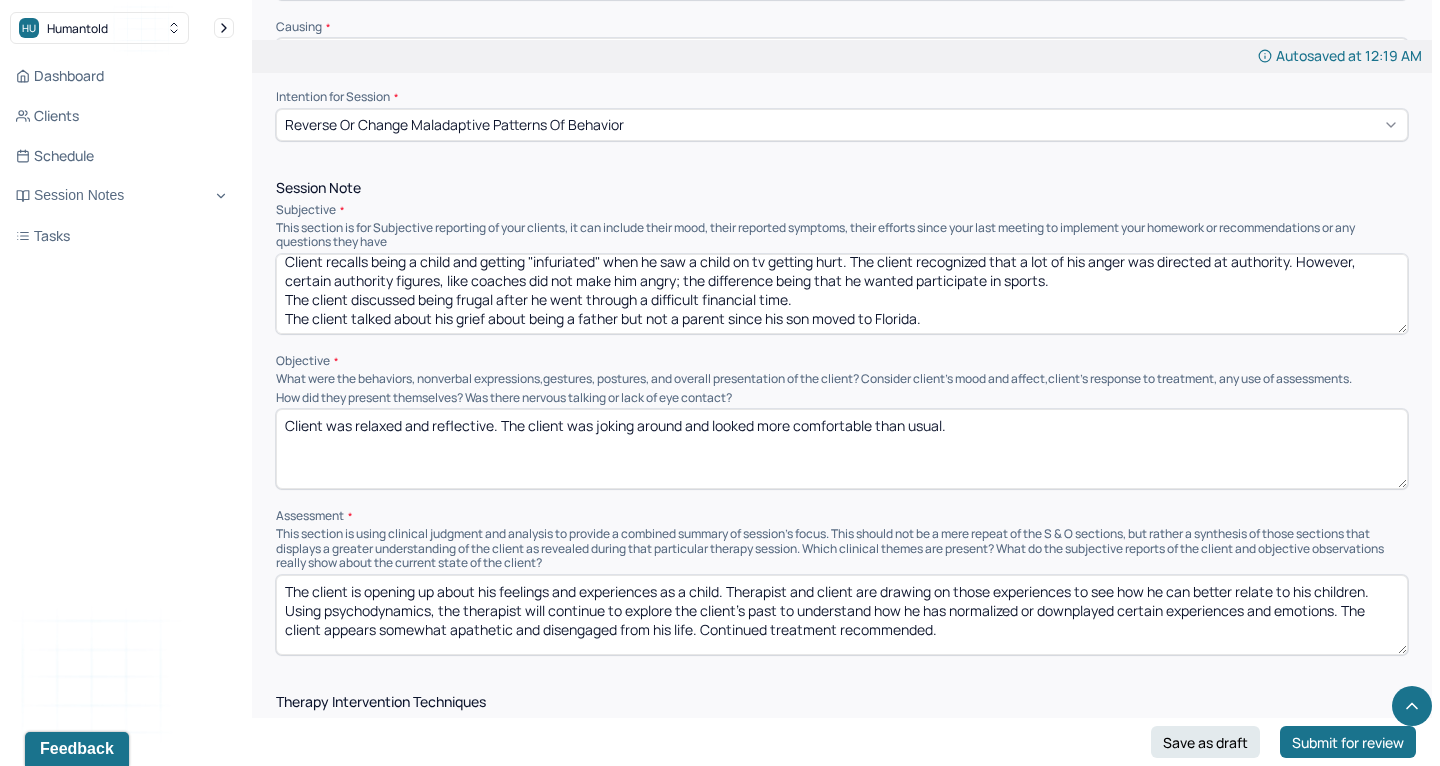 click on "Client recalls being a child and getting "infuriated" when he saw a child on tv getting hurt. The client recognized that a lot of his anger was directed at authority. However, certain authority figures, like coaches did not make him angry; the difference being that he wanted participate in sports.
The client discussed being frugal after he went through a difficult financial time.
The client talked about his grief about being a father but not a parent since his son moved to Florida." at bounding box center (842, 294) 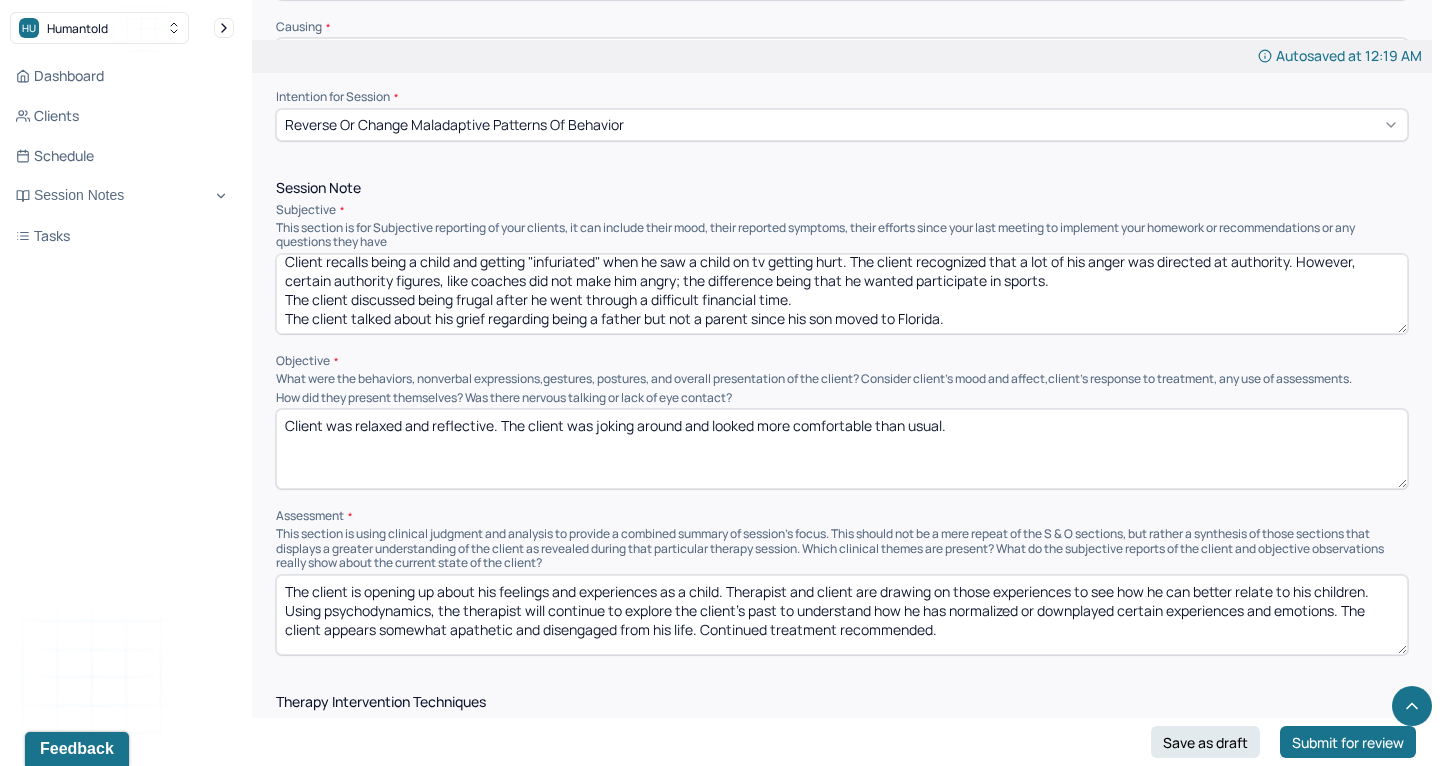 click on "Client recalls being a child and getting "infuriated" when he saw a child on tv getting hurt. The client recognized that a lot of his anger was directed at authority. However, certain authority figures, like coaches did not make him angry; the difference being that he wanted participate in sports.
The client discussed being frugal after he went through a difficult financial time.
The client talked about his grief regarding being a father but not a parent since his son moved to Florida." at bounding box center (842, 294) 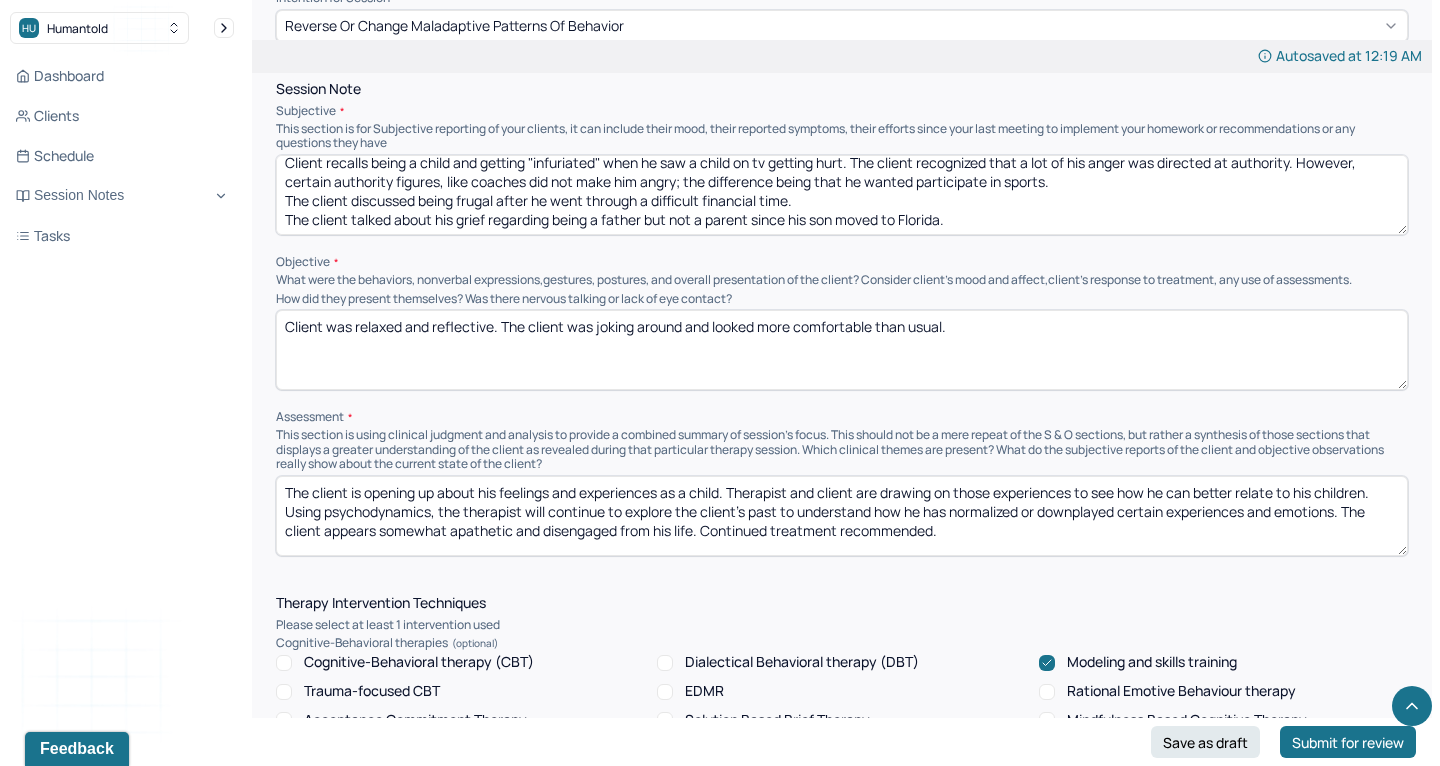 scroll, scrollTop: 1167, scrollLeft: 0, axis: vertical 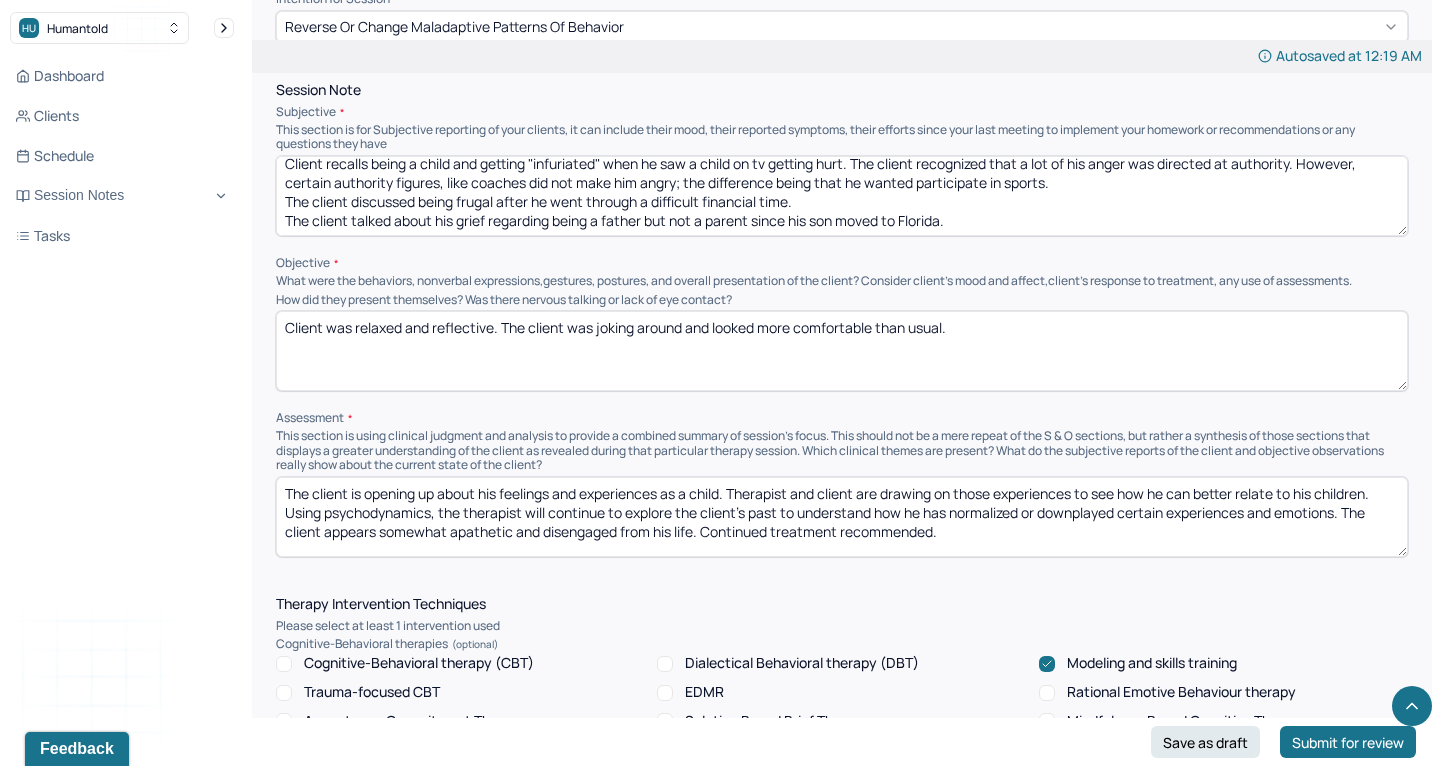 type on "Client recalls being a child and getting "infuriated" when he saw a child on tv getting hurt. The client recognized that a lot of his anger was directed at authority. However, certain authority figures, like coaches did not make him angry; the difference being that he wanted participate in sports.
The client discussed being frugal after he went through a difficult financial time.
The client talked about his grief regarding being a father but not a parent since his son moved to Florida." 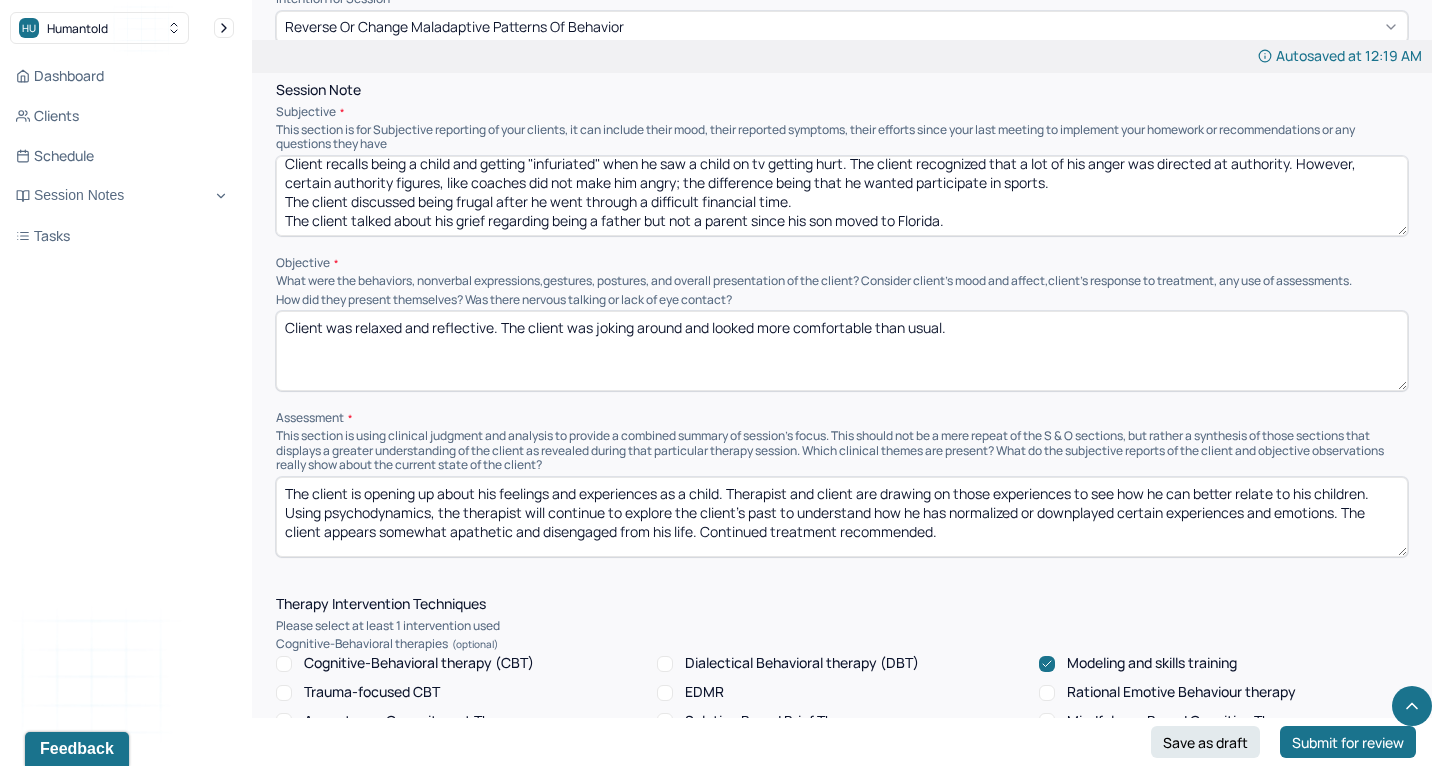 drag, startPoint x: 667, startPoint y: 474, endPoint x: 725, endPoint y: 470, distance: 58.137768 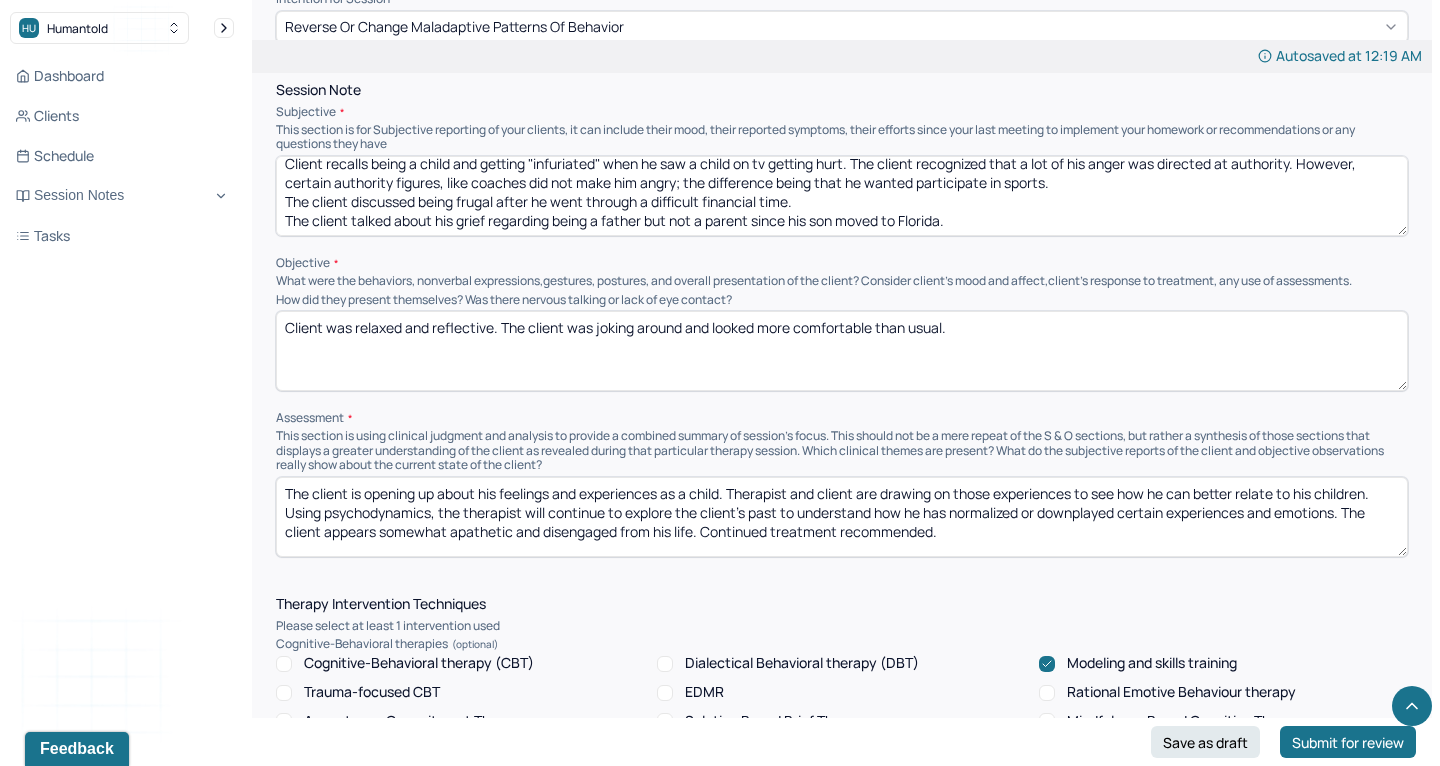 click on "The client is opening up about his feelings and experiences as a child. Therapist and client are drawing on those experiences to see how he can better relate to his children. Using psychodynamics, the therapist will continue to explore the client's past to understand how he has normalized or downplayed certain experiences and emotions. The client appears somewhat apathetic and disengaged from his life. Continued treatment recommended." at bounding box center (842, 517) 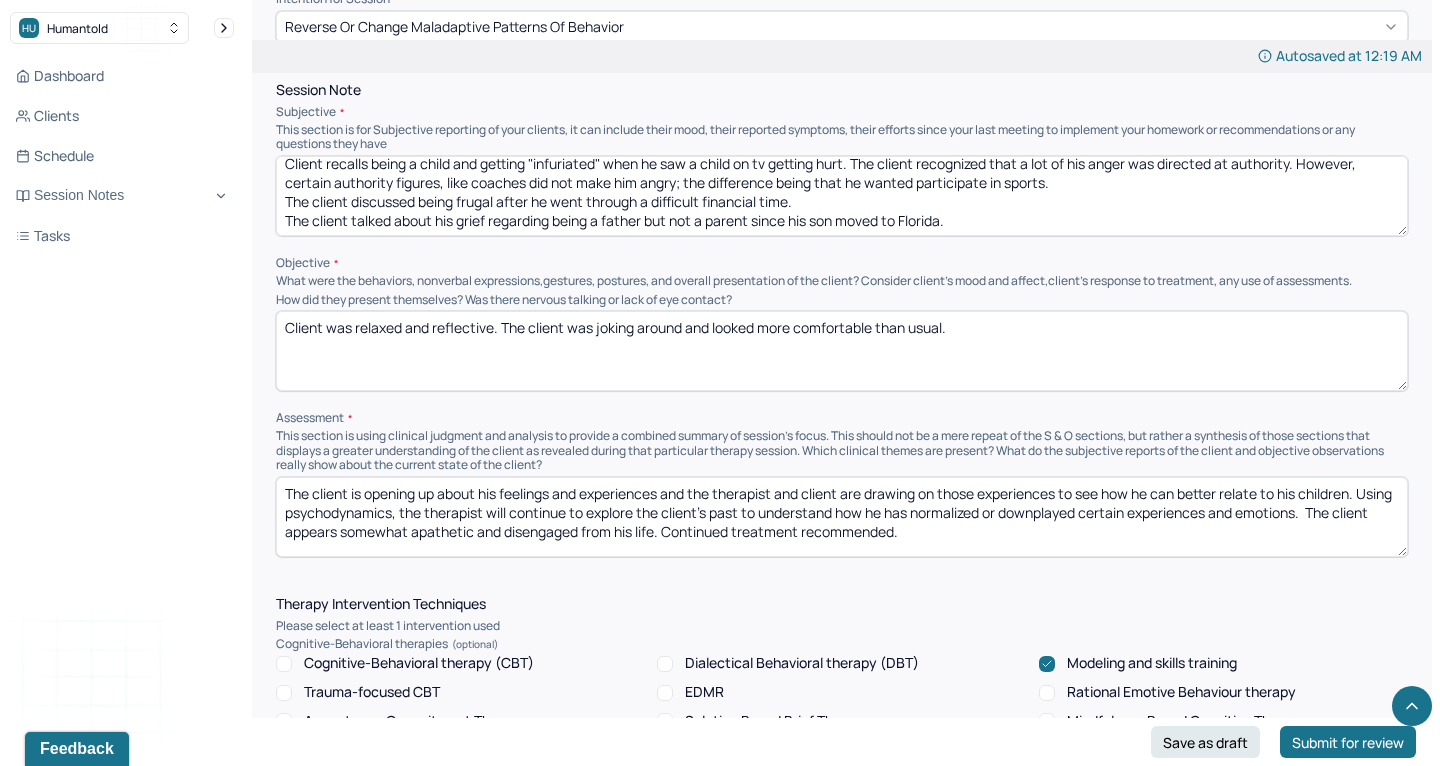 click on "The client is opening up about his feelings and experiences and the therapist and client are drawing on those experiences to see how he can better relate to his children. Using psychodynamics, the therapist will continue to explore the client's past to understand how he has normalized or downplayed certain experiences and emotions.  The client appears somewhat apathetic and disengaged from his life. Continued treatment recommended." at bounding box center [842, 517] 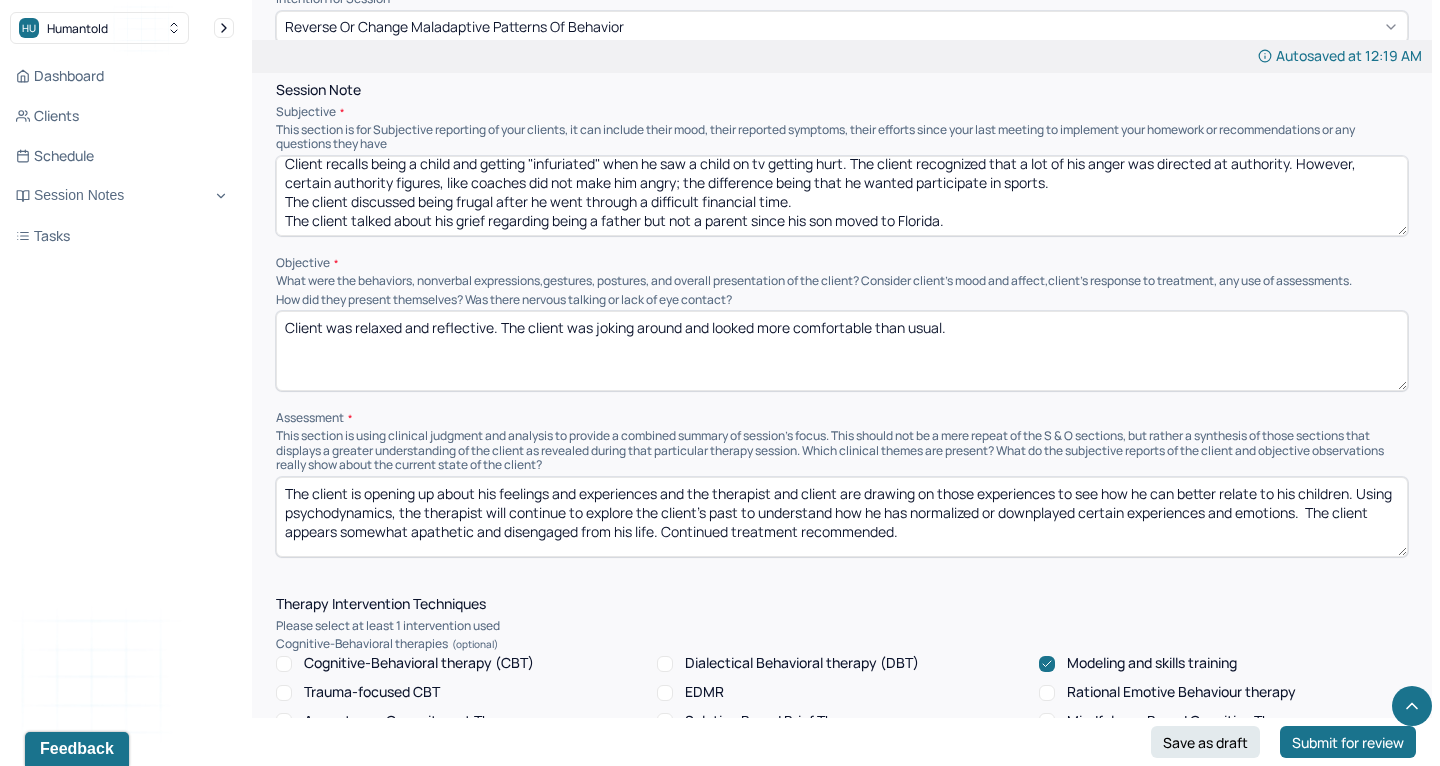 drag, startPoint x: 699, startPoint y: 512, endPoint x: 326, endPoint y: 513, distance: 373.00134 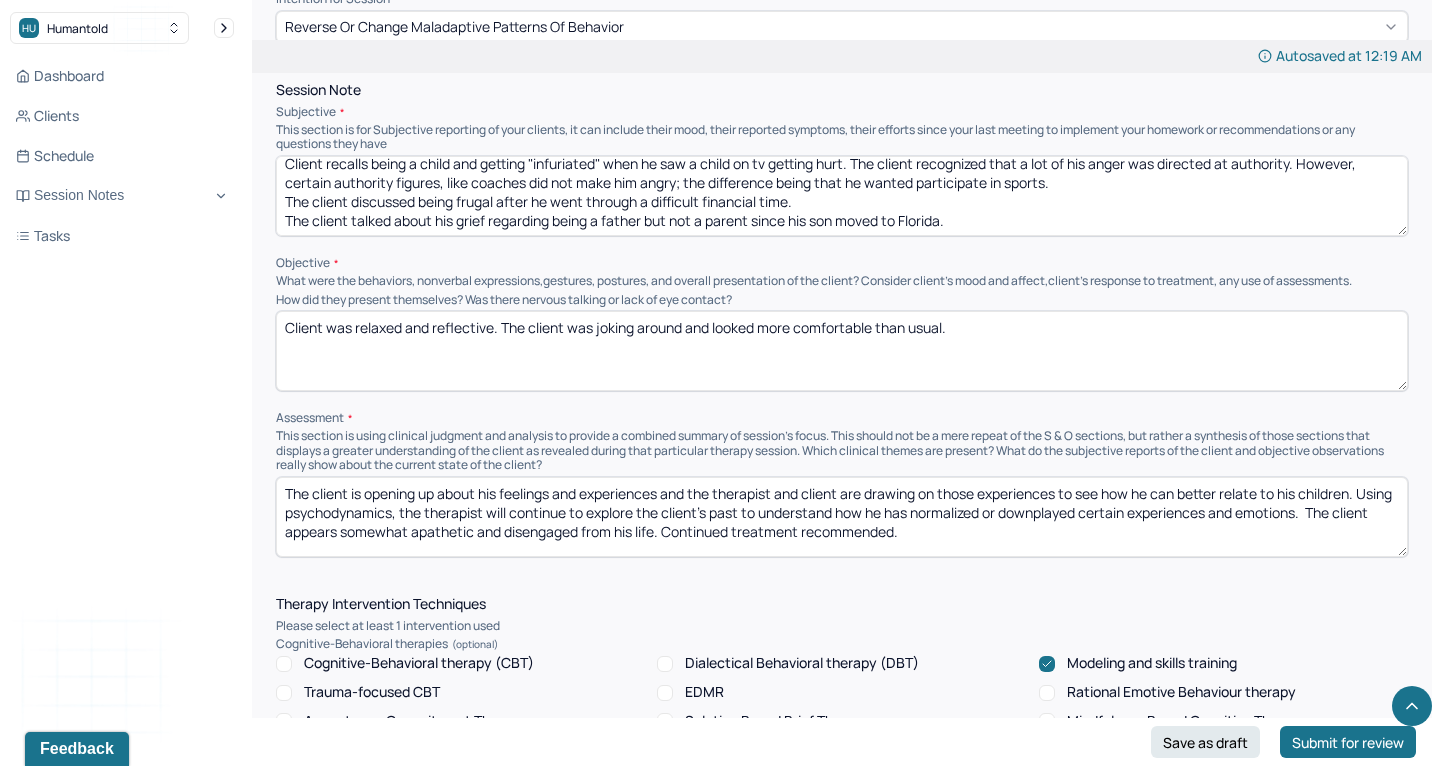 click on "The client is opening up about his feelings and experiences and the therapist and client are drawing on those experiences to see how he can better relate to his children. Using psychodynamics, the therapist will continue to explore the client's past to understand how he has normalized or downplayed certain experiences and emotions.  The client appears somewhat apathetic and disengaged from his life. Continued treatment recommended." at bounding box center [842, 517] 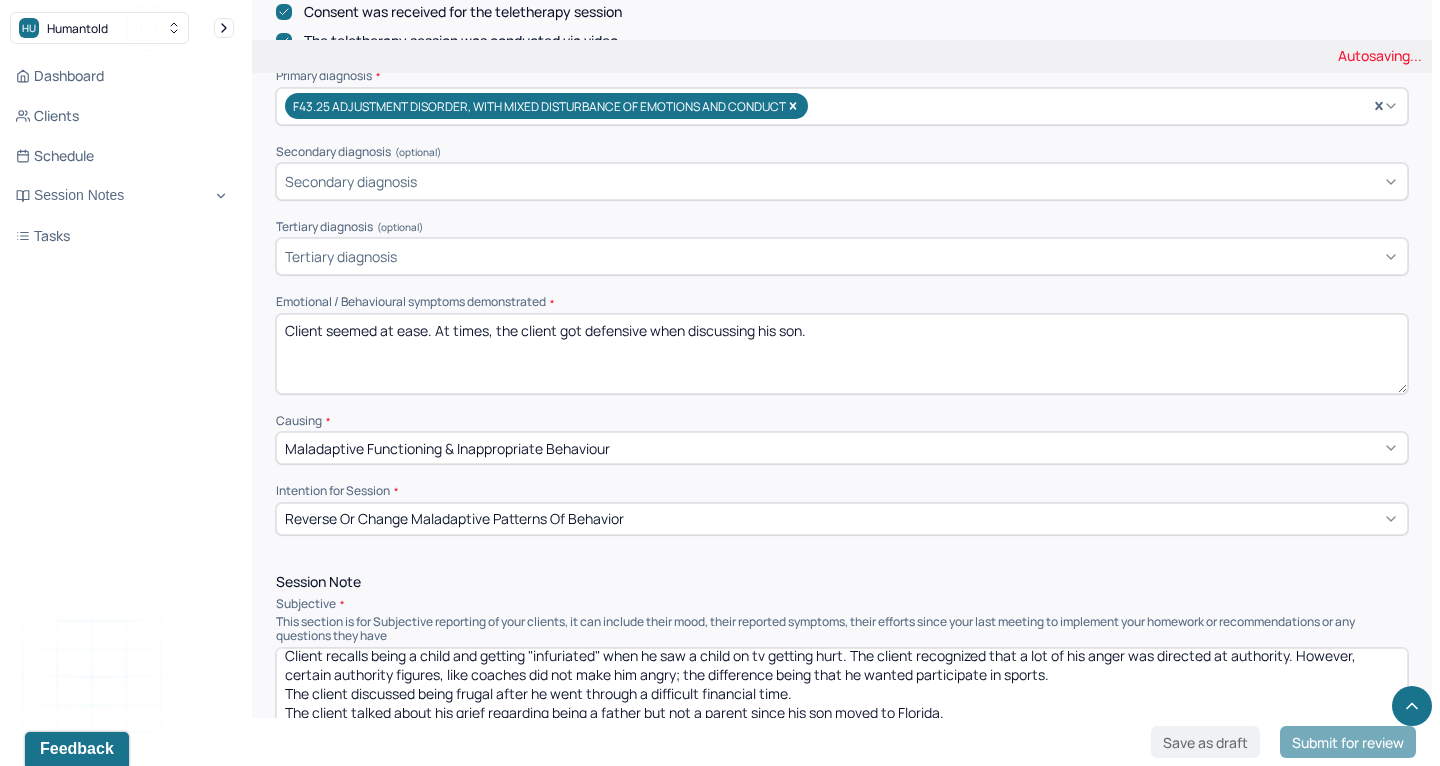 scroll, scrollTop: 674, scrollLeft: 0, axis: vertical 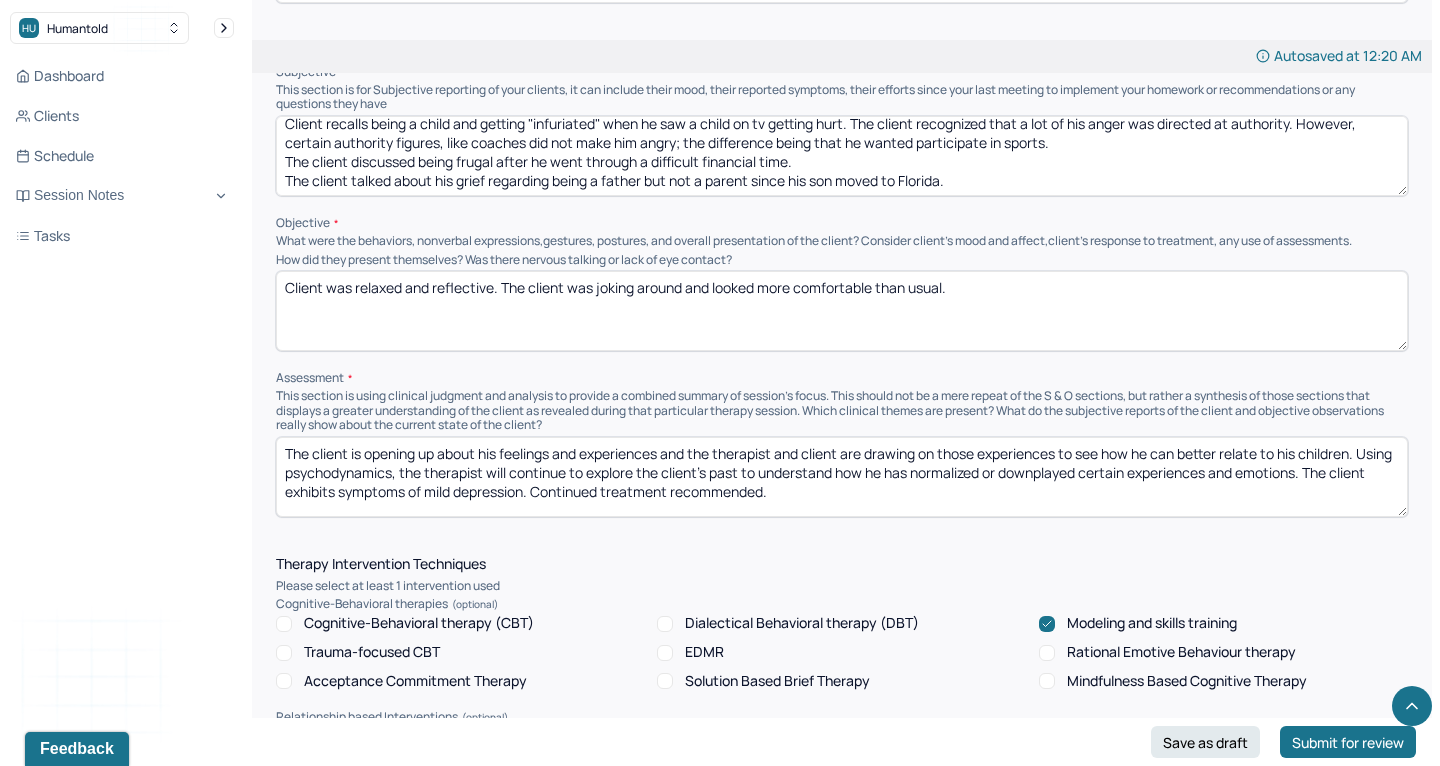 drag, startPoint x: 326, startPoint y: 469, endPoint x: 565, endPoint y: 466, distance: 239.01883 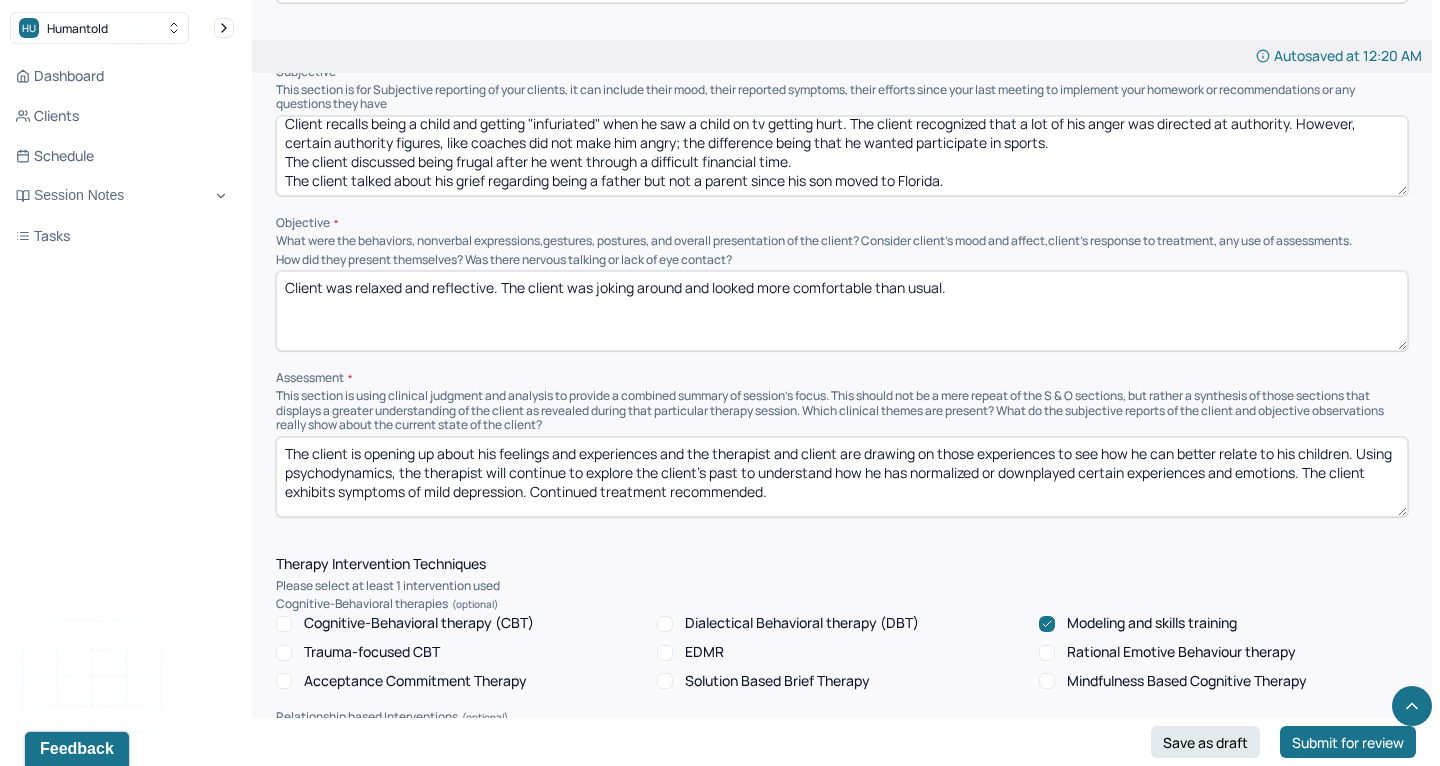 click on "The client is opening up about his feelings and experiences and the therapist and client are drawing on those experiences to see how he can better relate to his children. Using psychodynamics, the therapist will continue to explore the client's past to understand how he has normalized or downplayed certain experiences and emotions. The client exhibits symptoms of mild depression. Continued treatment recommended." at bounding box center (842, 477) 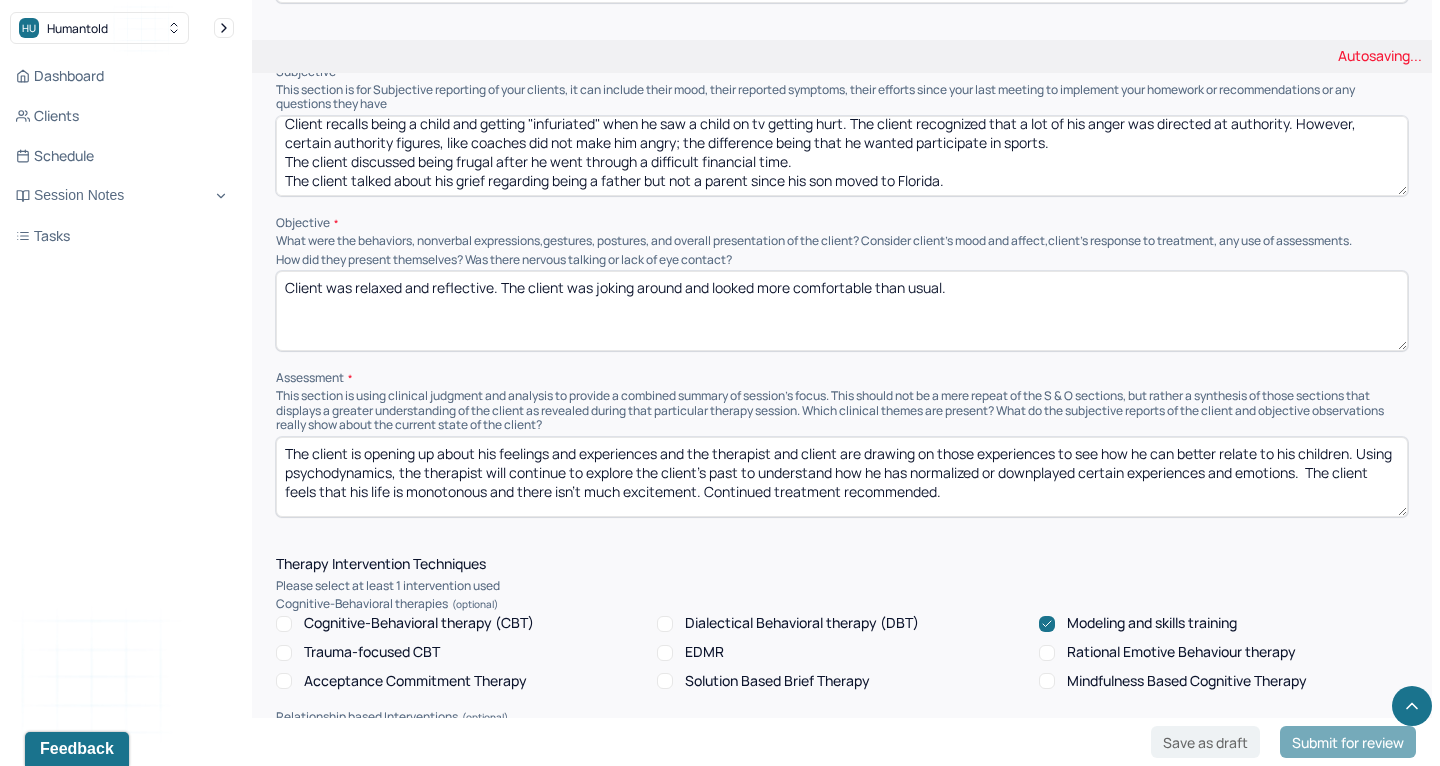 click on "The client is opening up about his feelings and experiences and the therapist and client are drawing on those experiences to see how he can better relate to his children. Using psychodynamics, the therapist will continue to explore the client's past to understand how he has normalized or downplayed certain experiences and emotions. The client feels that his life is monotonous and there isn't much excitment. Continued treatment recommended." at bounding box center (842, 477) 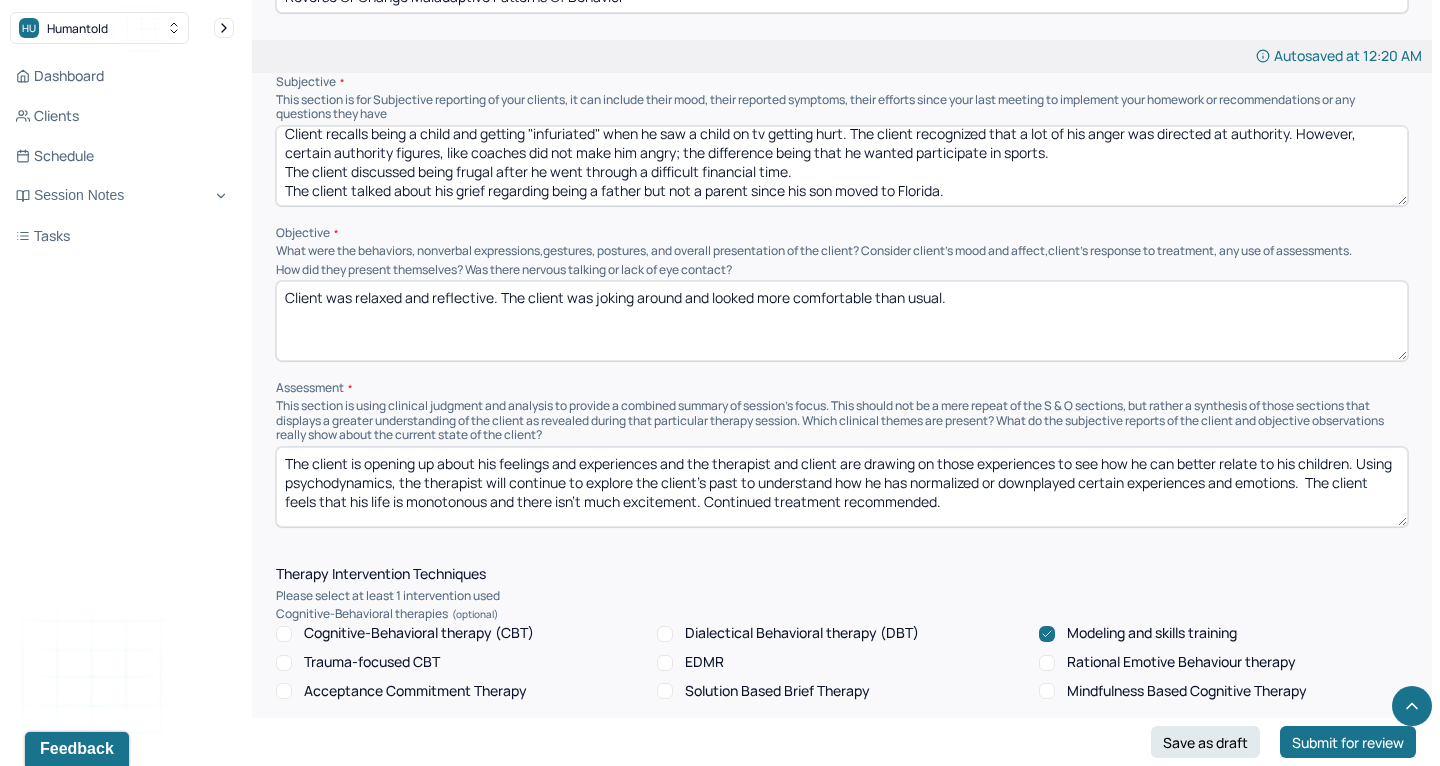 scroll, scrollTop: 1196, scrollLeft: 0, axis: vertical 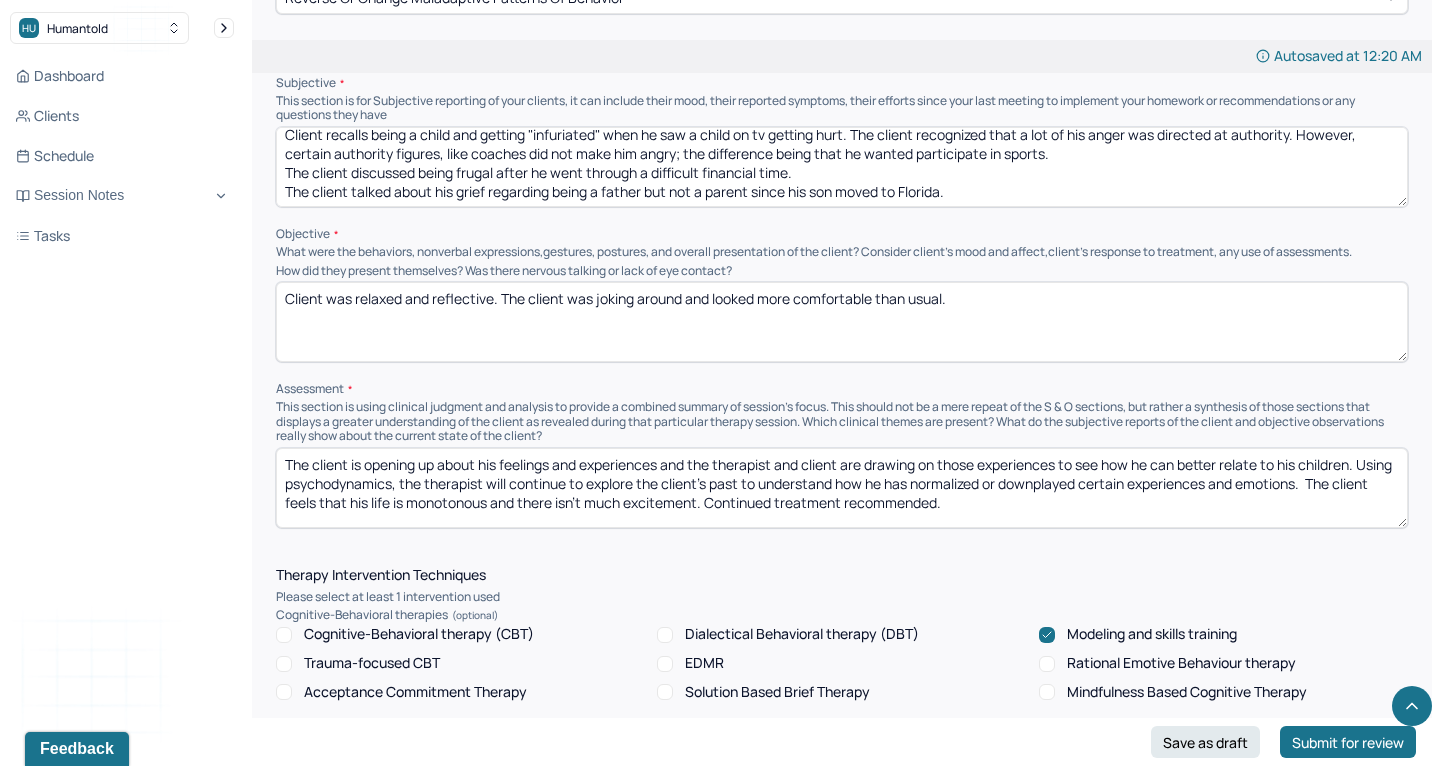 type on "The client is opening up about his feelings and experiences and the therapist and client are drawing on those experiences to see how he can better relate to his children. Using psychodynamics, the therapist will continue to explore the client's past to understand how he has normalized or downplayed certain experiences and emotions.  The client feels that his life is monotonous and there isn't much excitement. Continued treatment recommended." 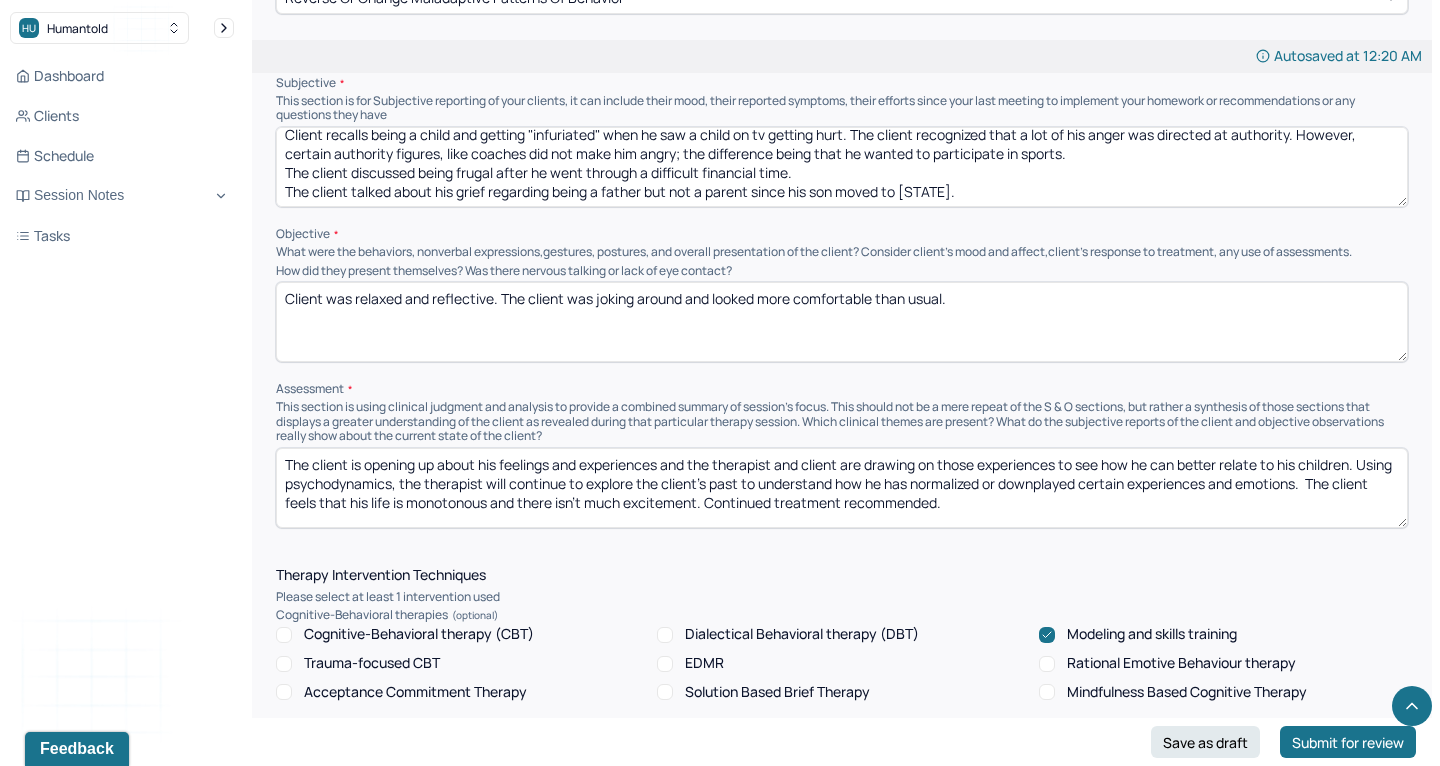 click on "Client recalls being a child and getting "infuriated" when he saw a child on tv getting hurt. The client recognized that a lot of his anger was directed at authority. However, certain authority figures, like coaches did not make him angry; the difference being that he wanted participate in sports.
The client discussed being frugal after he went through a difficult financial time.
The client talked about his grief regarding being a father but not a parent since his son moved to Florida." at bounding box center [842, 167] 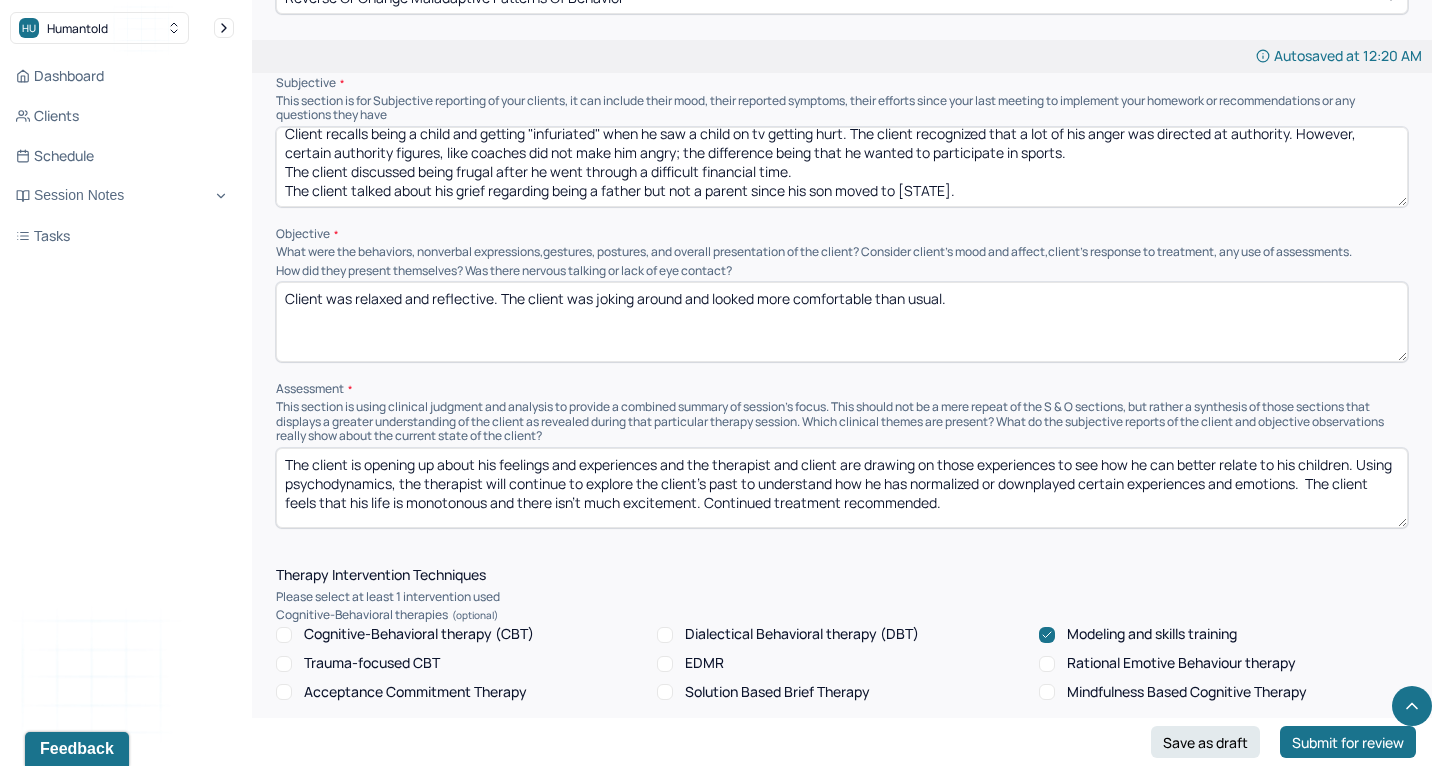 scroll, scrollTop: 9, scrollLeft: 0, axis: vertical 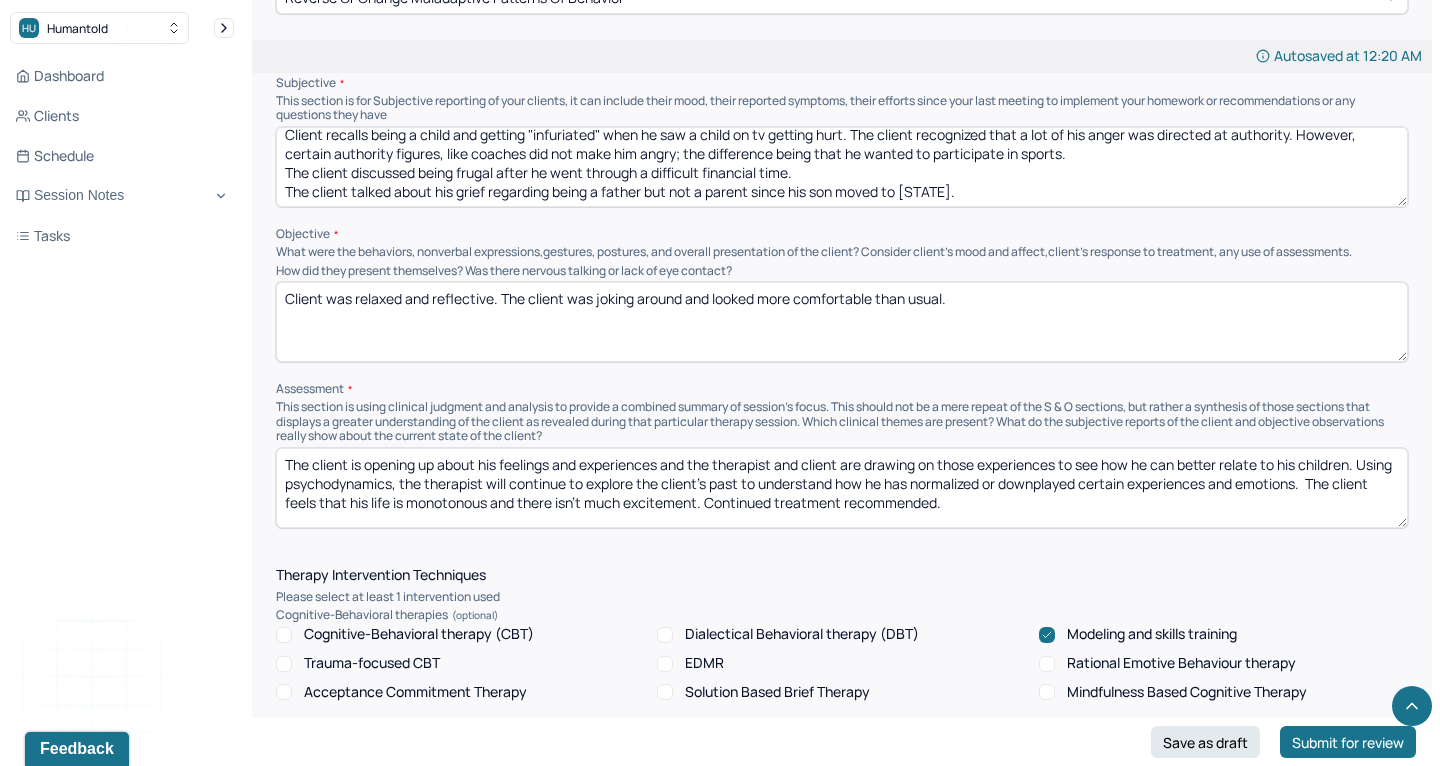 click on "Client recalls being a child and getting "infuriated" when he saw a child on tv getting hurt. The client recognized that a lot of his anger was directed at authority. However, certain authority figures, like coaches did not make him angry; the difference being that he wanted to participate in sports.
The client discussed being frugal after he went through a difficult financial time.
The client talked about his grief regarding being a father but not a parent since his son moved to [STATE]." at bounding box center [842, 167] 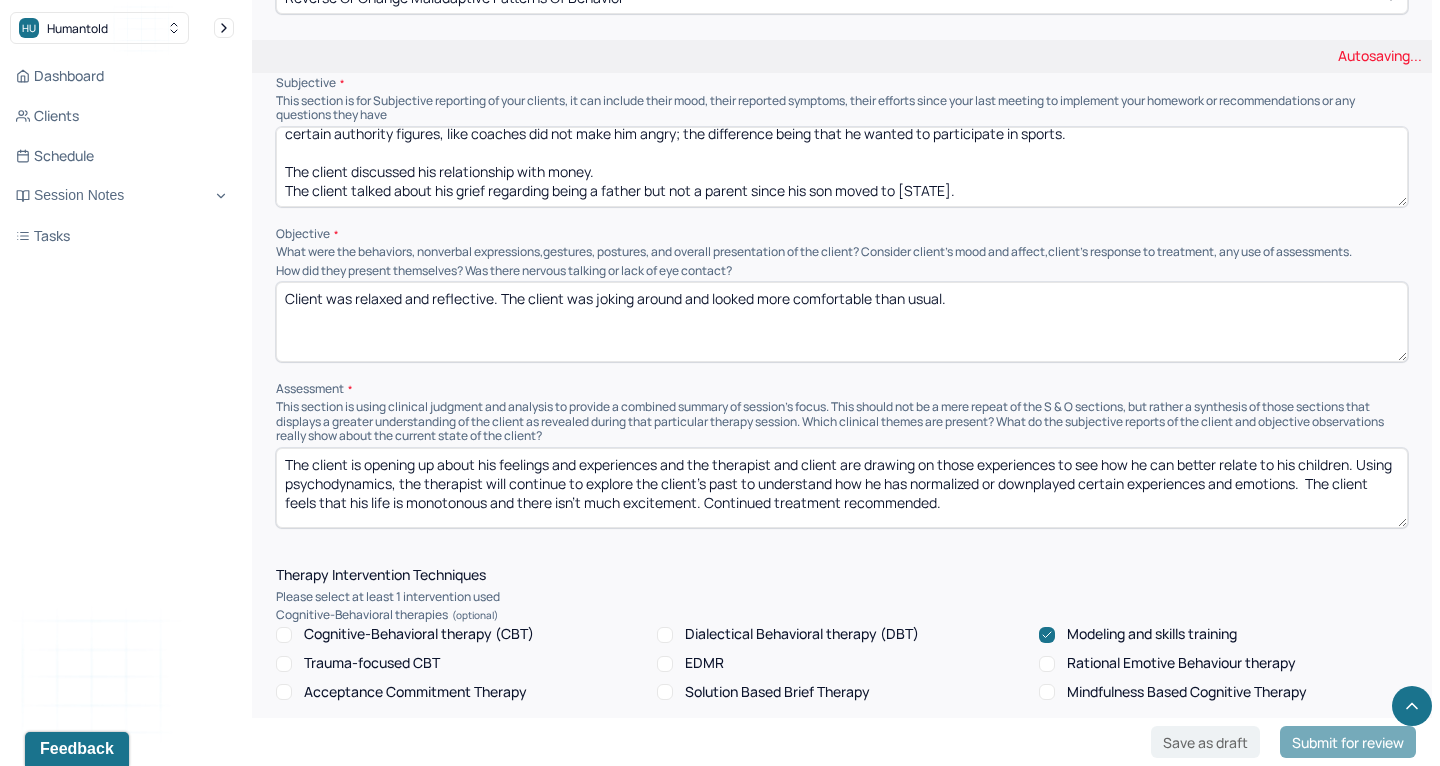 scroll, scrollTop: 28, scrollLeft: 0, axis: vertical 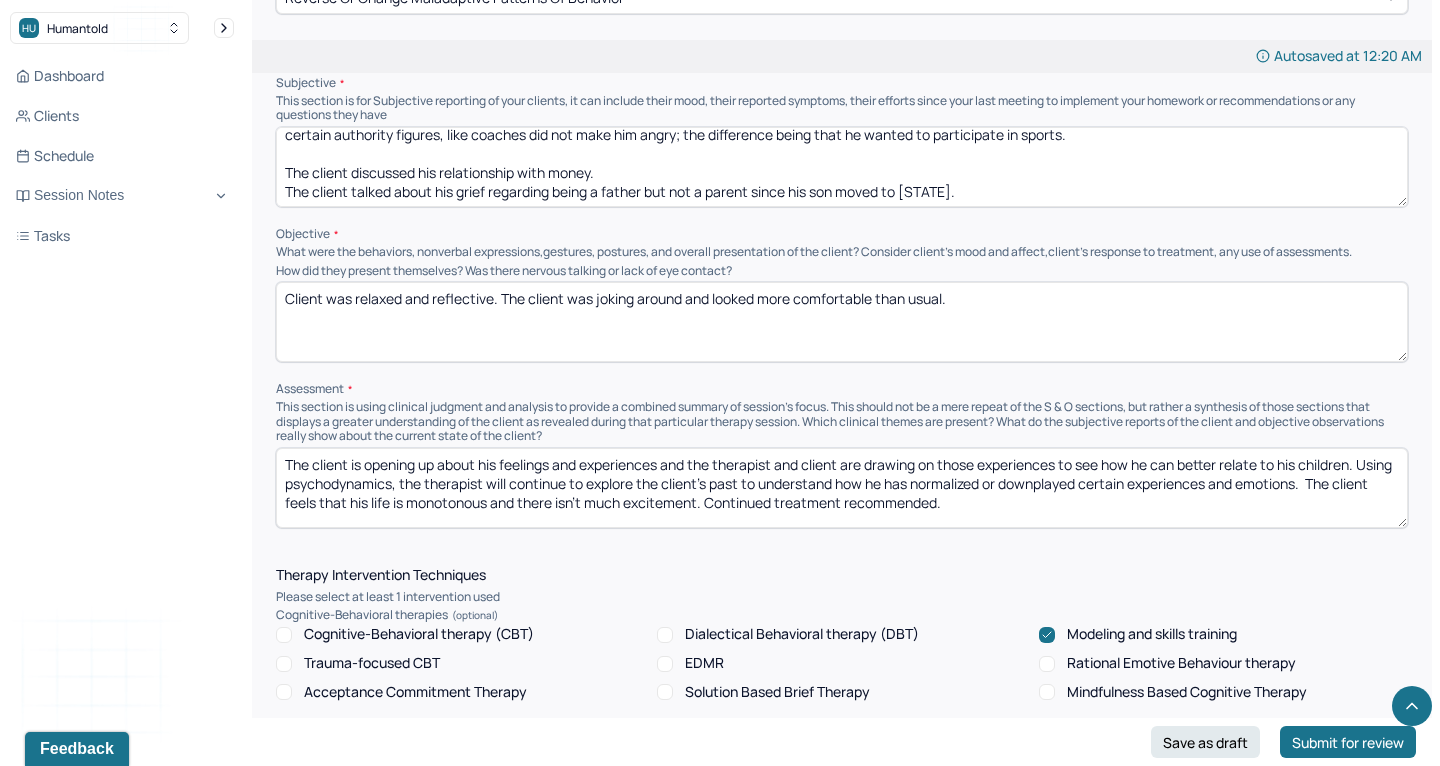 click on "Client recalls being a child and getting "infuriated" when he saw a child on tv getting hurt. The client recognized that a lot of his anger was directed at authority. However, certain authority figures, like coaches did not make him angry; the difference being that he wanted to participate in sports.
The client discussed his relationship with money.
The client talked about his grief regarding being a father but not a parent since his son moved to Florida." at bounding box center (842, 167) 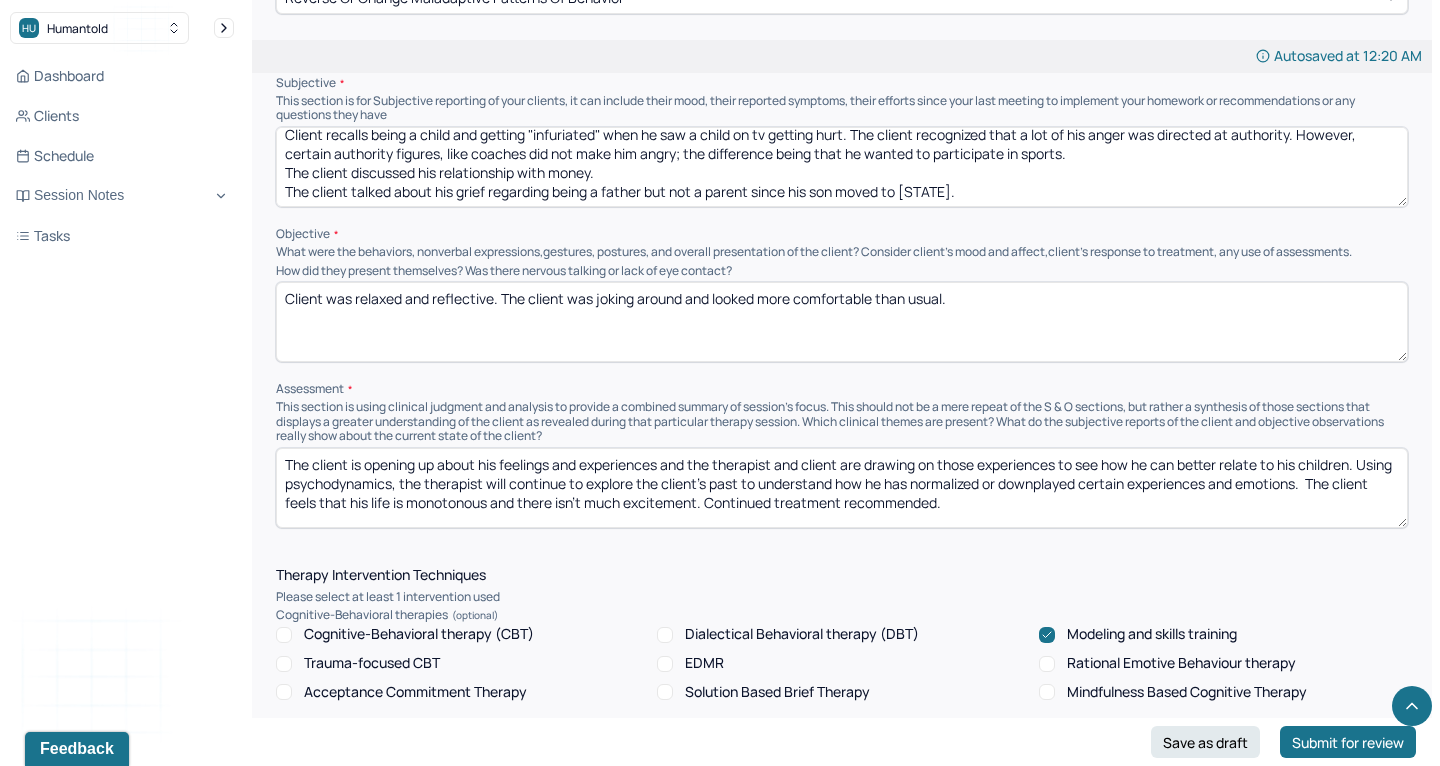 scroll, scrollTop: 6, scrollLeft: 0, axis: vertical 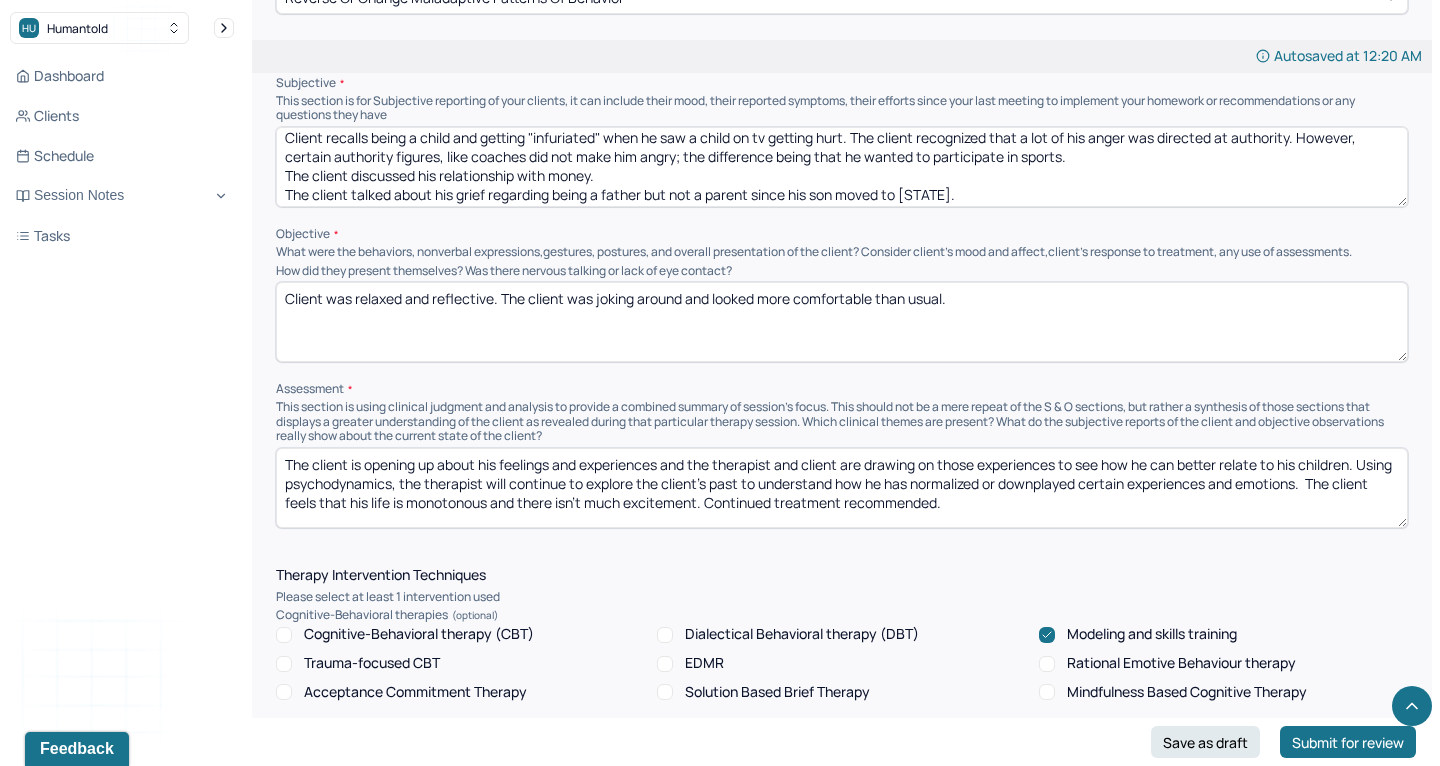click on "Client recalls being a child and getting "infuriated" when he saw a child on tv getting hurt. The client recognized that a lot of his anger was directed at authority. However, certain authority figures, like coaches did not make him angry; the difference being that he wanted to participate in sports.
The client discussed his relationship with money.
The client talked about his grief regarding being a father but not a parent since his son moved to [STATE]." at bounding box center [842, 167] 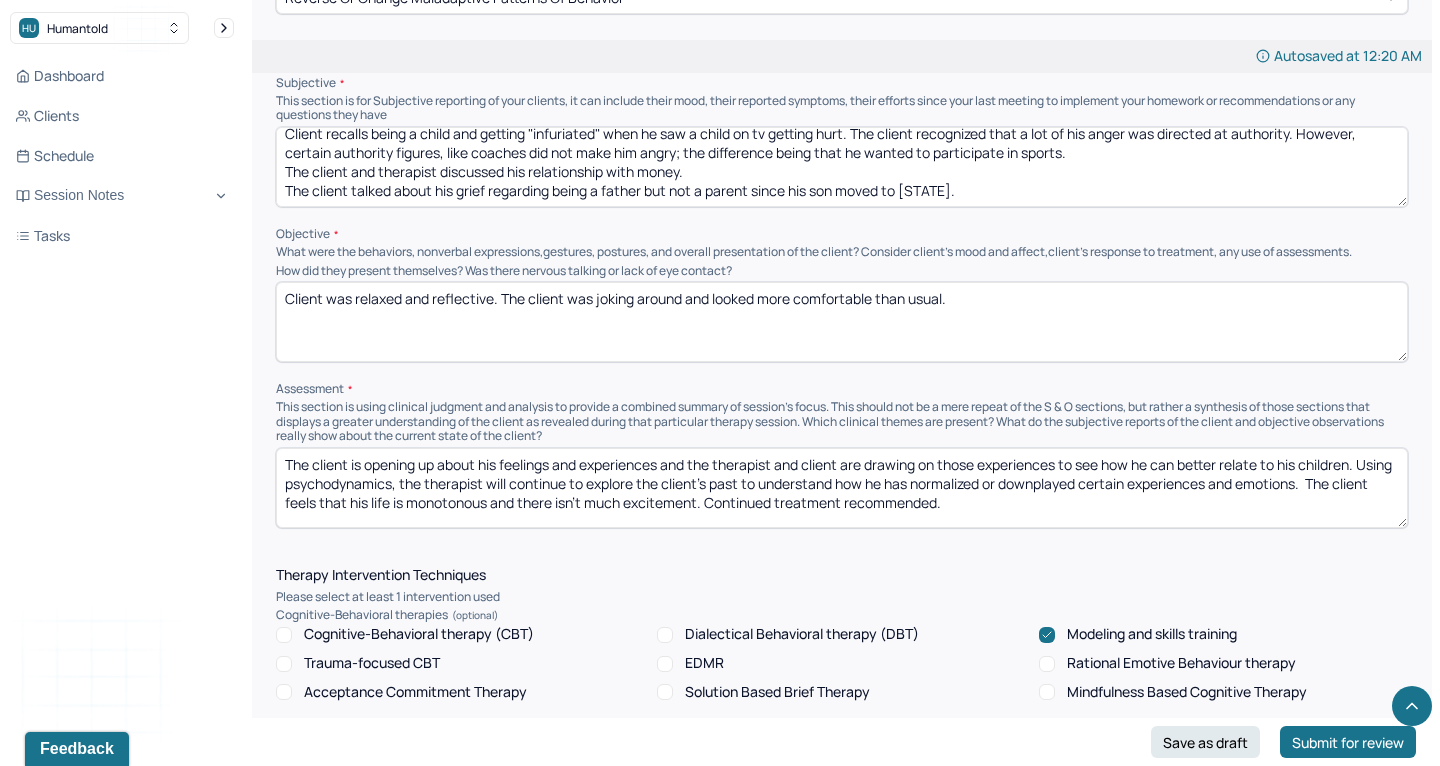 scroll, scrollTop: 9, scrollLeft: 0, axis: vertical 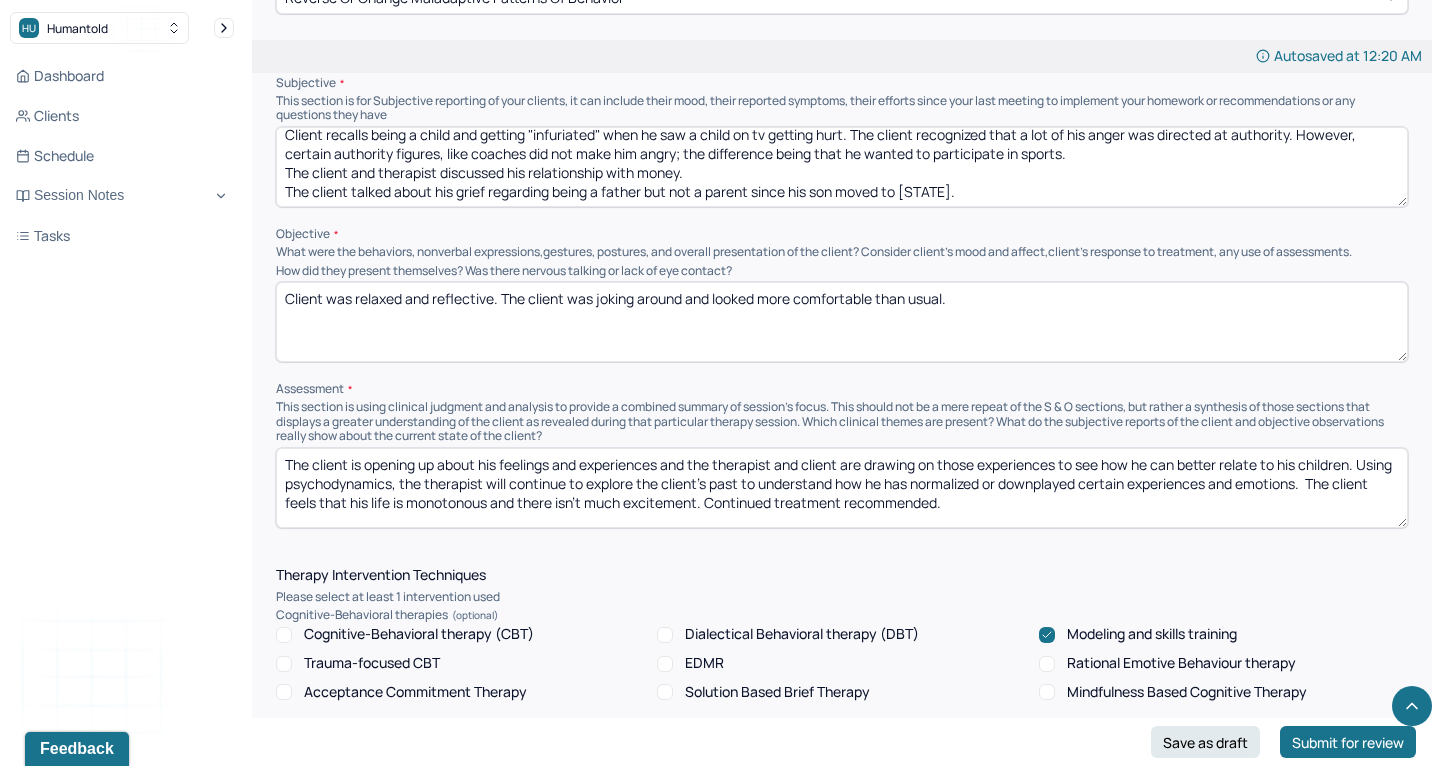 drag, startPoint x: 490, startPoint y: 173, endPoint x: 552, endPoint y: 176, distance: 62.072536 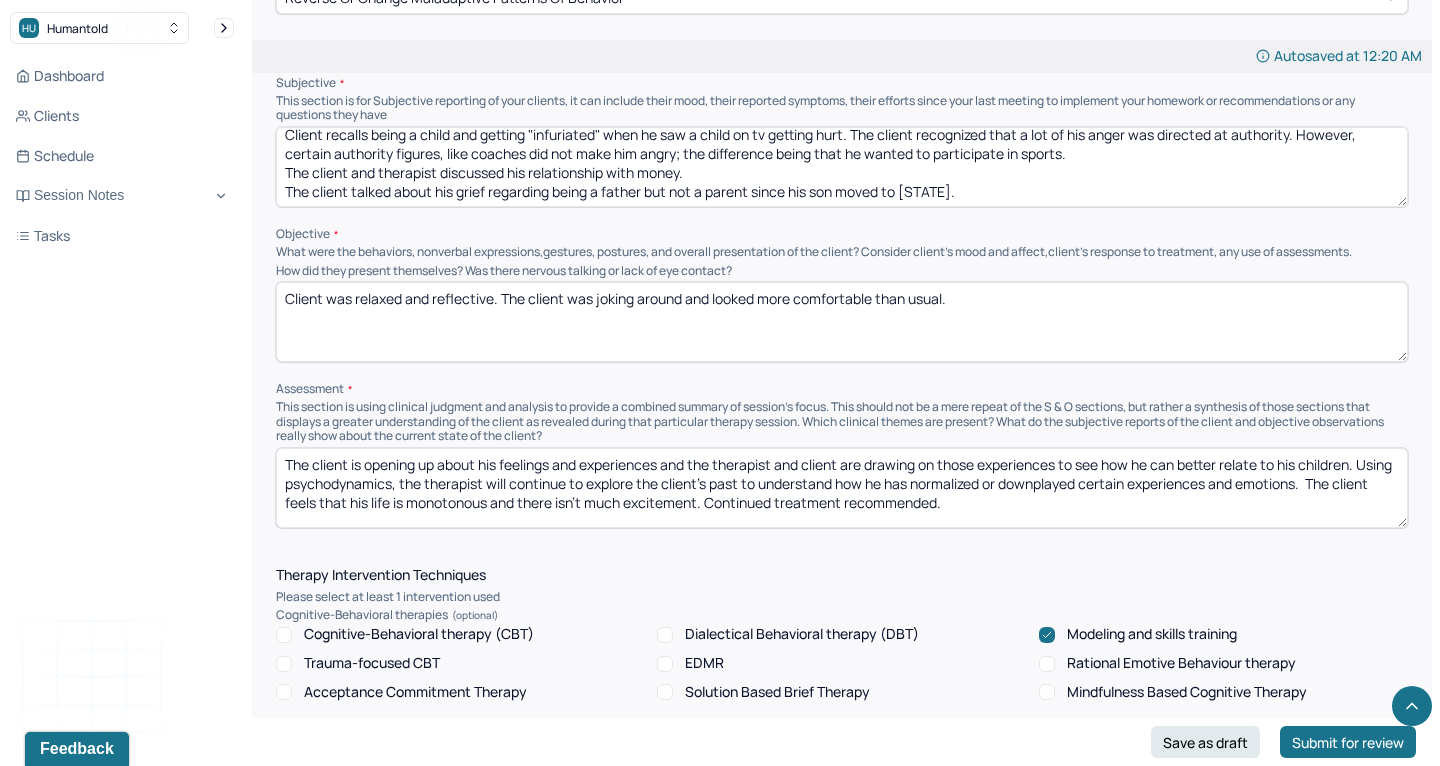 click on "Client recalls being a child and getting "infuriated" when he saw a child on tv getting hurt. The client recognized that a lot of his anger was directed at authority. However, certain authority figures, like coaches did not make him angry; the difference being that he wanted to participate in sports.
The client and therapist discussed his relationship with money.
The client talked about his grief regarding being a father but not a parent since his son moved to [STATE]." at bounding box center (842, 167) 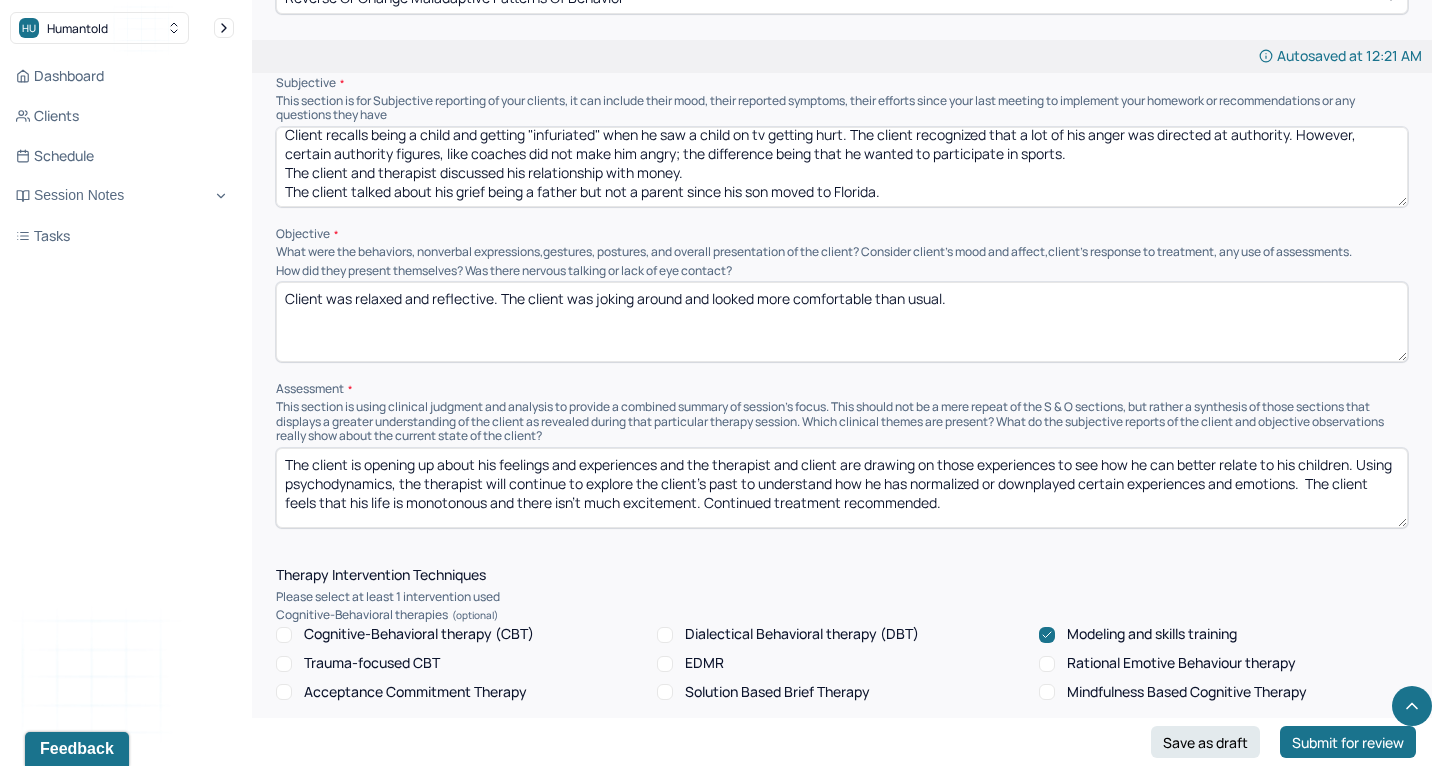 click on "Client recalls being a child and getting "infuriated" when he saw a child on tv getting hurt. The client recognized that a lot of his anger was directed at authority. However, certain authority figures, like coaches did not make him angry; the difference being that he wanted to participate in sports.
The client and therapist discussed his relationship with money.
The client talked about his grief being a father but not a parent since his son moved to Florida." at bounding box center [842, 167] 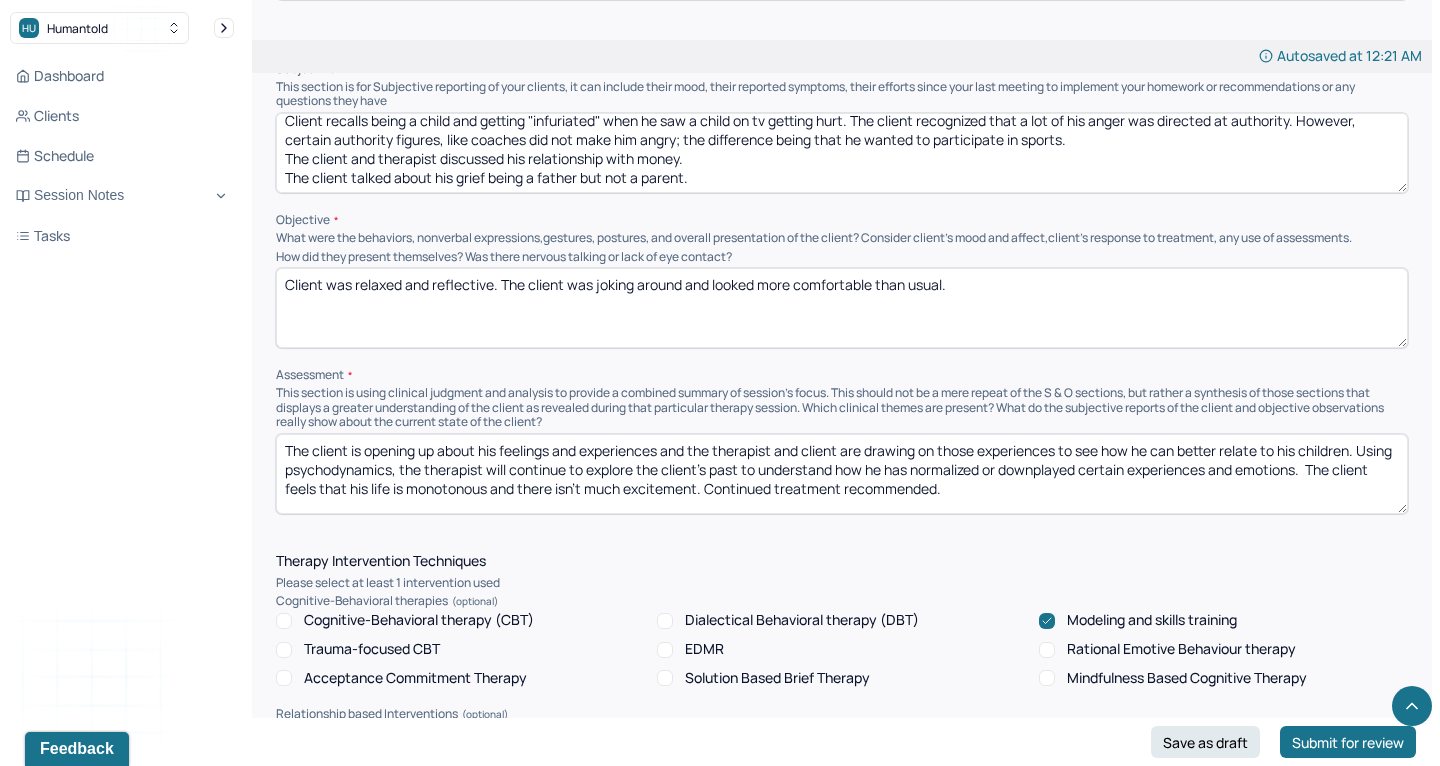 scroll, scrollTop: 1215, scrollLeft: 0, axis: vertical 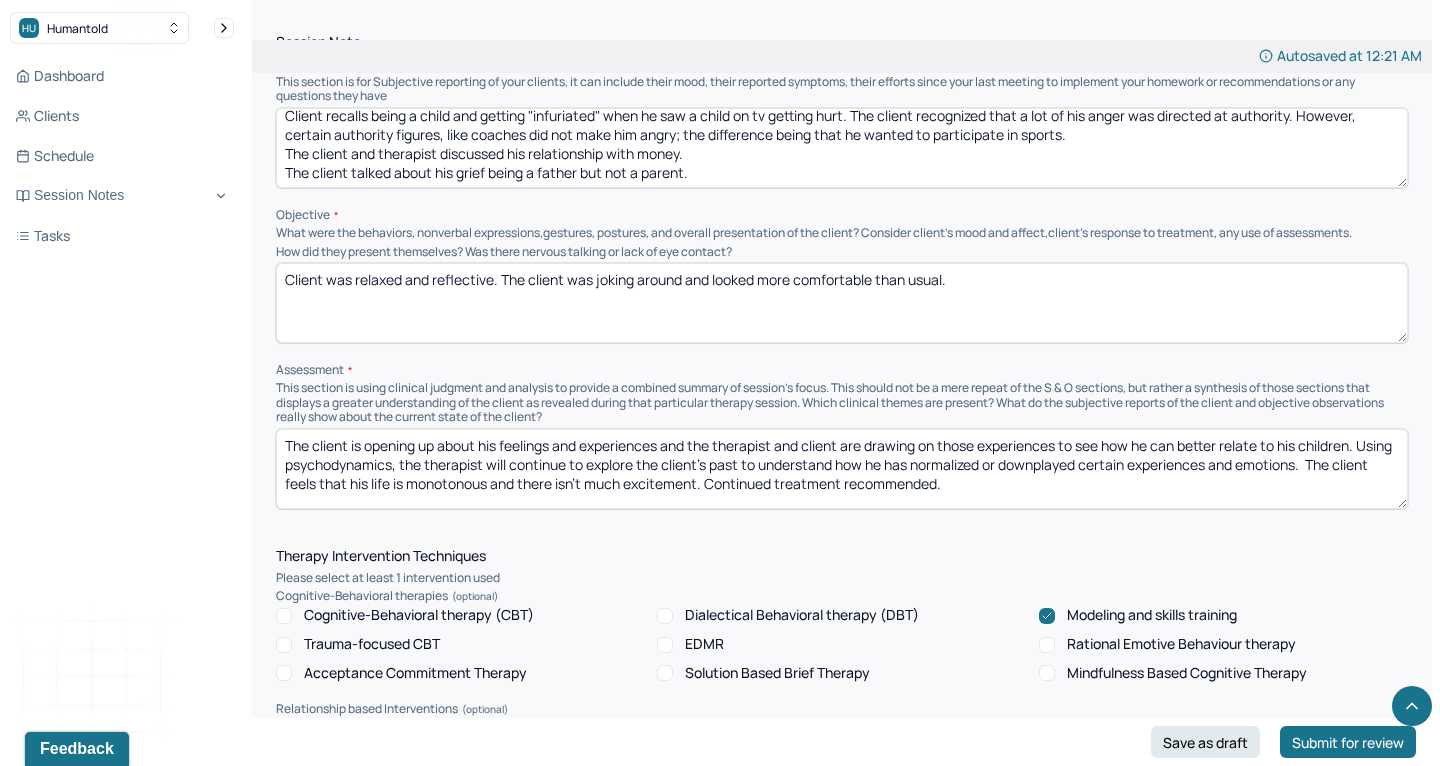 click on "Client recalls being a child and getting "infuriated" when he saw a child on tv getting hurt. The client recognized that a lot of his anger was directed at authority. However, certain authority figures, like coaches did not make him angry; the difference being that he wanted to participate in sports.
The client and therapist discussed his relationship with money.
The client talked about his grief being a father but not a parent." at bounding box center [842, 148] 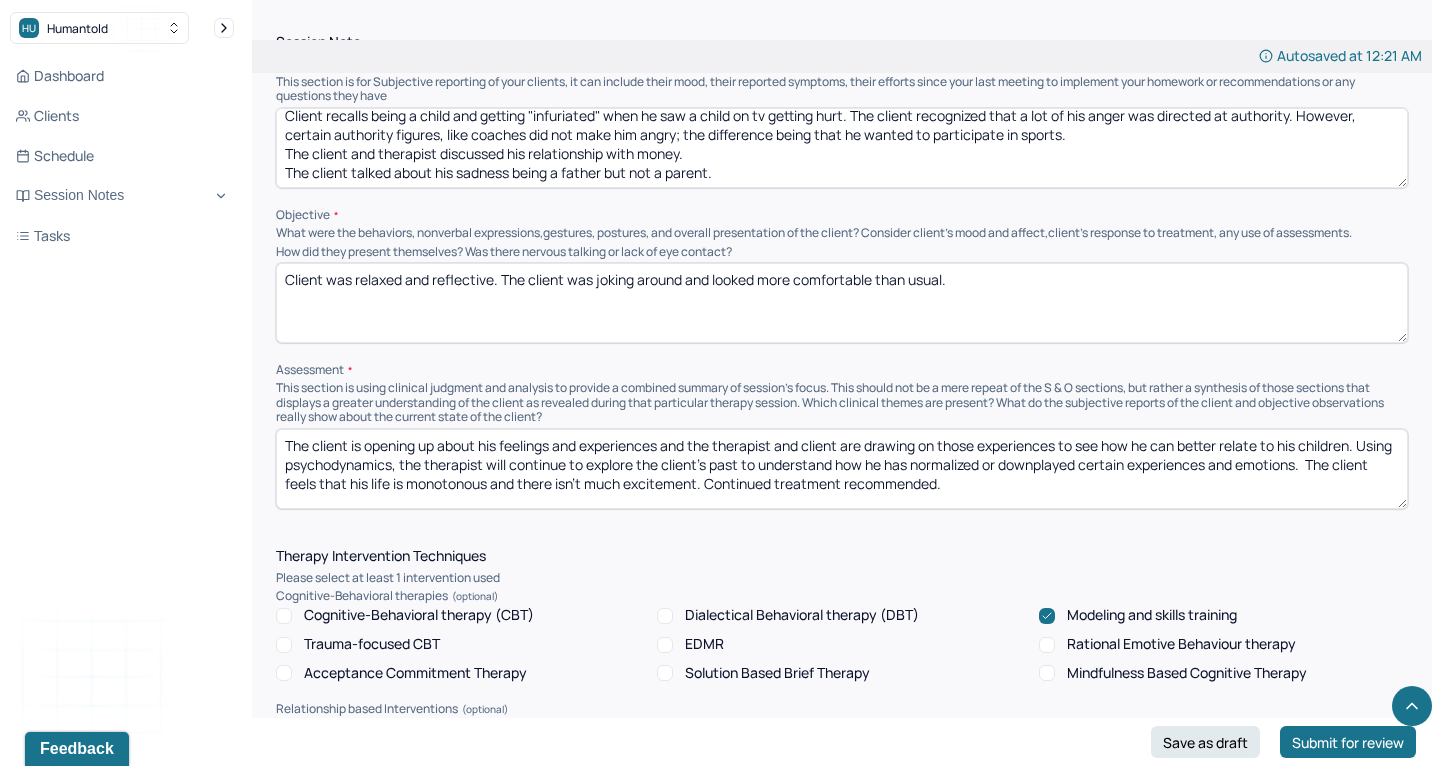 click on "Client recalls being a child and getting "infuriated" when he saw a child on tv getting hurt. The client recognized that a lot of his anger was directed at authority. However, certain authority figures, like coaches did not make him angry; the difference being that he wanted to participate in sports.
The client and therapist discussed his relationship with money.
The client talked about his sadnedd being a father but not a parent." at bounding box center (842, 148) 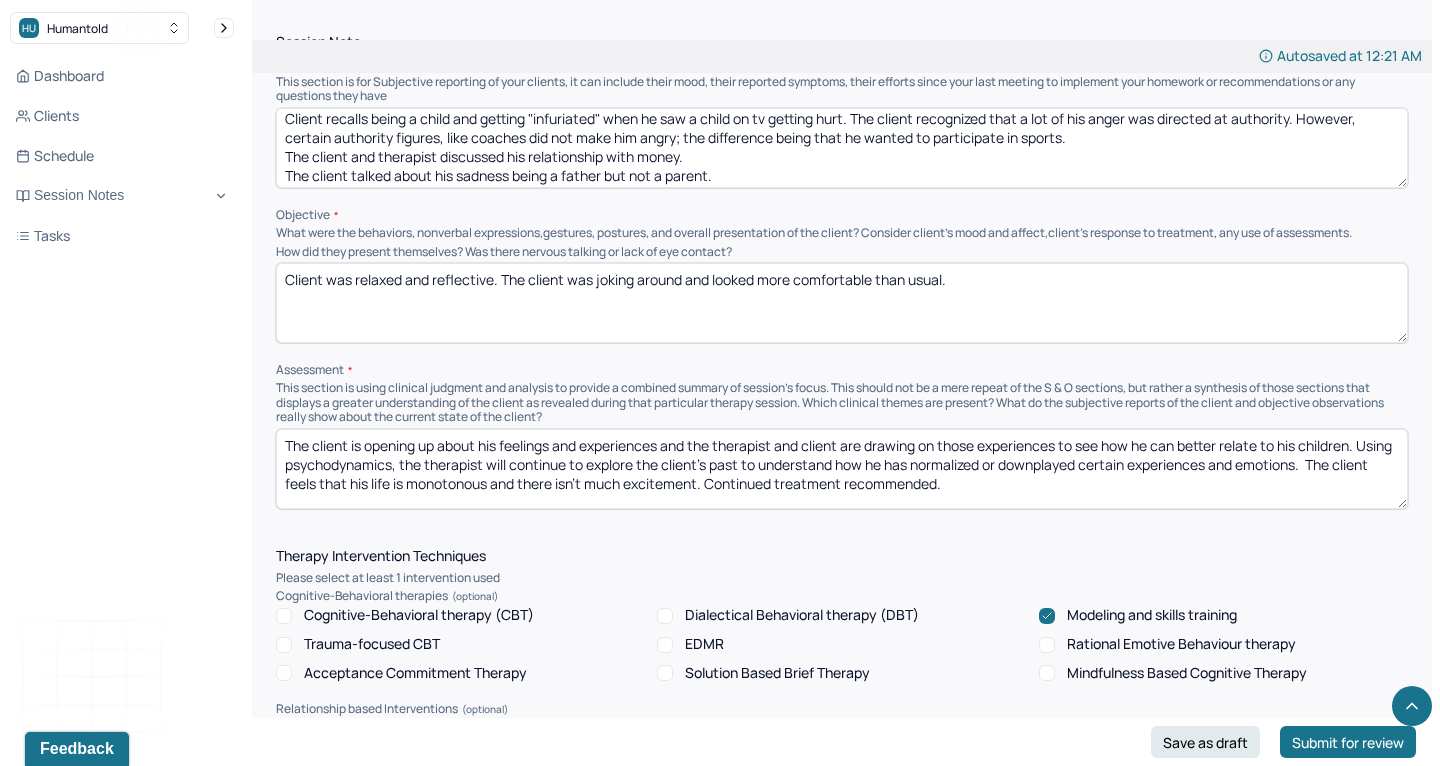 scroll, scrollTop: 0, scrollLeft: 0, axis: both 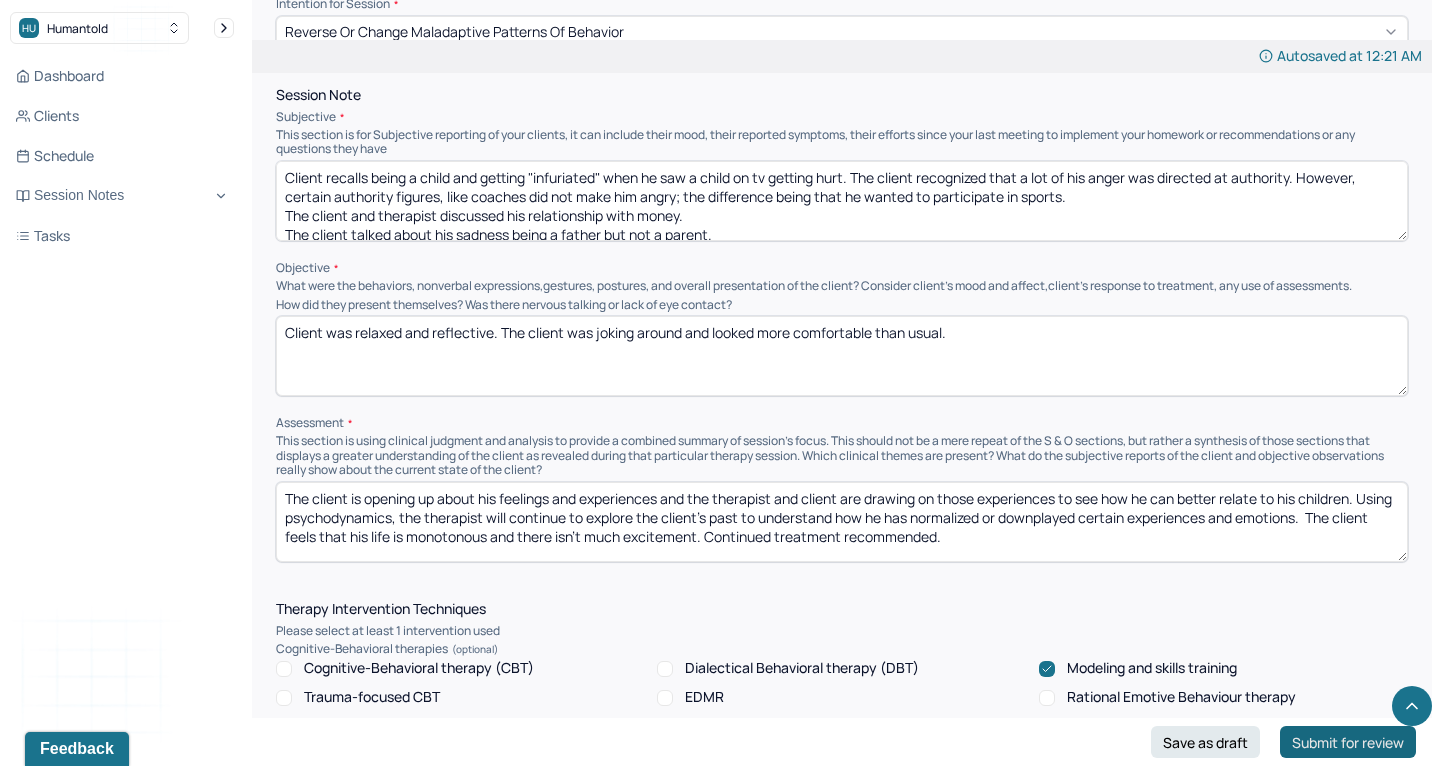 type on "Client recalls being a child and getting "infuriated" when he saw a child on tv getting hurt. The client recognized that a lot of his anger was directed at authority. However, certain authority figures, like coaches did not make him angry; the difference being that he wanted to participate in sports.
The client and therapist discussed his relationship with money.
The client talked about his sadness being a father but not a parent." 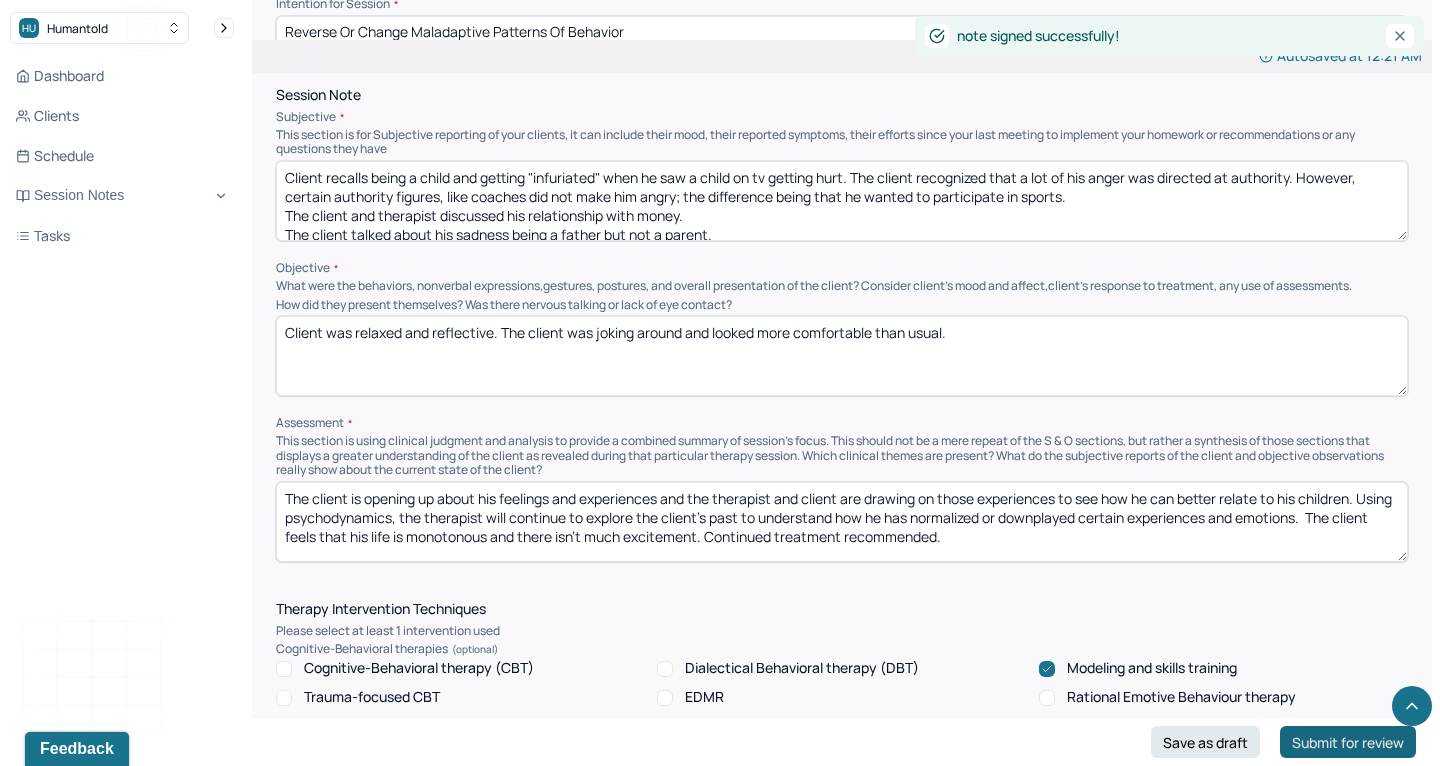 scroll, scrollTop: 0, scrollLeft: 0, axis: both 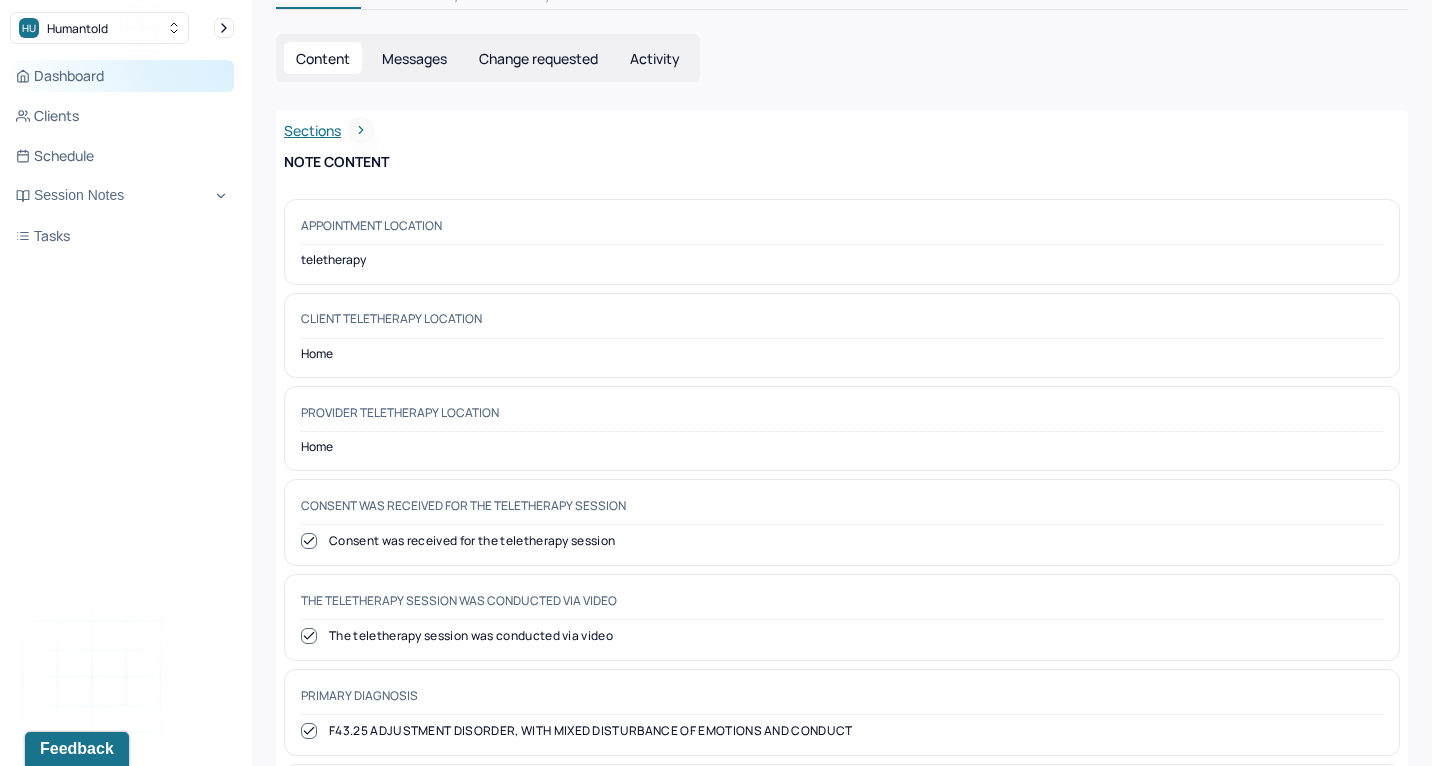 click on "Dashboard" at bounding box center [122, 76] 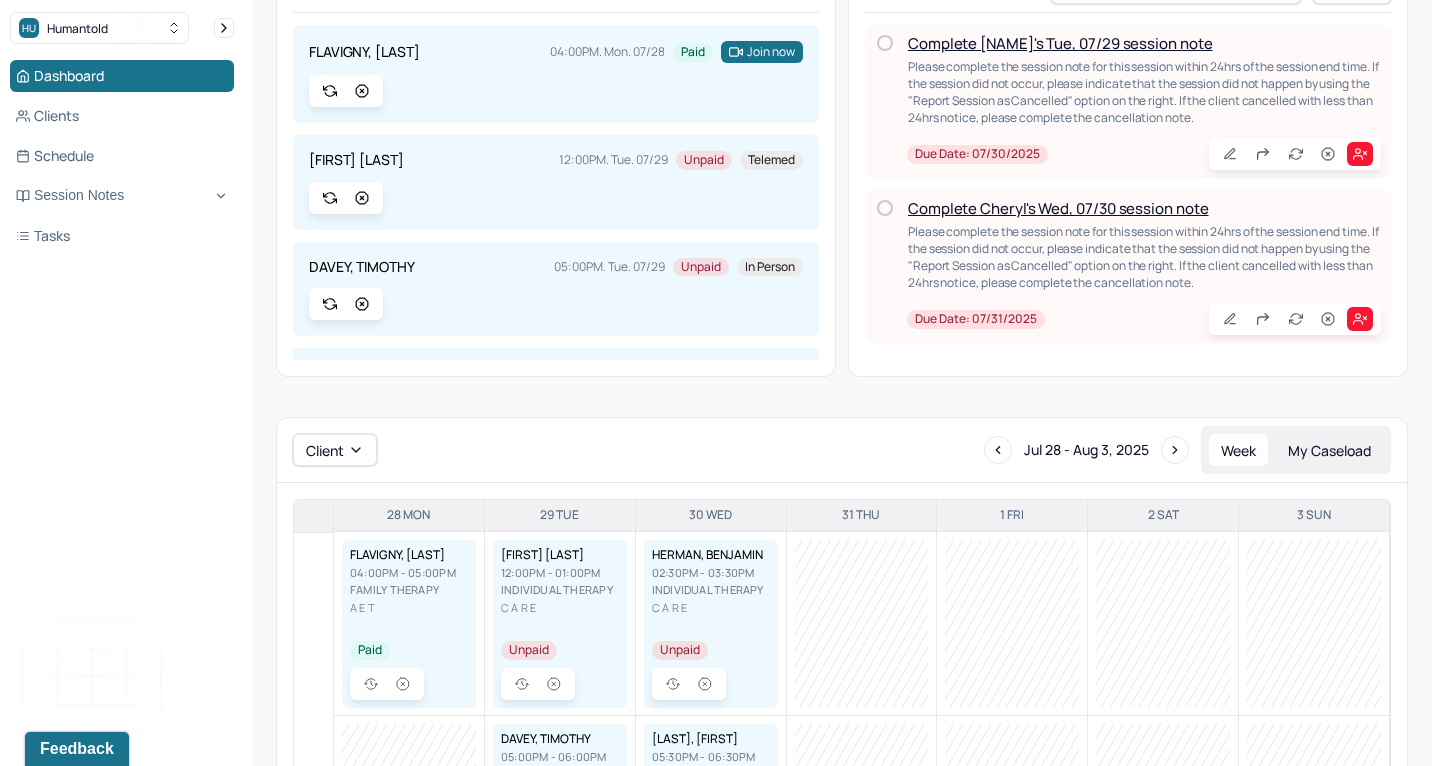scroll, scrollTop: 215, scrollLeft: 0, axis: vertical 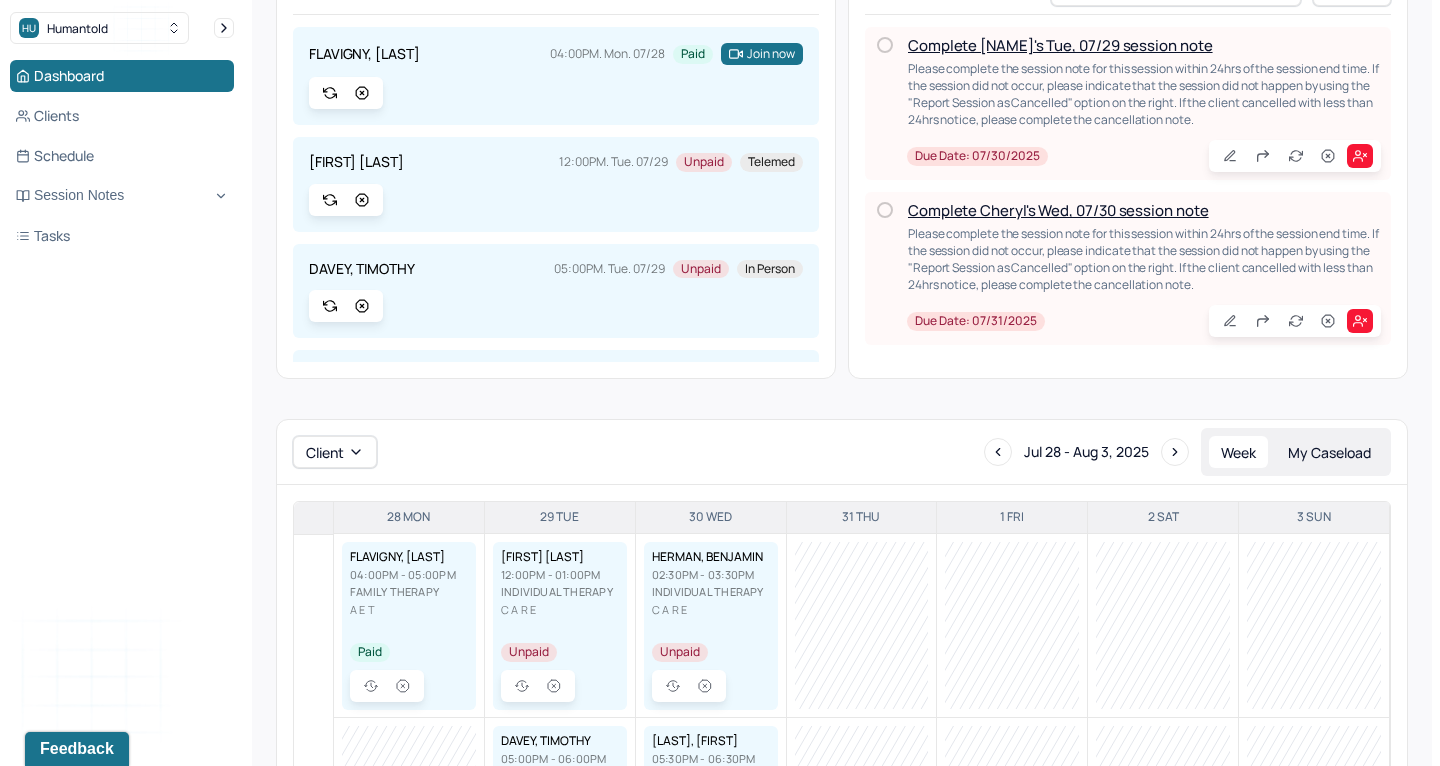 click on "Complete Cheryl's Wed, 07/30 session note" at bounding box center (1058, 210) 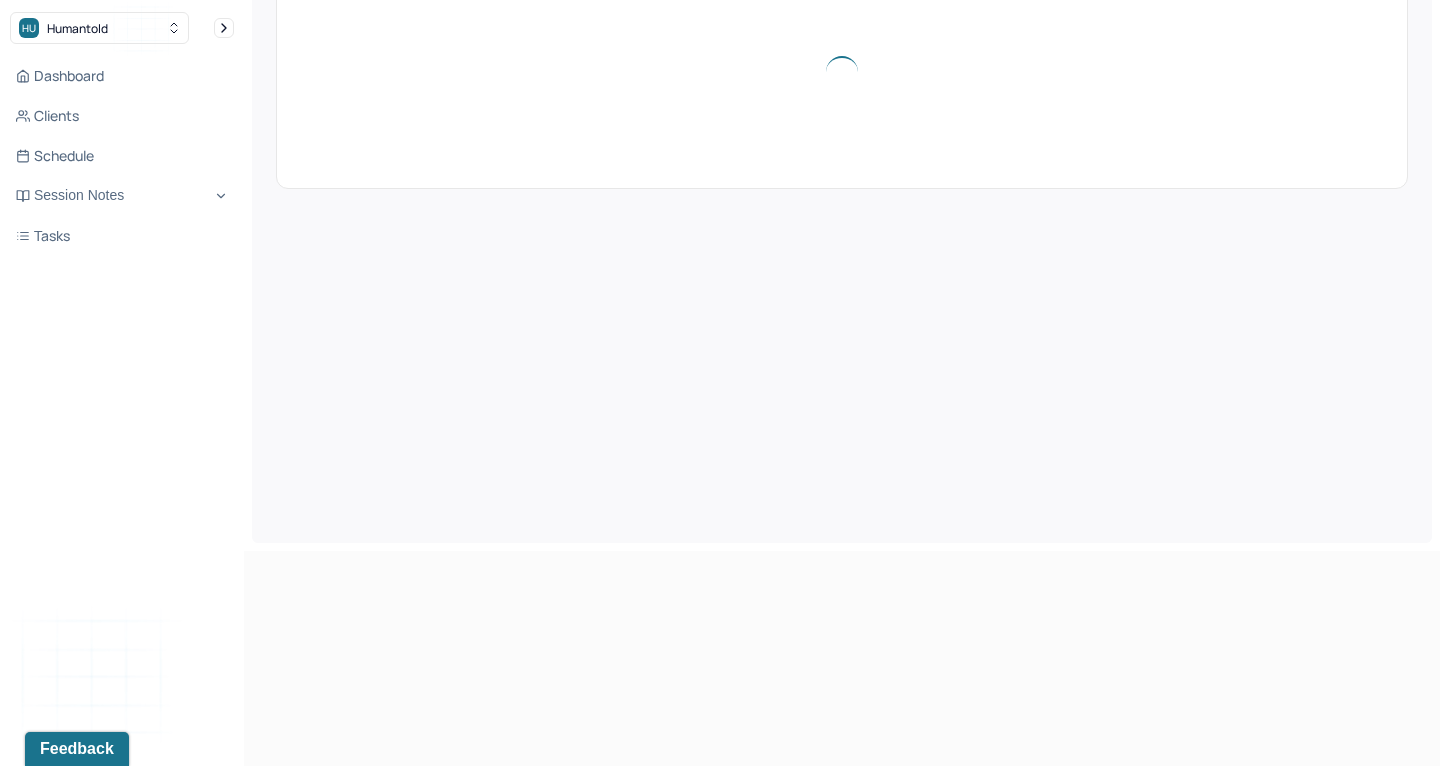 scroll, scrollTop: 0, scrollLeft: 0, axis: both 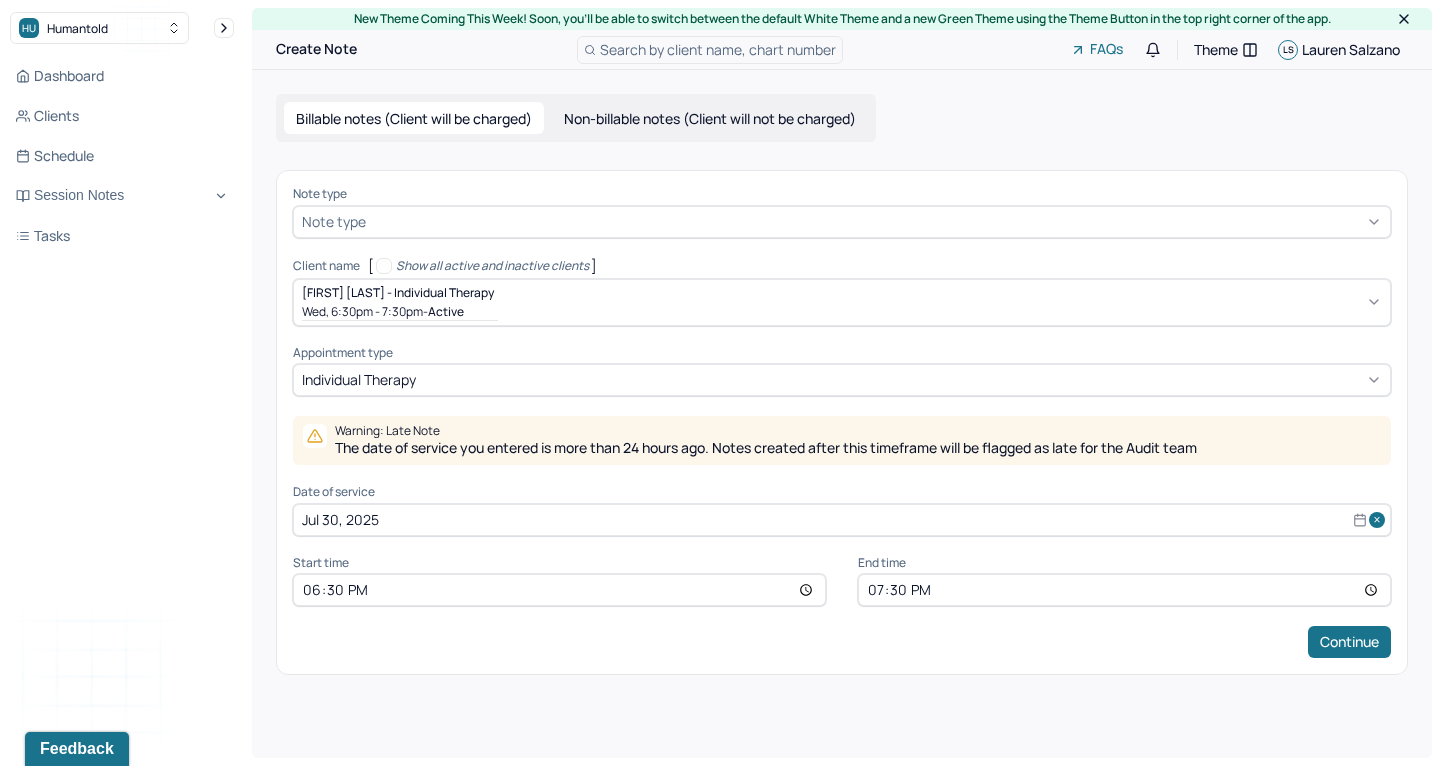 click at bounding box center (876, 221) 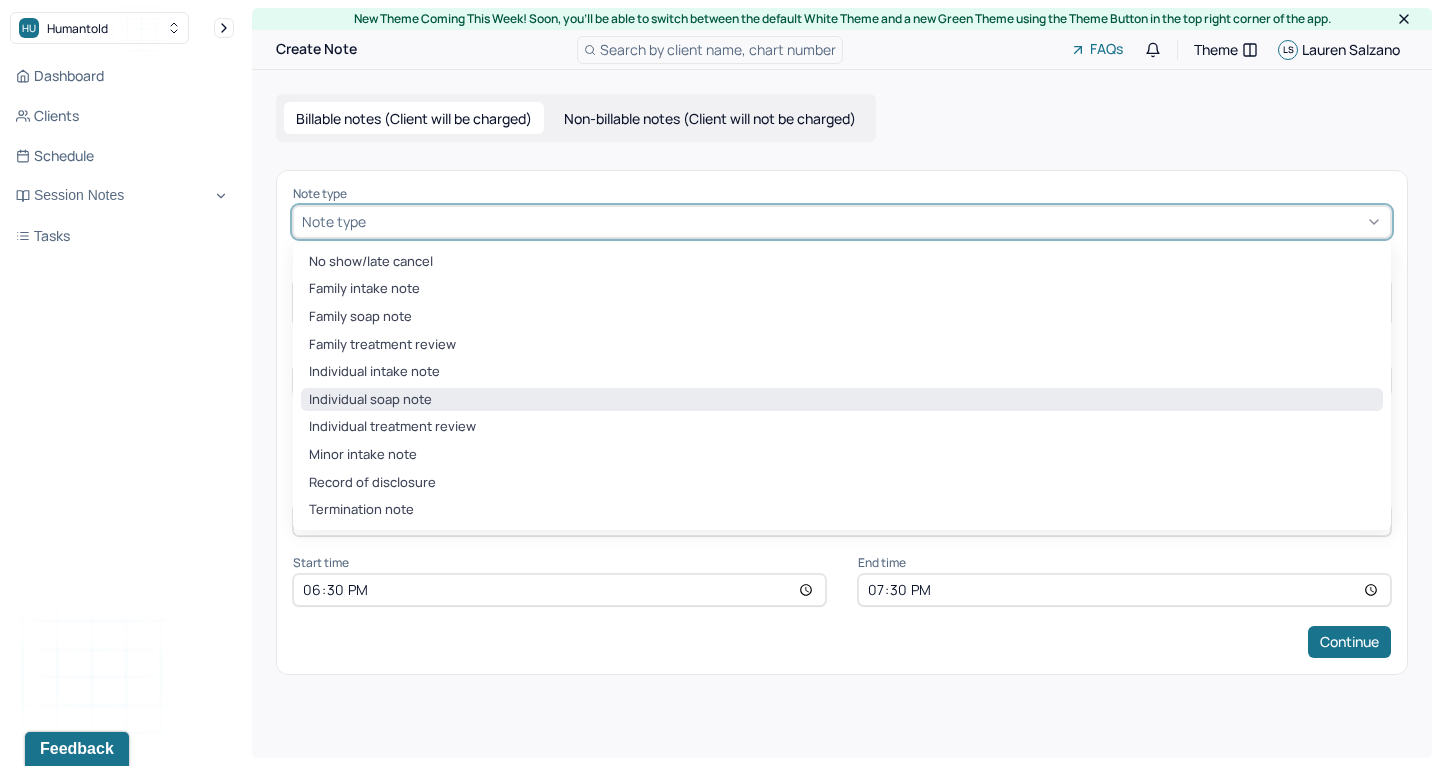 click on "Individual soap note" at bounding box center [842, 400] 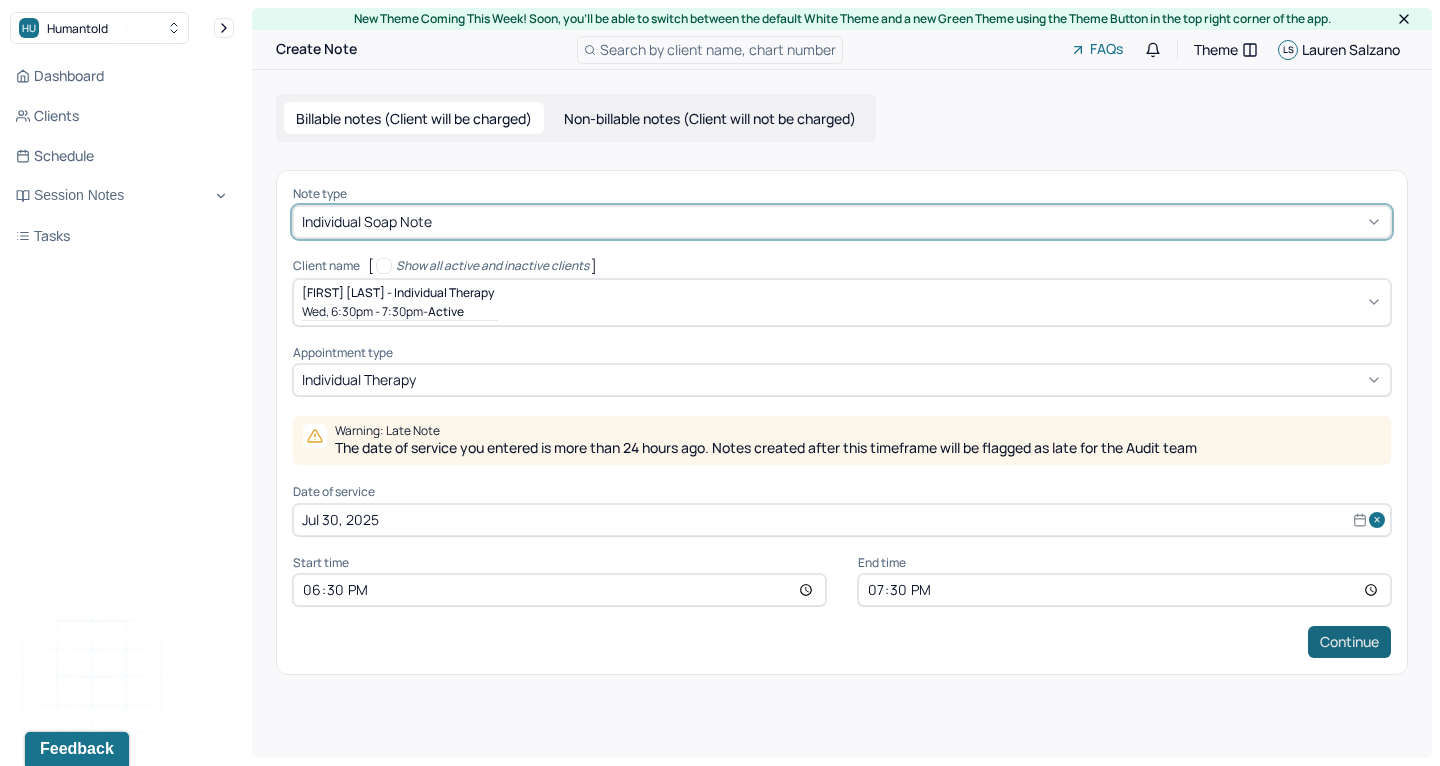 click on "Continue" at bounding box center [1349, 642] 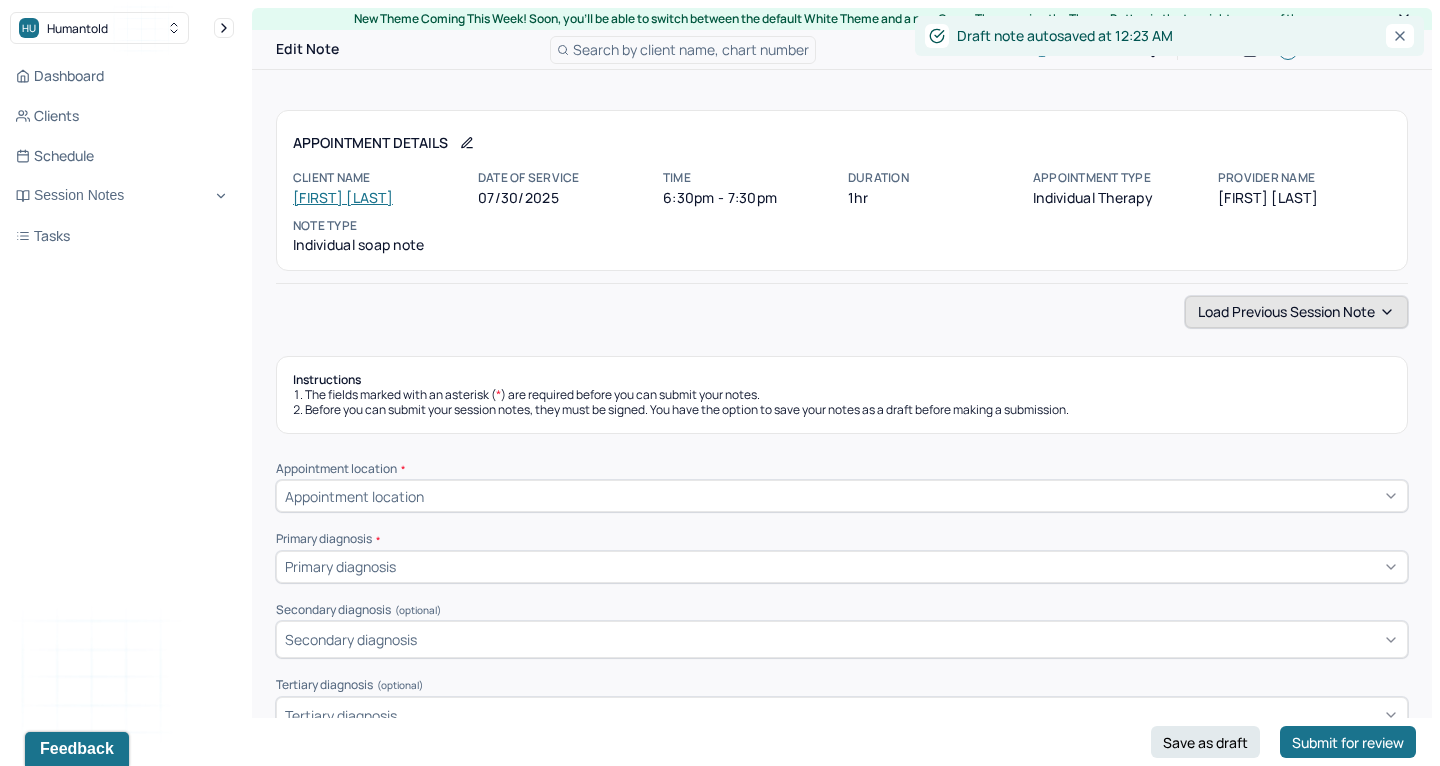 click on "Load previous session note" at bounding box center [1296, 312] 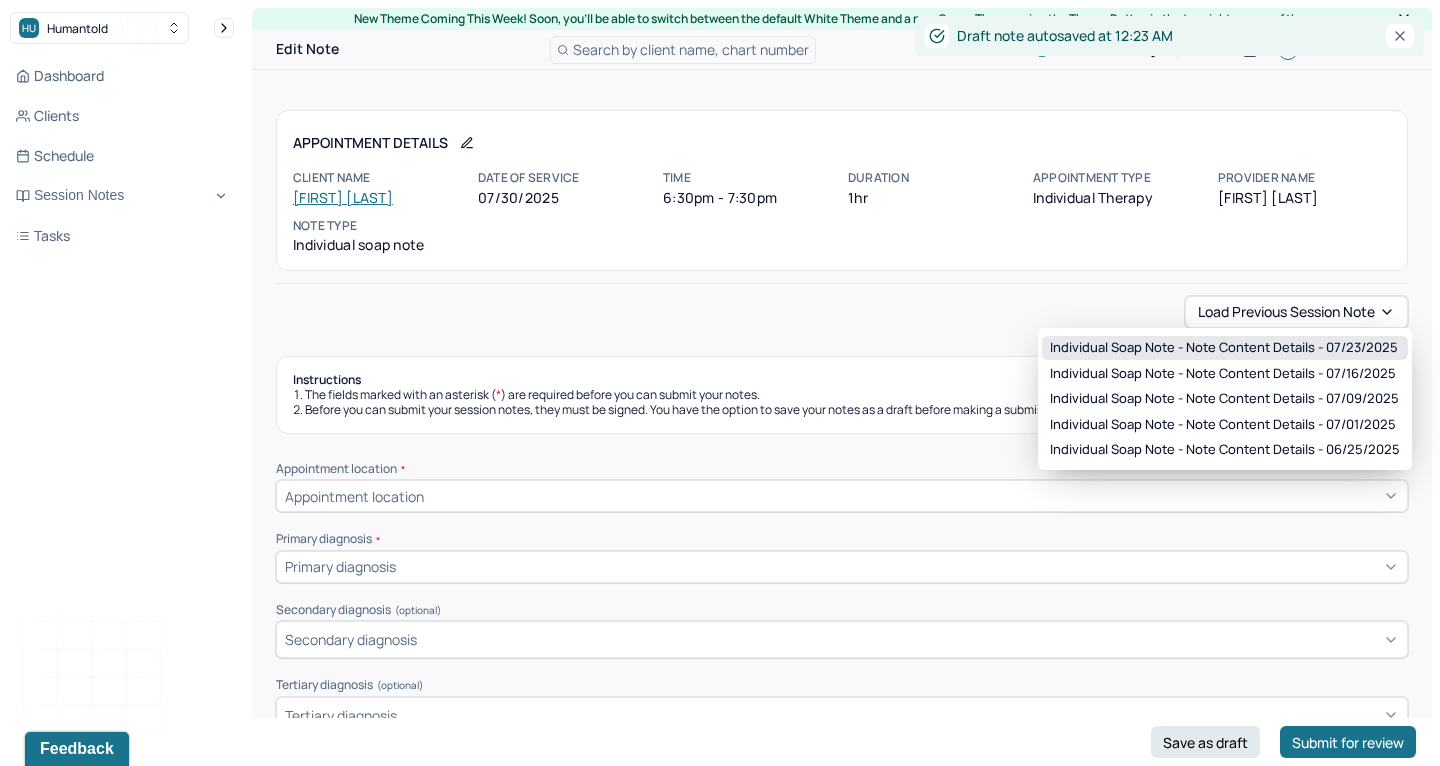 click on "Individual soap note   - Note content Details -   07/23/2025" at bounding box center (1224, 348) 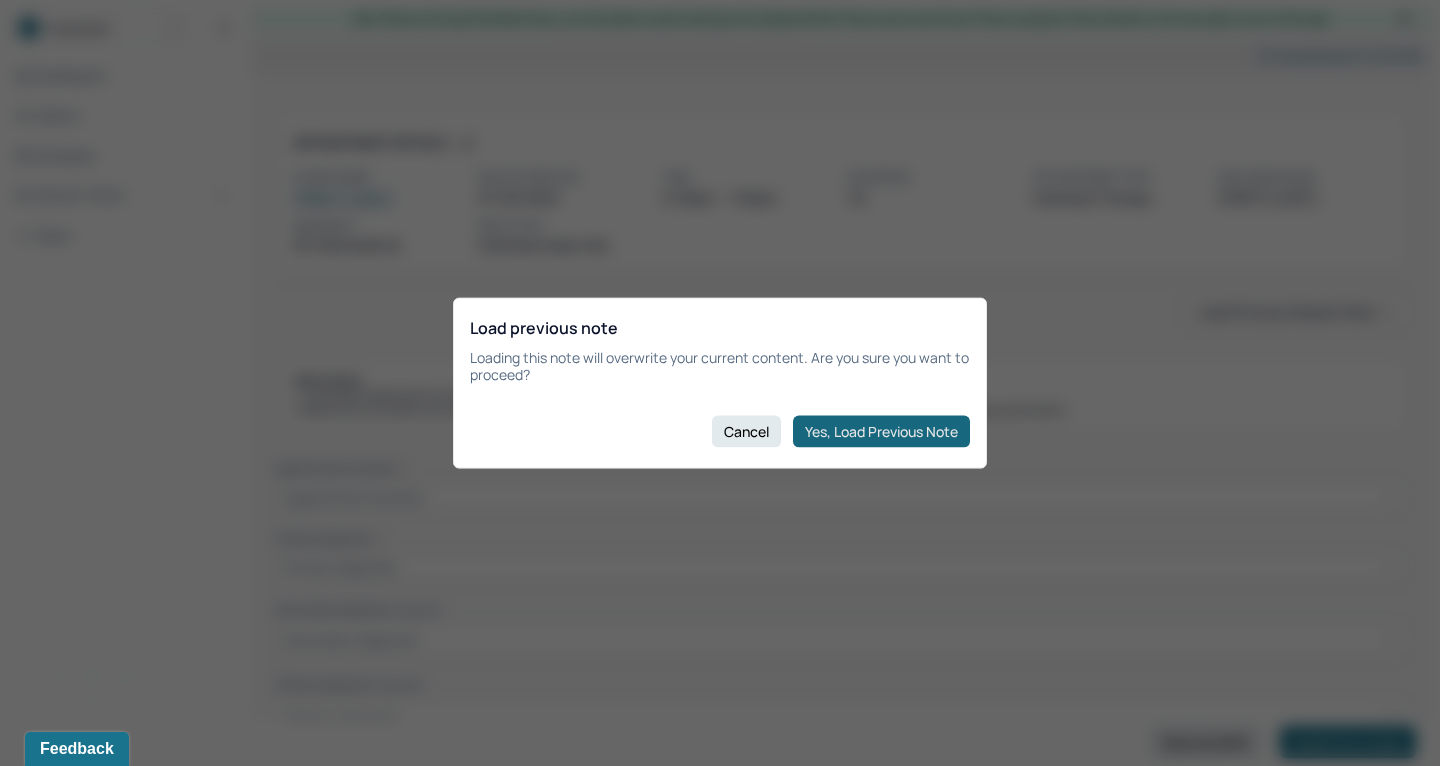 click on "Yes, Load Previous Note" at bounding box center (881, 431) 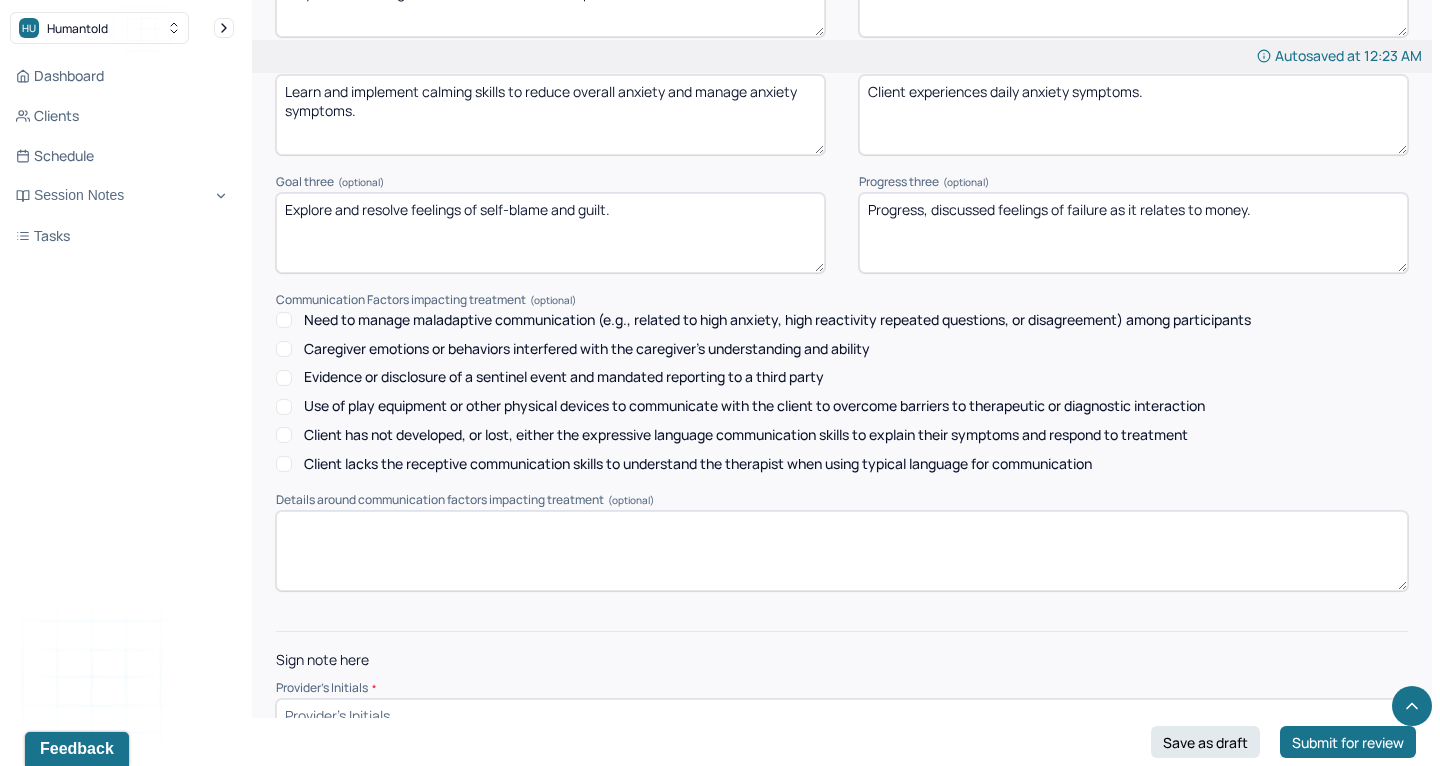 scroll, scrollTop: 2795, scrollLeft: 0, axis: vertical 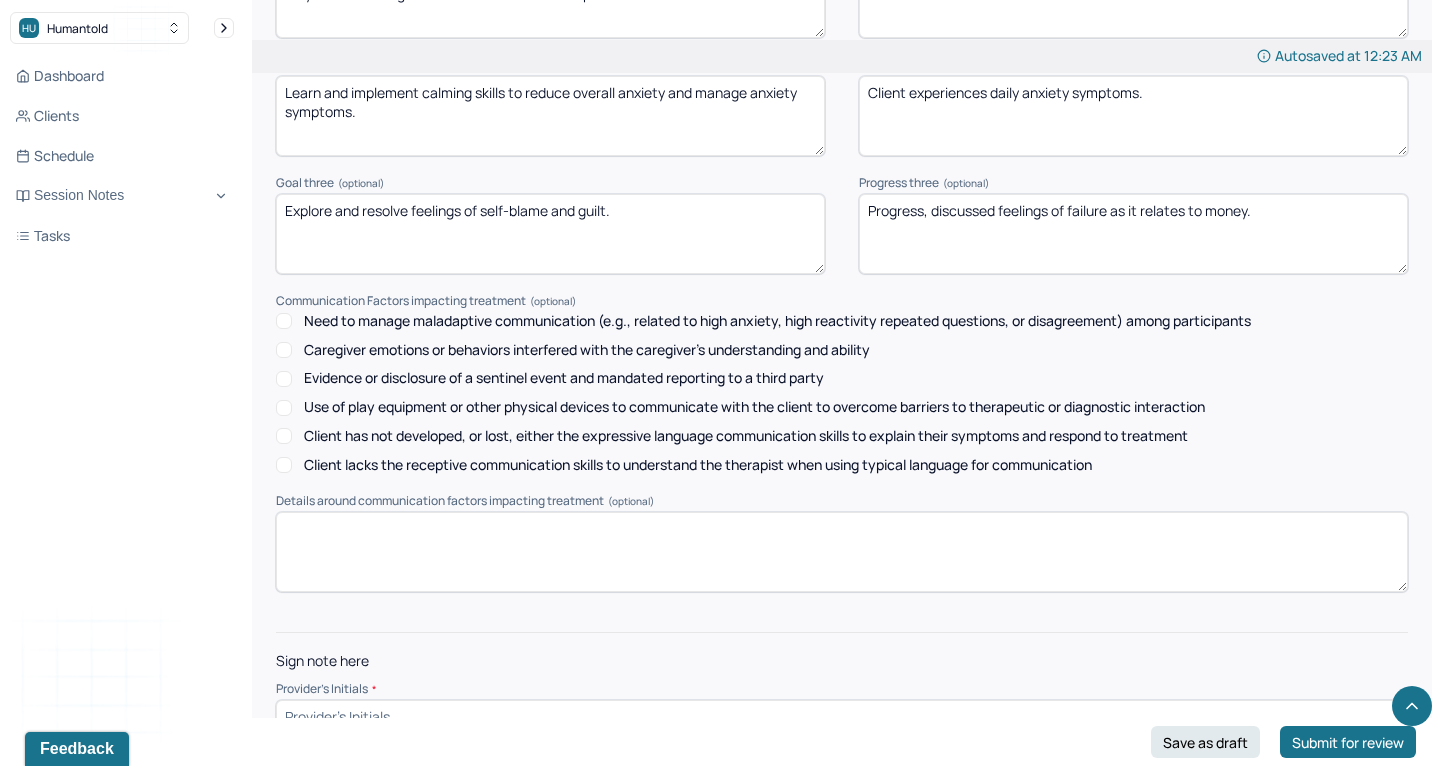 click at bounding box center [842, 716] 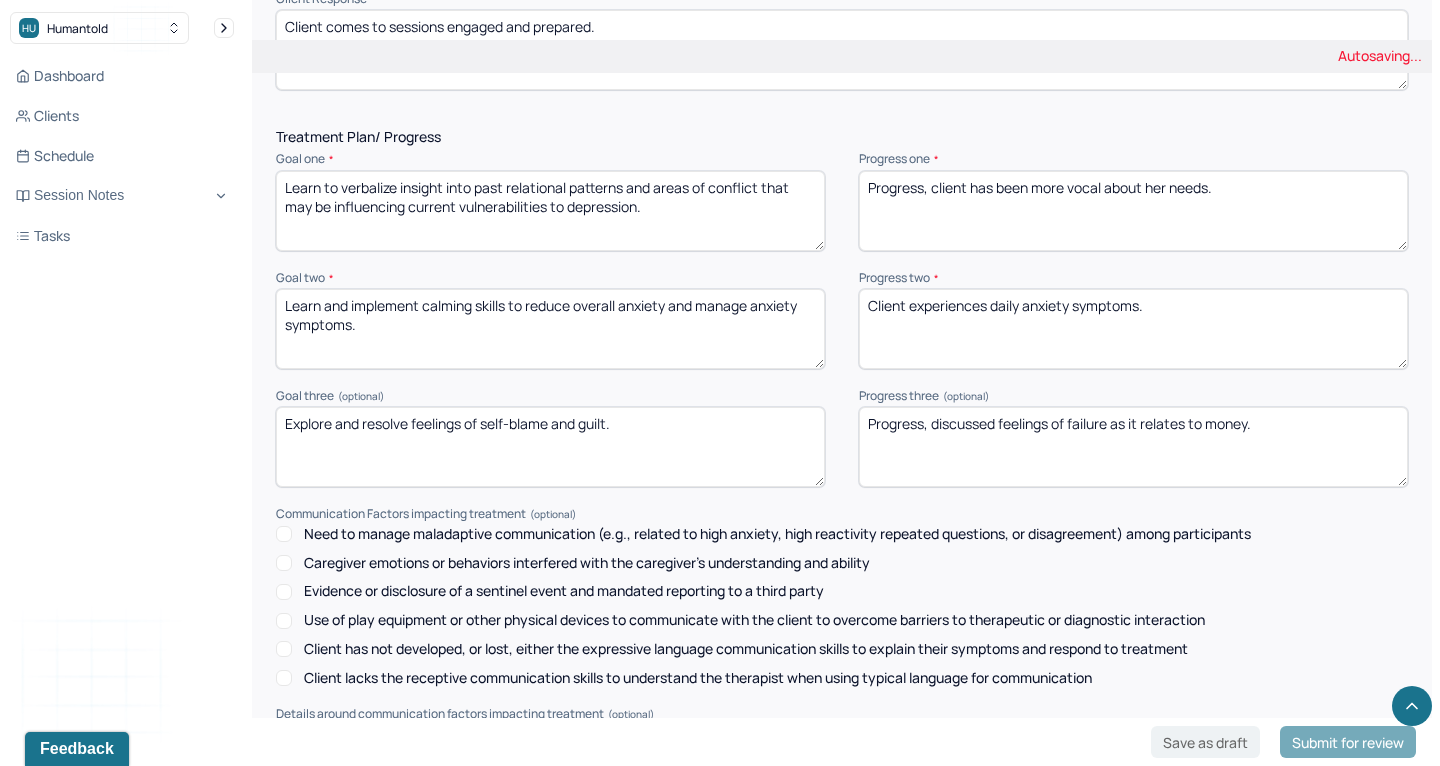 scroll, scrollTop: 2584, scrollLeft: 0, axis: vertical 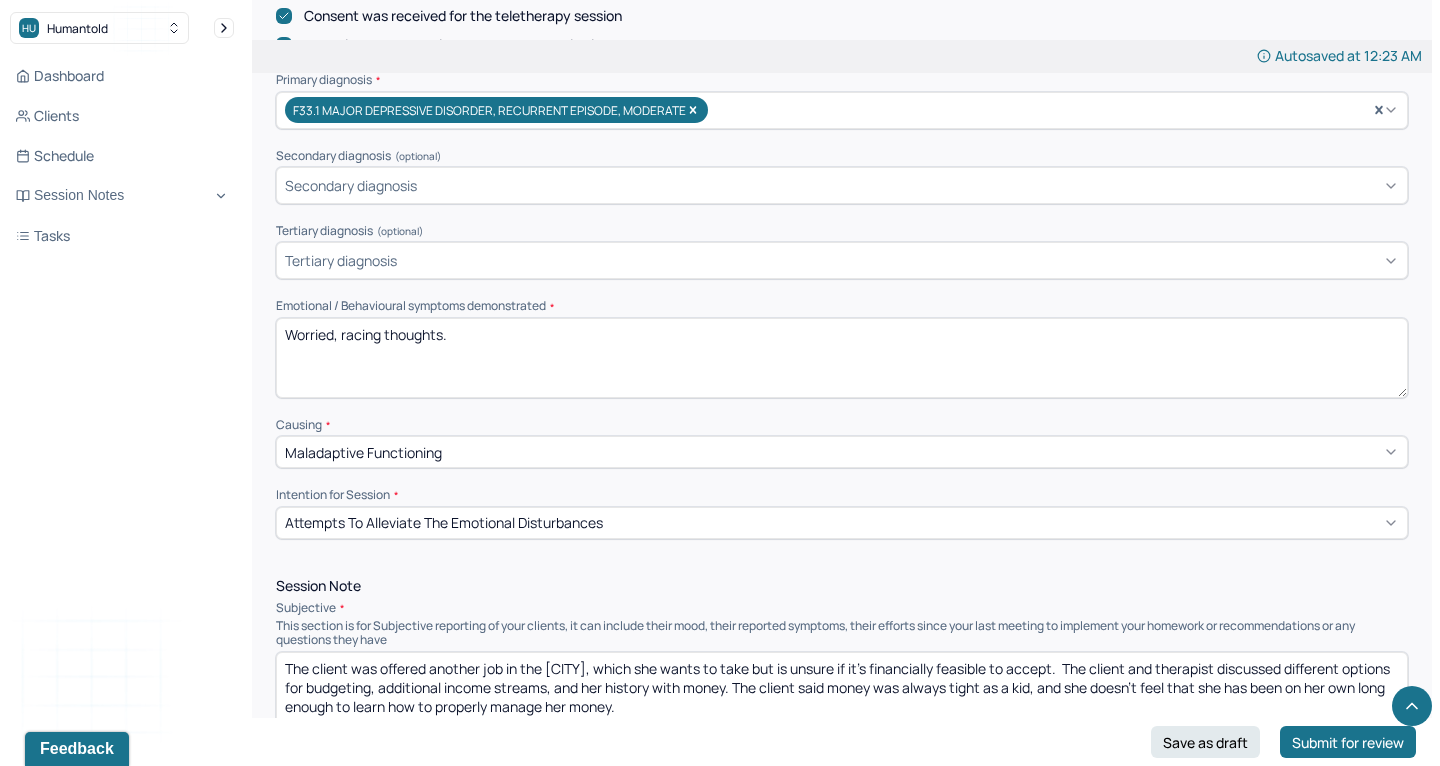 type on "LS" 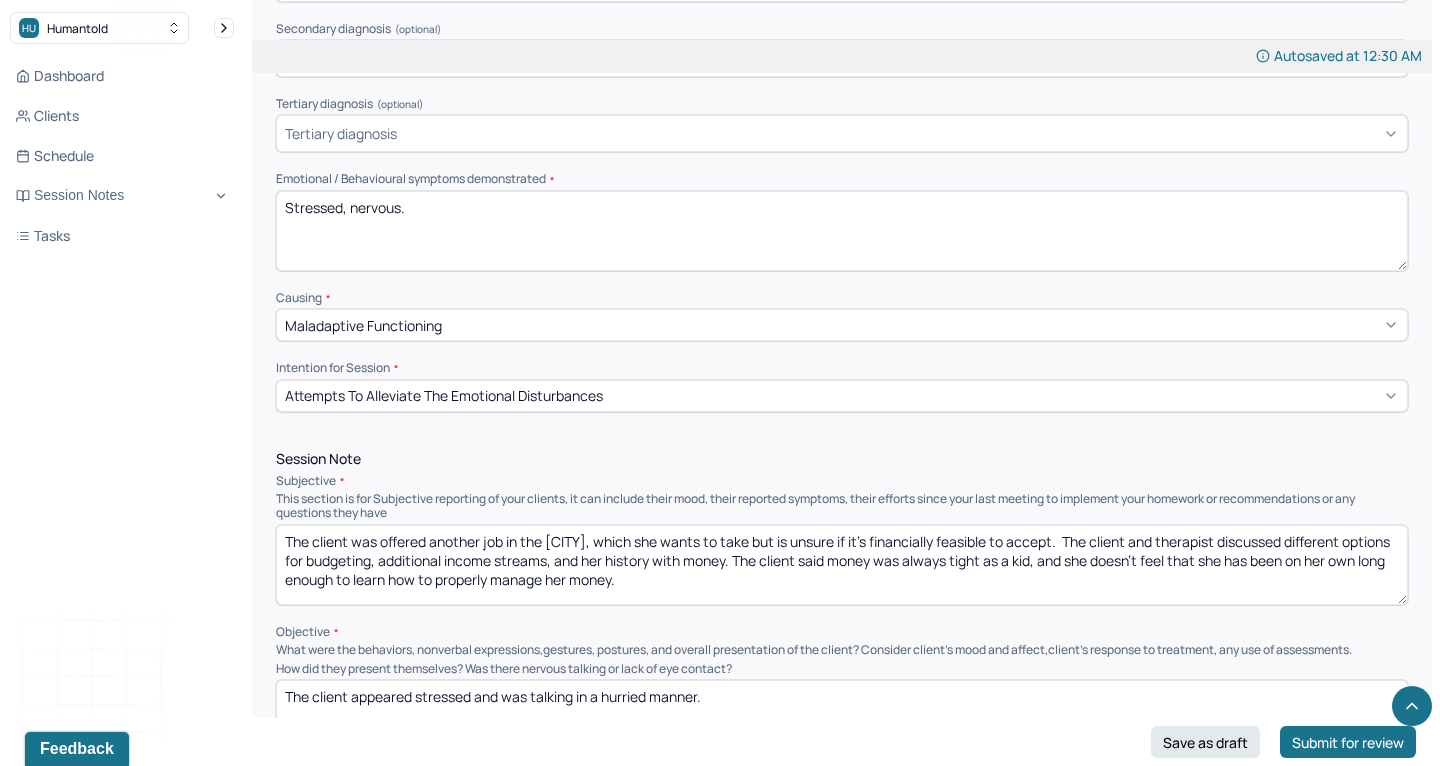 scroll, scrollTop: 825, scrollLeft: 0, axis: vertical 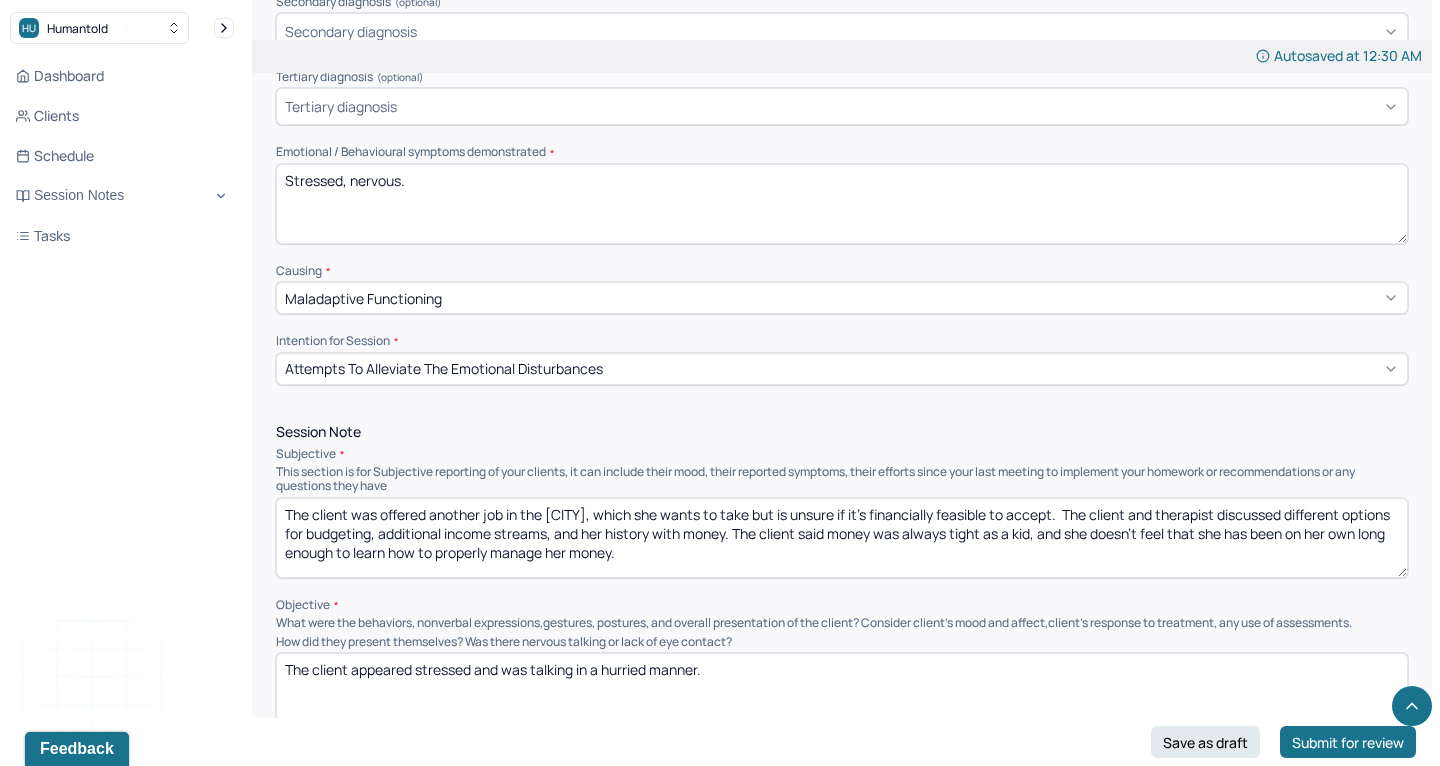 type on "Stressed, nervous." 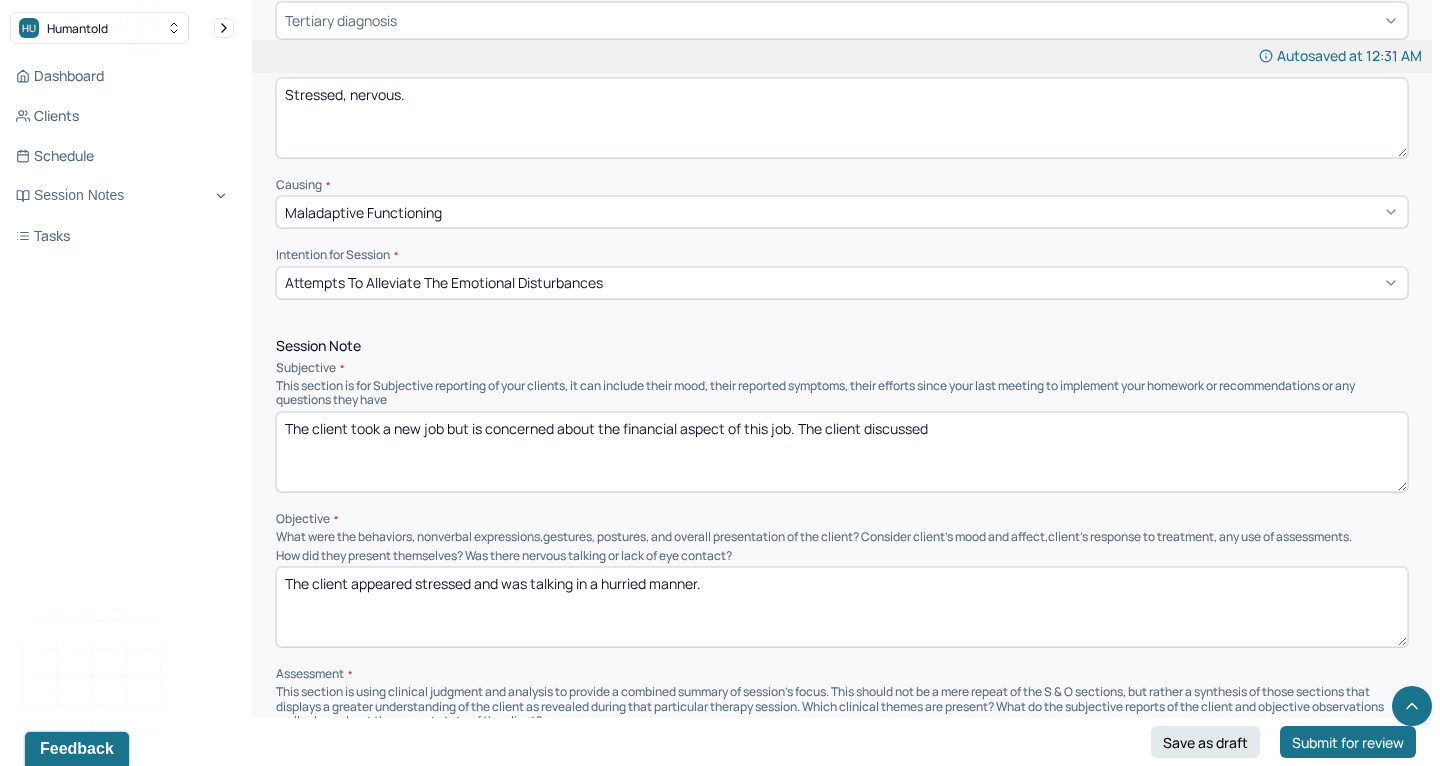 scroll, scrollTop: 910, scrollLeft: 0, axis: vertical 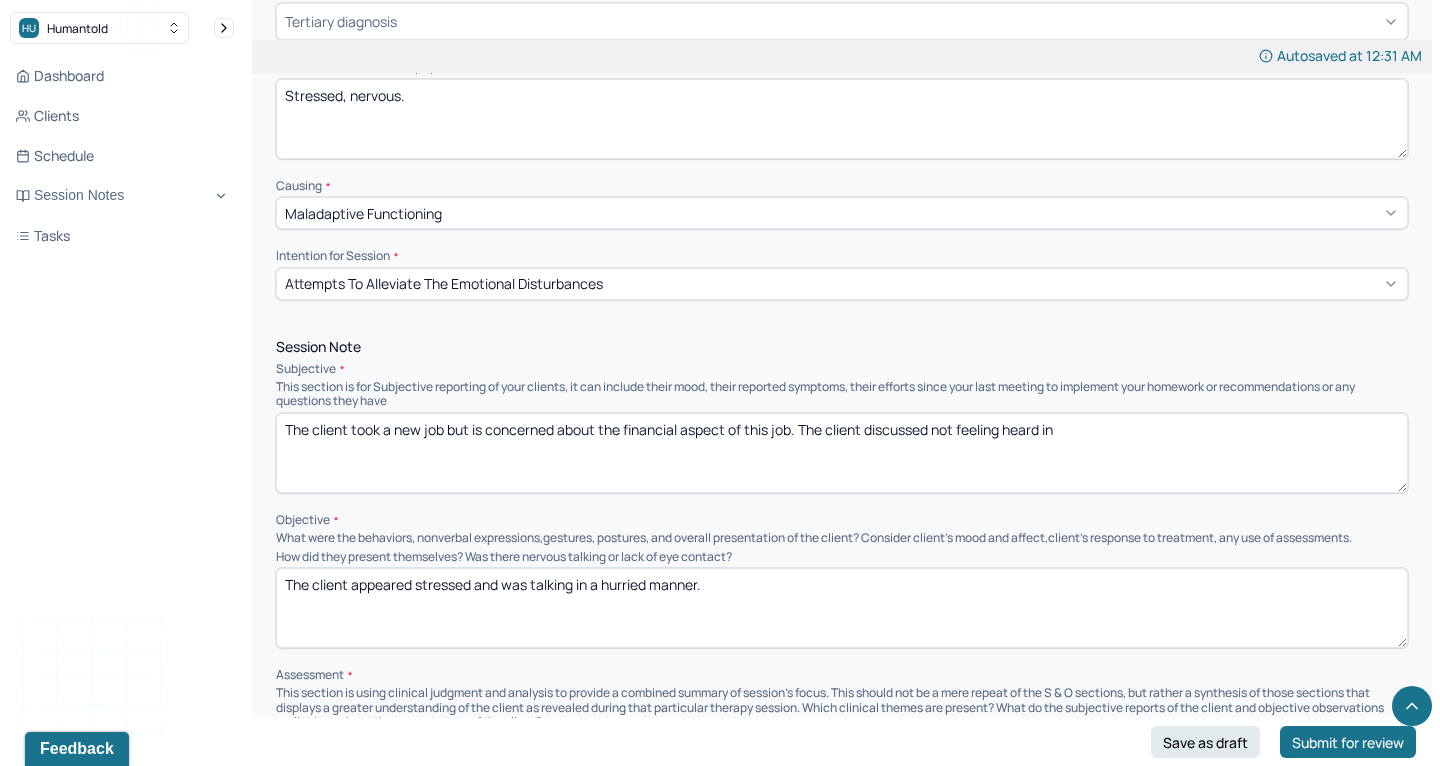 drag, startPoint x: 934, startPoint y: 410, endPoint x: 1183, endPoint y: 408, distance: 249.00803 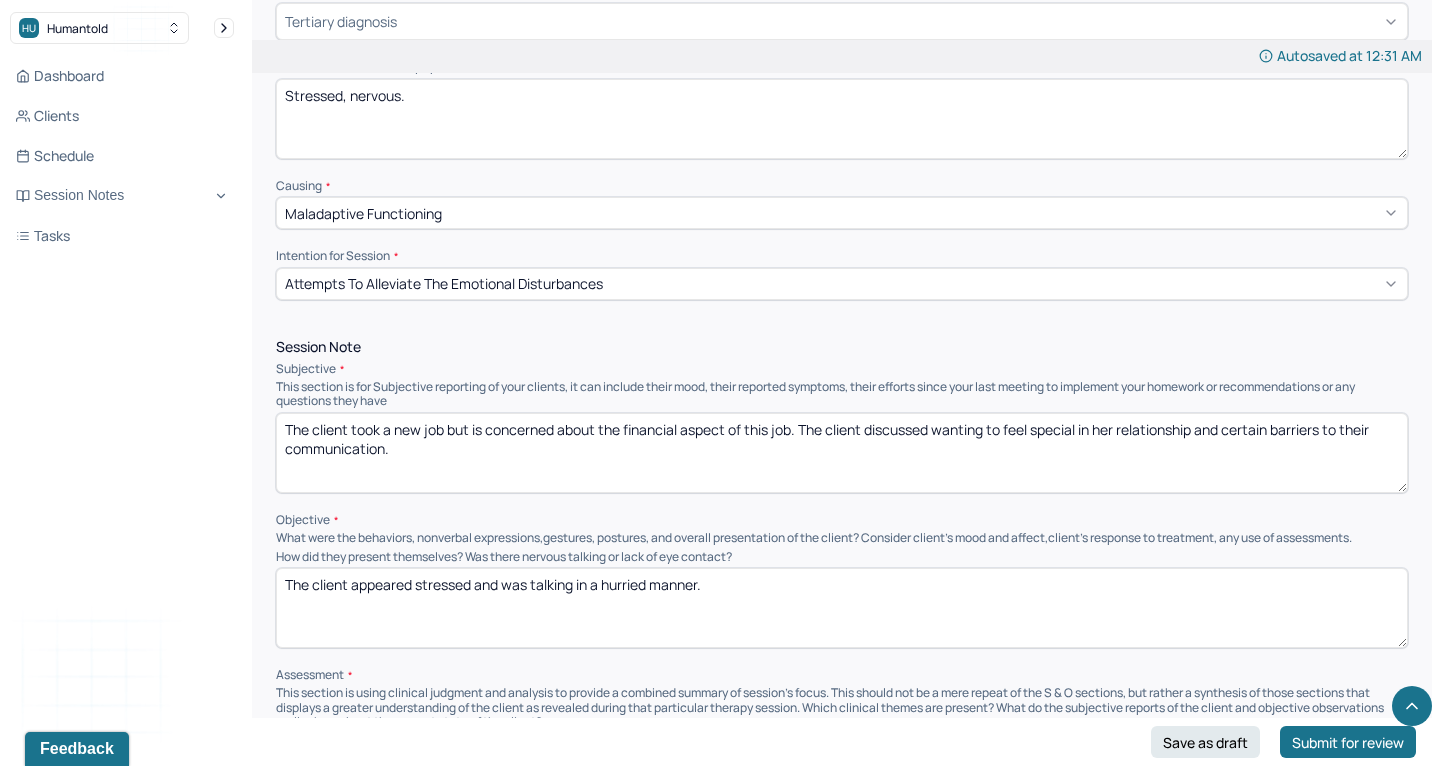 drag, startPoint x: 1343, startPoint y: 410, endPoint x: 1359, endPoint y: 437, distance: 31.38471 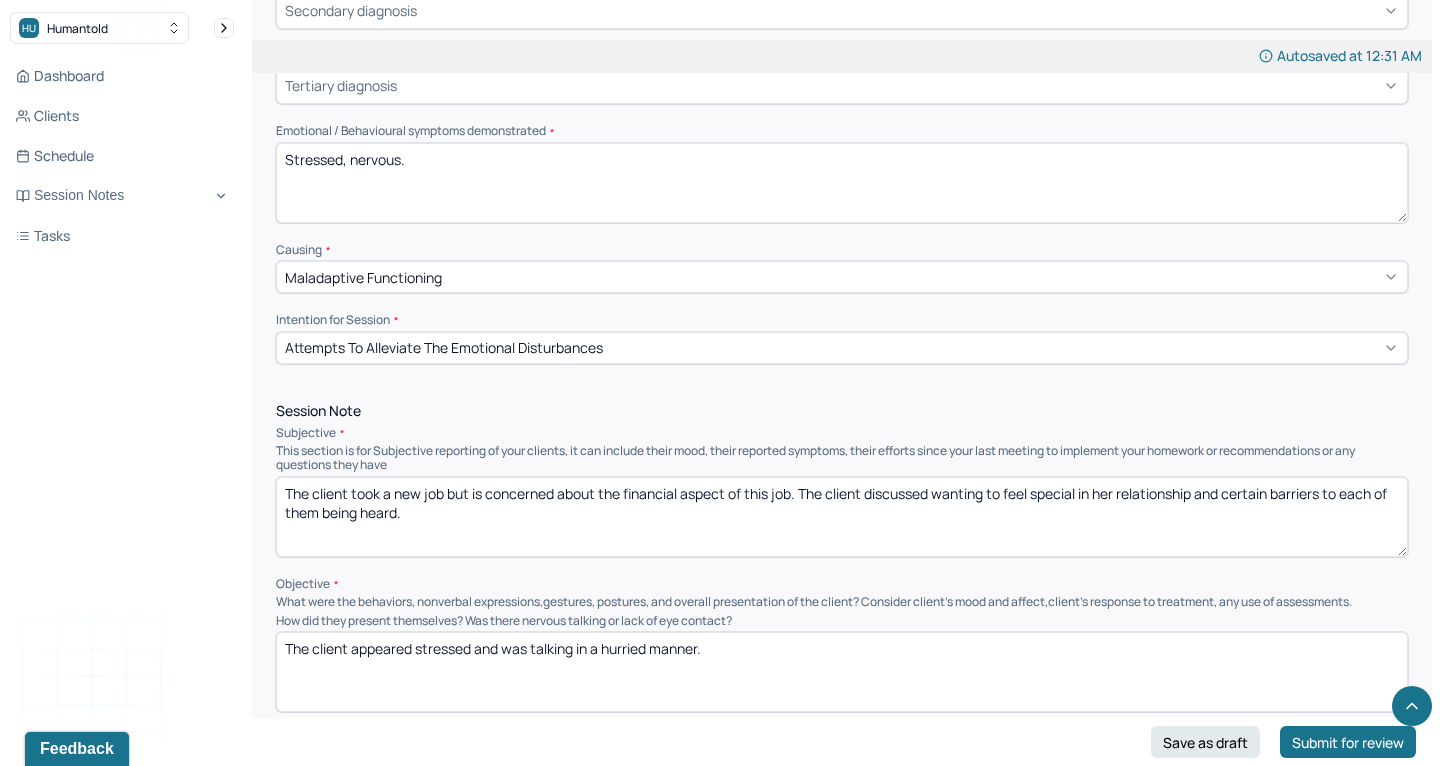 scroll, scrollTop: 875, scrollLeft: 0, axis: vertical 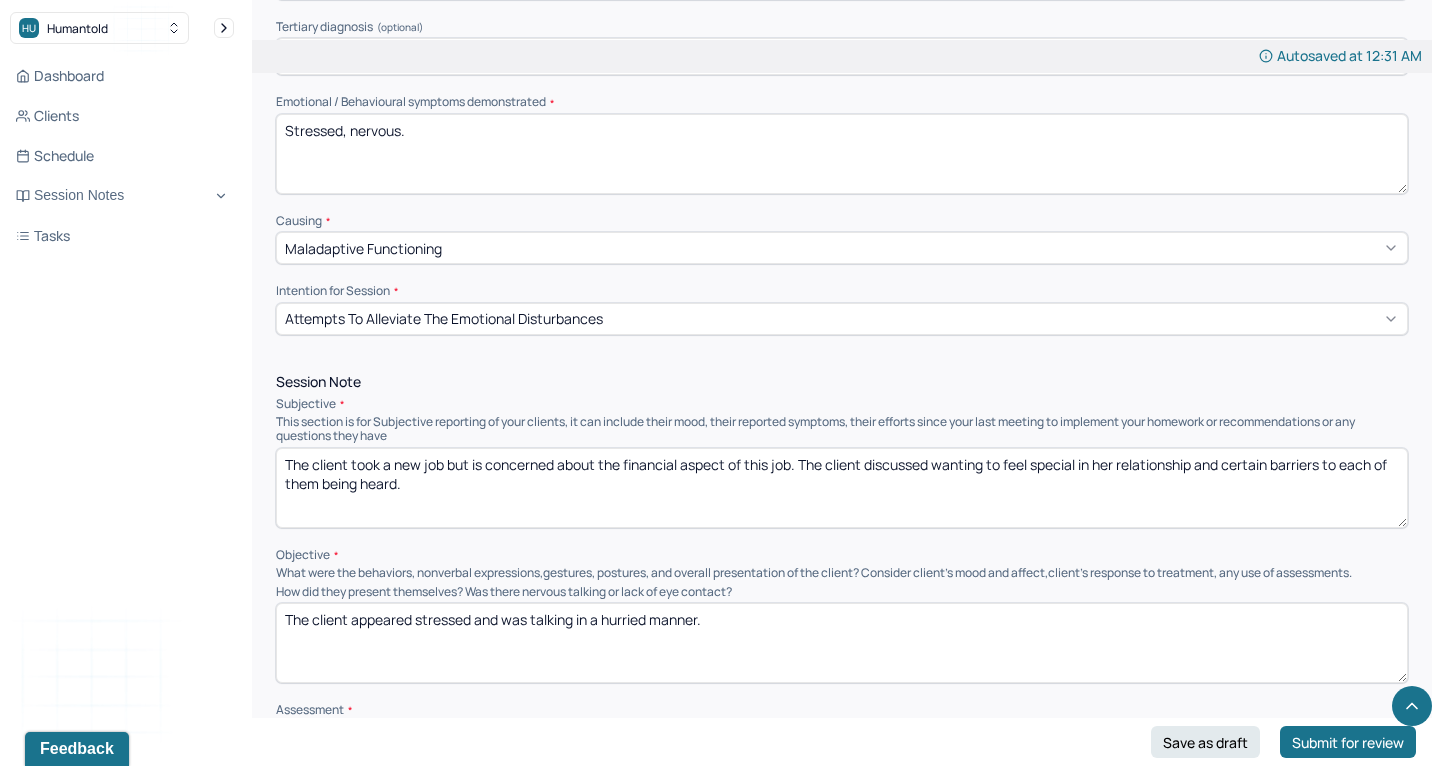 drag, startPoint x: 600, startPoint y: 450, endPoint x: 777, endPoint y: 444, distance: 177.10167 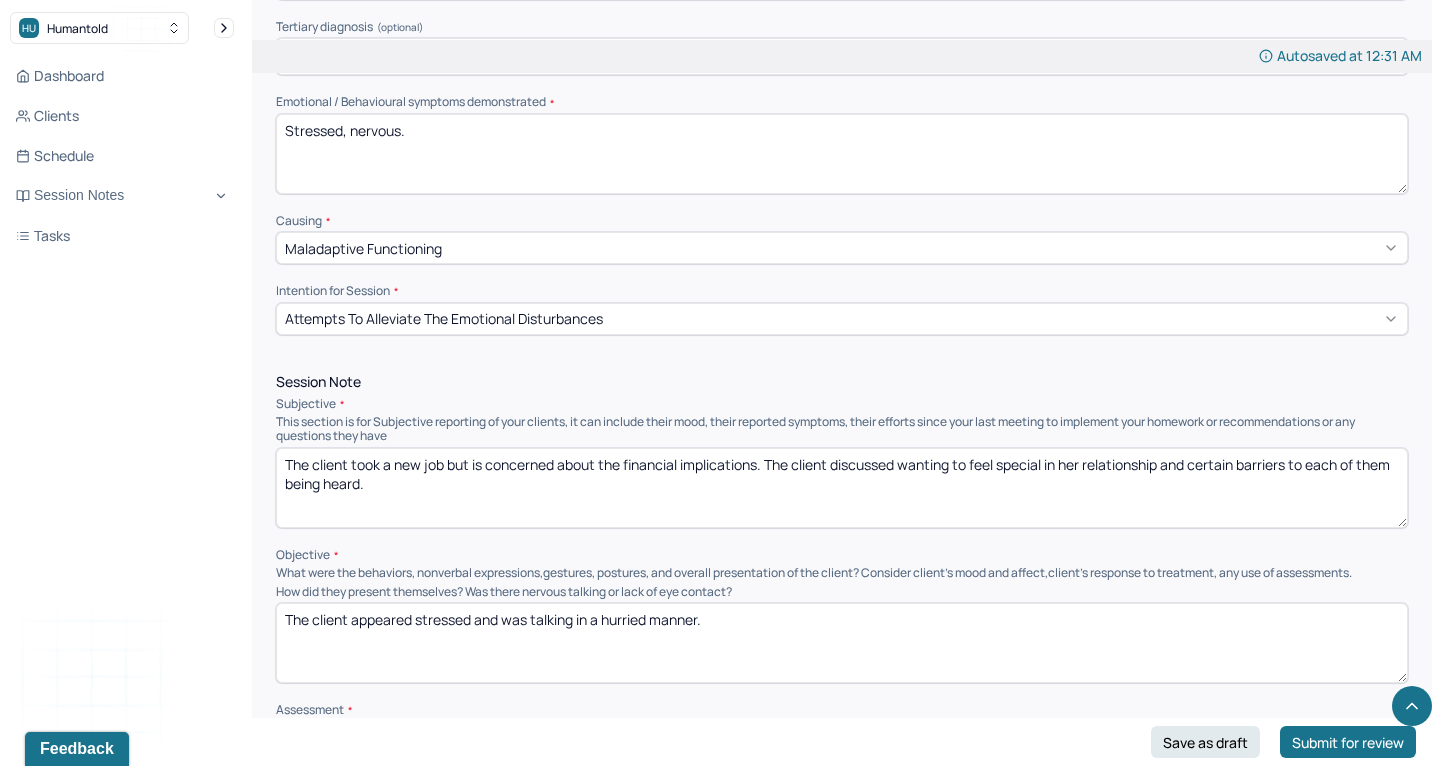 click on "The client took a new job but is concerned about the financial aspect of this job. The client discussed wanting to feel special in her relationship and certain barriers to each of them being heard." at bounding box center (842, 488) 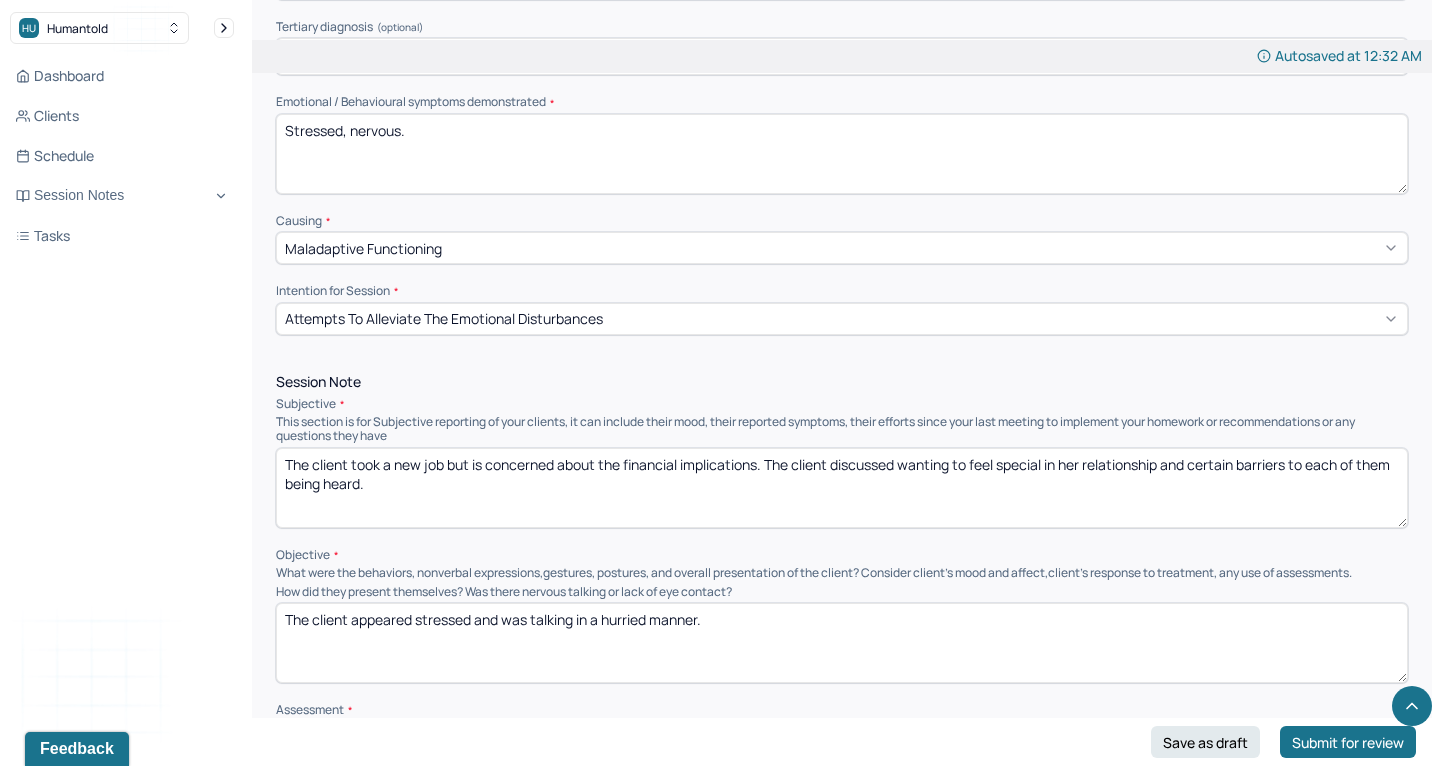 click on "The client took a new job but is concerned about the financial implications. The client discussed wanting to feel special in her relationship and certain barriers to each of them being heard." at bounding box center [842, 488] 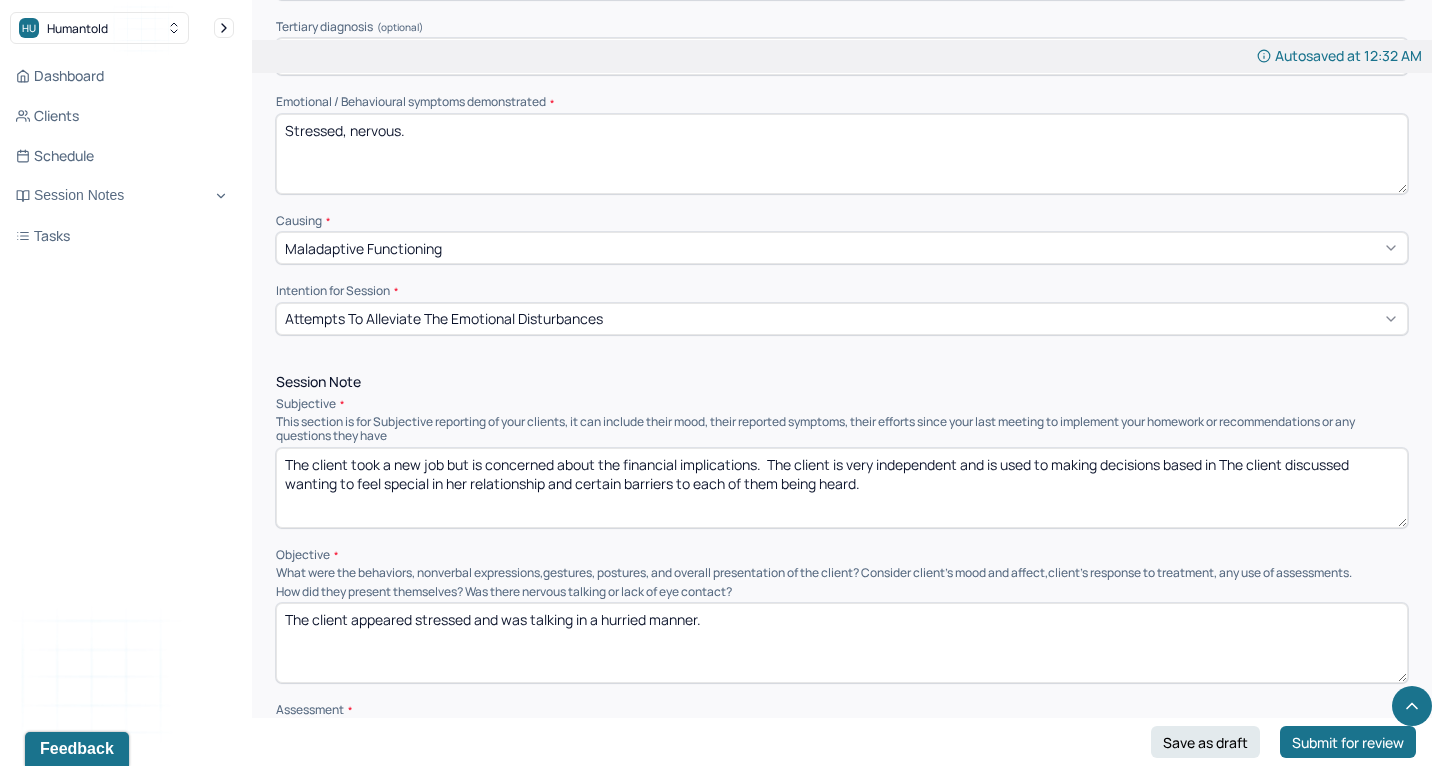 drag, startPoint x: 1056, startPoint y: 450, endPoint x: 1220, endPoint y: 451, distance: 164.00305 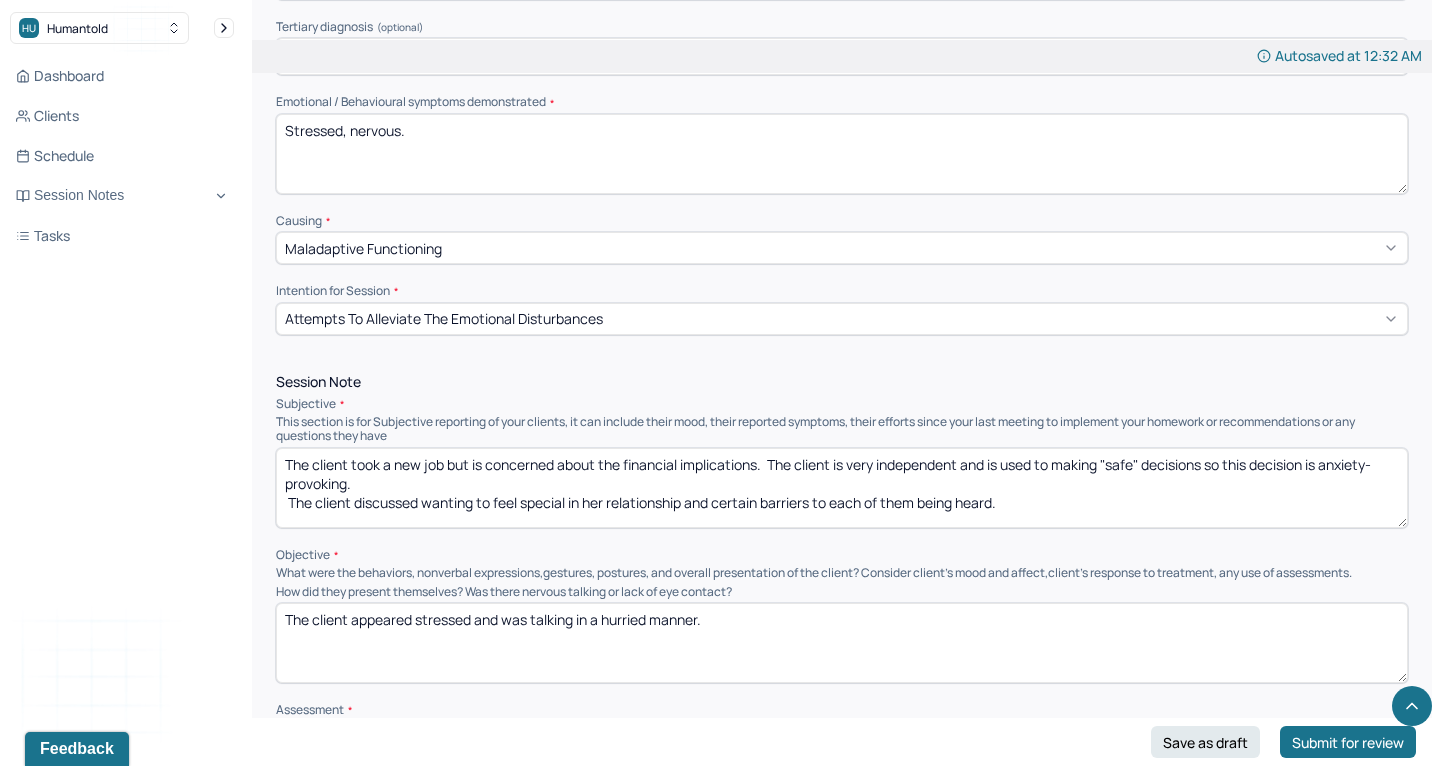 click on "The client took a new job but is concerned about the financial implications.  The client is very independent and is used to making "safe" decisions so this decision is anxiety-provoking. The client discussed wanting to feel special in her relationship and certain barriers to each of them being heard." at bounding box center [842, 488] 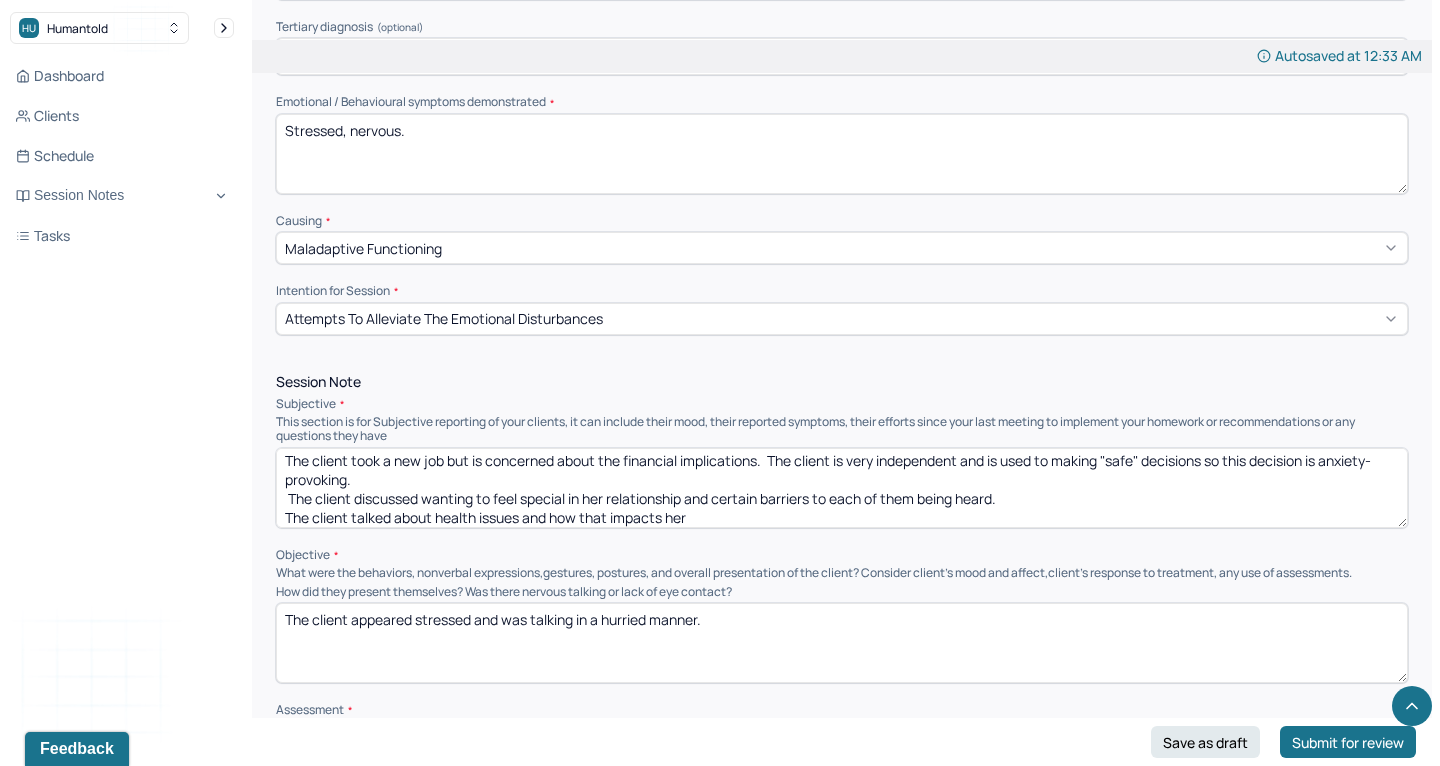 drag, startPoint x: 749, startPoint y: 496, endPoint x: 268, endPoint y: 494, distance: 481.00415 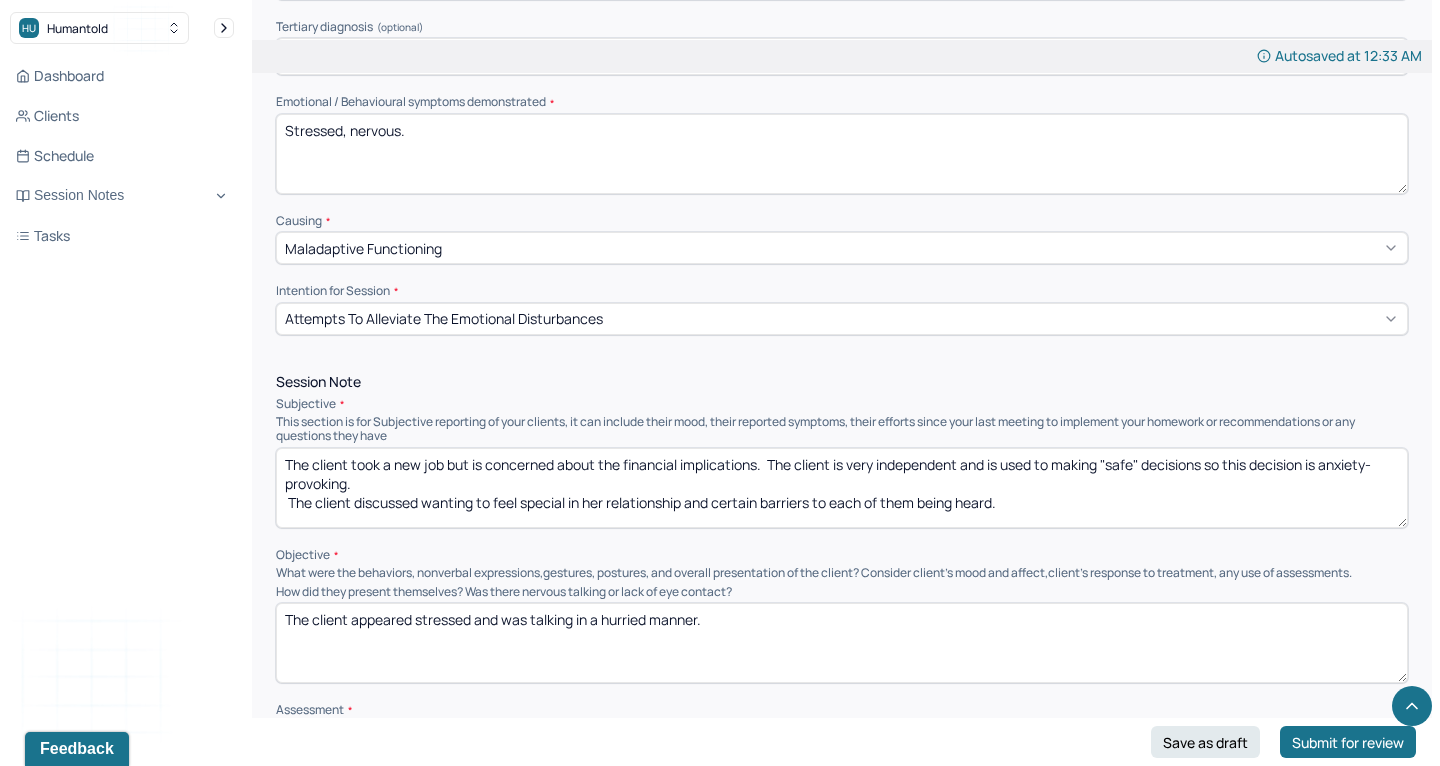 scroll, scrollTop: 4, scrollLeft: 0, axis: vertical 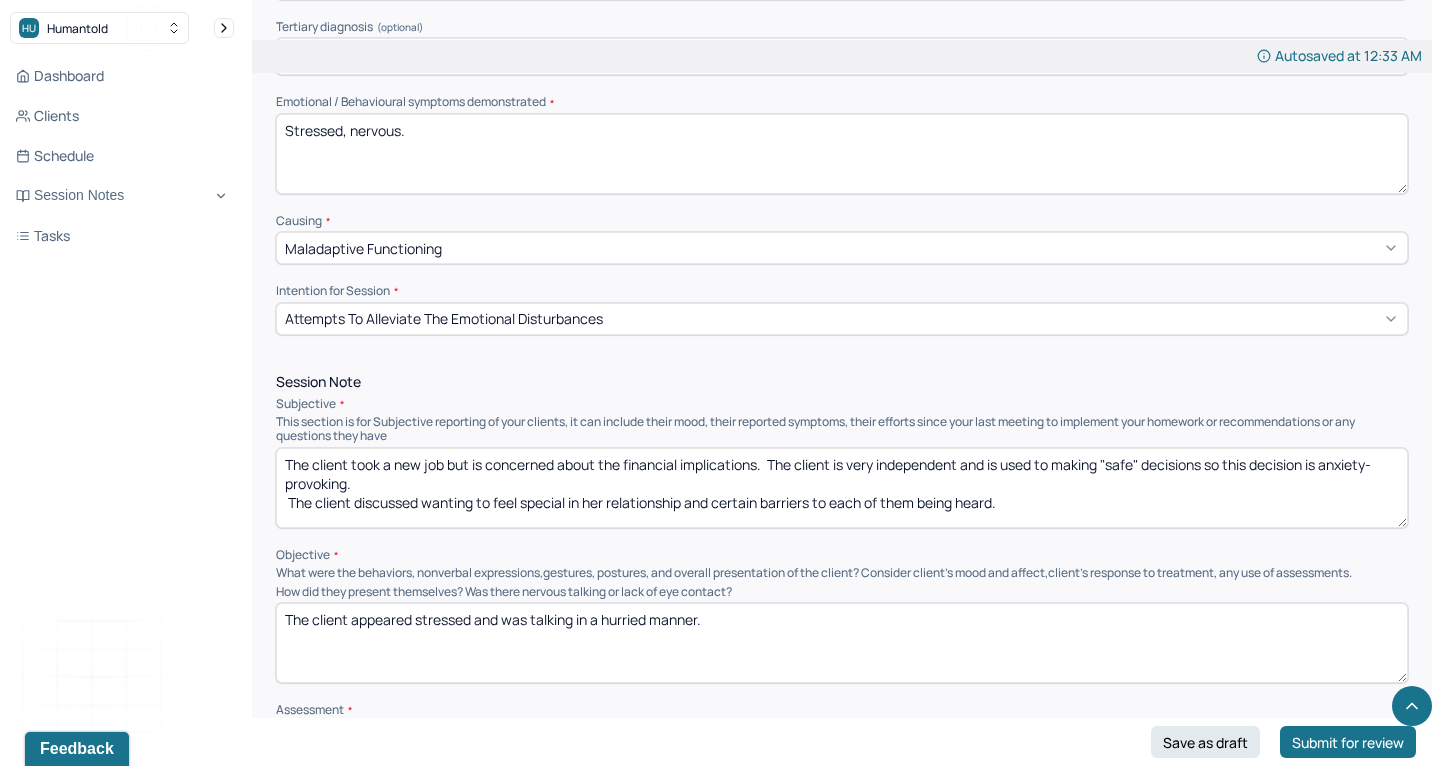 drag, startPoint x: 766, startPoint y: 482, endPoint x: 1086, endPoint y: 482, distance: 320 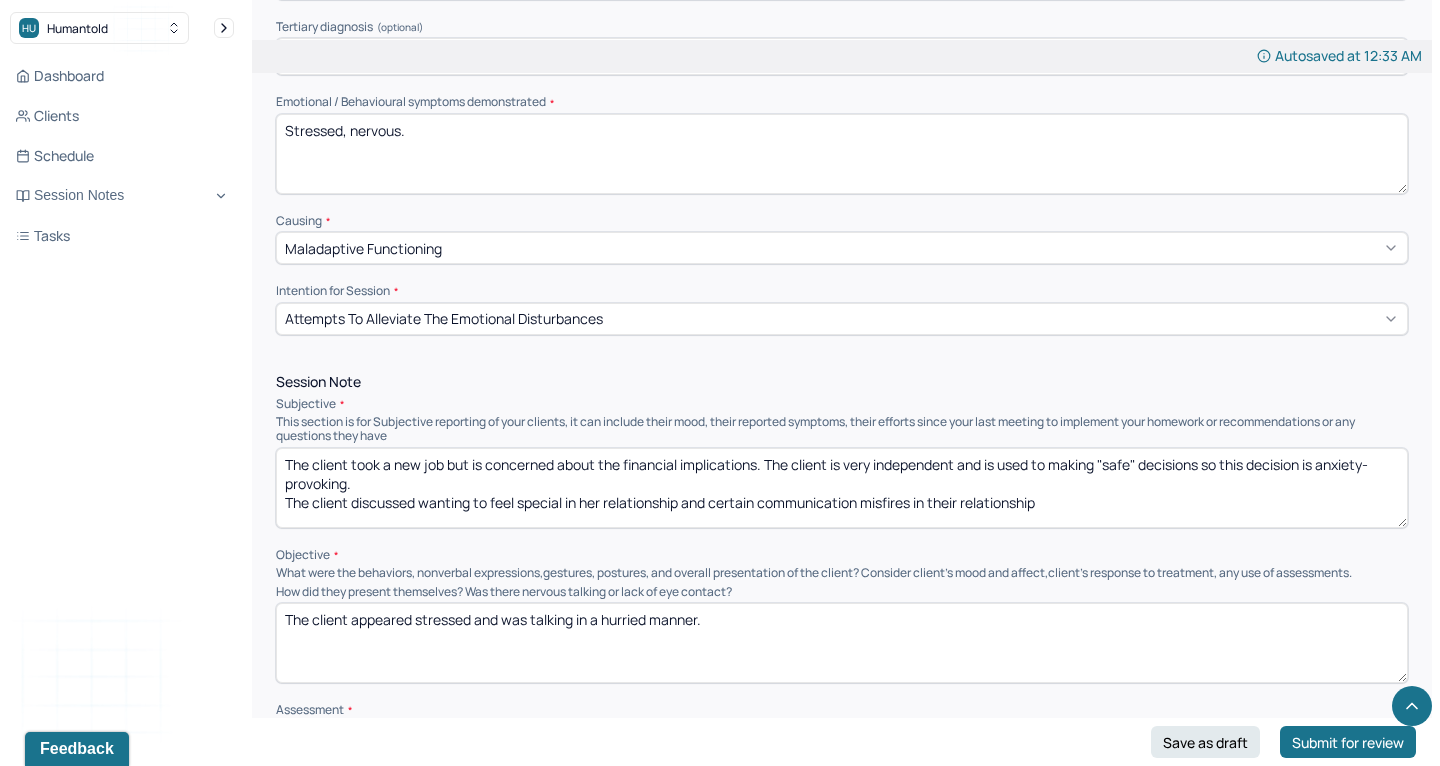 drag, startPoint x: 716, startPoint y: 484, endPoint x: 1079, endPoint y: 484, distance: 363 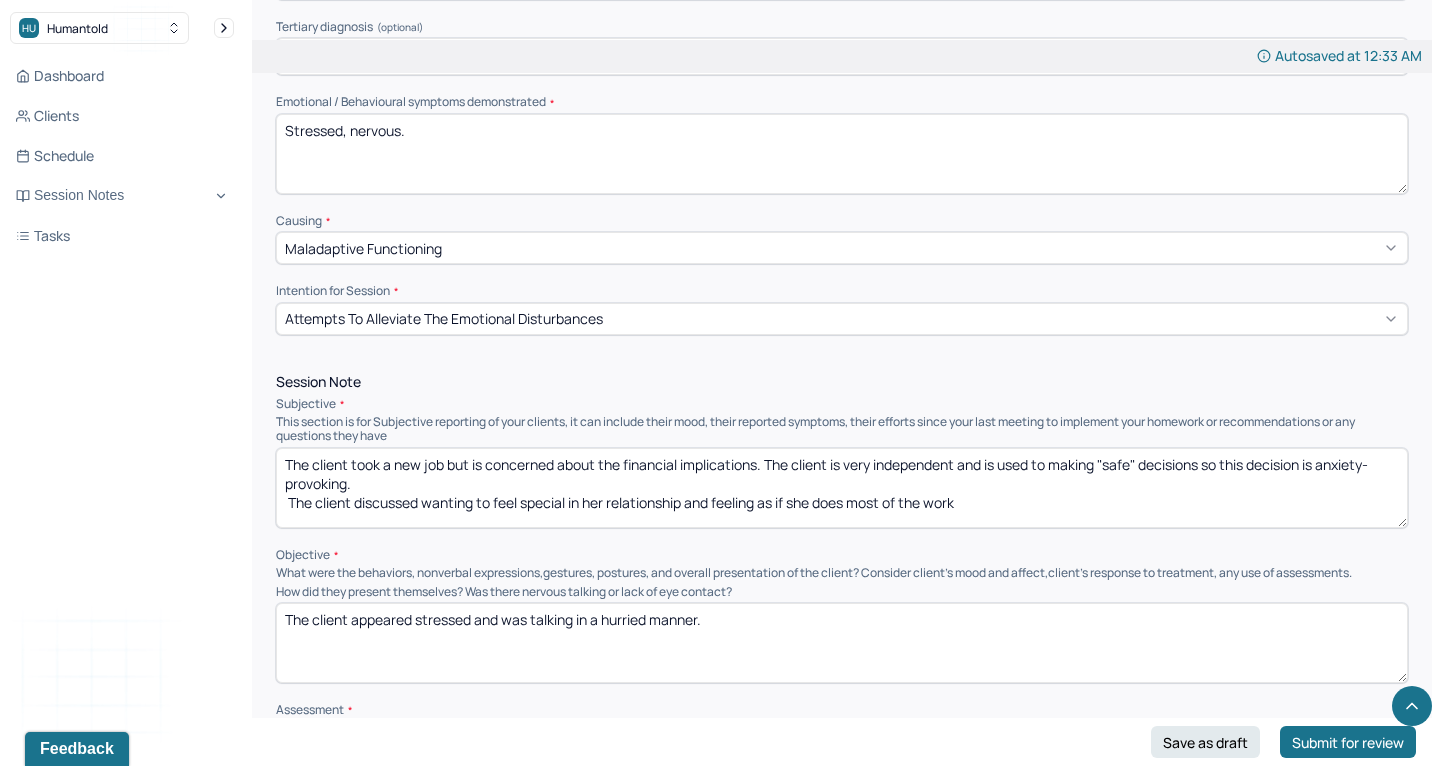 drag, startPoint x: 789, startPoint y: 483, endPoint x: 1023, endPoint y: 480, distance: 234.01923 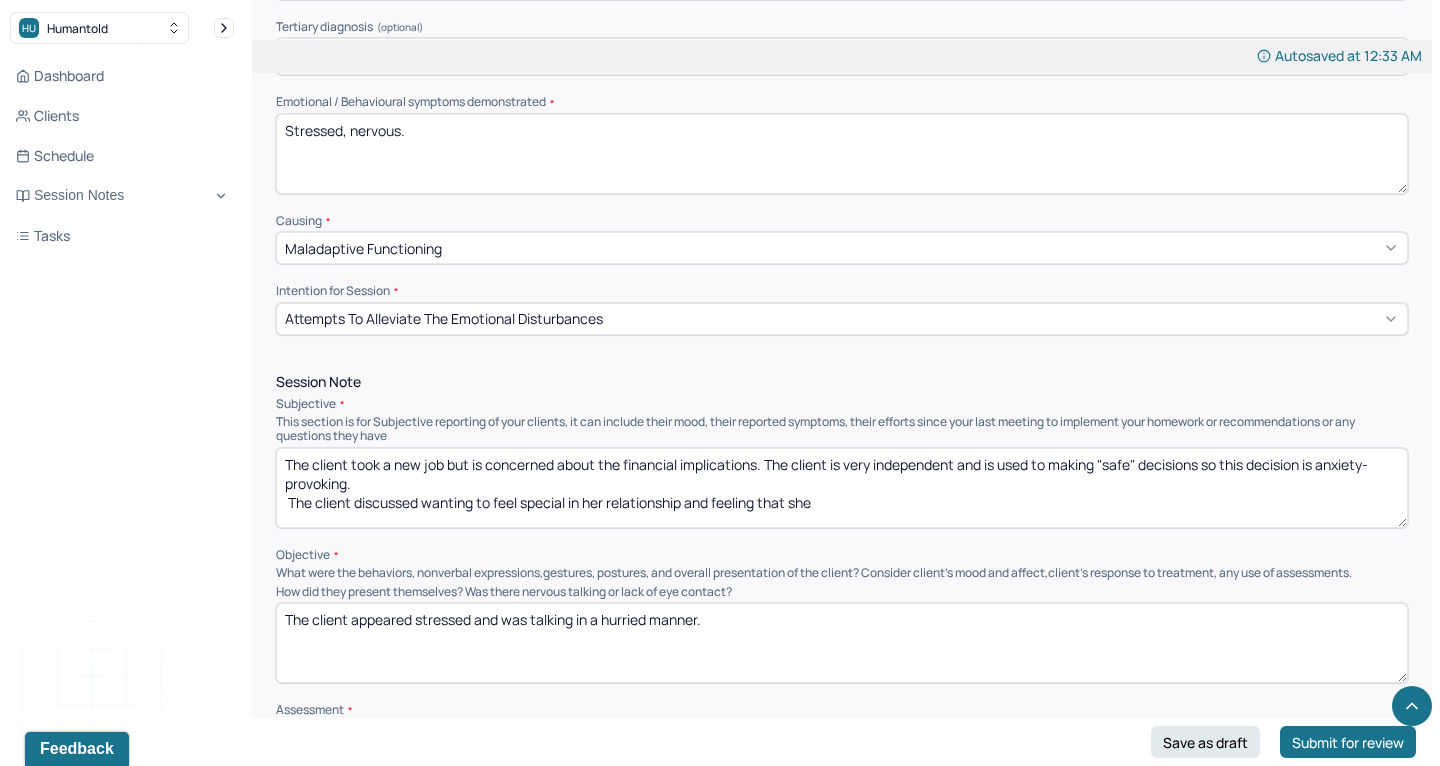 drag, startPoint x: 689, startPoint y: 483, endPoint x: 962, endPoint y: 483, distance: 273 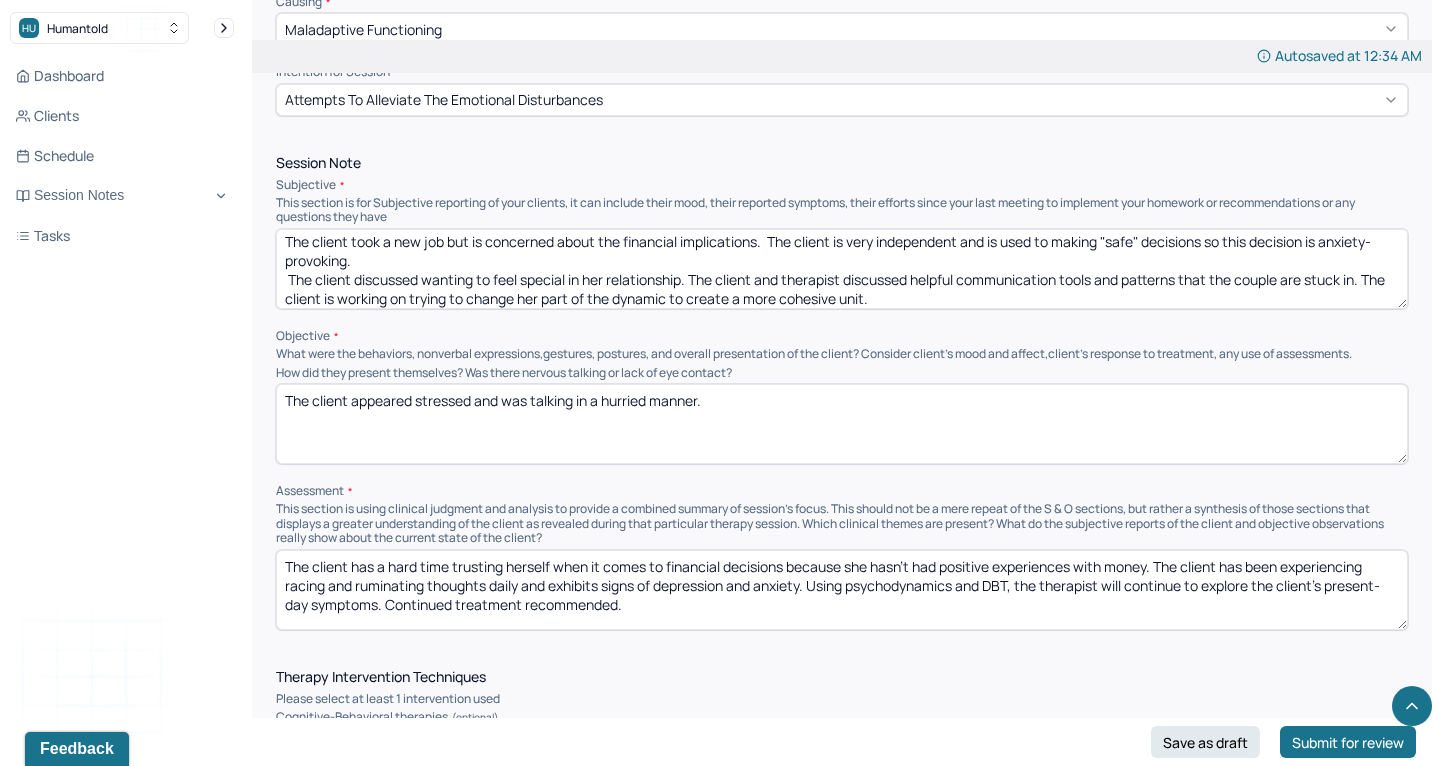 scroll, scrollTop: 1099, scrollLeft: 0, axis: vertical 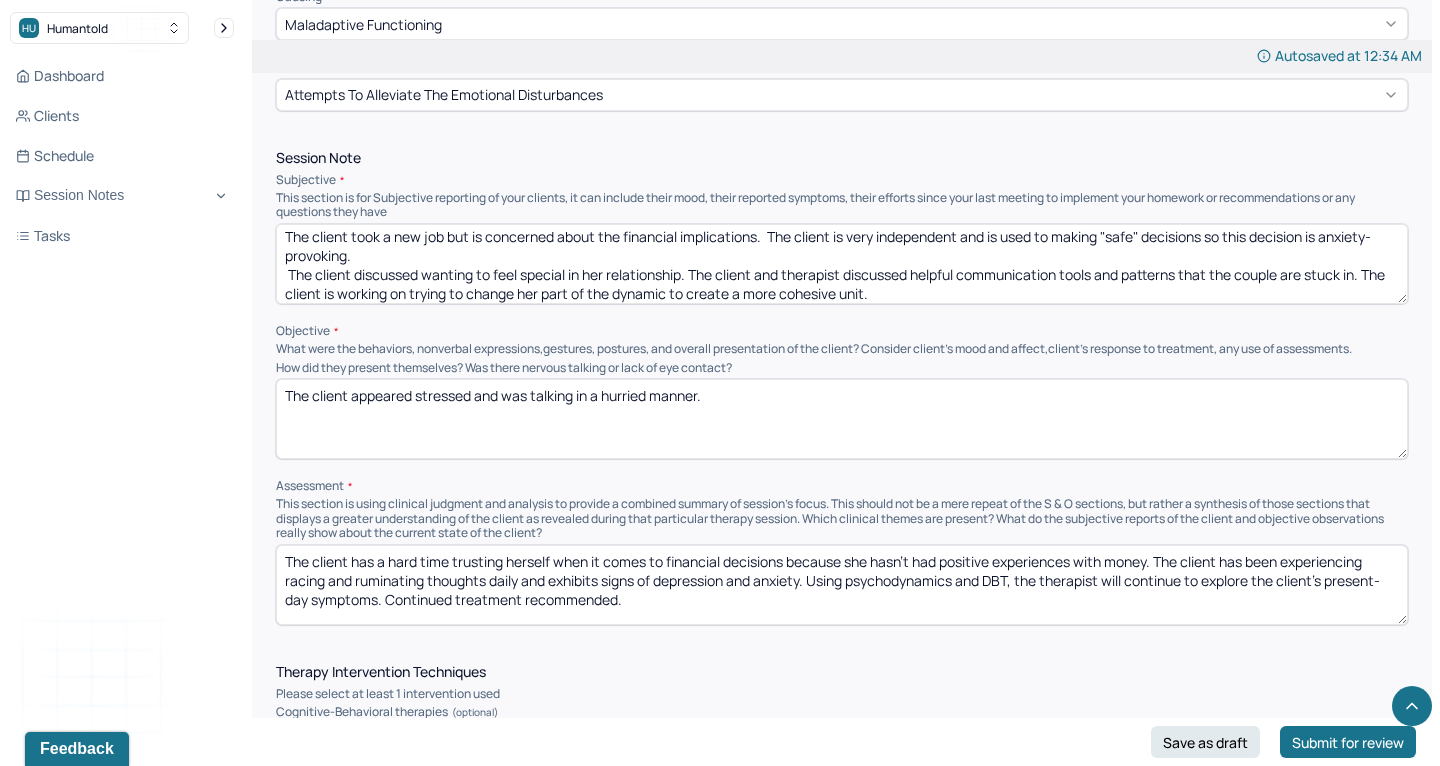 type on "The client took a new job but is concerned about the financial implications.  The client is very independent and is used to making "safe" decisions so this decision is anxiety-provoking.
The client discussed wanting to feel special in her relationship. The client and therapist discussed helpful communication tools and patterns that the couple are stuck in. The client is working on trying to change her part of the dynamic to create a more cohesive unit." 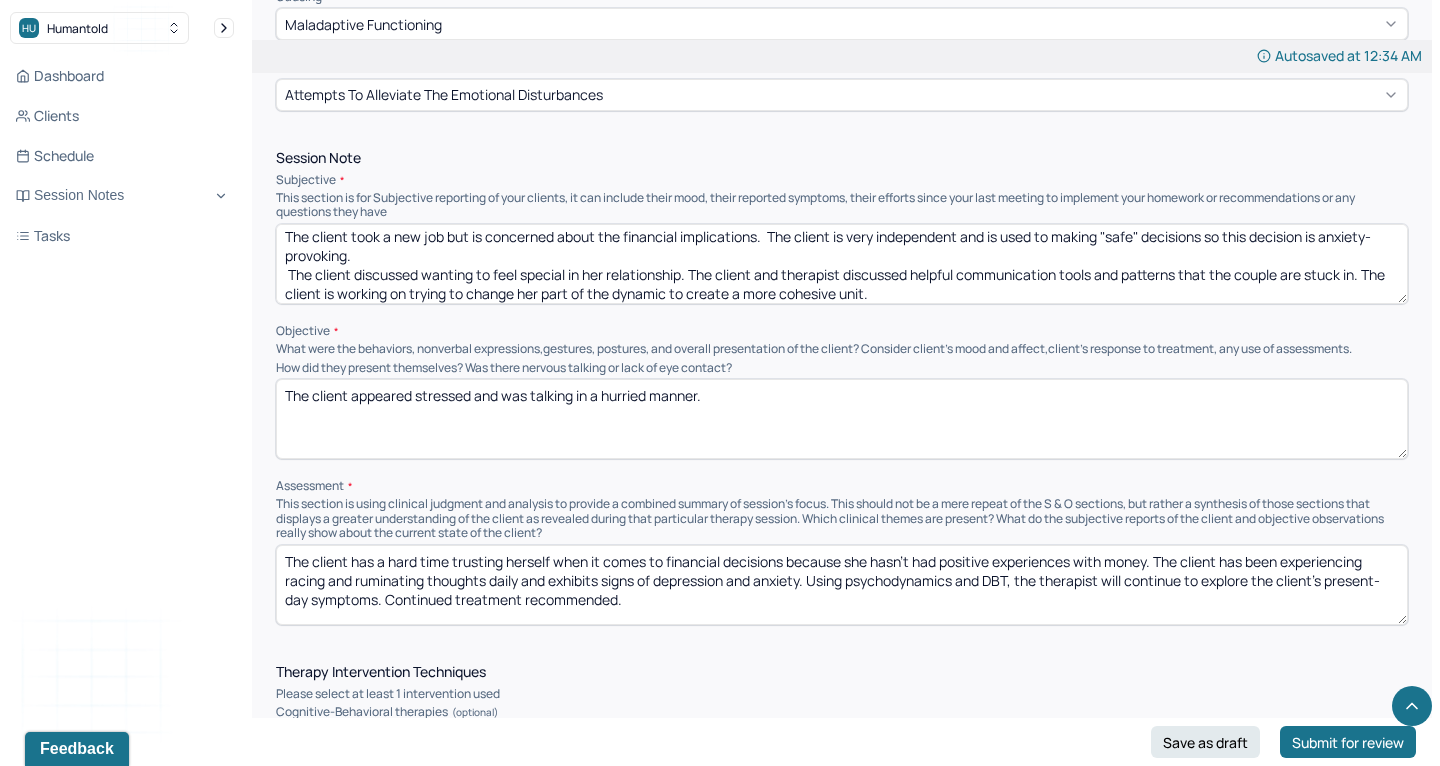 drag, startPoint x: 1158, startPoint y: 544, endPoint x: 233, endPoint y: 539, distance: 925.0135 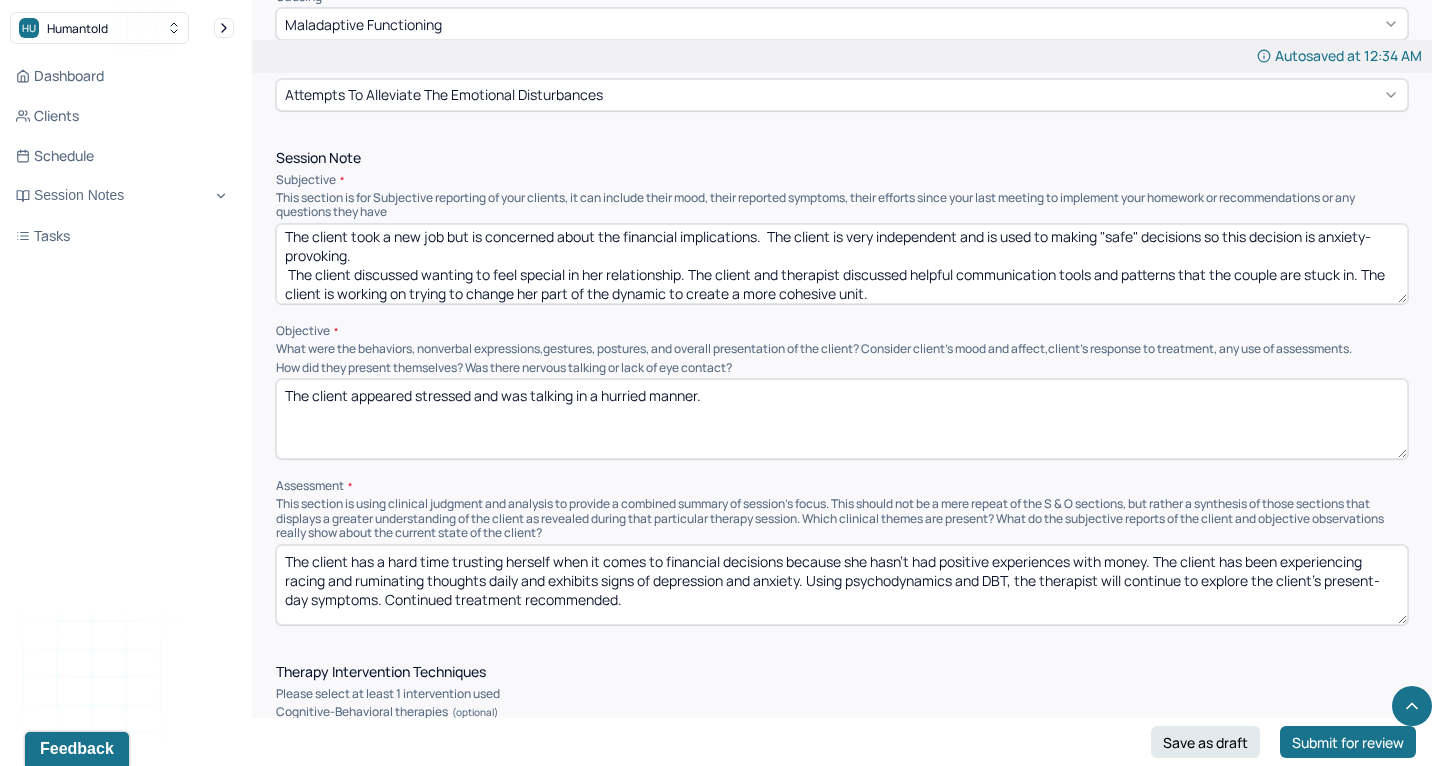 click on "HU Humantold Dashboard Clients Schedule Session Notes Tasks LS Lauren Salzano provider Logout New Theme Coming This Week! Soon, you’ll be able to switch between the default White Theme and a new Green Theme using the Theme Button in the top right corner of the app. Edit Note Search by client name, chart number FAQs Theme LS Lauren Salzano Autosaved at 12:34 AM Appointment Details Client name [NAME] Date of service 07/30/2025 Time 6:30pm - 7:30pm Duration 1hr Appointment type individual therapy Provider name [NAME] Modifier 1 95 Telemedicine Note type Individual soap note Load previous session note Instructions The fields marked with an asterisk ( * ) are required before you can submit your notes. Before you can submit your session notes, they must be signed. You have the option to save your notes as a draft before making a submission. Appointment location * Teletherapy Client Teletherapy Location here Home Office Other Provider Teletherapy Location Home Office Other * (optional)" at bounding box center (720, 702) 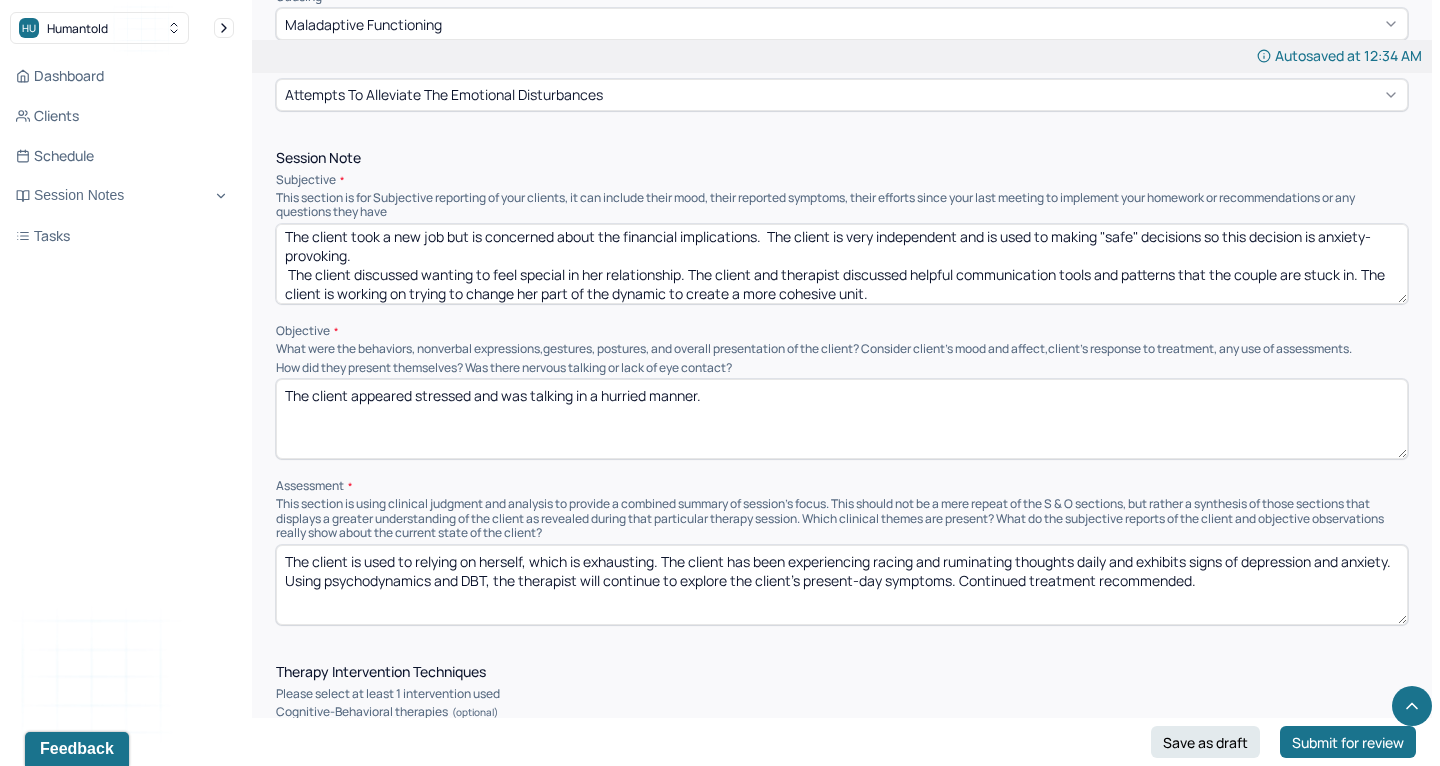 click on "The client is used to relying on herself, which is exhausting. The client has been experiencing racing and ruminating thoughts daily and exhibits signs of depression and anxiety. Using psychodynamics and DBT, the therapist will continue to explore the client's present-day symptoms. Continued treatment recommended." at bounding box center [842, 585] 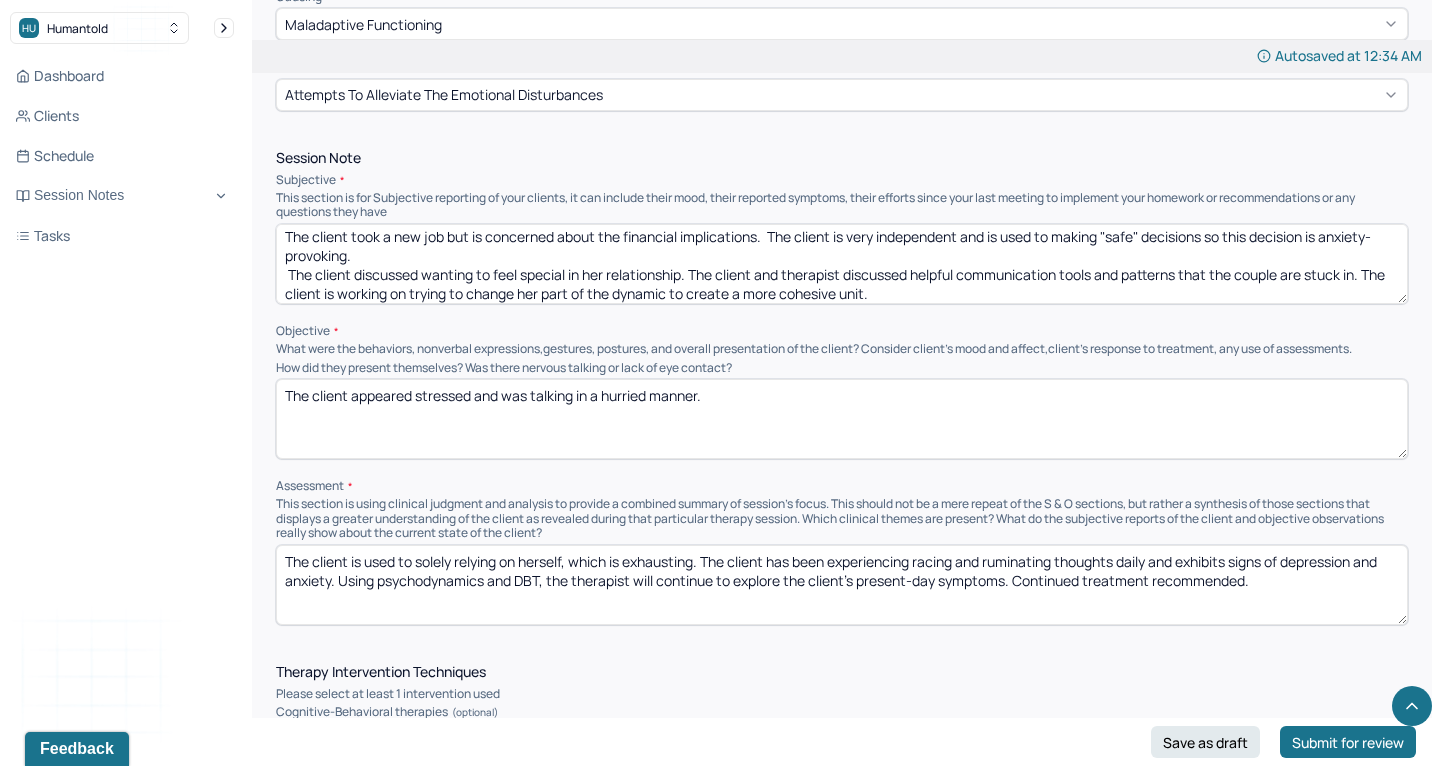 click on "The client is used to solely relying on herself, which is exhausting. The client has been experiencing racing and ruminating thoughts daily and exhibits signs of depression and anxiety. Using psychodynamics and DBT, the therapist will continue to explore the client's present-day symptoms. Continued treatment recommended." at bounding box center [842, 585] 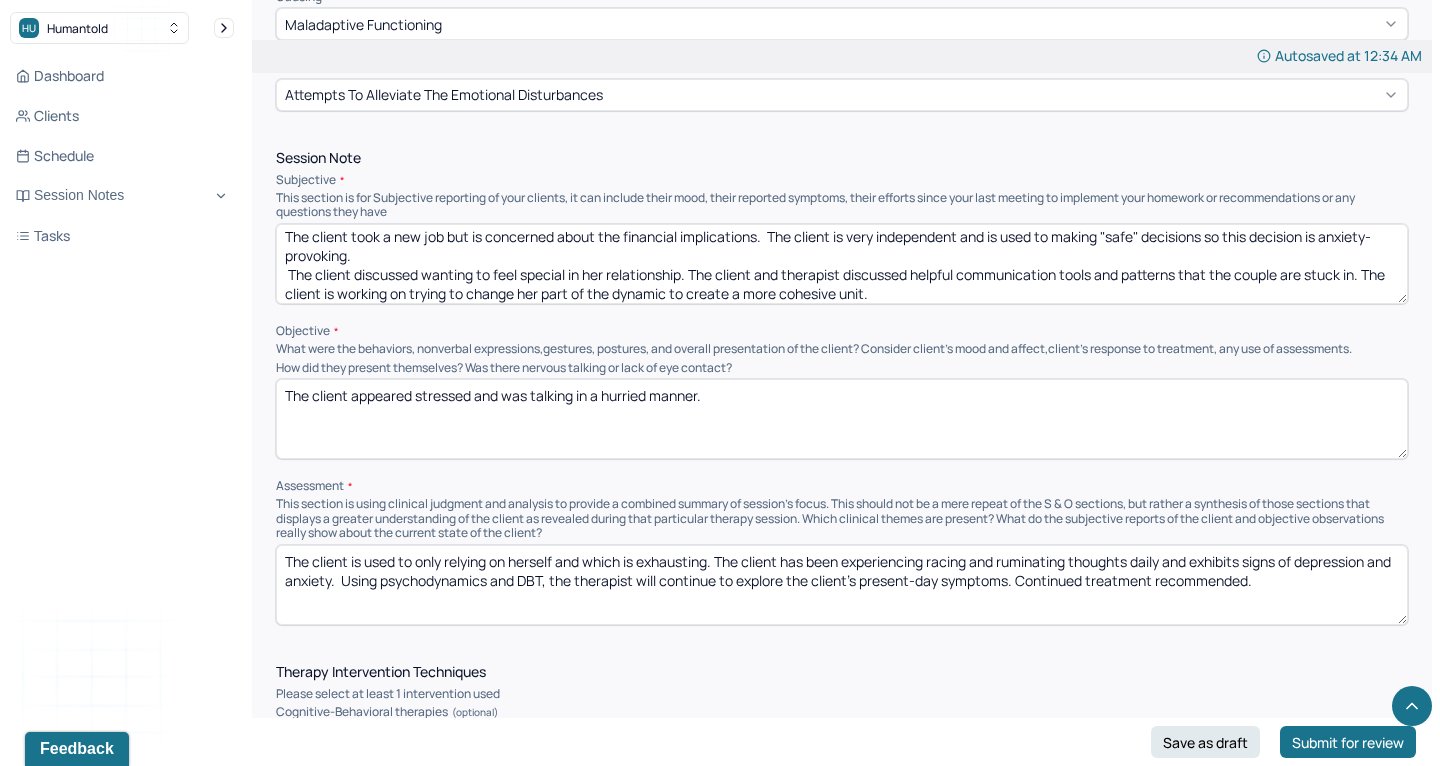 drag, startPoint x: 594, startPoint y: 540, endPoint x: 714, endPoint y: 536, distance: 120.06665 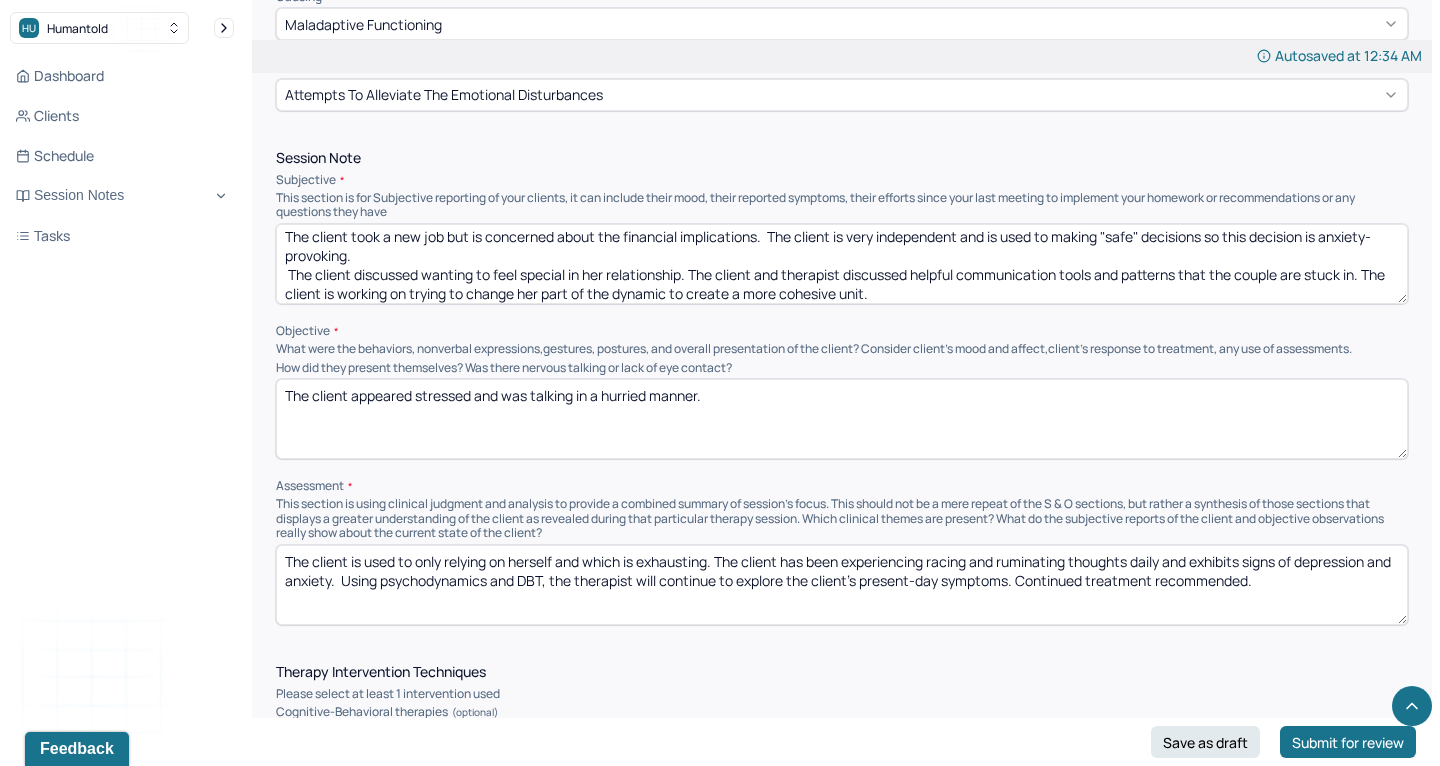 click on "The client is used to only relying on herself and which is exhausting. The client has been experiencing racing and ruminating thoughts daily and exhibits signs of depression and anxiety.  Using psychodynamics and DBT, the therapist will continue to explore the client's present-day symptoms. Continued treatment recommended." at bounding box center [842, 585] 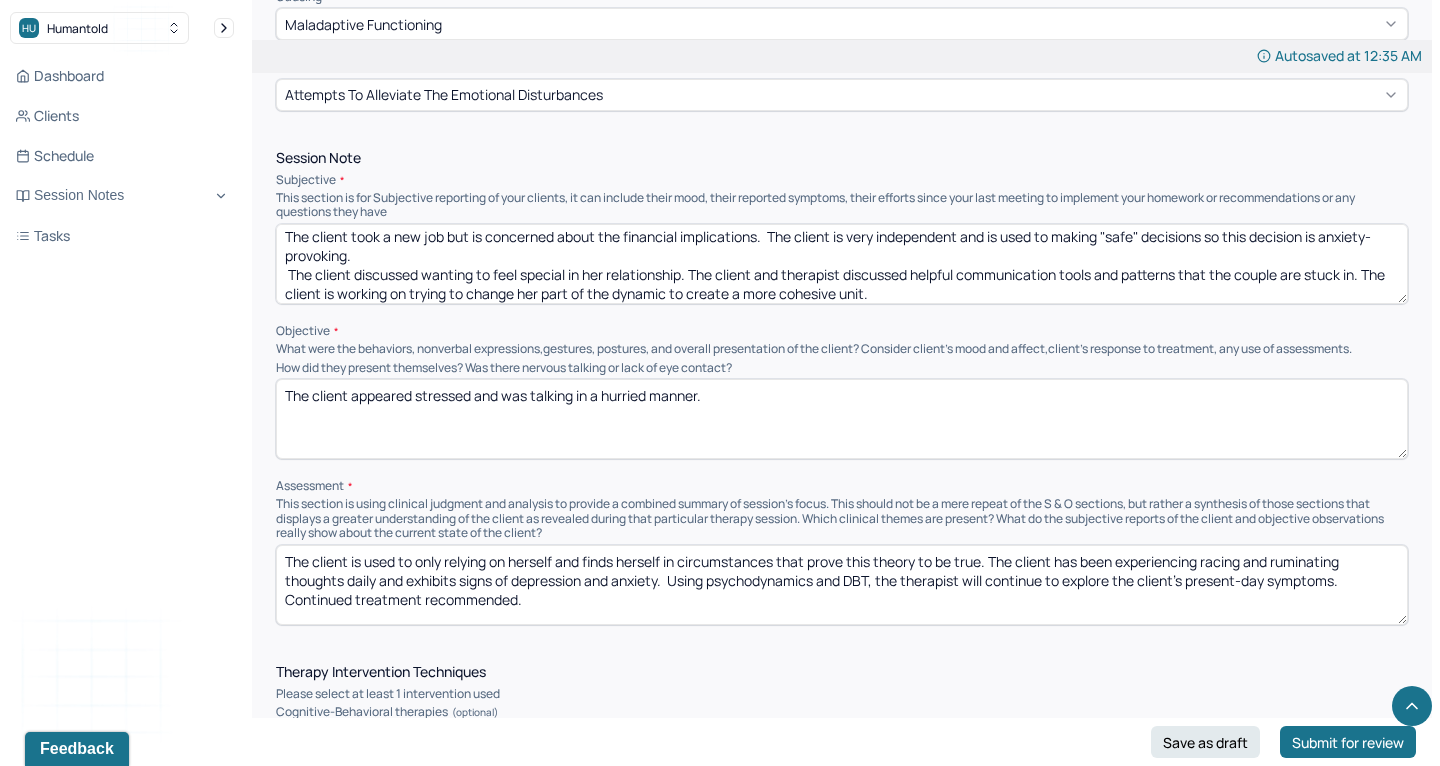 click on "The client is used to only relying on herself and finds herself in circumstances that prove this theory to be true. The client has been experiencing racing and ruminating thoughts daily and exhibits signs of depression and anxiety.  Using psychodynamics and DBT, the therapist will continue to explore the client's present-day symptoms. Continued treatment recommended." at bounding box center (842, 585) 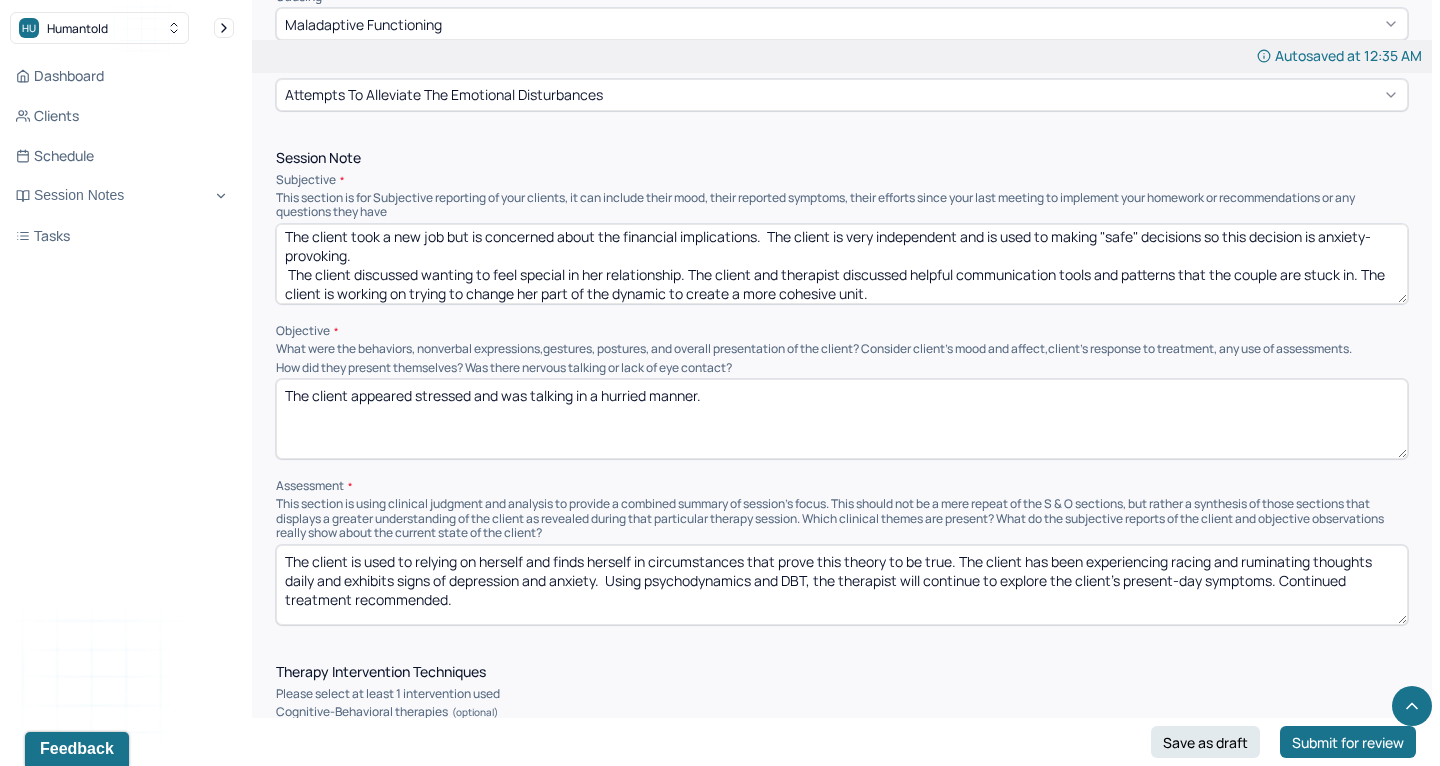 click on "The client is used to relying on herself and finds herself in circumstances that prove this theory to be true. The client has been experiencing racing and ruminating thoughts daily and exhibits signs of depression and anxiety.  Using psychodynamics and DBT, the therapist will continue to explore the client's present-day symptoms. Continued treatment recommended." at bounding box center [842, 585] 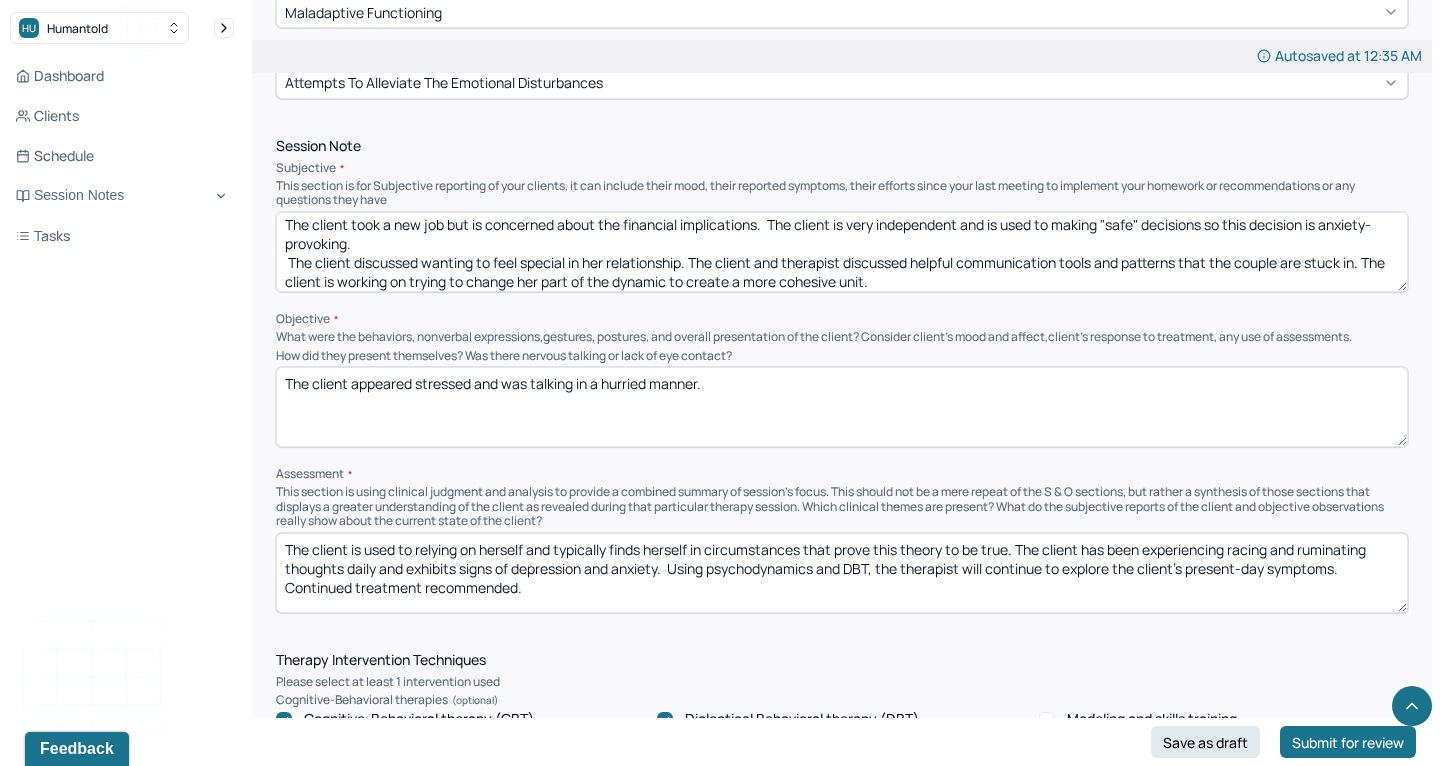 scroll, scrollTop: 1109, scrollLeft: 0, axis: vertical 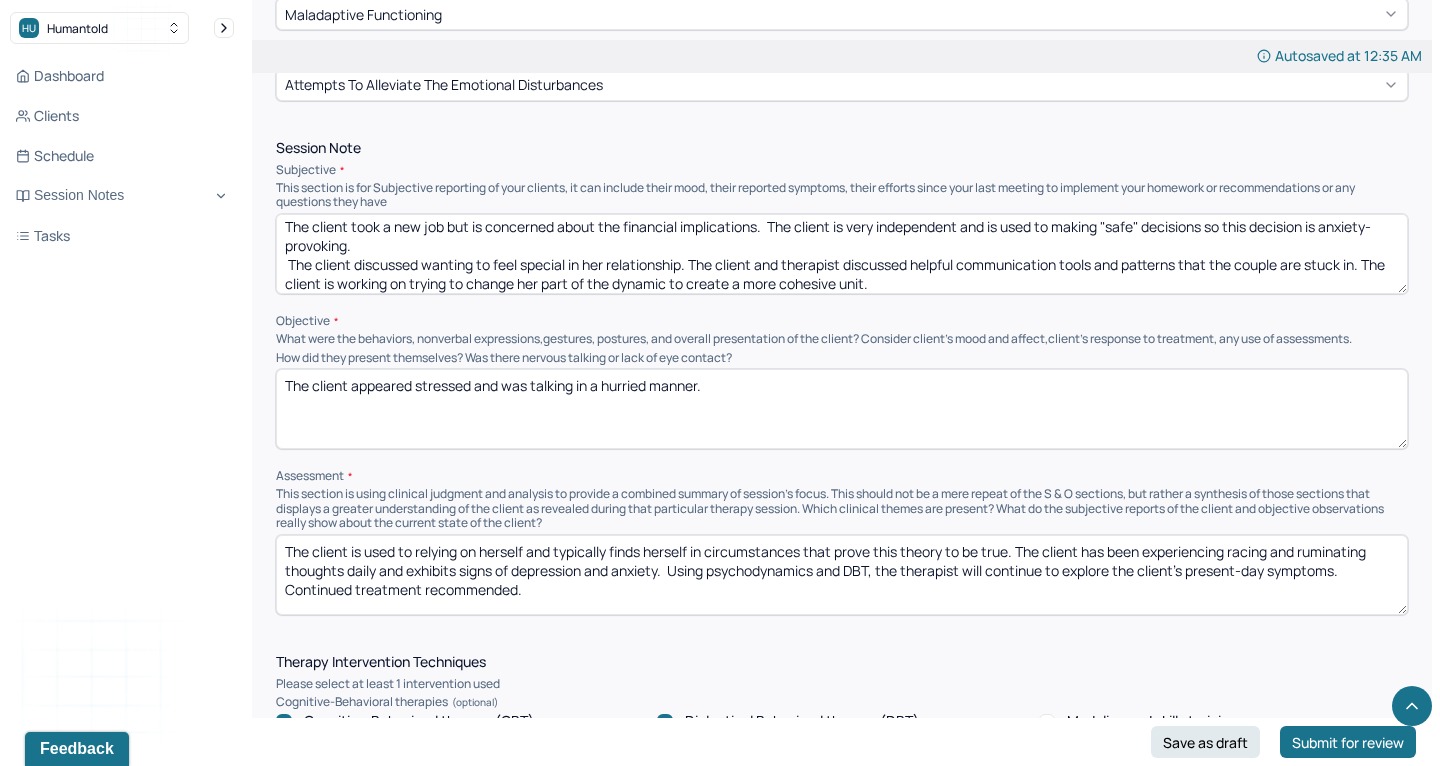 drag, startPoint x: 417, startPoint y: 530, endPoint x: 527, endPoint y: 521, distance: 110.36757 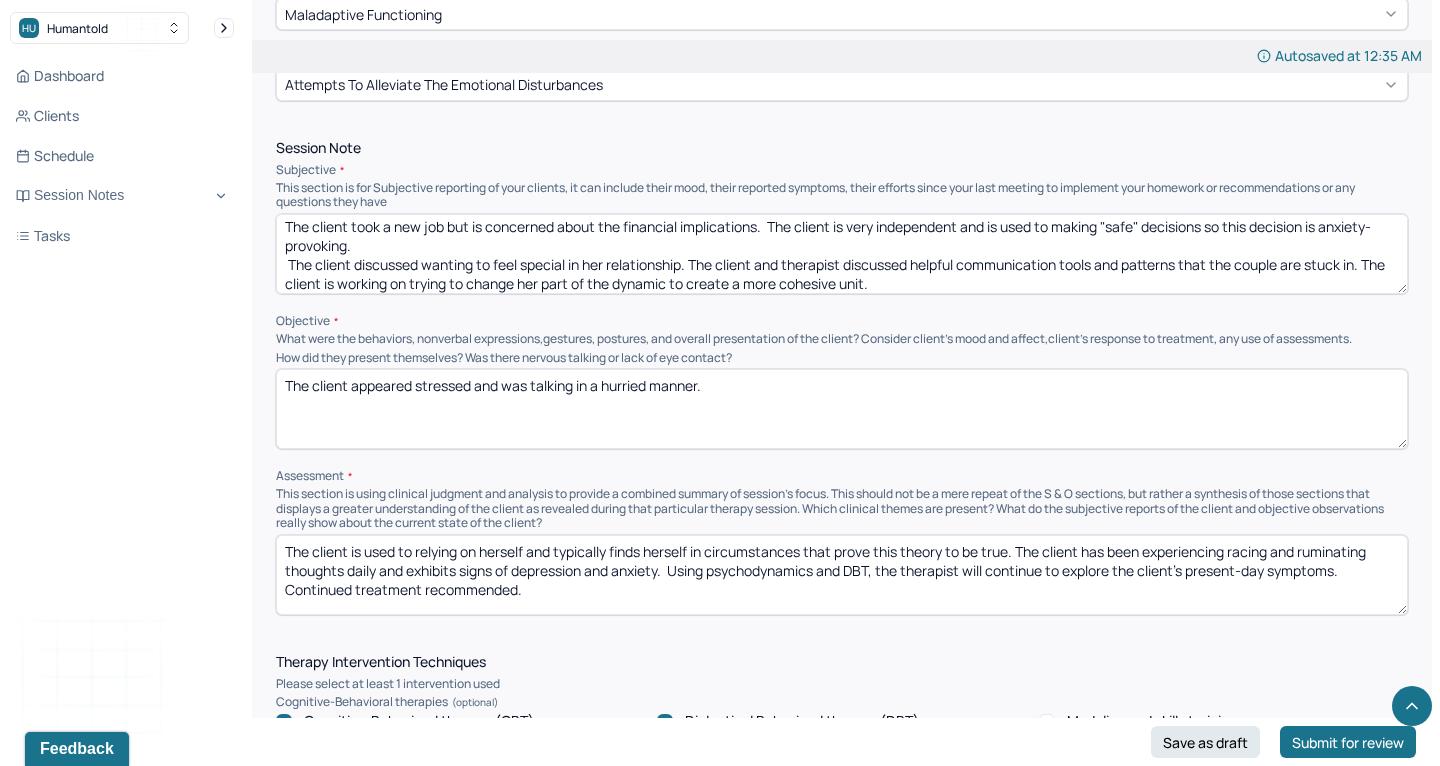 click on "The client is used to relying on herself and typically finds herself in circumstances that prove this theory to be true. The client has been experiencing racing and ruminating thoughts daily and exhibits signs of depression and anxiety.  Using psychodynamics and DBT, the therapist will continue to explore the client's present-day symptoms. Continued treatment recommended." at bounding box center (842, 575) 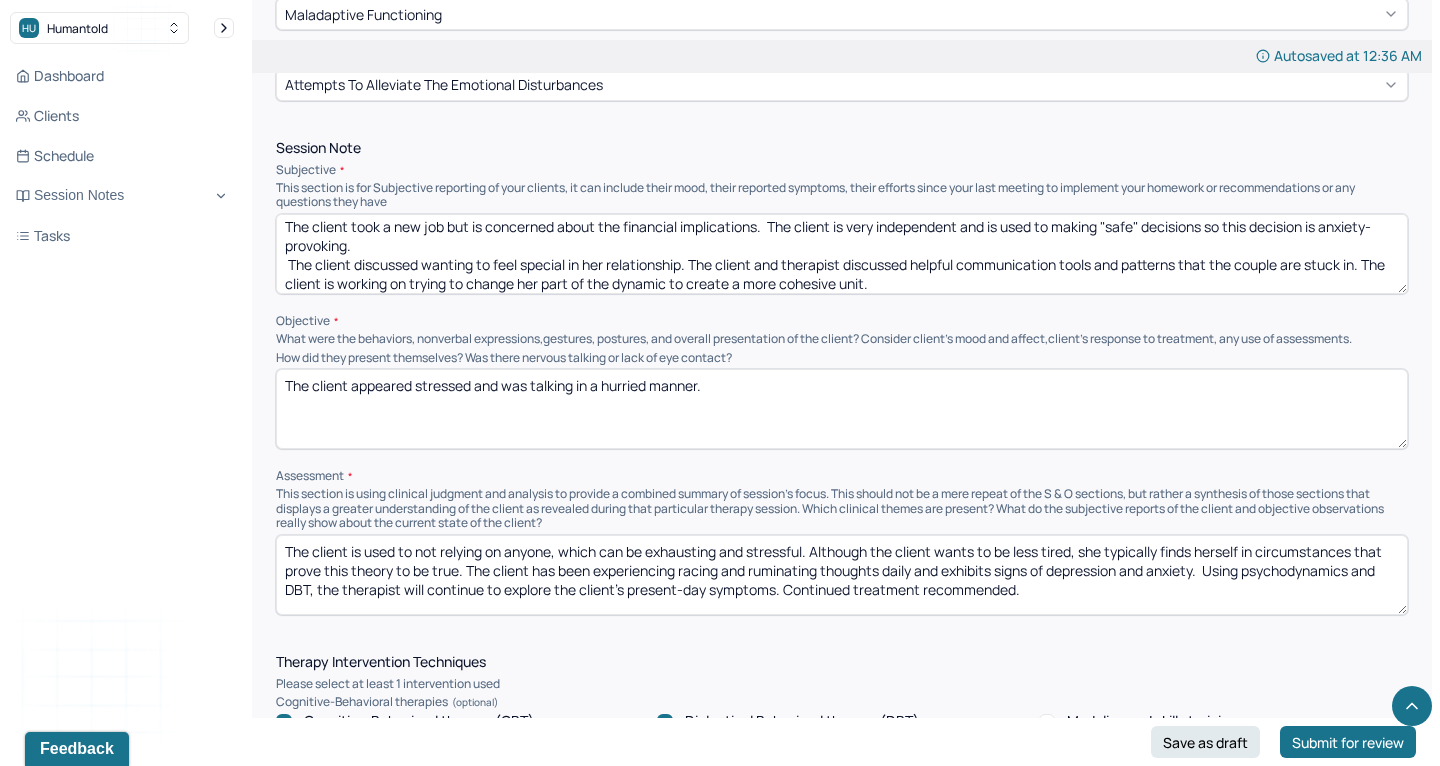 drag, startPoint x: 327, startPoint y: 548, endPoint x: 459, endPoint y: 548, distance: 132 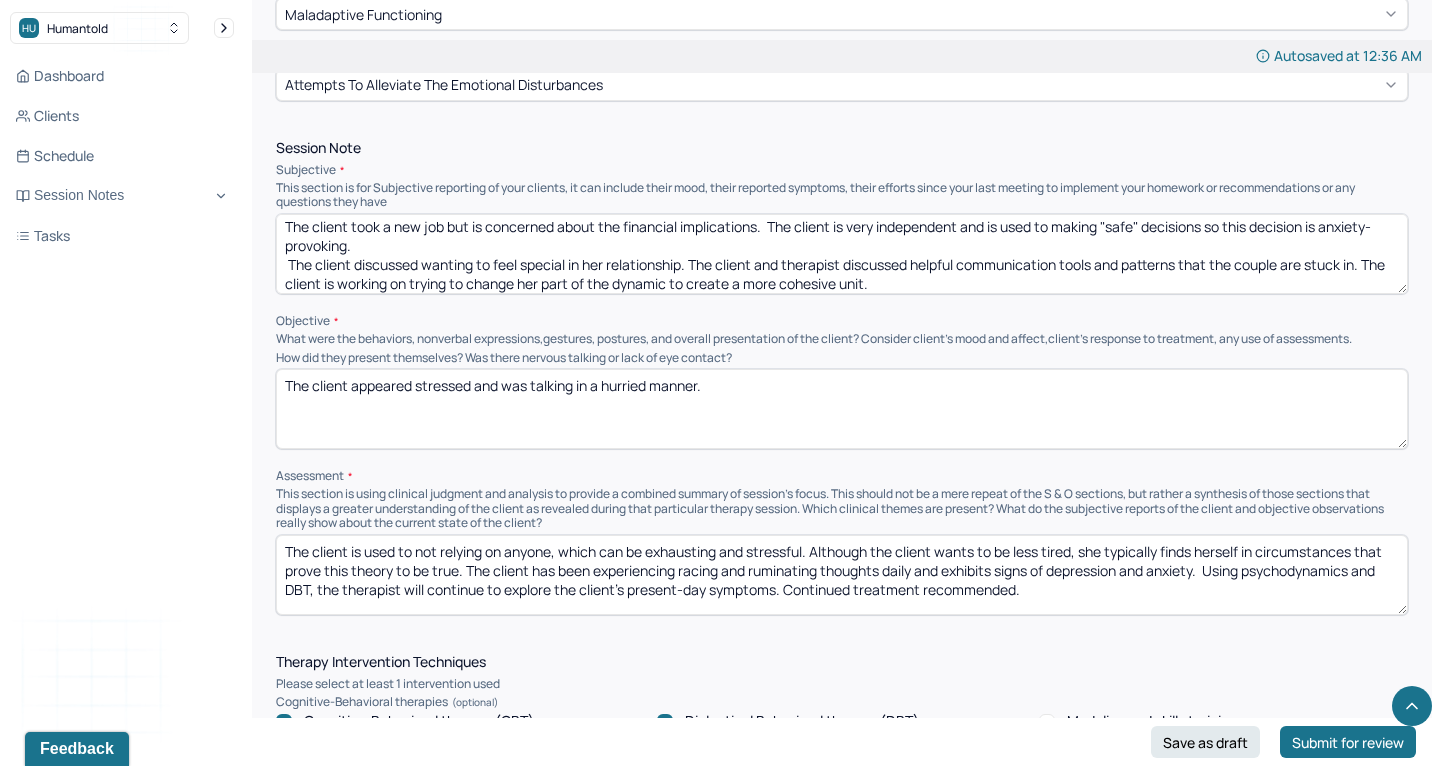 click on "The client is used to not relying on anyone, which can be exhausting and stressful. Although the client wants to be less tired, she typically finds herself in circumstances that prove this theory to be true. The client has been experiencing racing and ruminating thoughts daily and exhibits signs of depression and anxiety.  Using psychodynamics and DBT, the therapist will continue to explore the client's present-day symptoms. Continued treatment recommended." at bounding box center (842, 575) 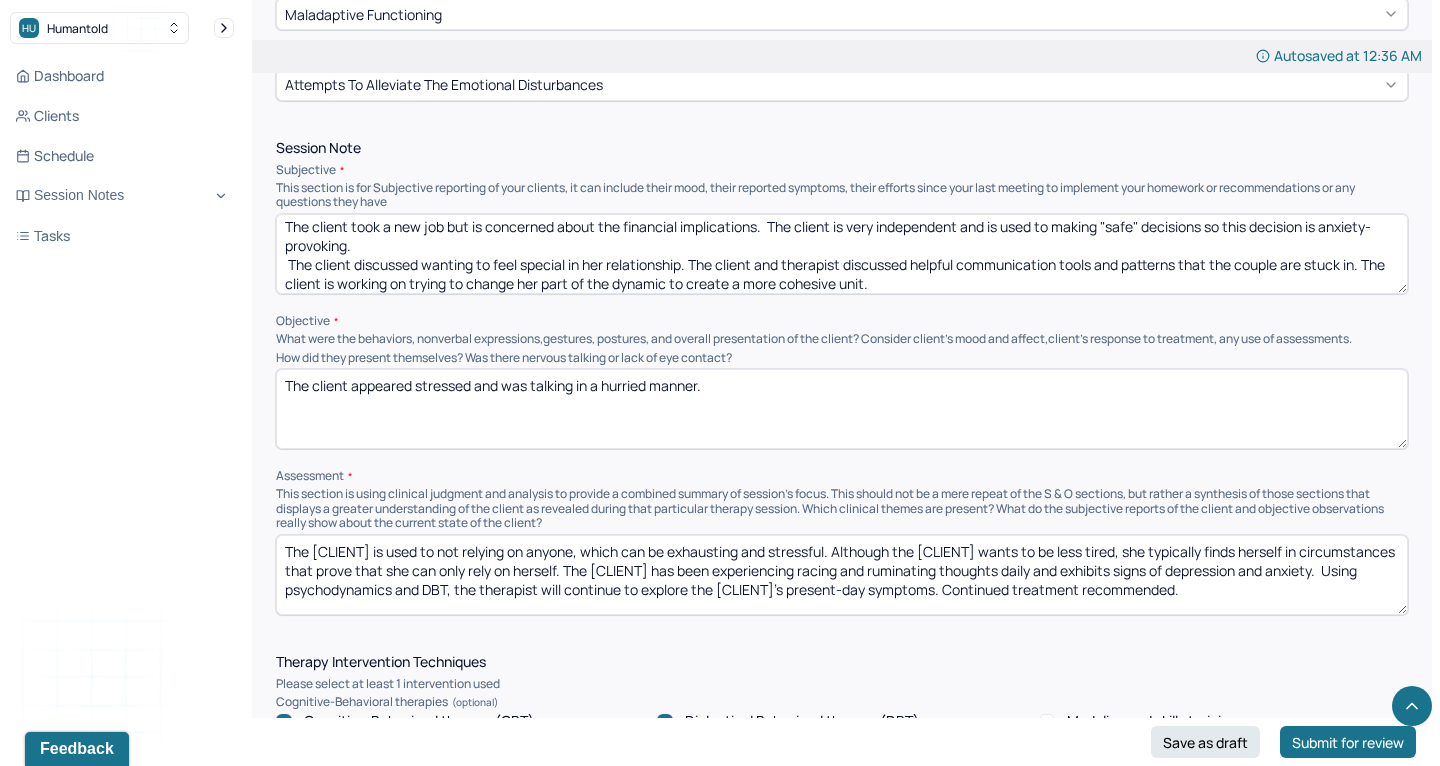 click on "The [CLIENT] is used to not relying on anyone, which can be exhausting and stressful. Although the [CLIENT] wants to be less tired, she typically finds herself in circumstances that prove that she can only rely on herself. The [CLIENT] has been experiencing racing and ruminating thoughts daily and exhibits signs of depression and anxiety.  Using psychodynamics and DBT, the therapist will continue to explore the [CLIENT]'s present-day symptoms. Continued treatment recommended." at bounding box center (842, 575) 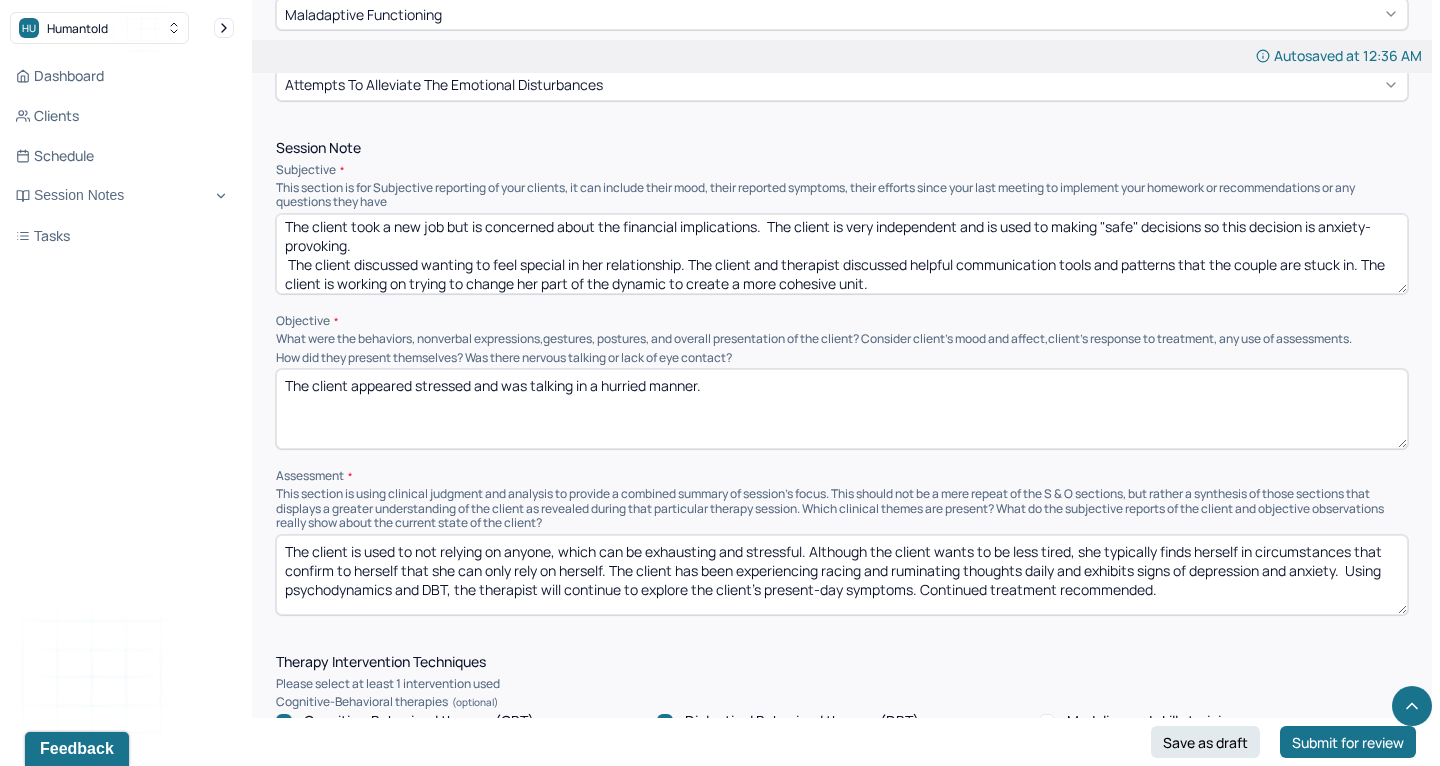drag, startPoint x: 458, startPoint y: 550, endPoint x: 603, endPoint y: 551, distance: 145.00345 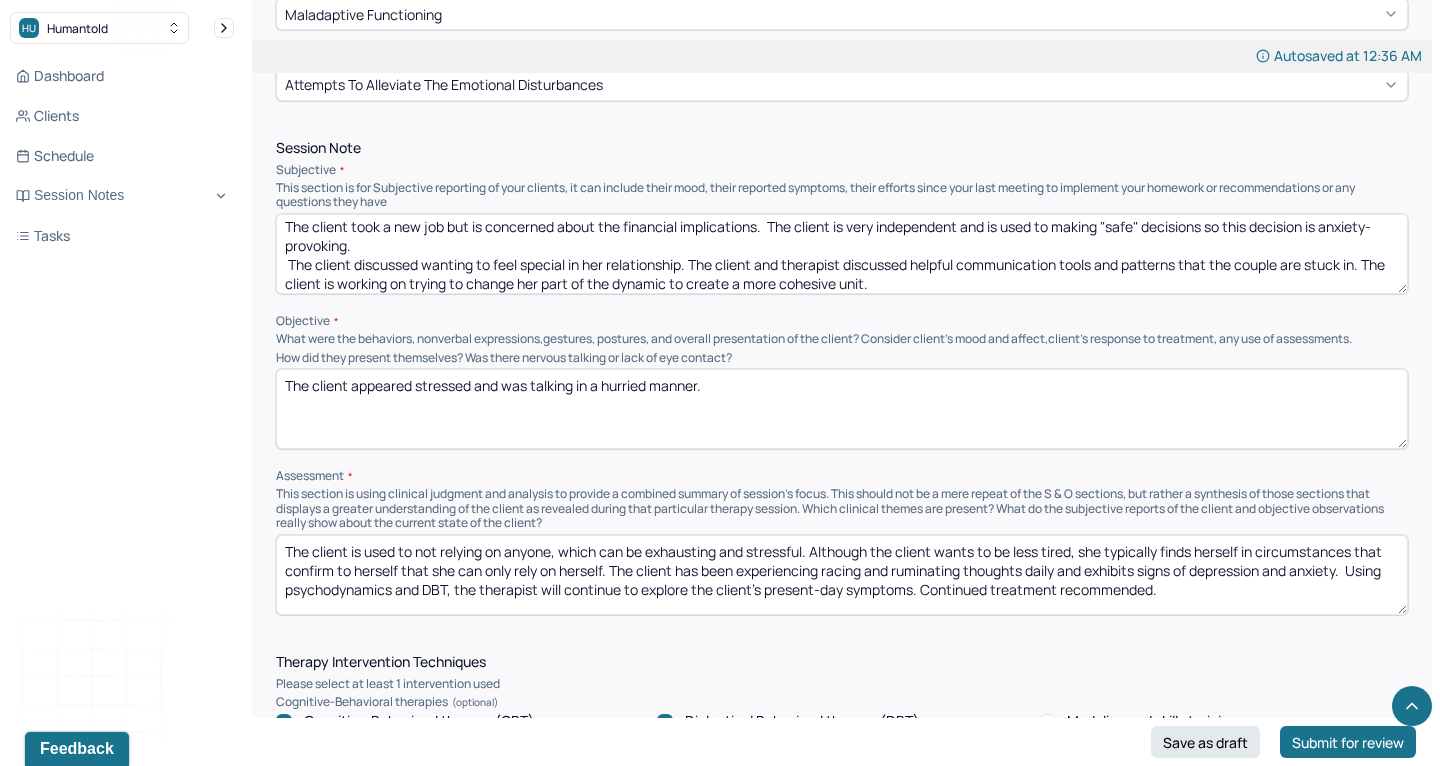 click on "The client is used to not relying on anyone, which can be exhausting and stressful. Although the client wants to be less tired, she typically finds herself in circumstances that confirm to herself that she can only rely on herself. The client has been experiencing racing and ruminating thoughts daily and exhibits signs of depression and anxiety.  Using psychodynamics and DBT, the therapist will continue to explore the client's present-day symptoms. Continued treatment recommended." at bounding box center [842, 575] 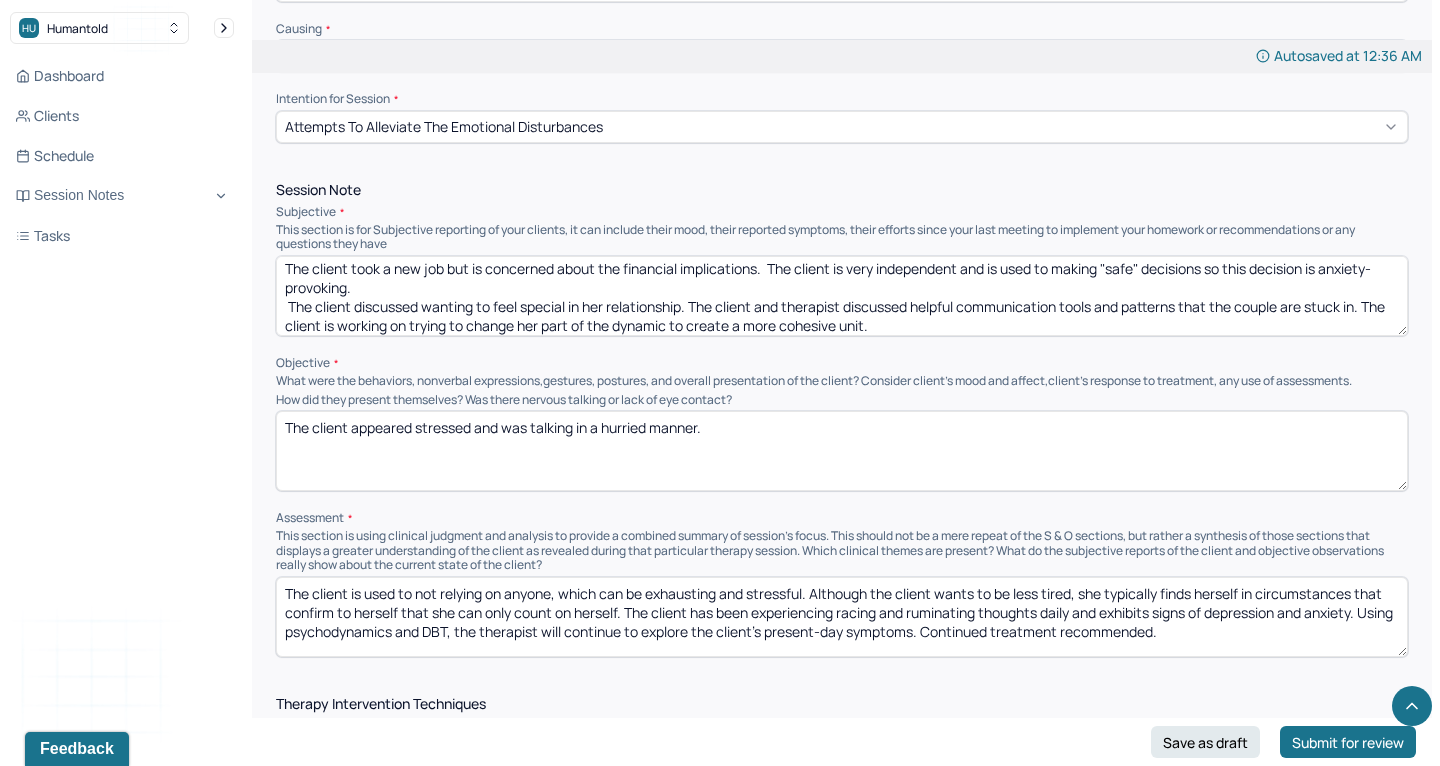 scroll, scrollTop: 1045, scrollLeft: 0, axis: vertical 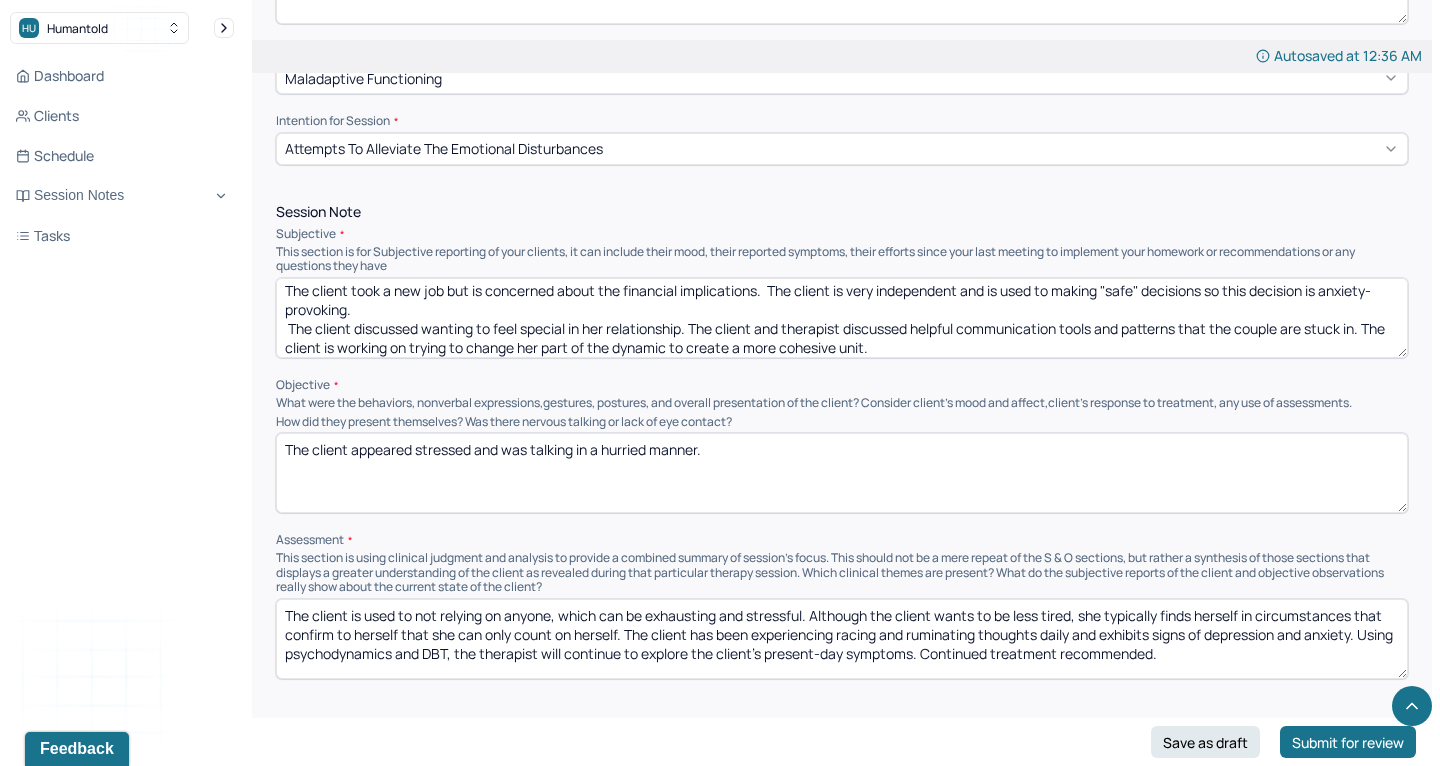 type on "The client is used to not relying on anyone, which can be exhausting and stressful. Although the client wants to be less tired, she typically finds herself in circumstances that confirm to herself that she can only count on herself. The client has been experiencing racing and ruminating thoughts daily and exhibits signs of depression and anxiety. Using psychodynamics and DBT, the therapist will continue to explore the client's present-day symptoms. Continued treatment recommended." 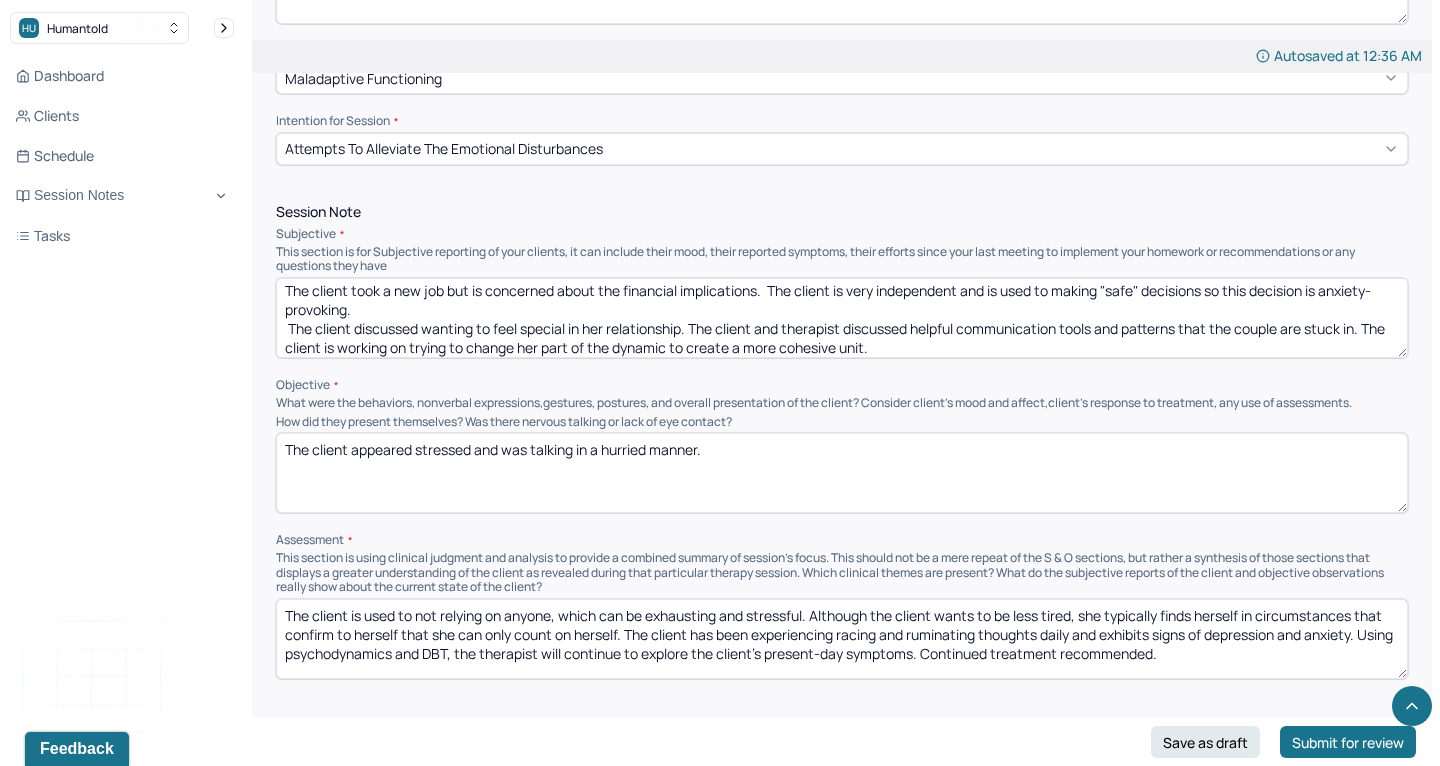 drag, startPoint x: 712, startPoint y: 435, endPoint x: 254, endPoint y: 428, distance: 458.0535 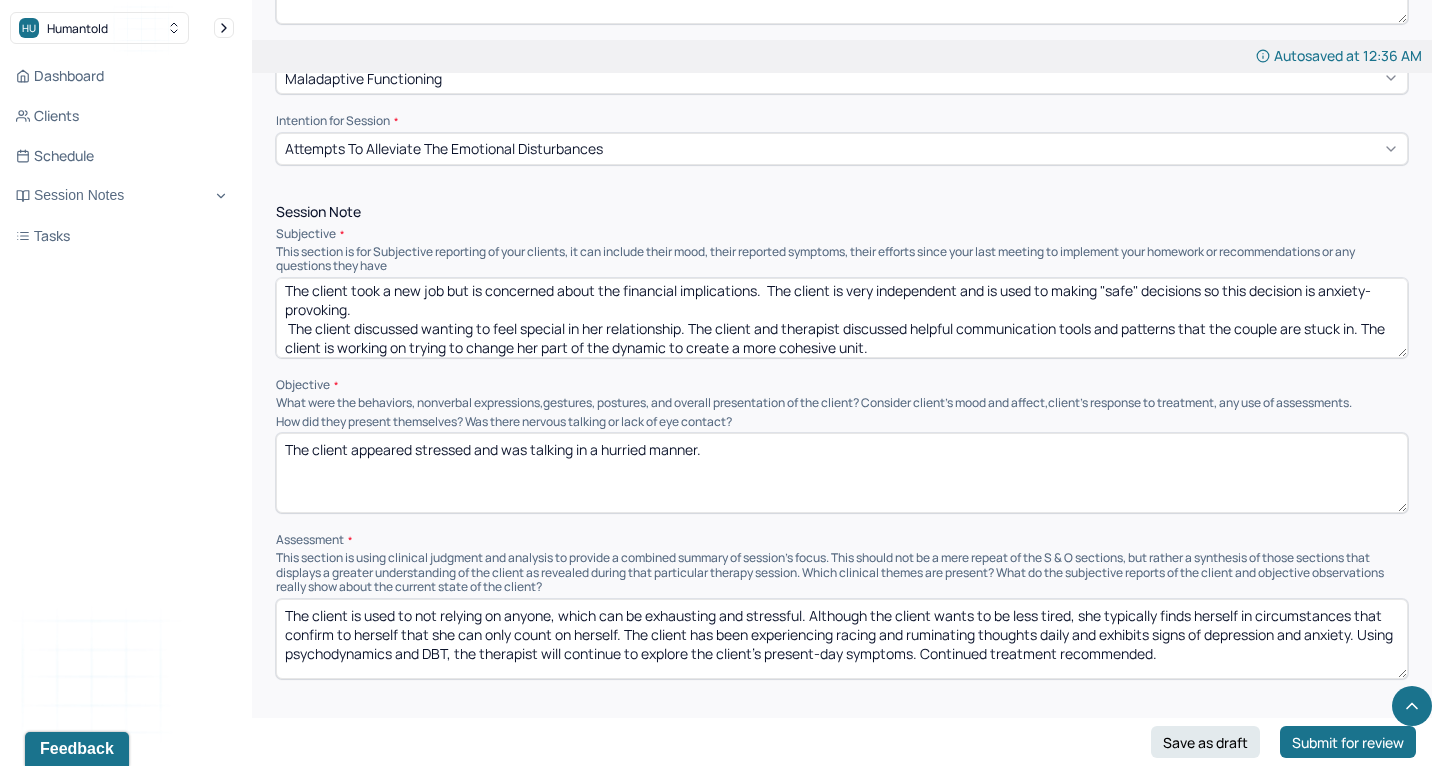 click on "Autosaved at 12:36 AM Appointment Details Client name [NAME] Date of service 07/30/2025 Time 6:30pm - 7:30pm Duration 1hr Appointment type individual therapy Provider name [NAME] Modifier 1 95 Telemedicine Note type Individual soap note Load previous session note Instructions The fields marked with an asterisk ( * ) are required before you can submit your notes. Before you can submit your session notes, they must be signed. You have the option to save your notes as a draft before making a submission. Appointment location * Teletherapy Client Teletherapy Location here Home Office Other Provider Teletherapy Location Home Office Other Consent was received for the teletherapy session The teletherapy session was conducted via video Primary diagnosis * F33.1 MAJOR DEPRESSIVE DISORDER, RECURRENT EPISODE, MODERATE Secondary diagnosis (optional) Secondary diagnosis Tertiary diagnosis (optional) Tertiary diagnosis Emotional / Behavioural symptoms demonstrated * Stressed, nervous. Causing * * EDMR *" at bounding box center [842, 787] 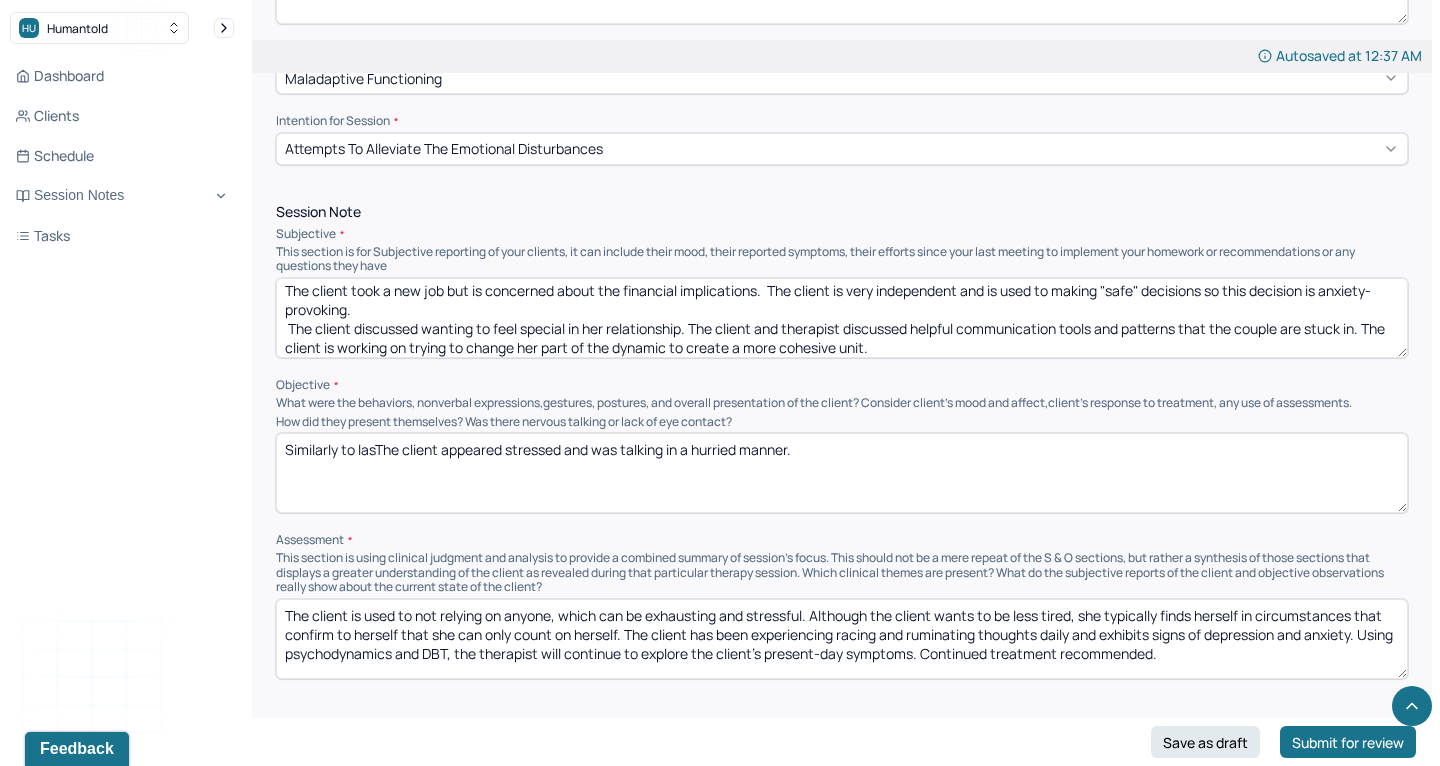 drag, startPoint x: 377, startPoint y: 432, endPoint x: 211, endPoint y: 407, distance: 167.87198 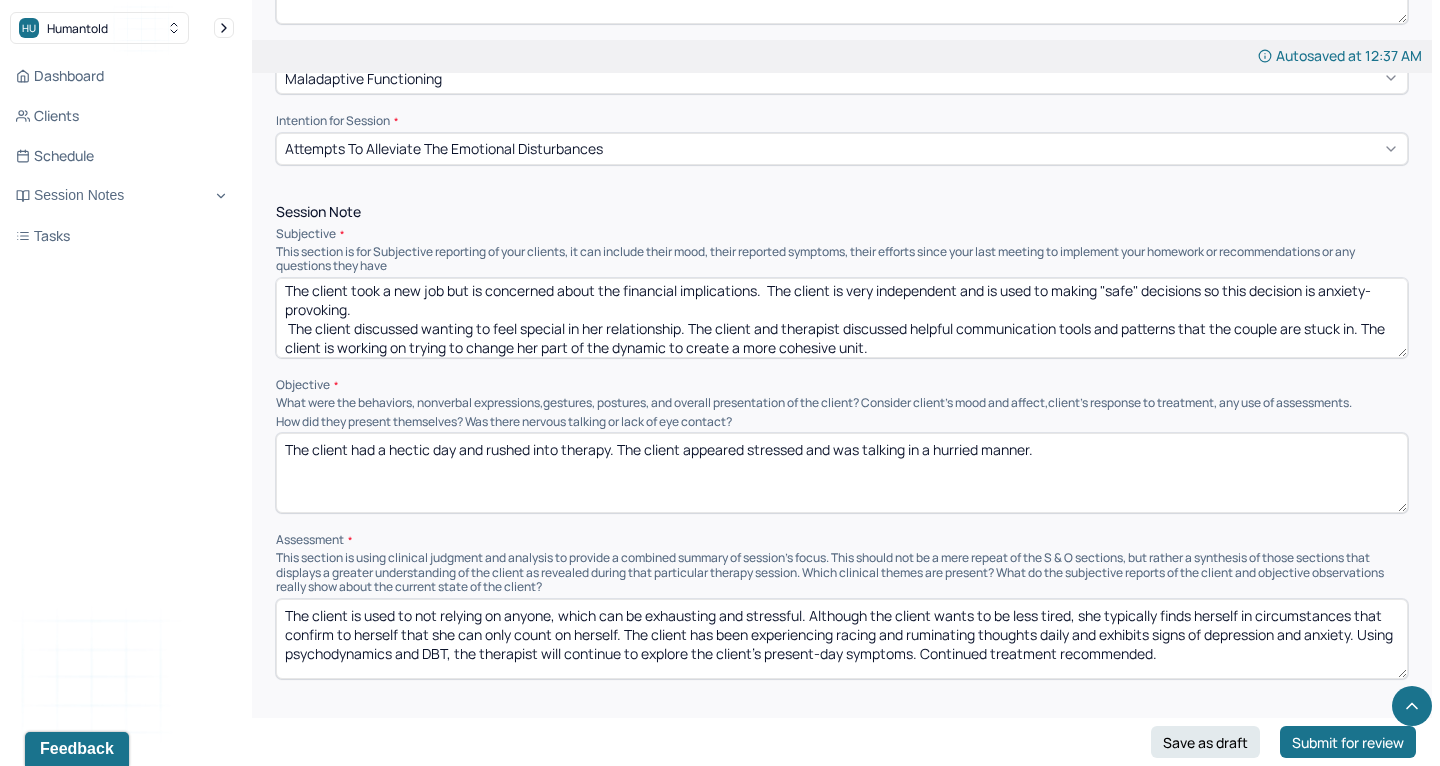 click on "The client had a hectic day and rushed into therapy. The client appeared stressed and was talking in a hurried manner." at bounding box center [842, 473] 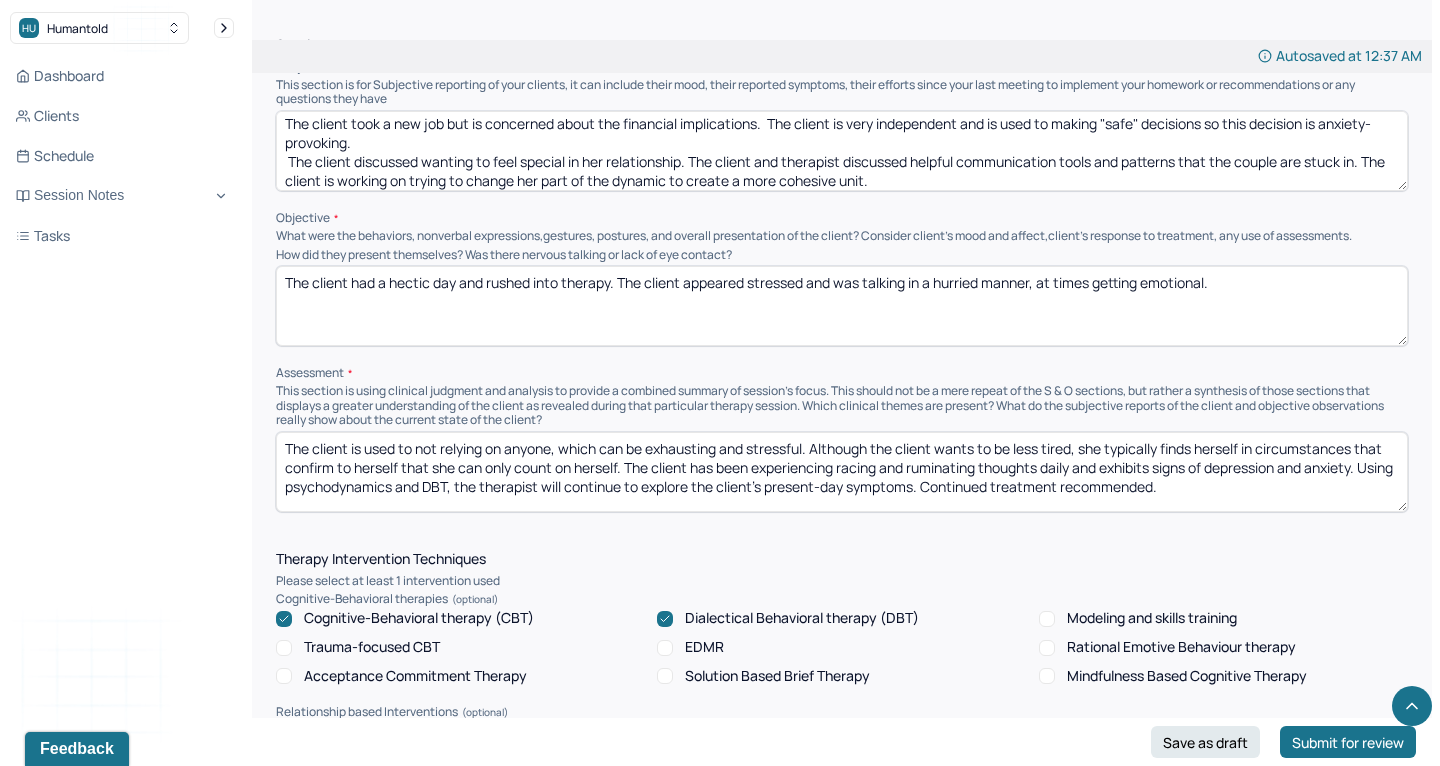 scroll, scrollTop: 1219, scrollLeft: 0, axis: vertical 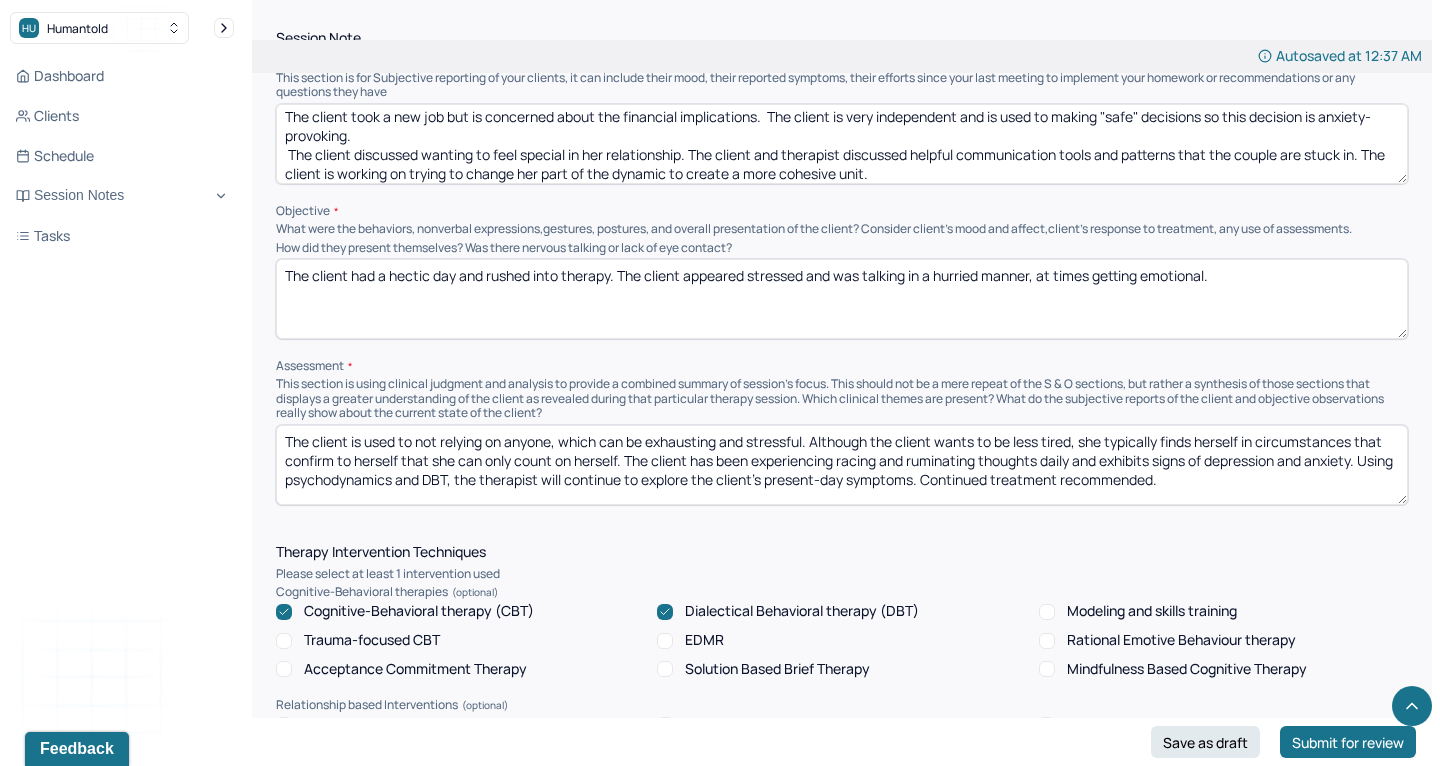 click on "The client had a hectic day and rushed into therapy. The client appeared stressed and was talking in a hurried manner, at times getting emotional." at bounding box center (842, 299) 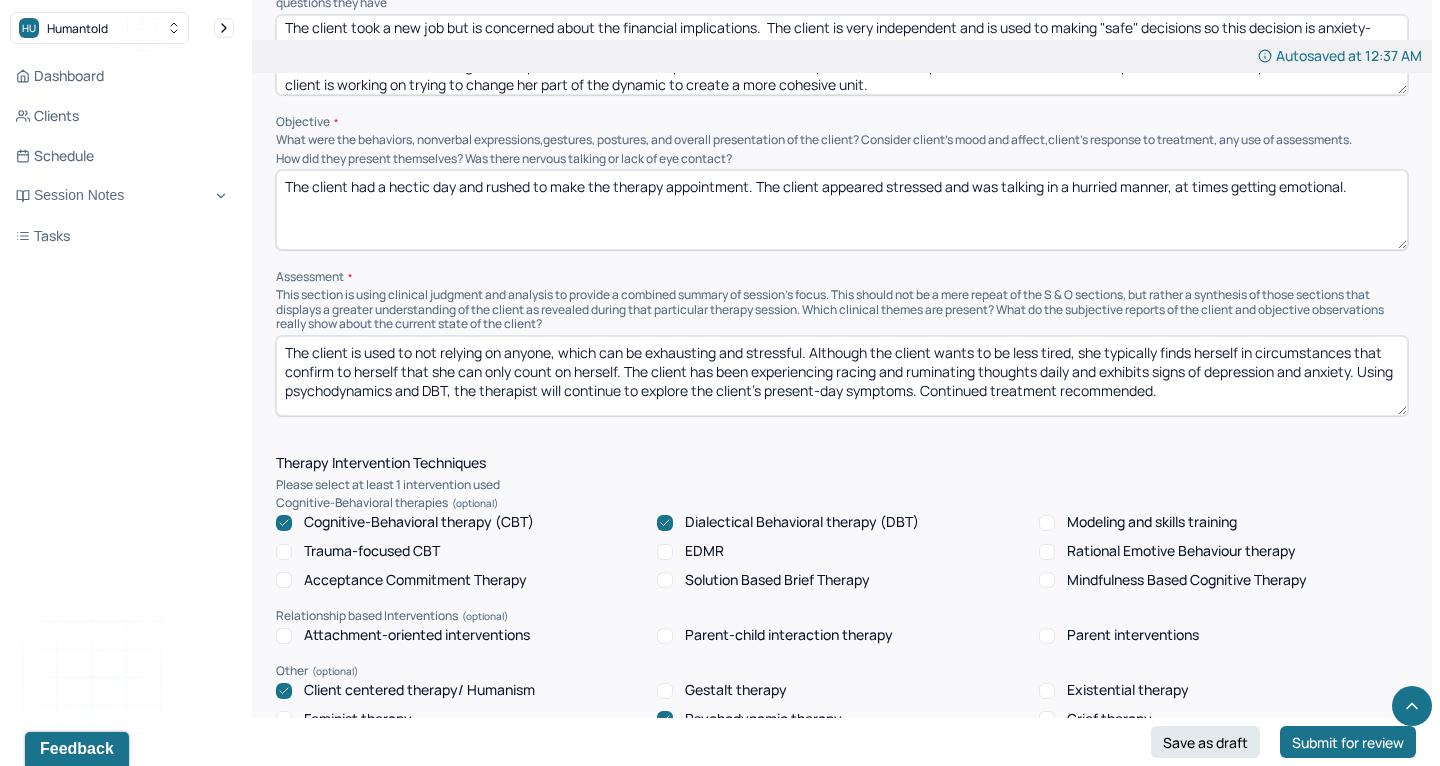 scroll, scrollTop: 1309, scrollLeft: 0, axis: vertical 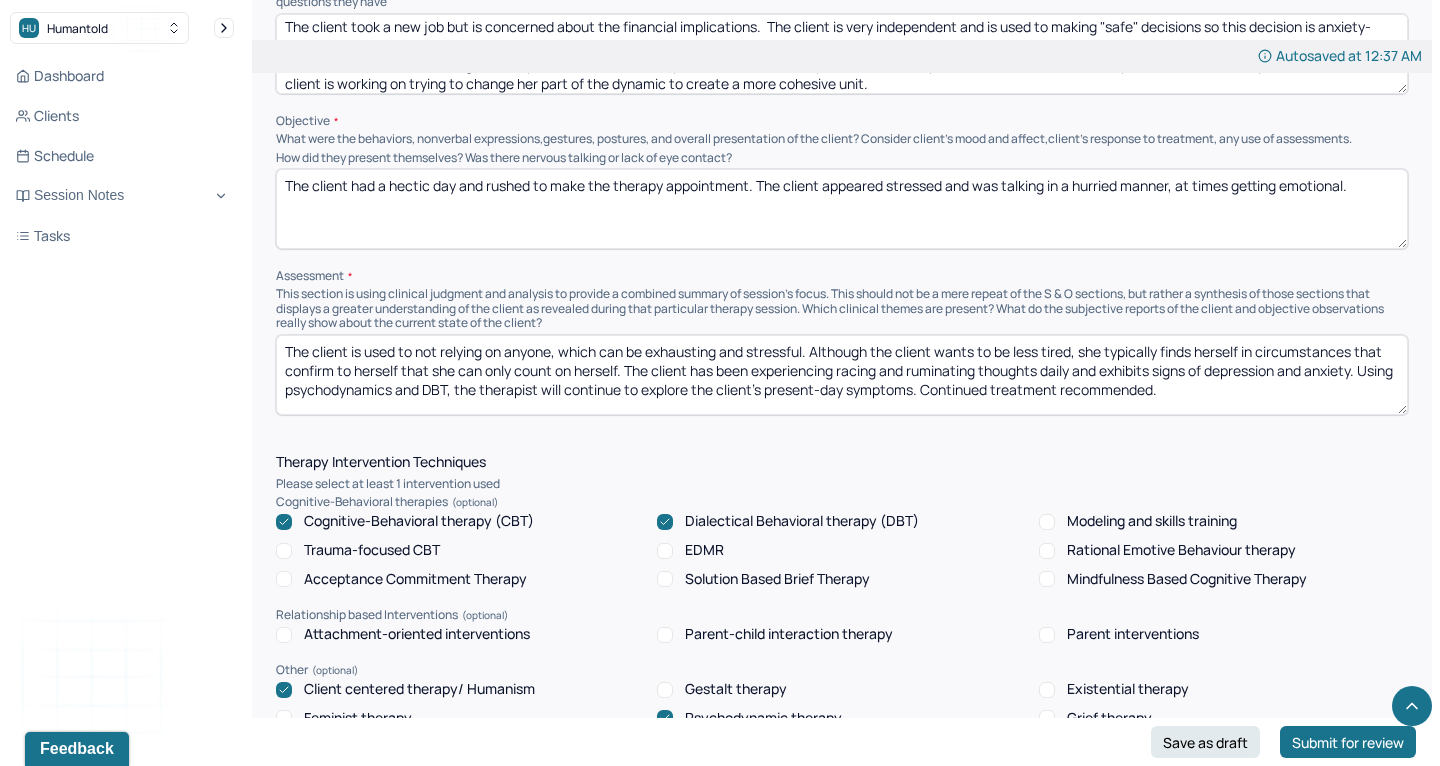 type on "The client had a hectic day and rushed to make the therapy appointment. The client appeared stressed and was talking in a hurried manner, at times getting emotional." 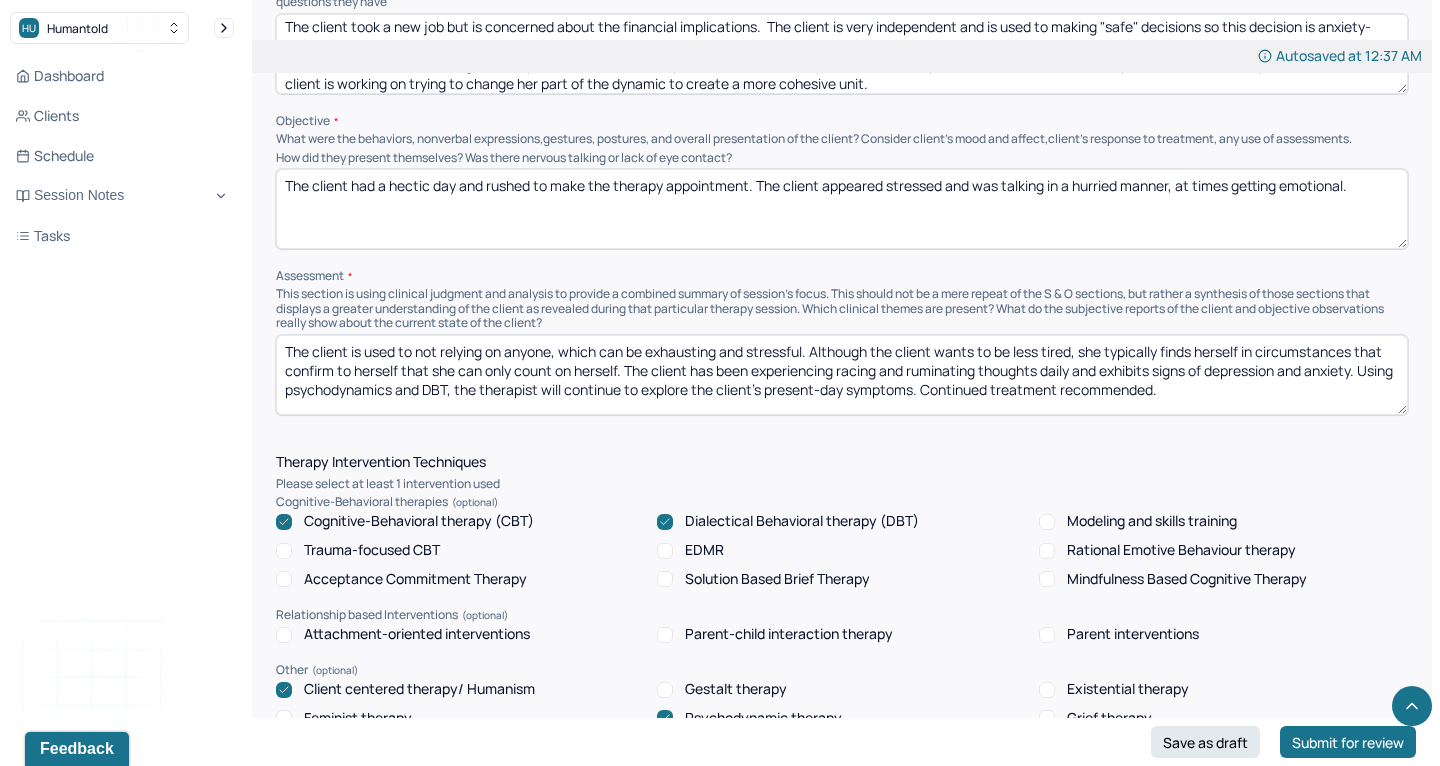 drag, startPoint x: 1018, startPoint y: 329, endPoint x: 1077, endPoint y: 330, distance: 59.008472 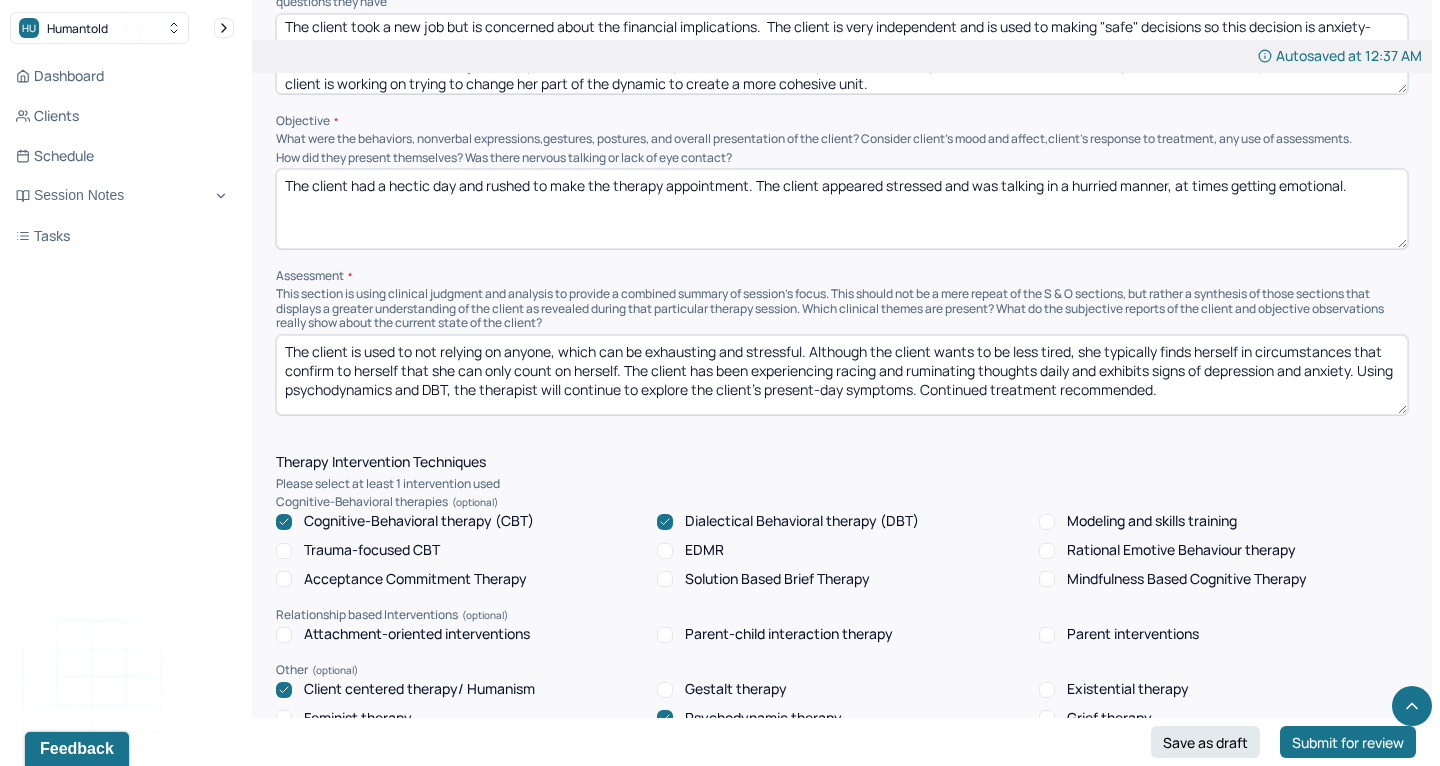 click on "The client is used to not relying on anyone, which can be exhausting and stressful. Although the client wants to be less tired, she typically finds herself in circumstances that confirm to herself that she can only count on herself. The client has been experiencing racing and ruminating thoughts daily and exhibits signs of depression and anxiety. Using psychodynamics and DBT, the therapist will continue to explore the client's present-day symptoms. Continued treatment recommended." at bounding box center [842, 375] 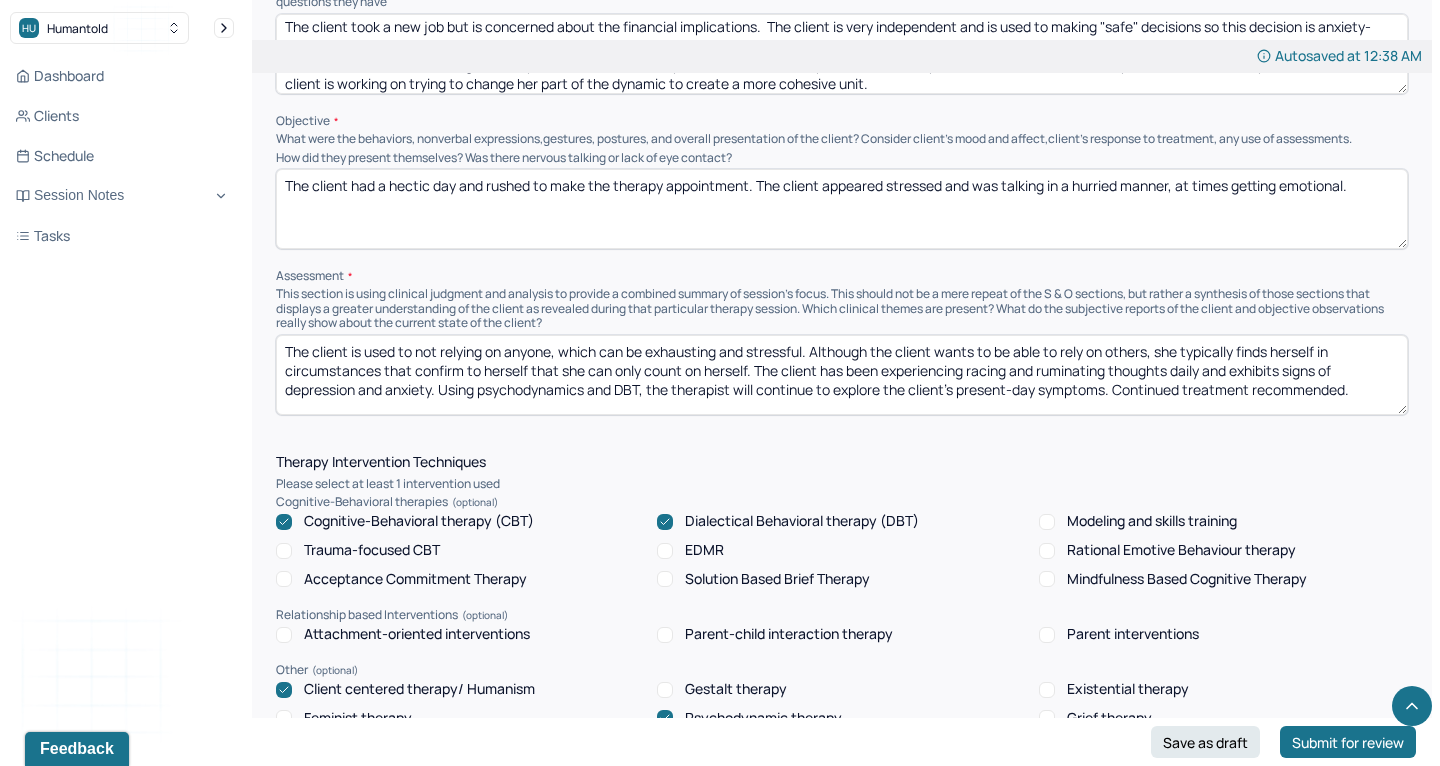 drag, startPoint x: 467, startPoint y: 349, endPoint x: 746, endPoint y: 353, distance: 279.0287 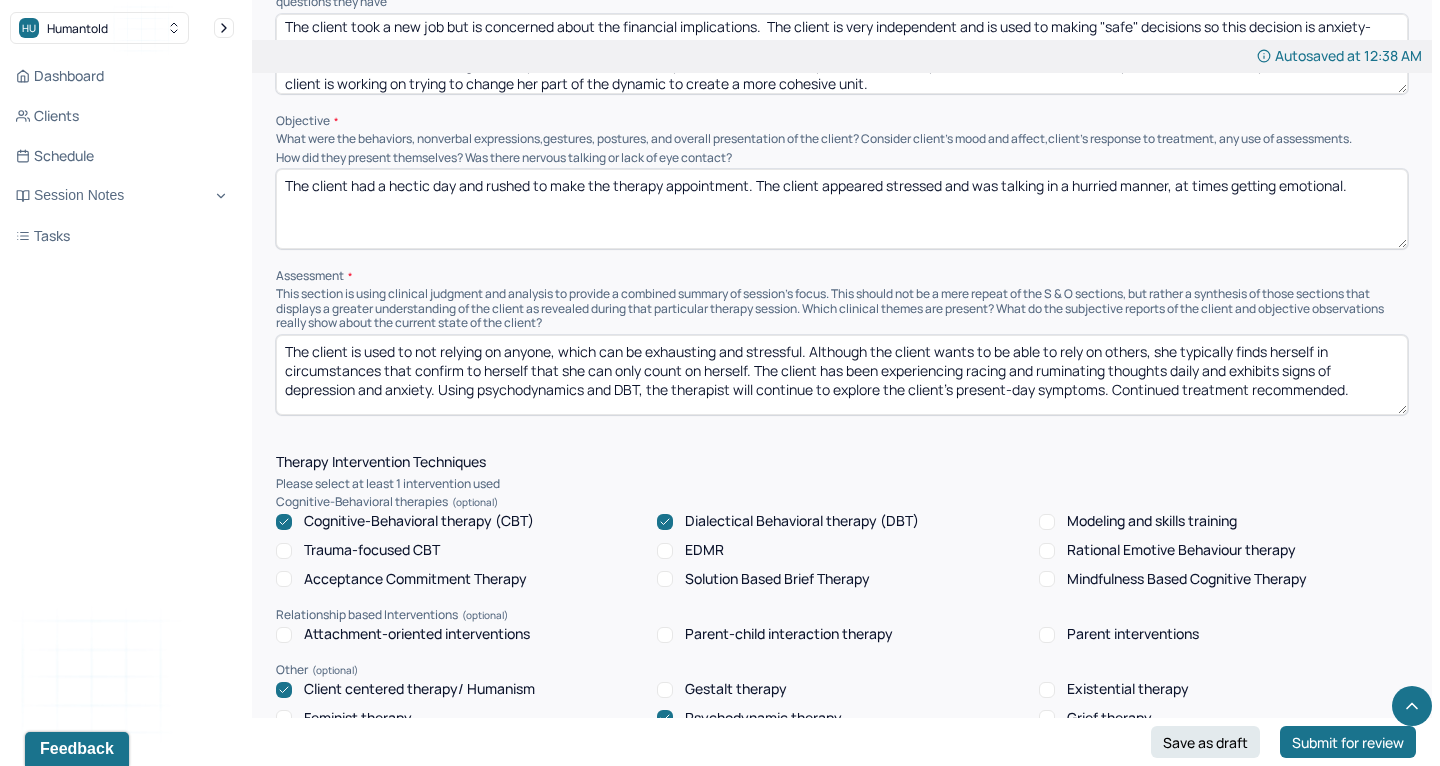 click on "The client is used to not relying on anyone, which can be exhausting and stressful. Although the client wants to be able to rely on others, she typically finds herself in circumstances that confirm to herself that she can only count on herself. The client has been experiencing racing and ruminating thoughts daily and exhibits signs of depression and anxiety. Using psychodynamics and DBT, the therapist will continue to explore the client's present-day symptoms. Continued treatment recommended." at bounding box center (842, 375) 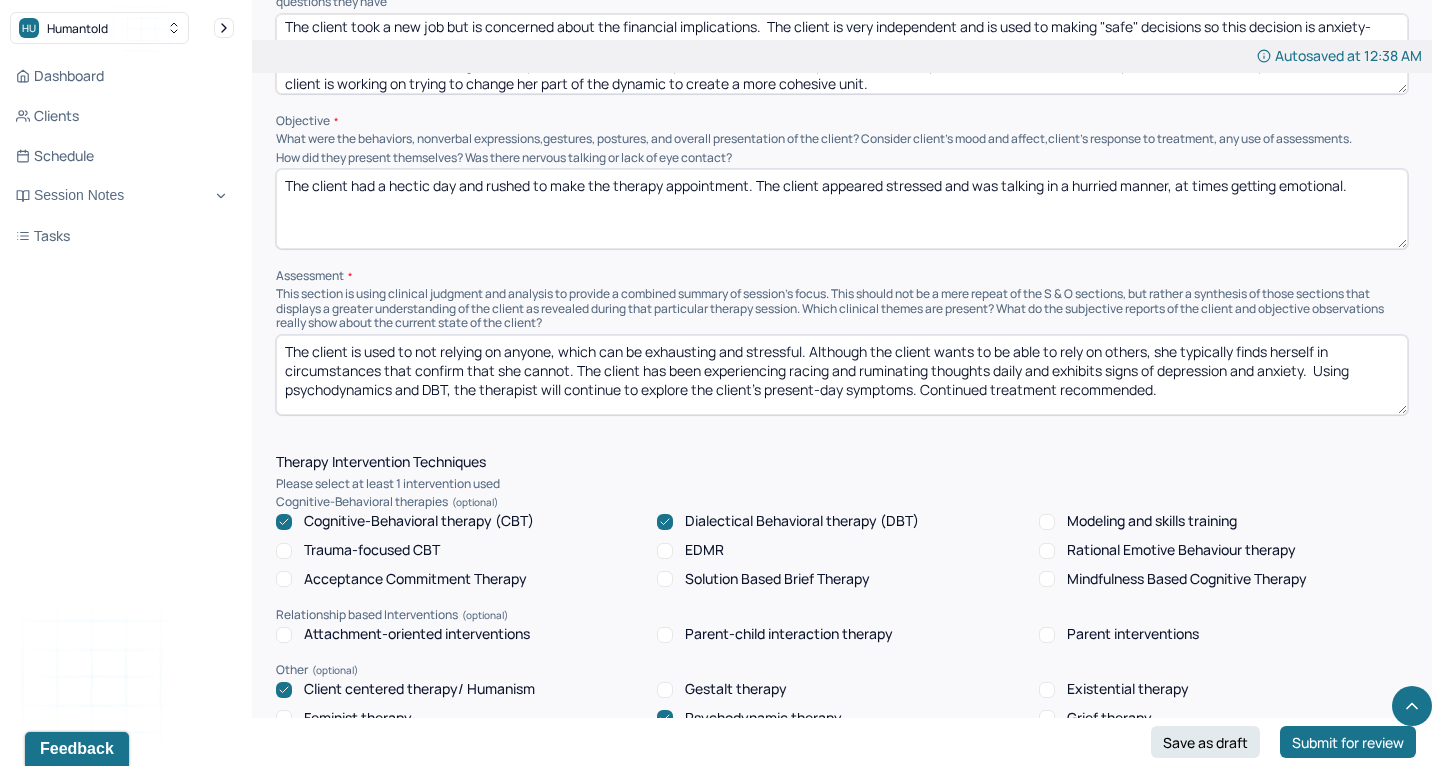 click on "The client is used to not relying on anyone, which can be exhausting and stressful. Although the client wants to be able to rely on others, she typically finds herself in circumstances that confirm to herself that she can only count on herself. The client has been experiencing racing and ruminating thoughts daily and exhibits signs of depression and anxiety. Using psychodynamics and DBT, the therapist will continue to explore the client's present-day symptoms. Continued treatment recommended." at bounding box center (842, 375) 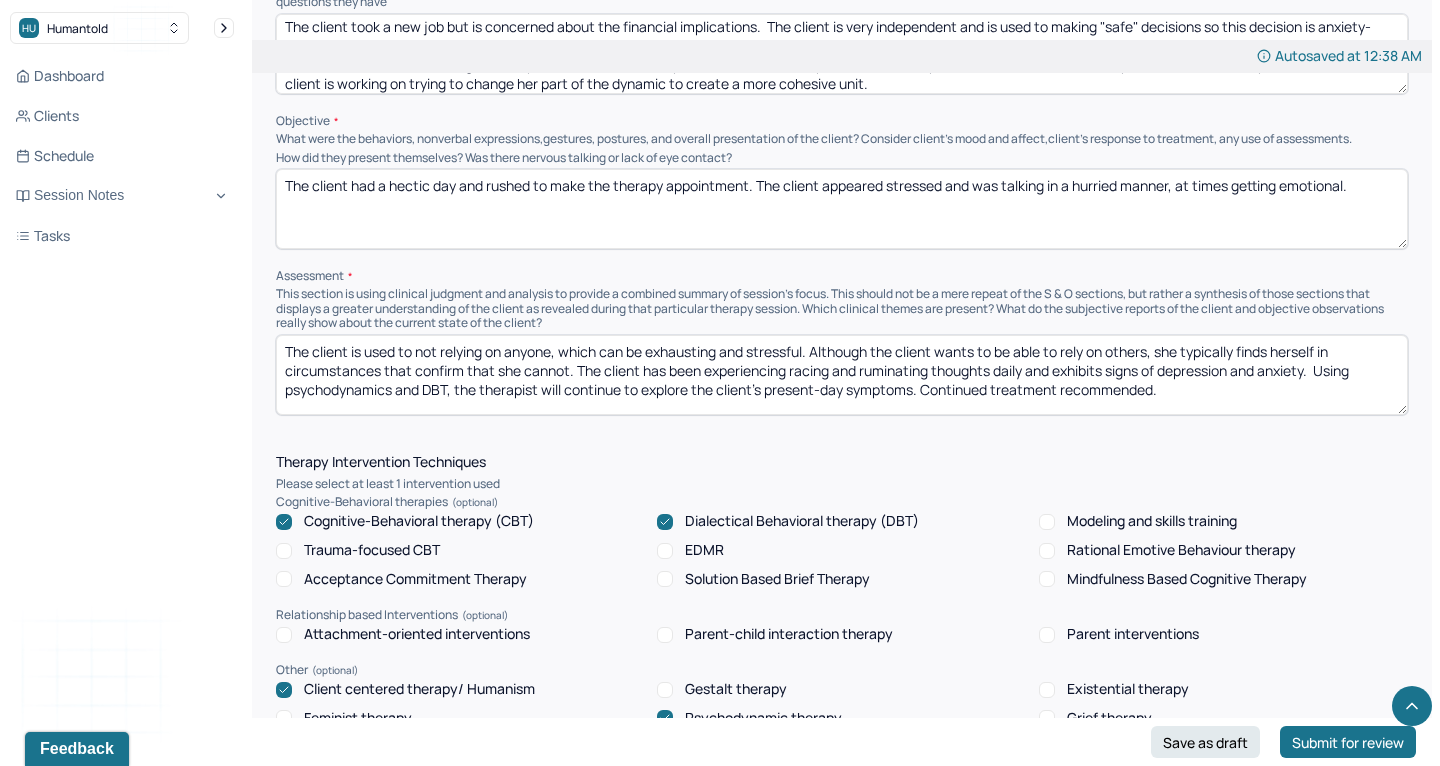 drag, startPoint x: 351, startPoint y: 329, endPoint x: 412, endPoint y: 326, distance: 61.073727 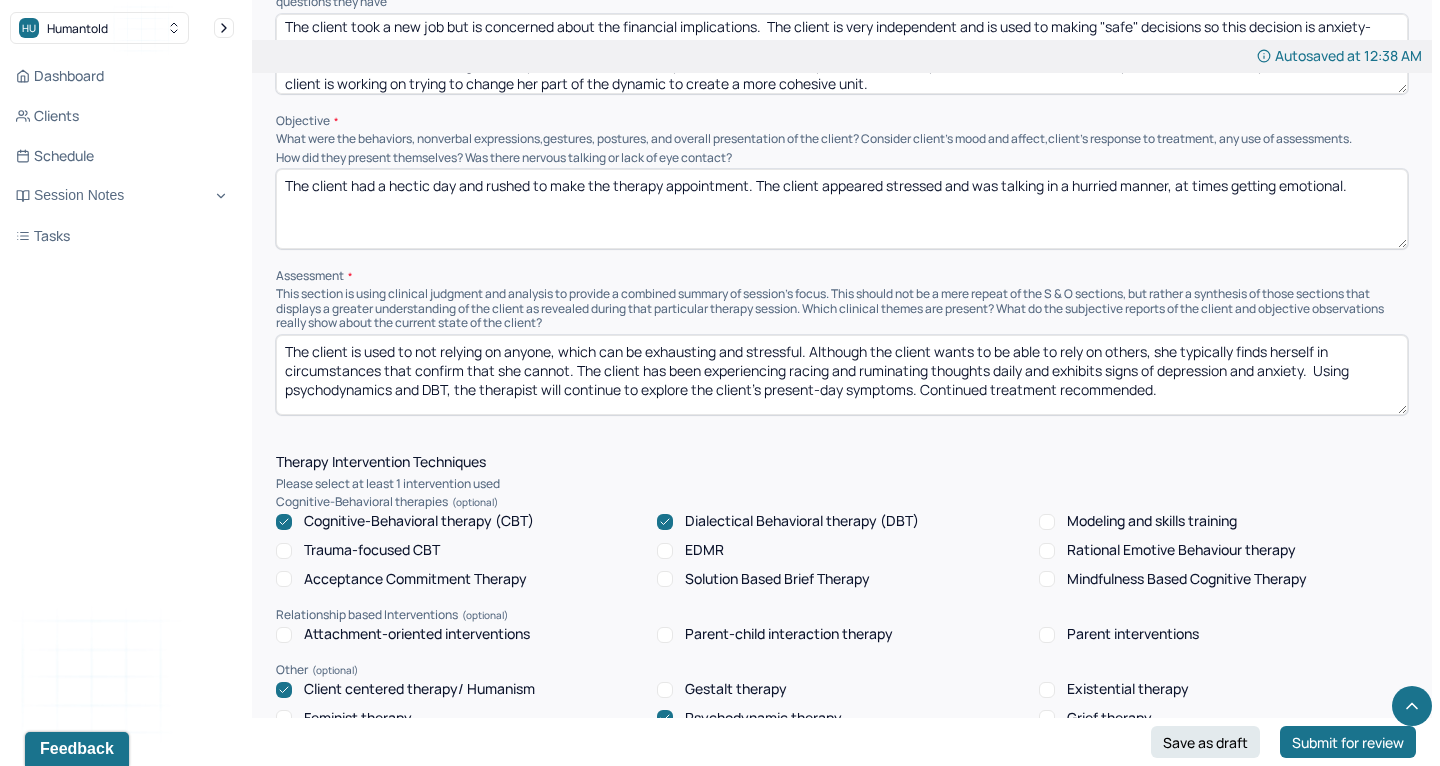 click on "The client is used to not relying on anyone, which can be exhausting and stressful. Although the client wants to be able to rely on others, she typically finds herself in circumstances that confirm that she cannot. The client has been experiencing racing and ruminating thoughts daily and exhibits signs of depression and anxiety.  Using psychodynamics and DBT, the therapist will continue to explore the client's present-day symptoms. Continued treatment recommended." at bounding box center [842, 375] 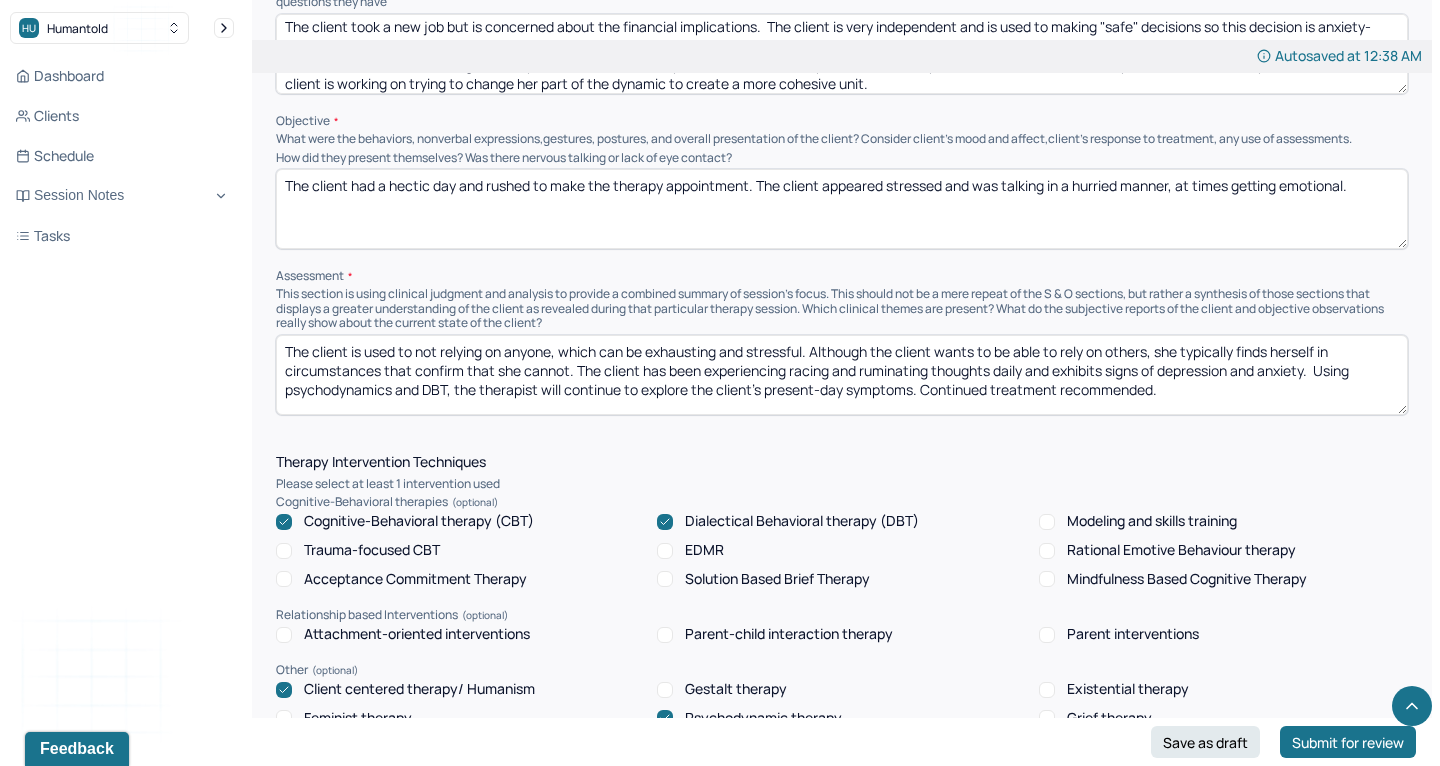 drag, startPoint x: 354, startPoint y: 329, endPoint x: 408, endPoint y: 321, distance: 54.589375 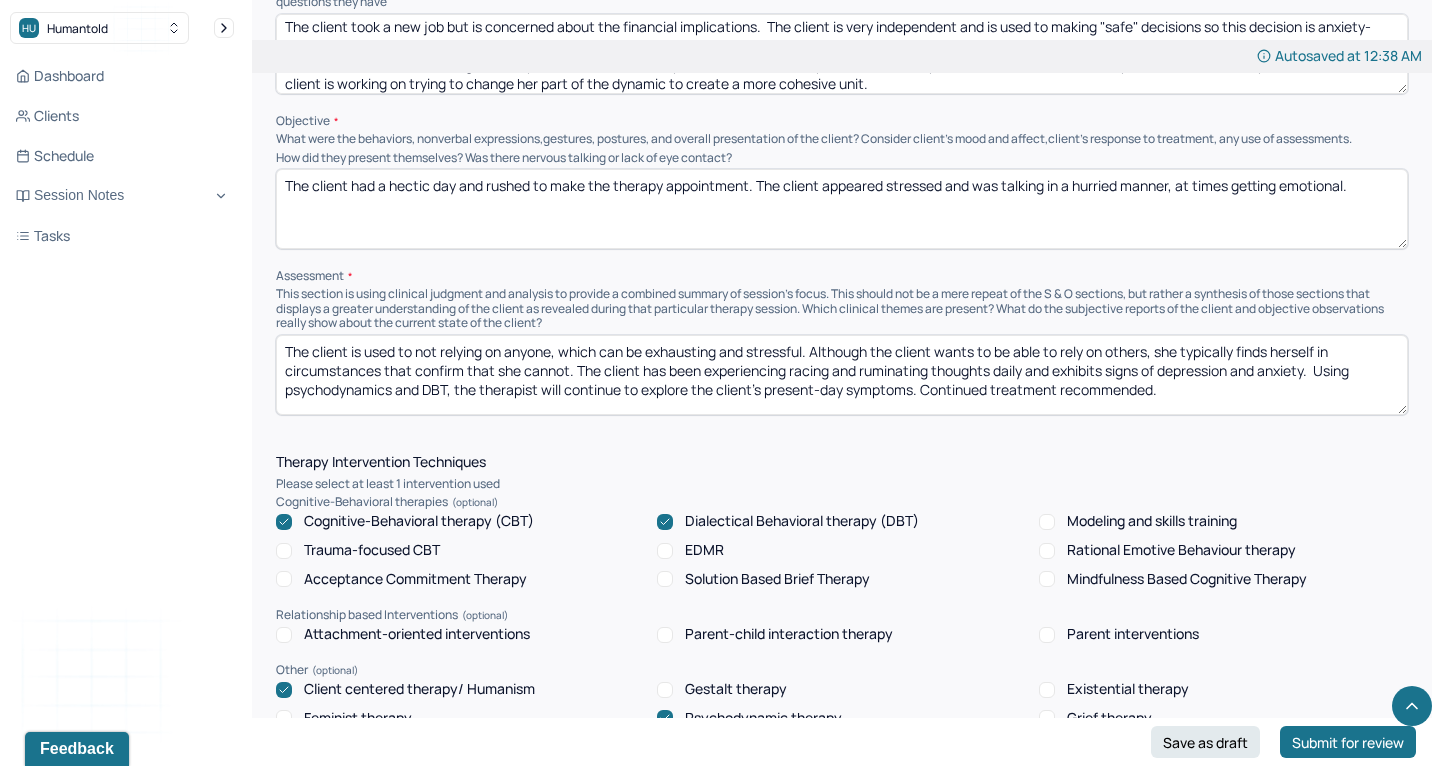 click on "The client is used to not relying on anyone, which can be exhausting and stressful. Although the client wants to be able to rely on others, she typically finds herself in circumstances that confirm that she cannot. The client has been experiencing racing and ruminating thoughts daily and exhibits signs of depression and anxiety.  Using psychodynamics and DBT, the therapist will continue to explore the client's present-day symptoms. Continued treatment recommended." at bounding box center [842, 375] 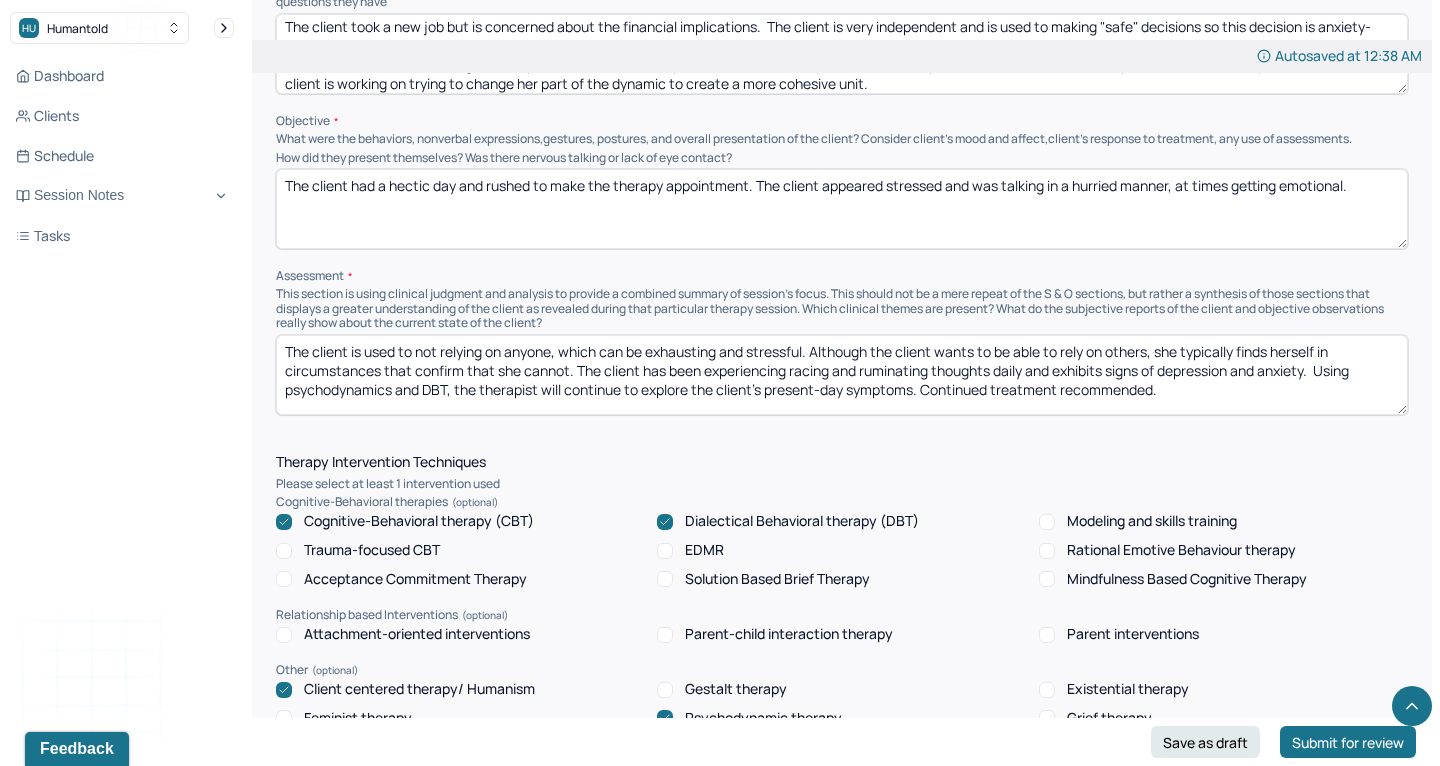 drag, startPoint x: 366, startPoint y: 327, endPoint x: 548, endPoint y: 327, distance: 182 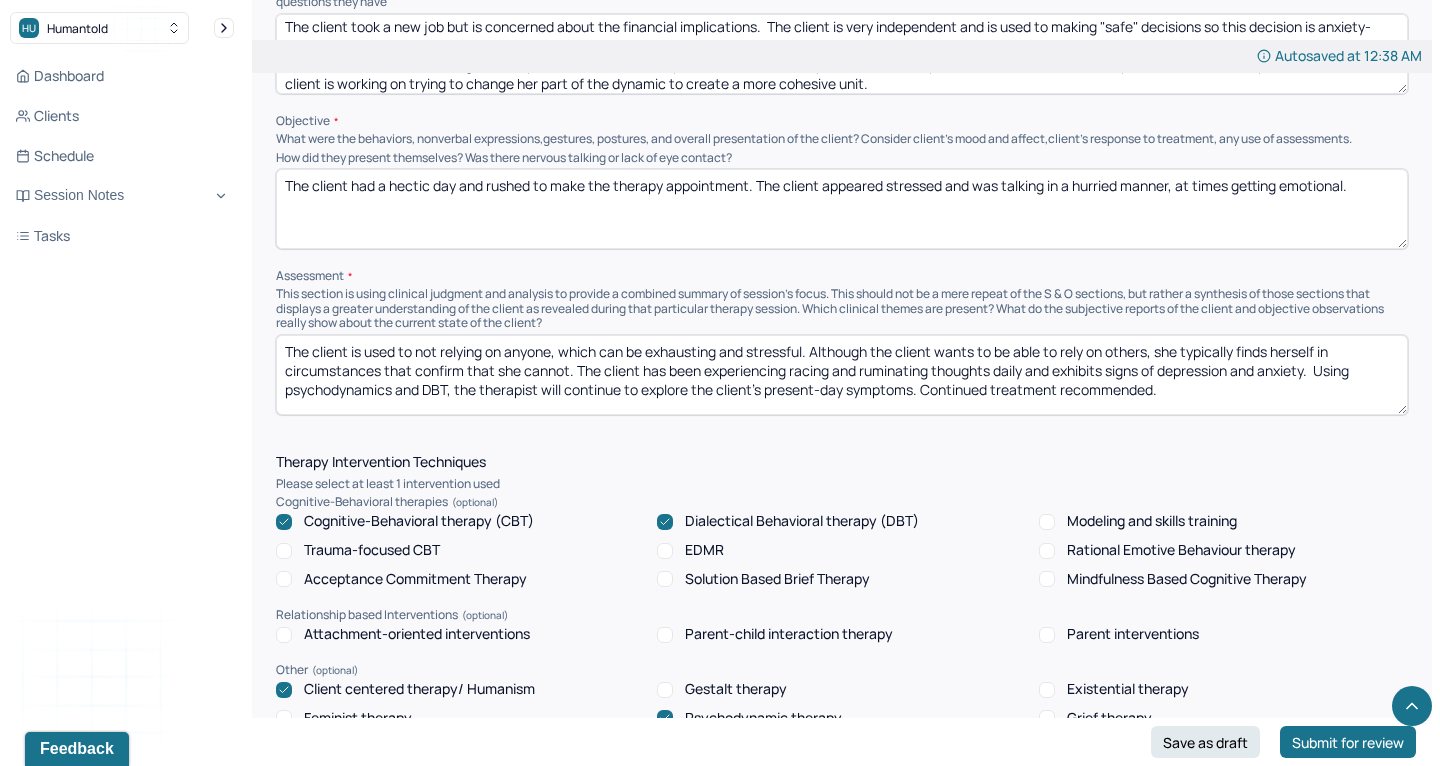 click on "The client is used to not relying on anyone, which can be exhausting and stressful. Although the client wants to be able to rely on others, she typically finds herself in circumstances that confirm that she cannot. The client has been experiencing racing and ruminating thoughts daily and exhibits signs of depression and anxiety.  Using psychodynamics and DBT, the therapist will continue to explore the client's present-day symptoms. Continued treatment recommended." at bounding box center [842, 375] 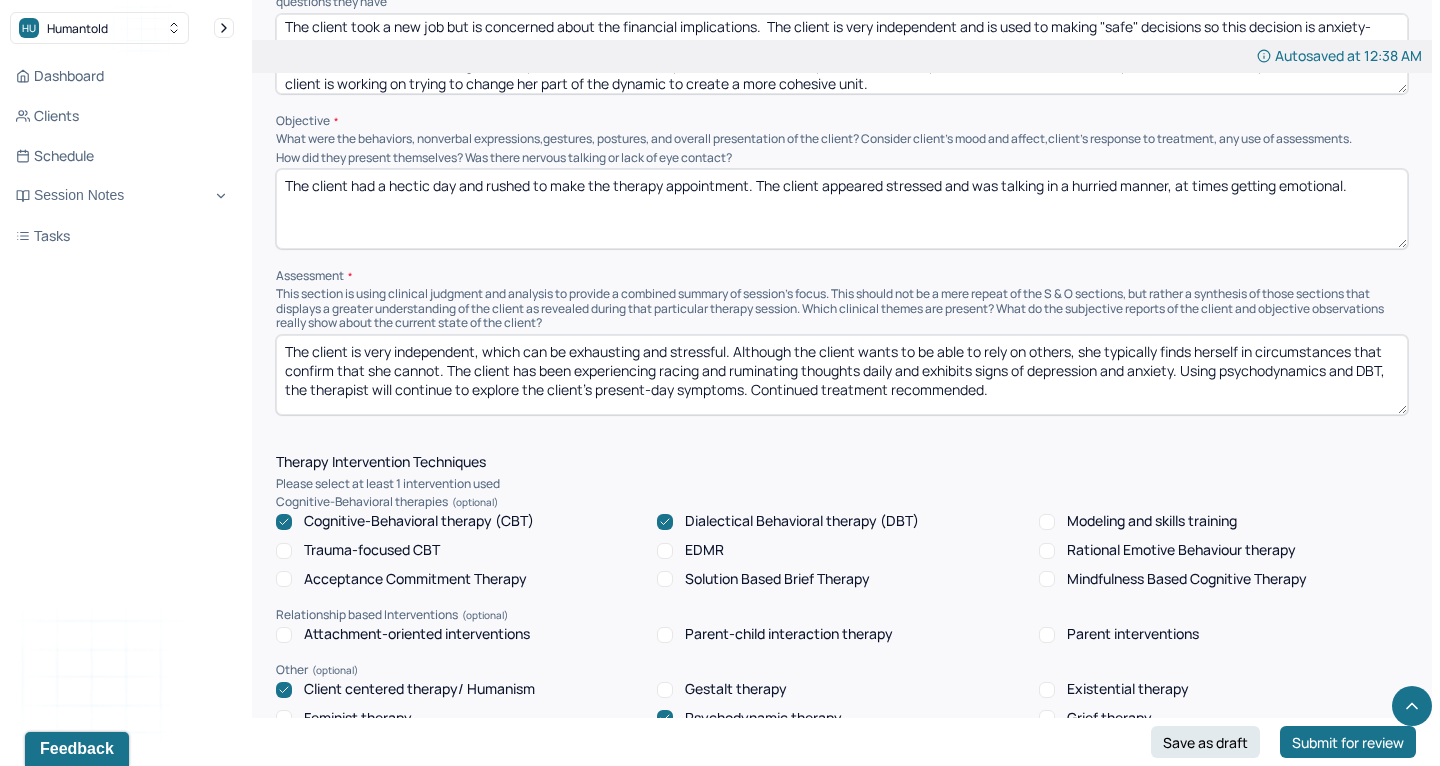 click on "The client is used to not relying on anyone, which can be exhausting and stressful. Although the client wants to be able to rely on others, she typically finds herself in circumstances that confirm that she cannot. The client has been experiencing racing and ruminating thoughts daily and exhibits signs of depression and anxiety.  Using psychodynamics and DBT, the therapist will continue to explore the client's present-day symptoms. Continued treatment recommended." at bounding box center [842, 375] 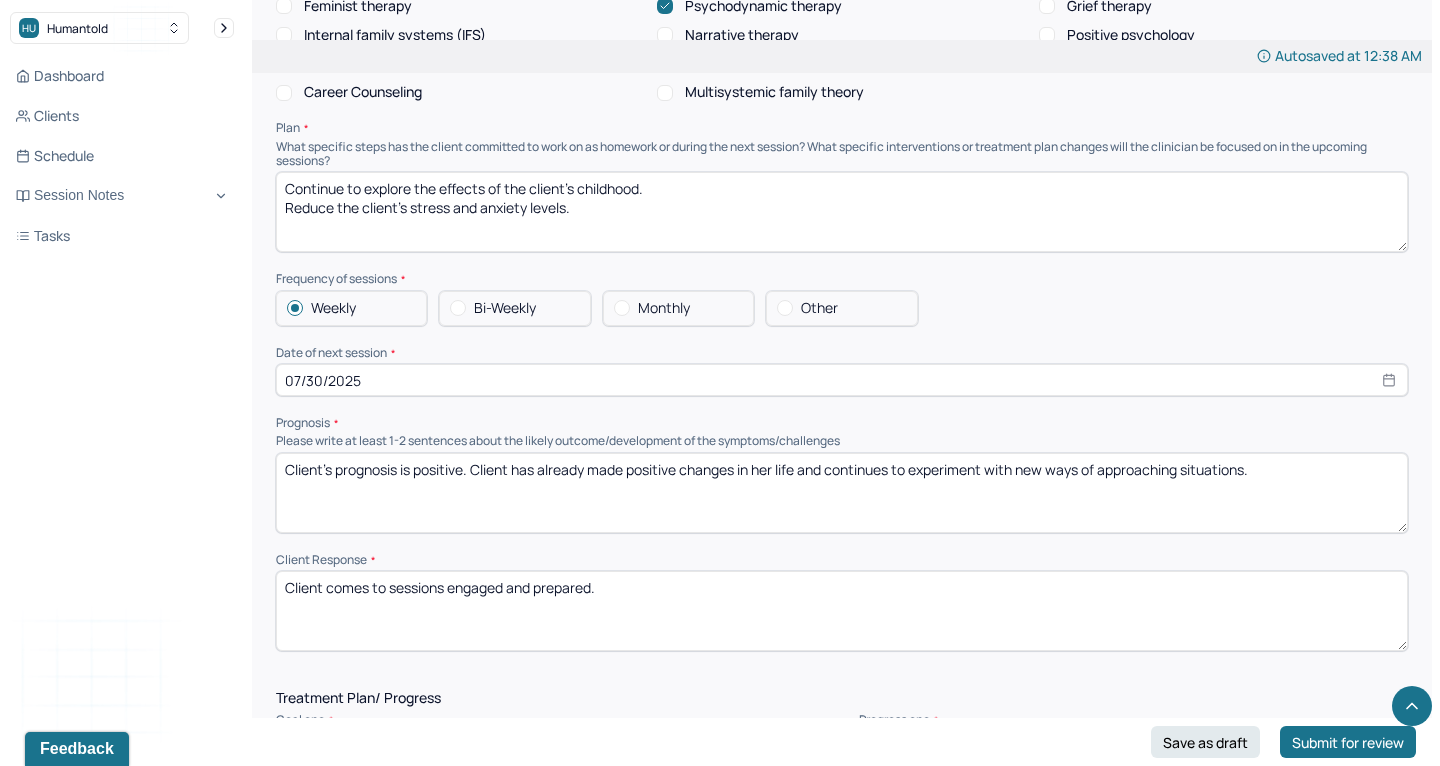 scroll, scrollTop: 2035, scrollLeft: 0, axis: vertical 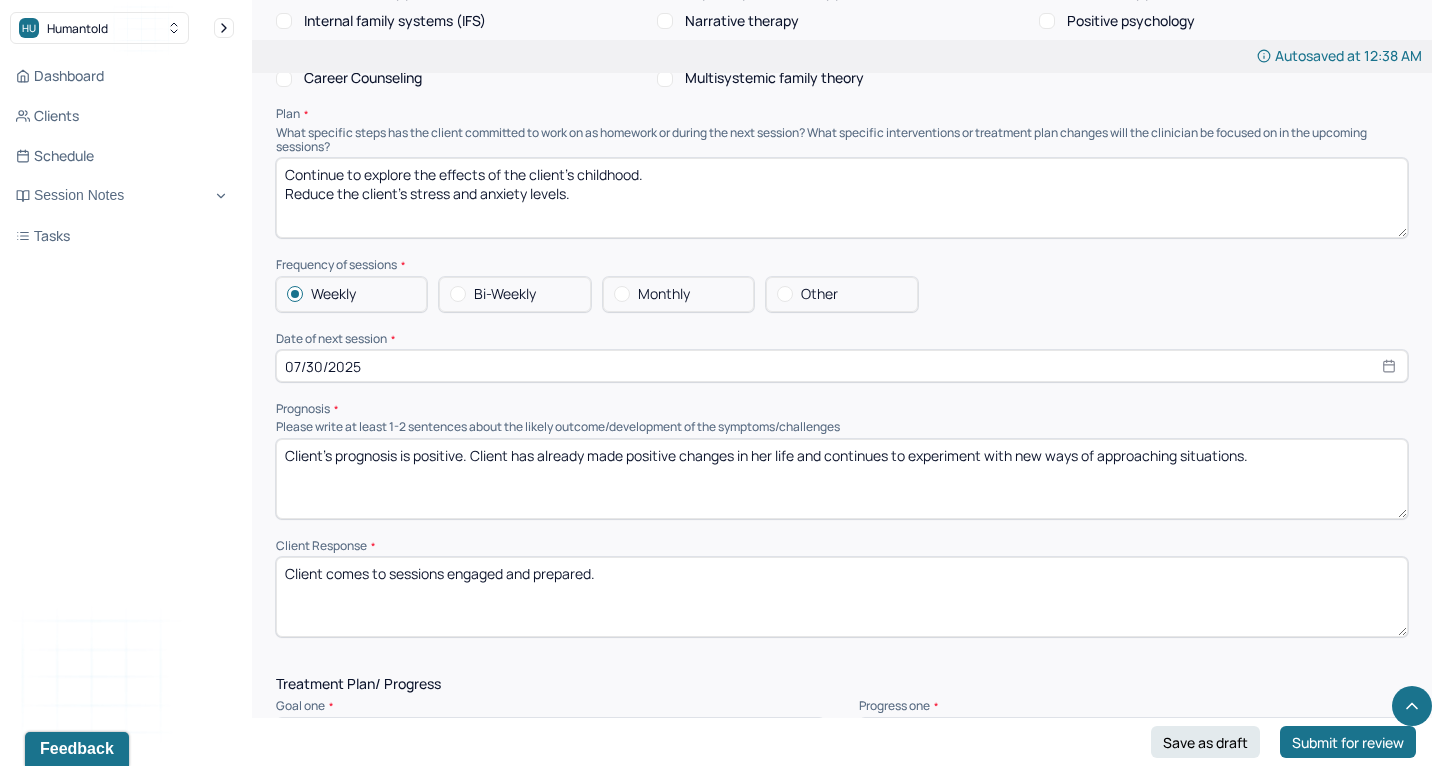 type on "The client is very independent, which can be exhausting and stressful. Although the client wants to be able to rely on others, she typically finds herself in circumstances that confirm that she cannot. The client has been experiencing racing and ruminating thoughts daily and exhibits signs of depression and anxiety. Using psychodynamics and DBT, the therapist will continue to explore the client's present-day symptoms. Continued treatment recommended." 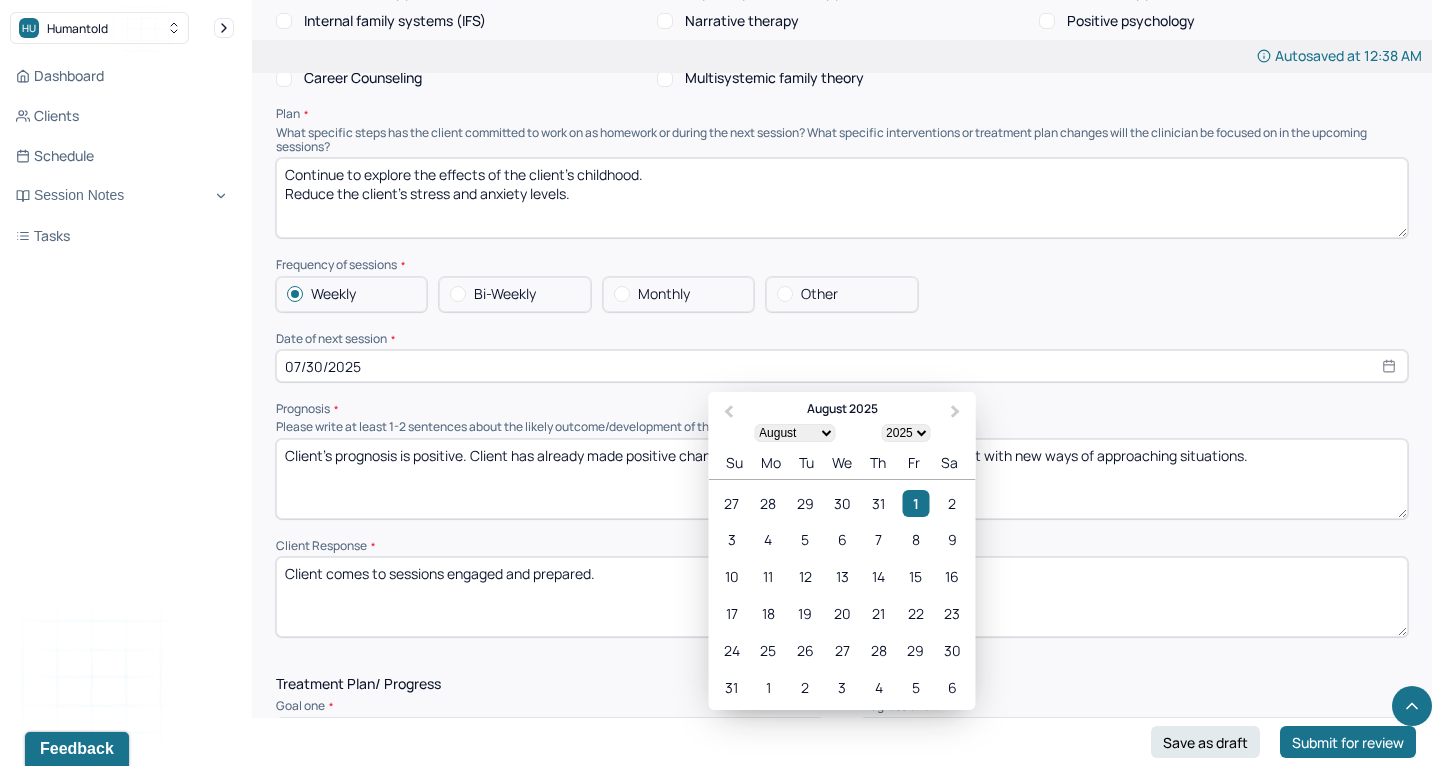 click on "07/30/2025" at bounding box center (842, 366) 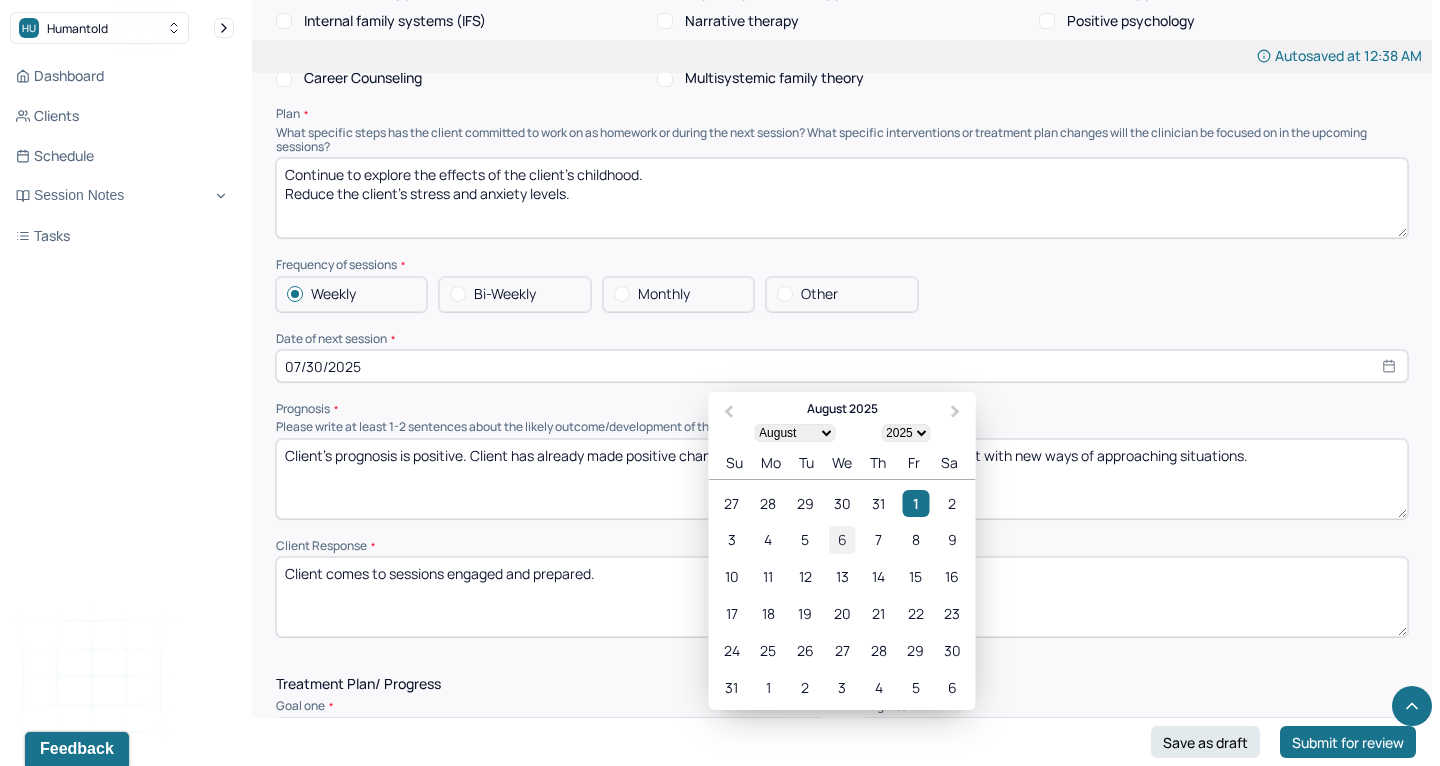click on "6" at bounding box center (841, 540) 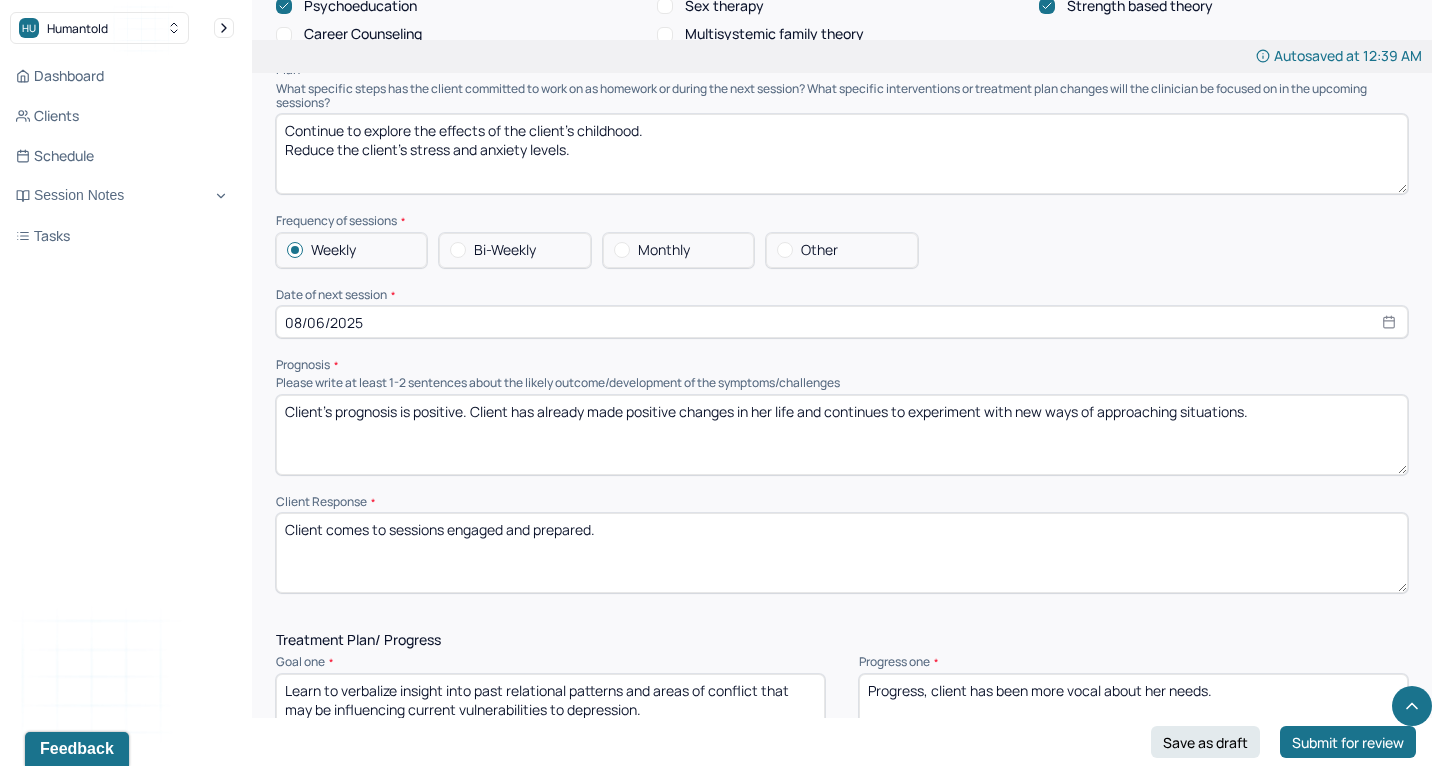scroll, scrollTop: 2080, scrollLeft: 0, axis: vertical 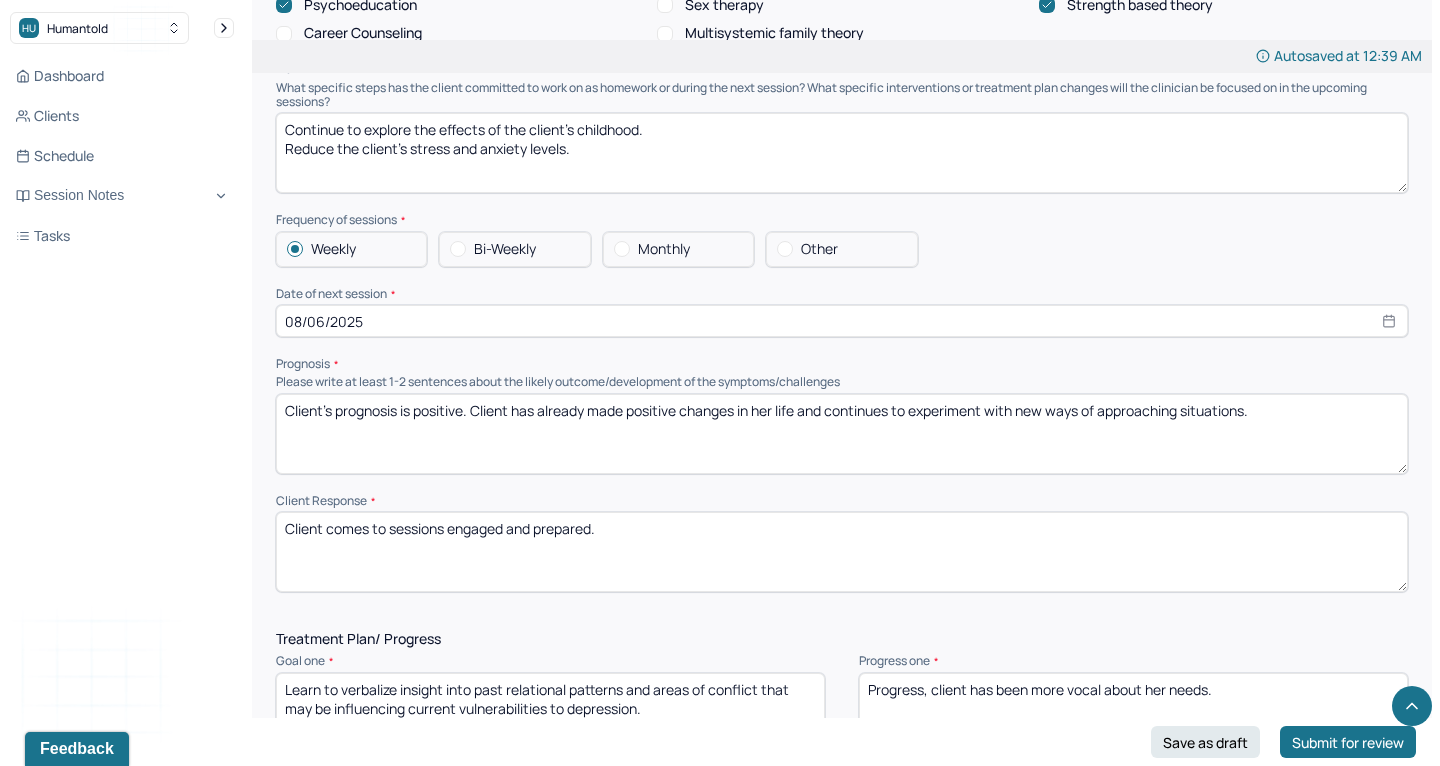 drag, startPoint x: 629, startPoint y: 499, endPoint x: 326, endPoint y: 496, distance: 303.01486 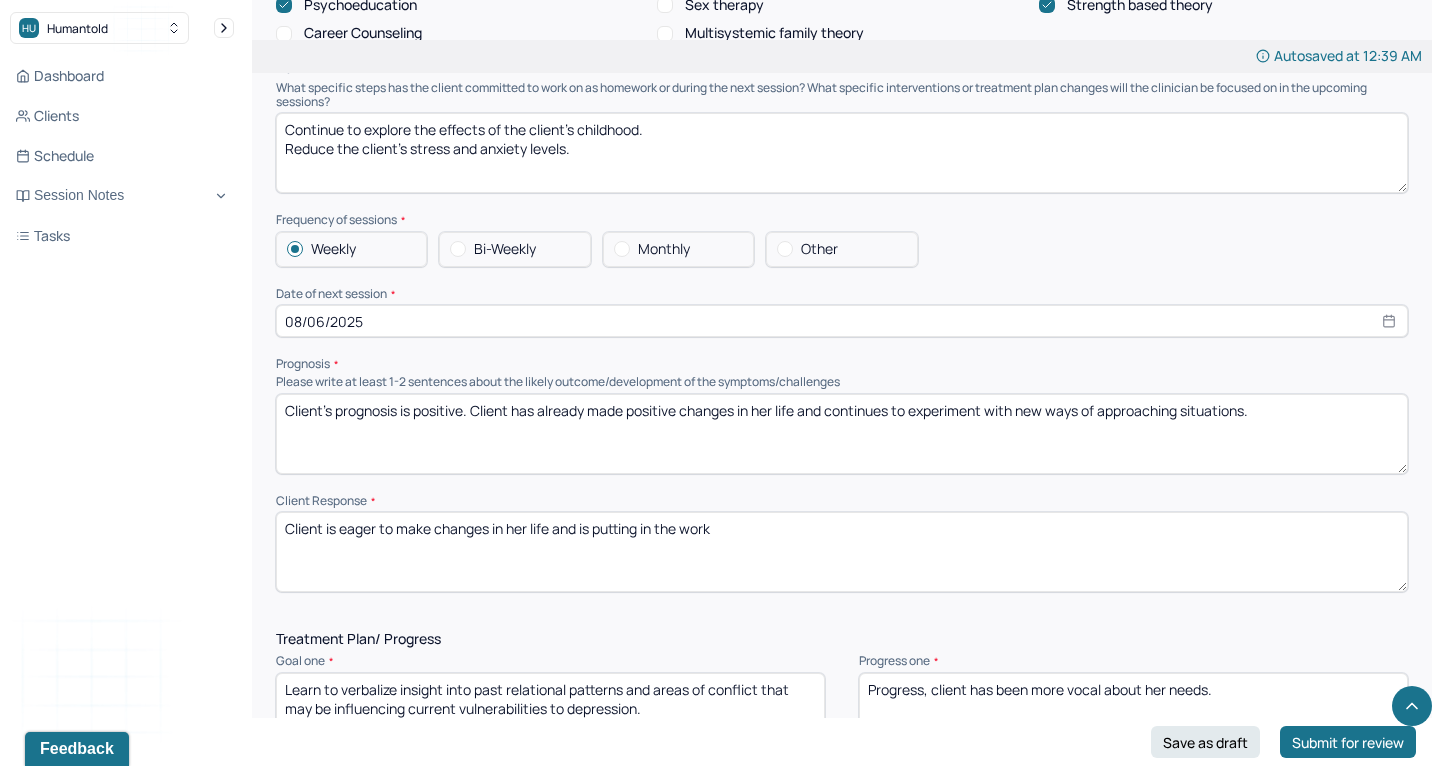 click on "Client is eager to make changes in her life and is putting in the work" at bounding box center (842, 552) 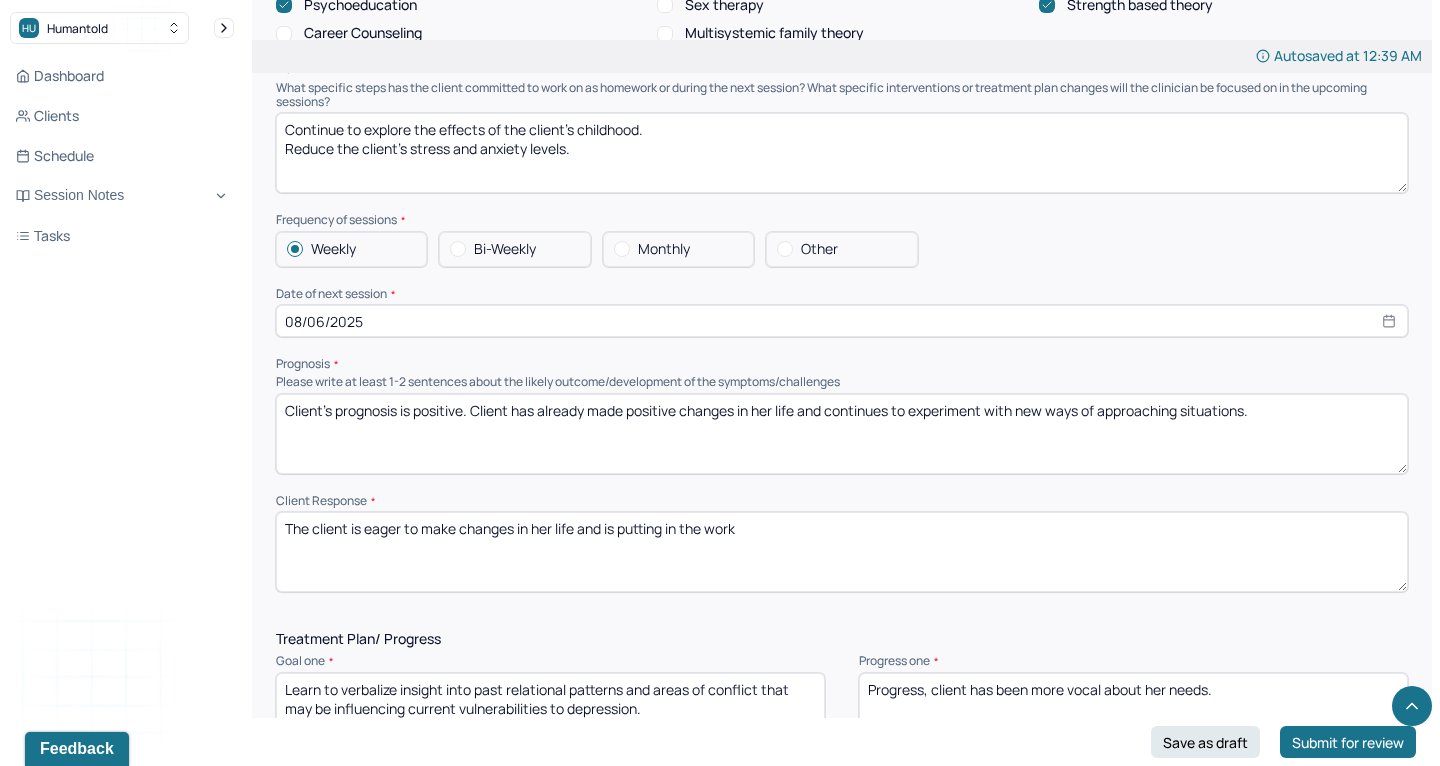 click on "The client is eager to make changes in her life and is putting in the work" at bounding box center (842, 552) 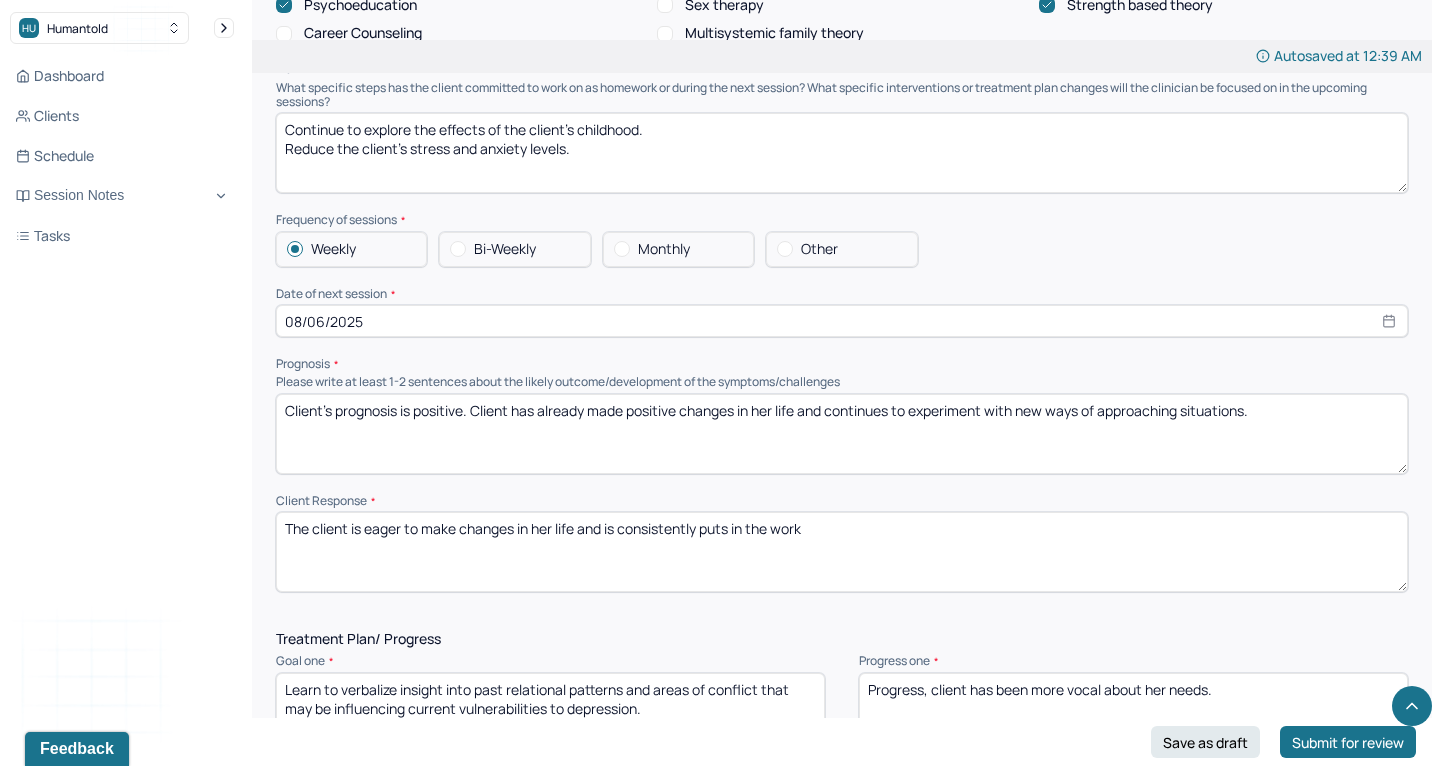 click on "The client is eager to make changes in her life and is consistently putts in the work" at bounding box center [842, 552] 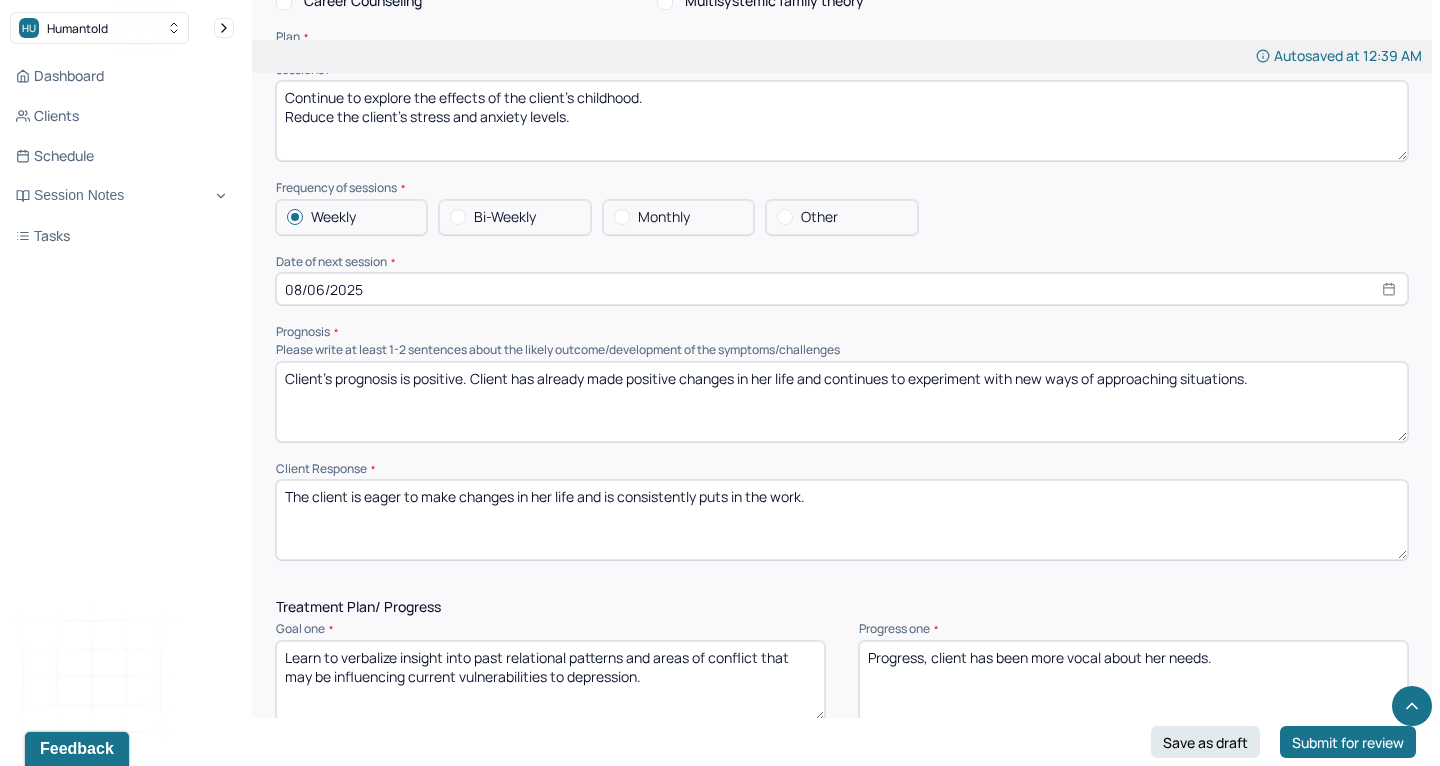 scroll, scrollTop: 2126, scrollLeft: 0, axis: vertical 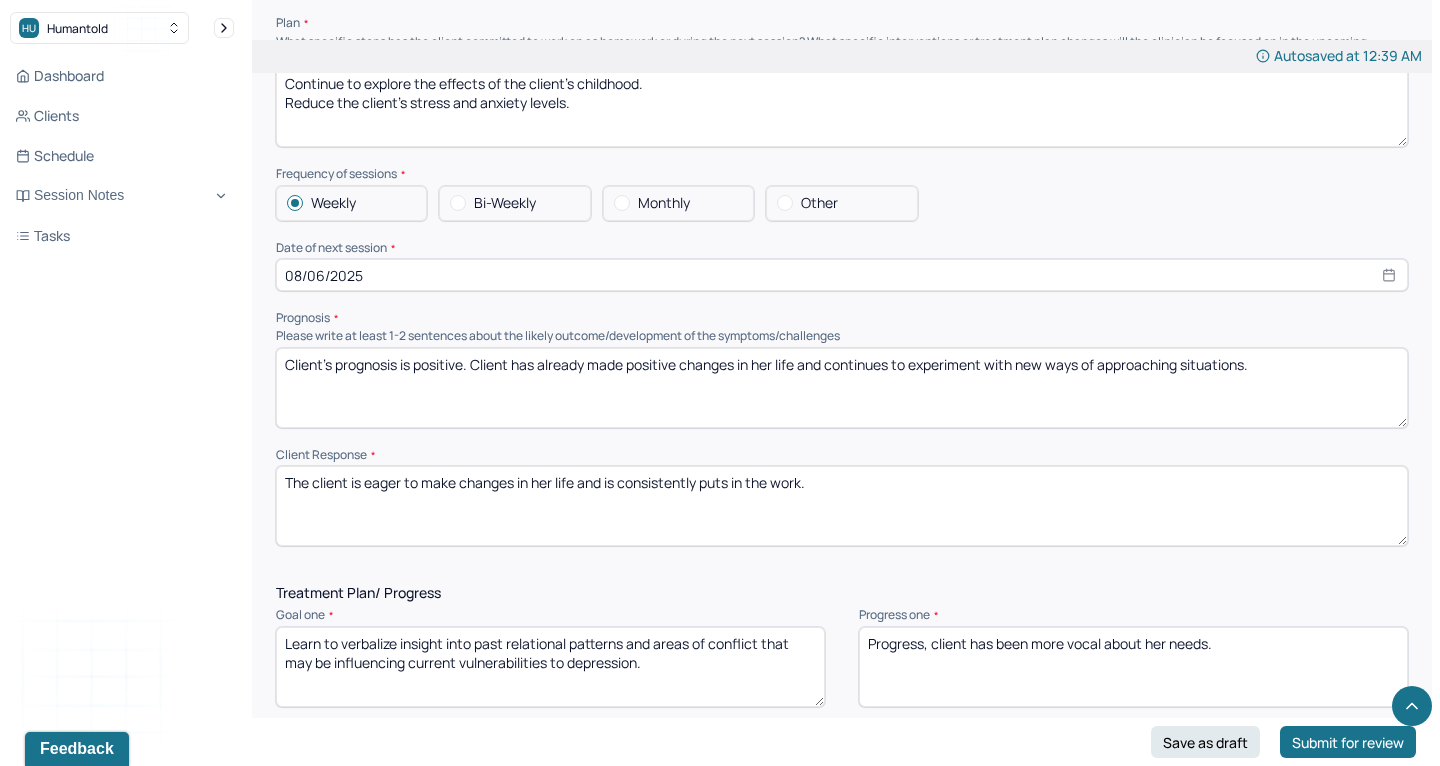 type on "The client is eager to make changes in her life and is consistently puts in the work." 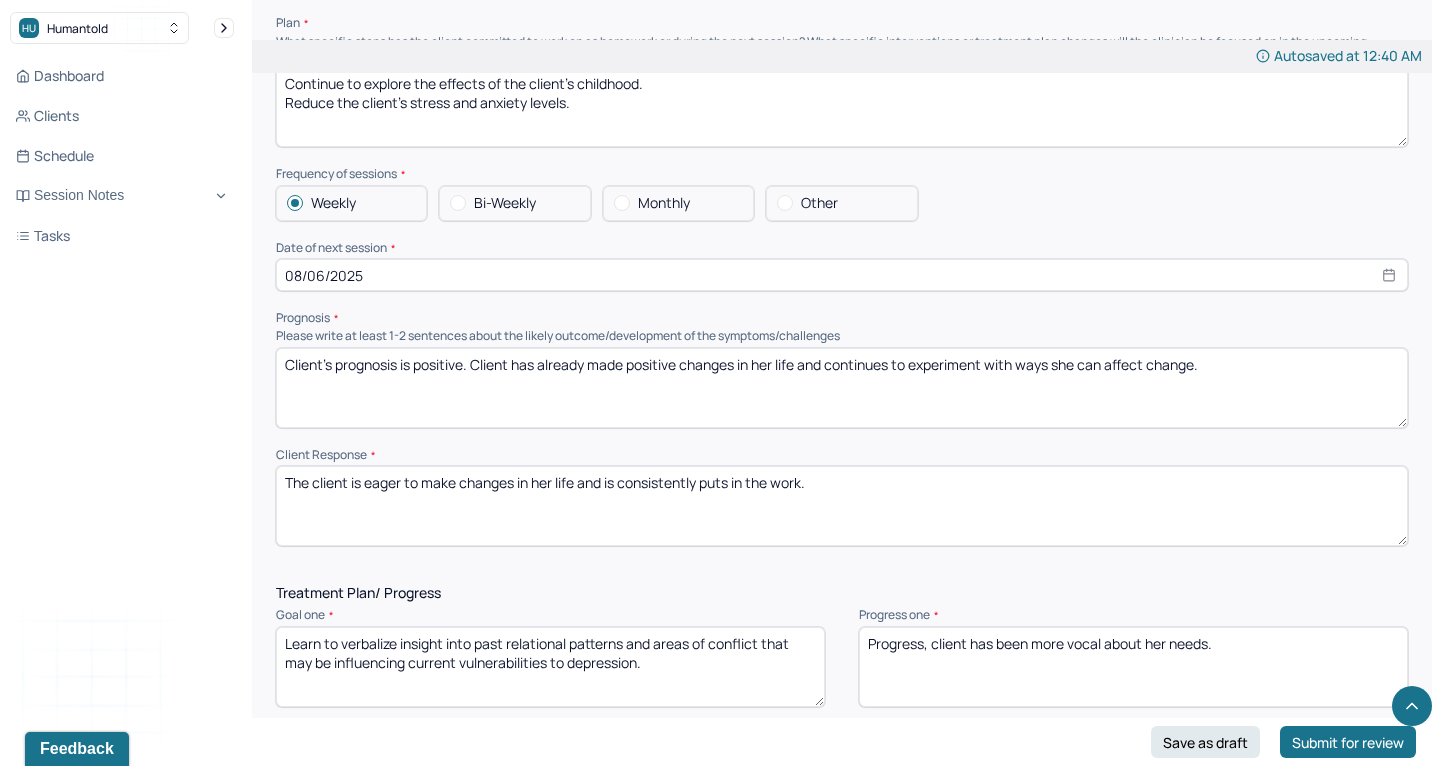 click on "Client's prognosis is positive. Client has already made positive changes in her life and continues to experiment with ways she can affect change." at bounding box center [842, 388] 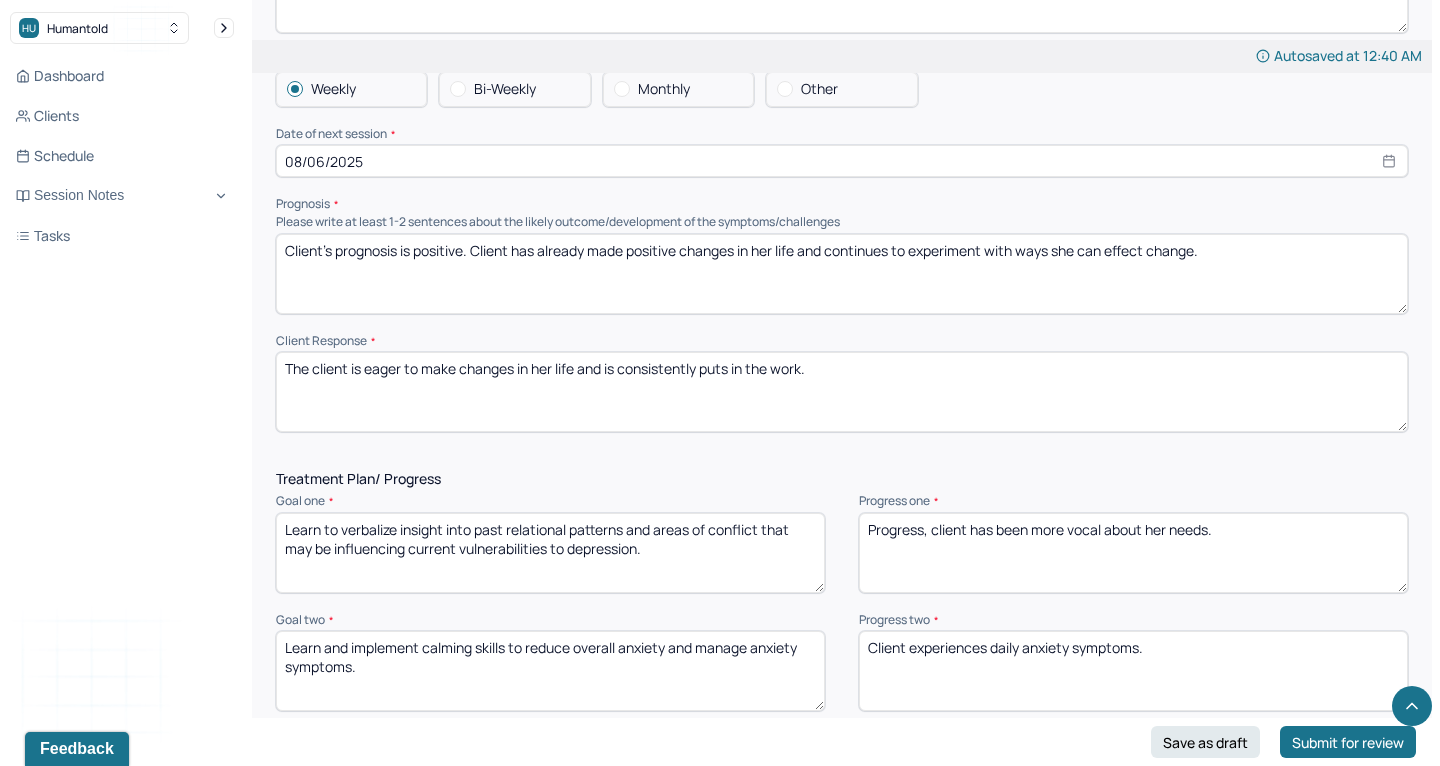 scroll, scrollTop: 2242, scrollLeft: 0, axis: vertical 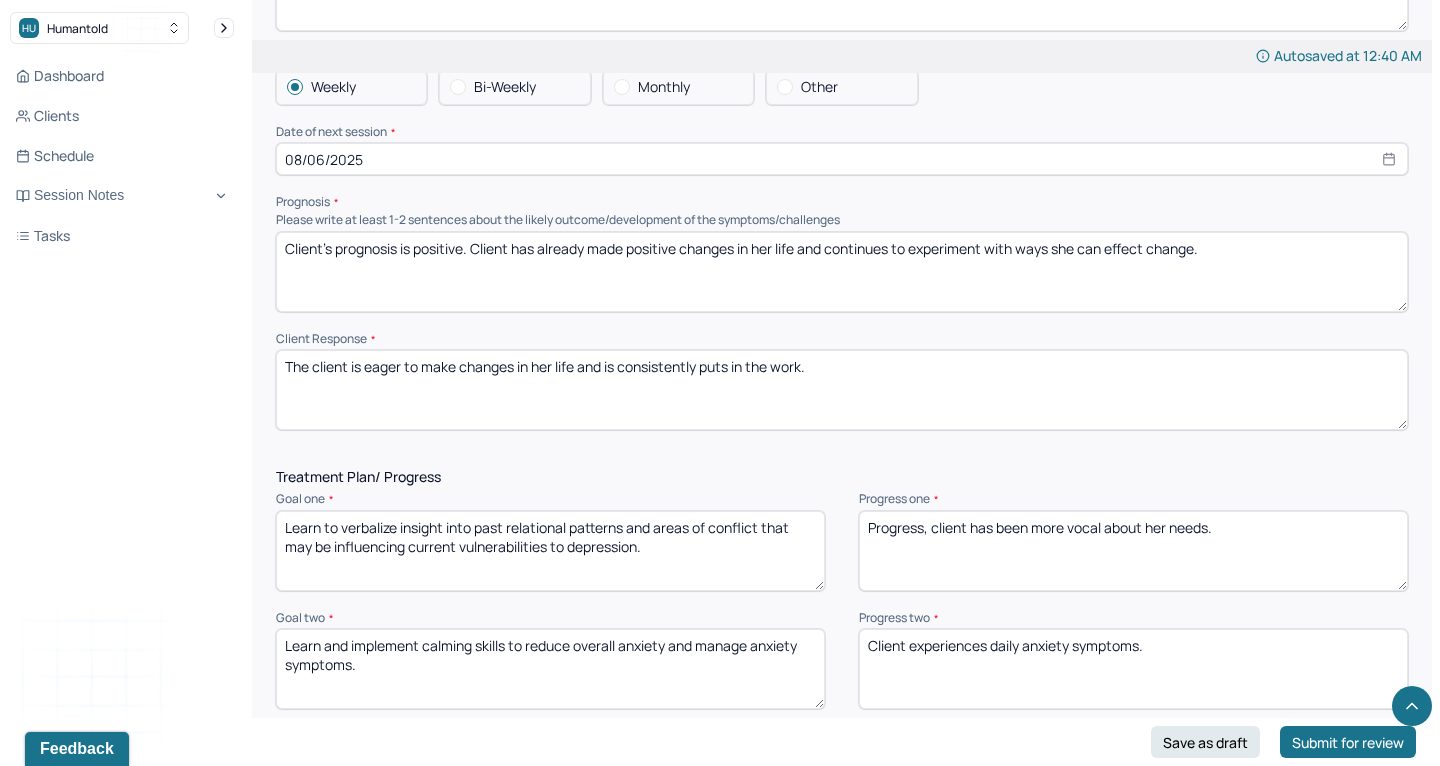 type on "Client's prognosis is positive. Client has already made positive changes in her life and continues to experiment with ways she can effect change." 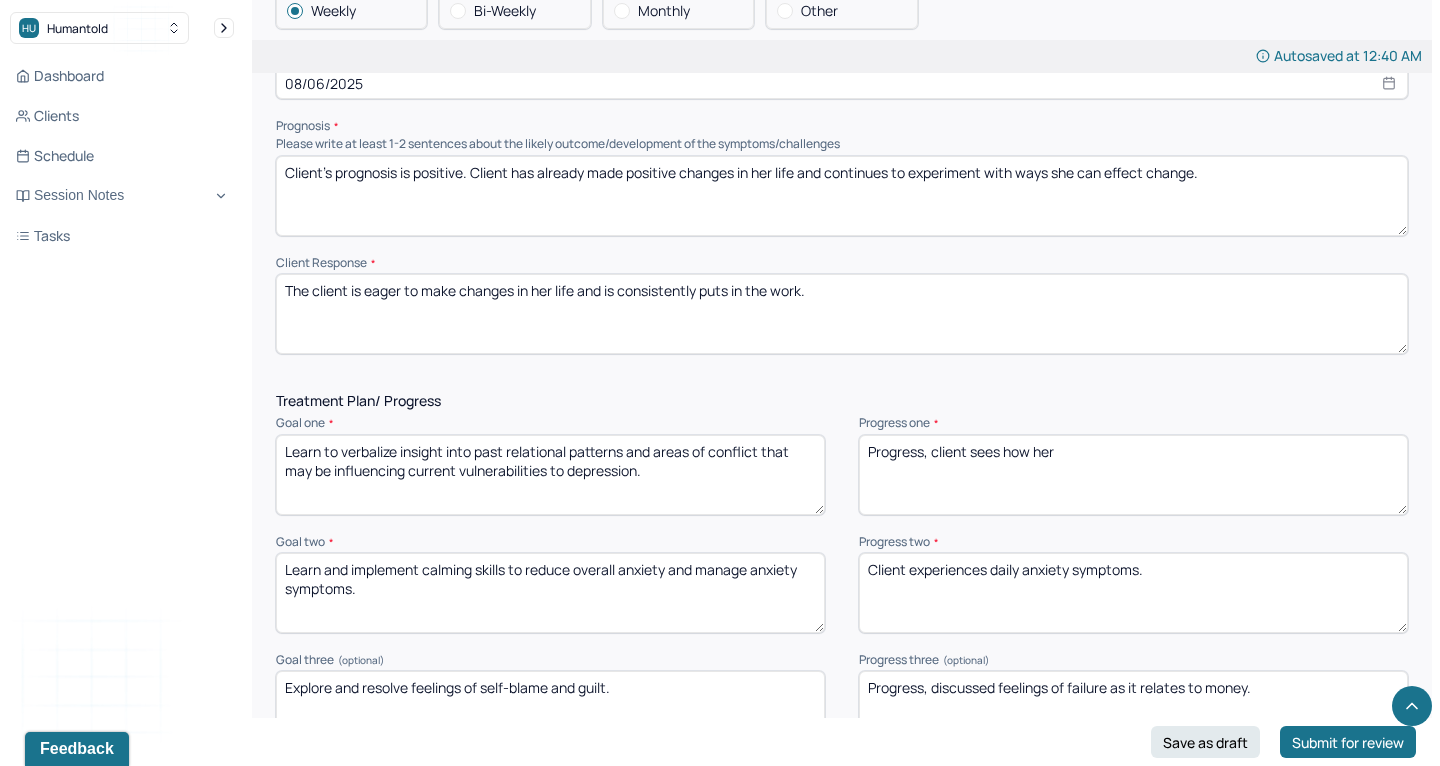 scroll, scrollTop: 2345, scrollLeft: 0, axis: vertical 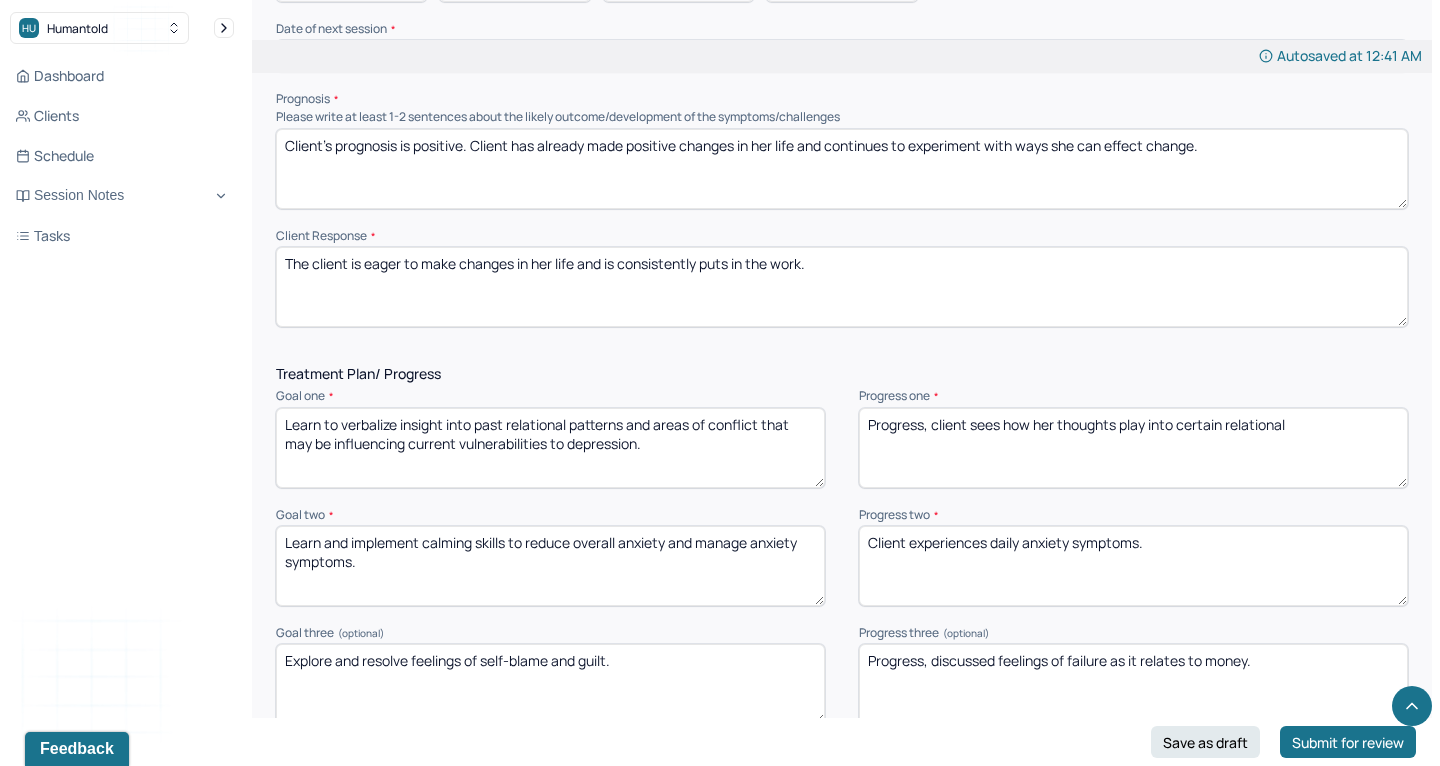 click on "Progress, client sees how her thoughts play into certain relational" at bounding box center [1133, 448] 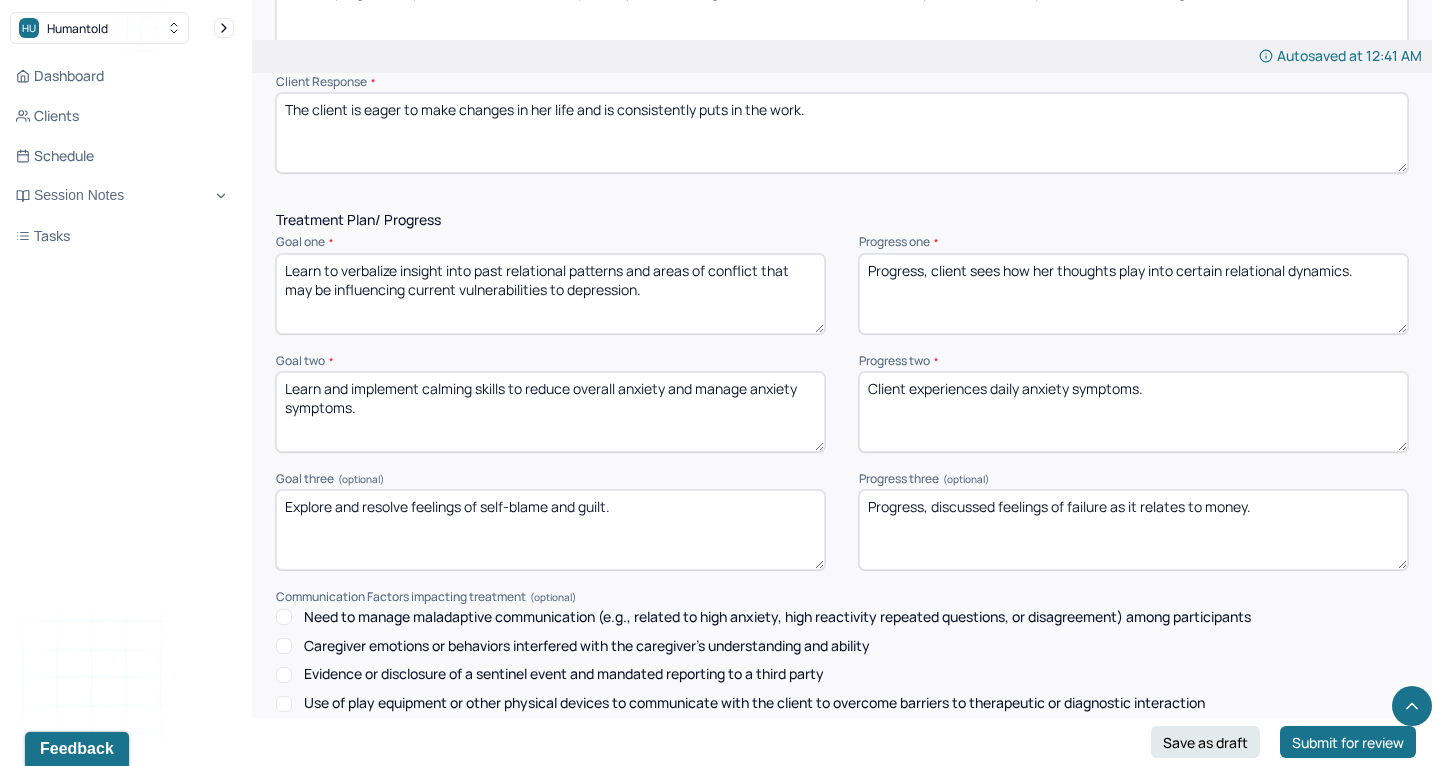 scroll, scrollTop: 2511, scrollLeft: 0, axis: vertical 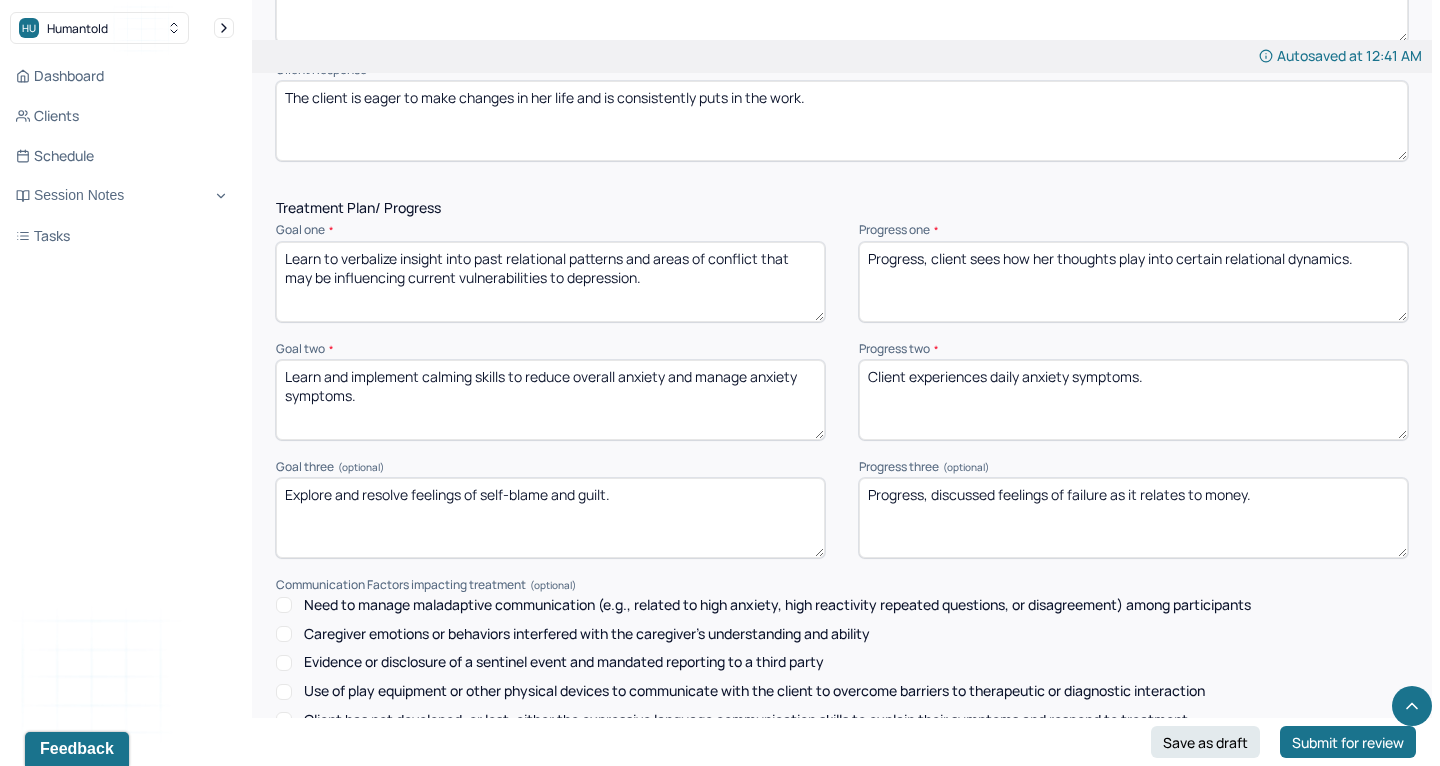 type on "Progress, client sees how her thoughts play into certain relational dynamics." 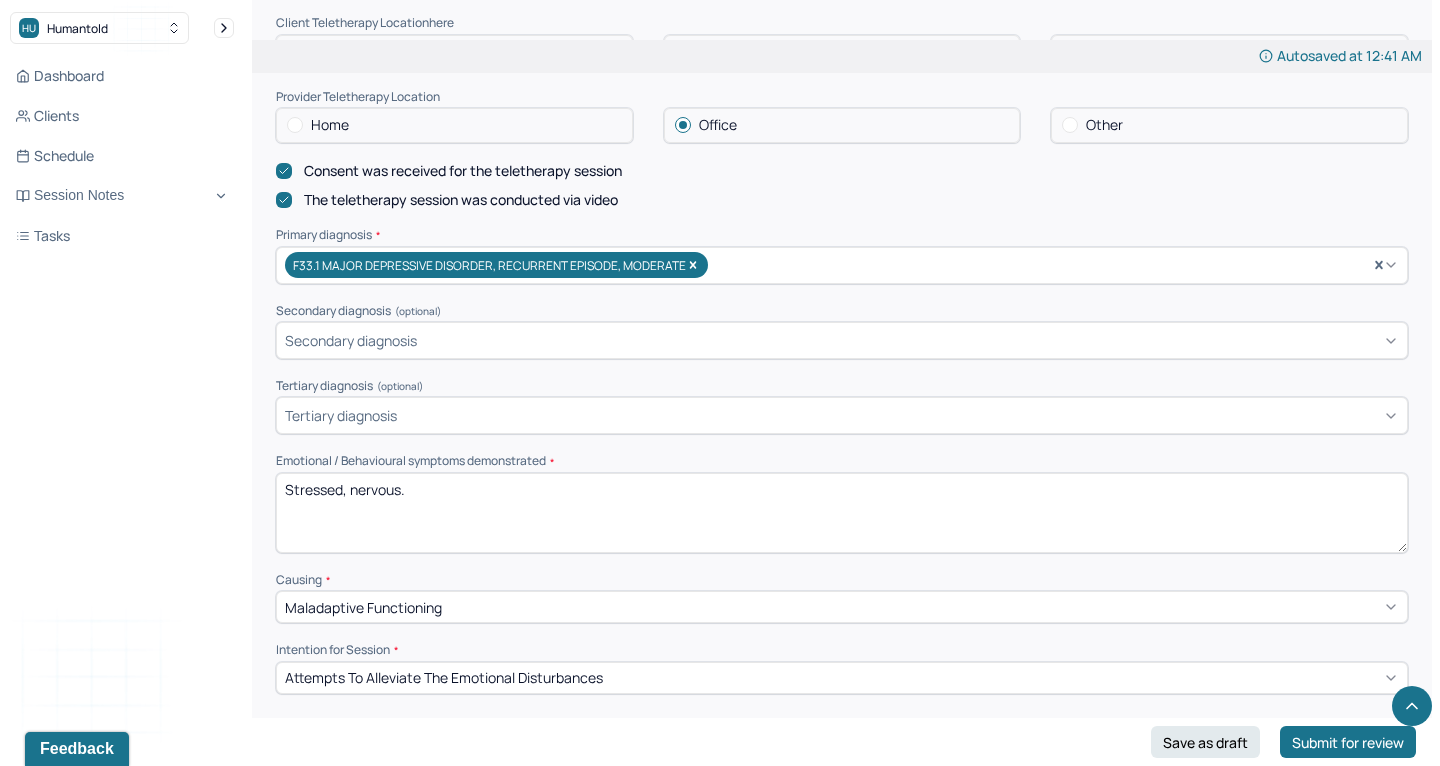 scroll, scrollTop: 981, scrollLeft: 0, axis: vertical 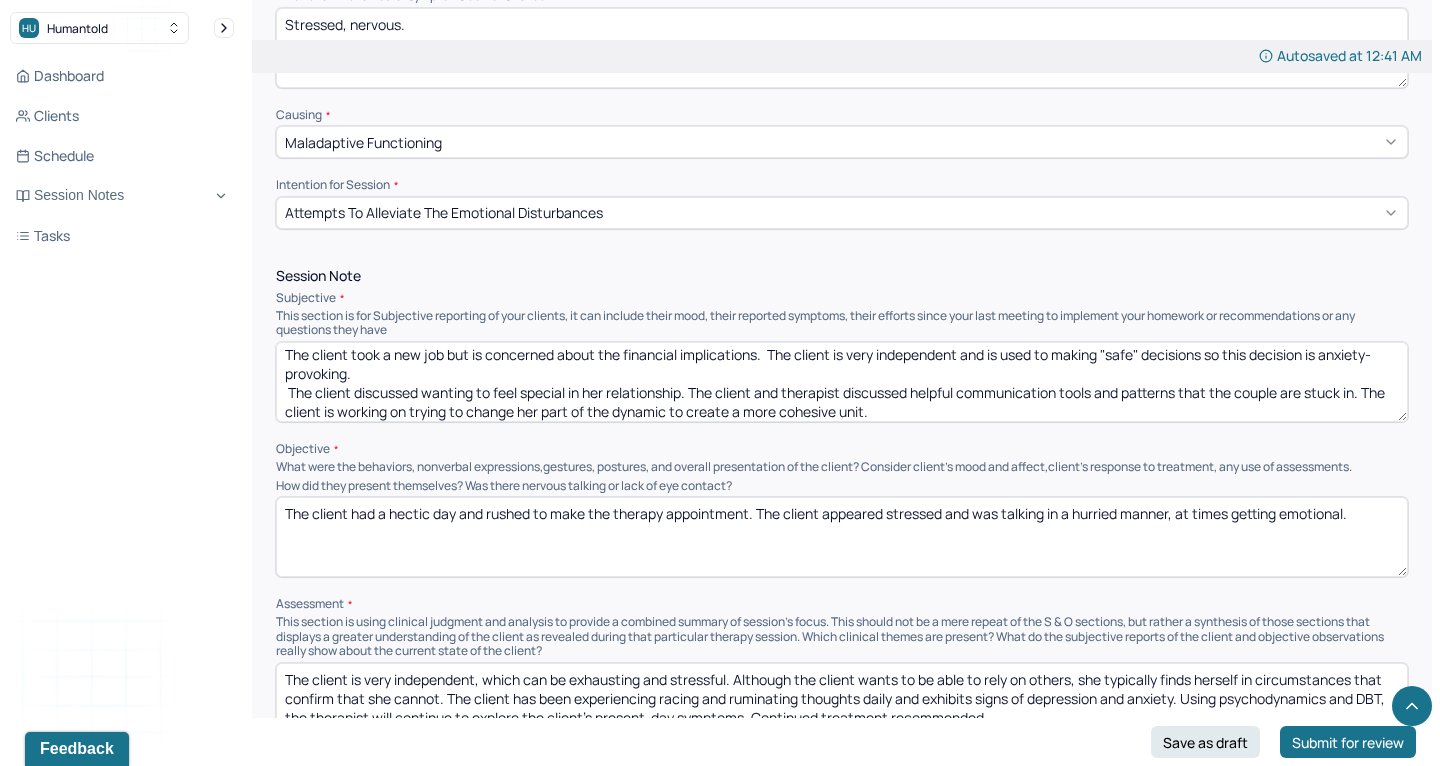 type on "Progress, discussed feelings of failure." 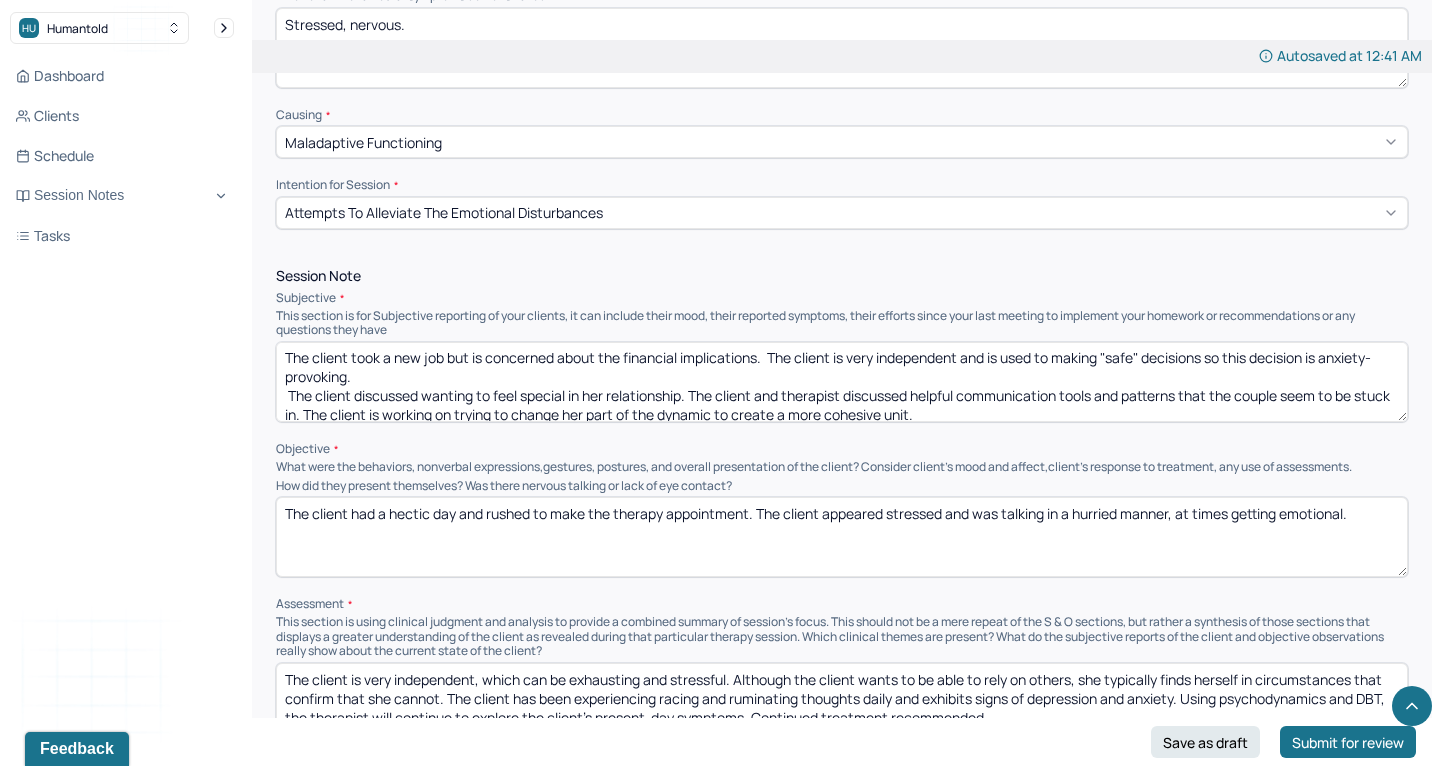 scroll, scrollTop: 0, scrollLeft: 0, axis: both 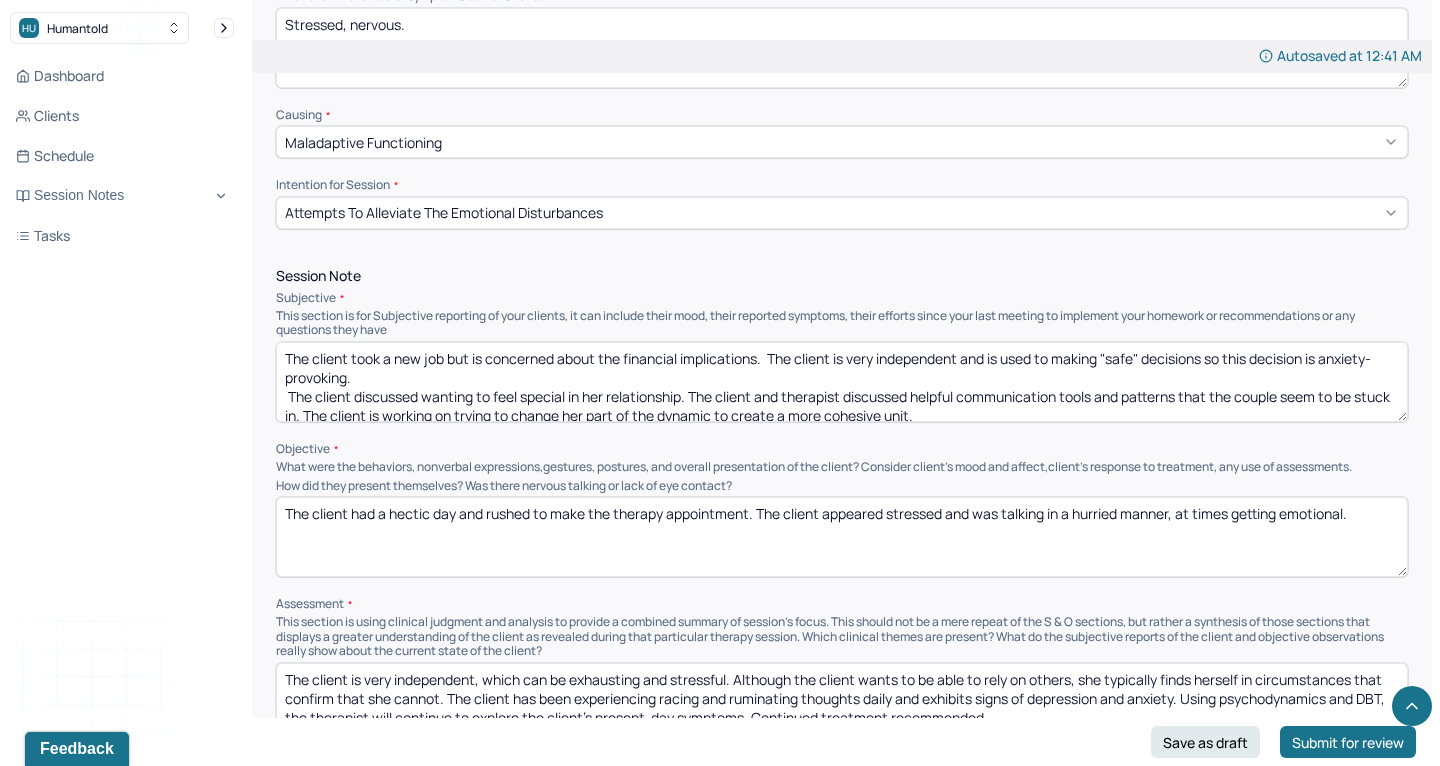 click on "The client took a new job but is concerned about the financial implications.  The client is very independent and is used to making "safe" decisions so this decision is anxiety-provoking.
The client discussed wanting to feel special in her relationship. The client and therapist discussed helpful communication tools and patterns that the couple seem to be stuck in. The client is working on trying to change her part of the dynamic to create a more cohesive unit." at bounding box center [842, 382] 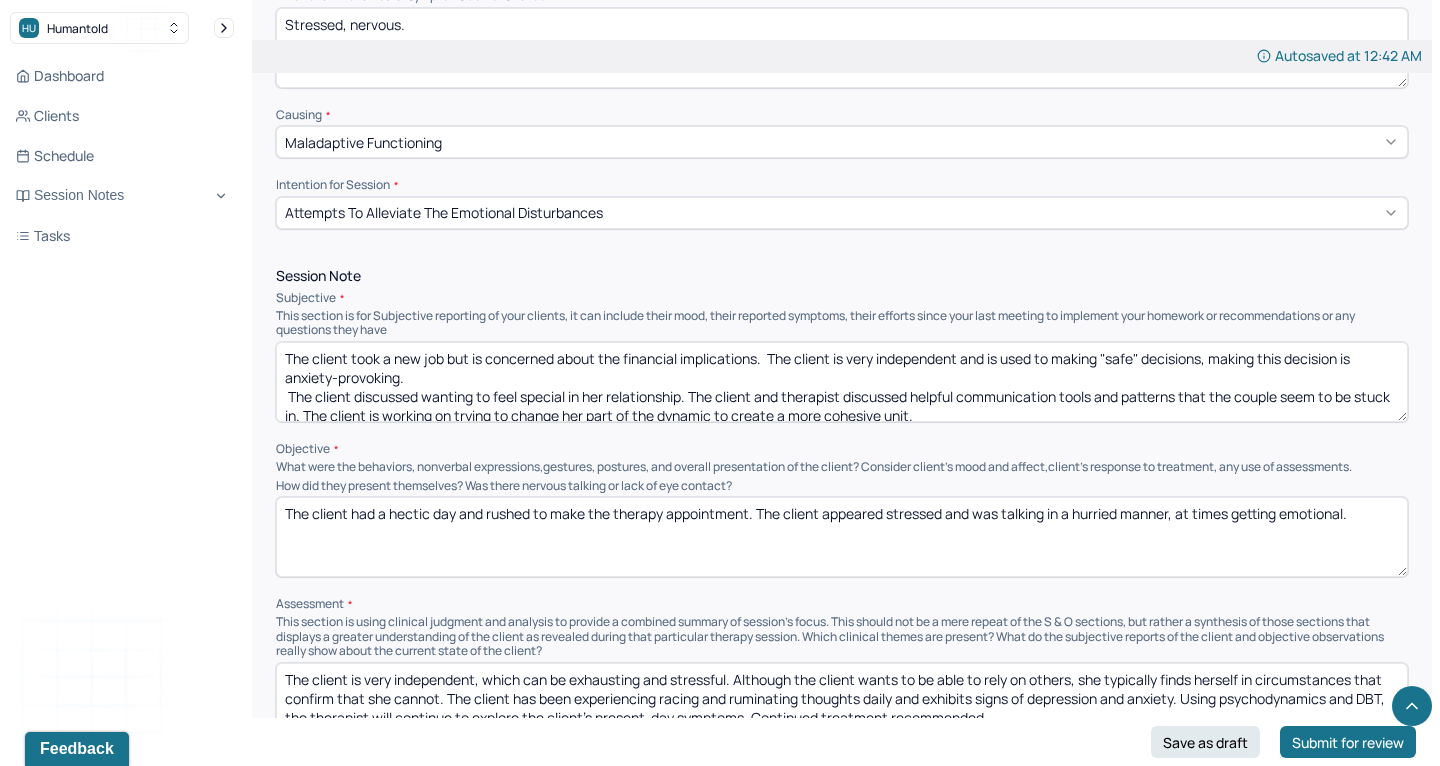 click on "The client took a new job but is concerned about the financial implications.  The client is very independent and is used to making "safe" decisions, making this decision is anxiety-provoking.
The client discussed wanting to feel special in her relationship. The client and therapist discussed helpful communication tools and patterns that the couple seem to be stuck in. The client is working on trying to change her part of the dynamic to create a more cohesive unit." at bounding box center [842, 382] 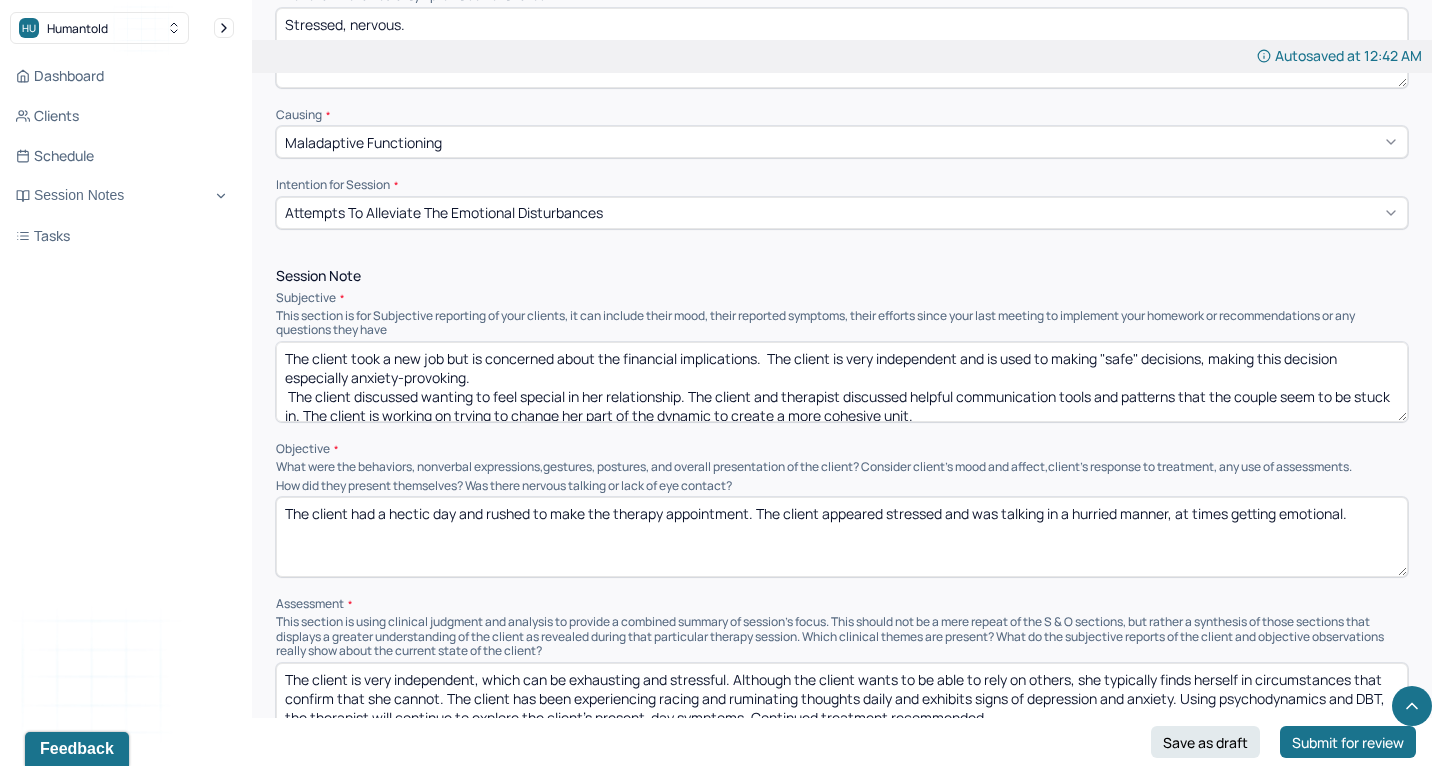 click on "The client took a new job but is concerned about the financial implications.  The client is very independent and is used to making "safe" decisions, making this decision especially anxiety-provoking.
The client discussed wanting to feel special in her relationship. The client and therapist discussed helpful communication tools and patterns that the couple seem to be stuck in. The client is working on trying to change her part of the dynamic to create a more cohesive unit." at bounding box center (842, 382) 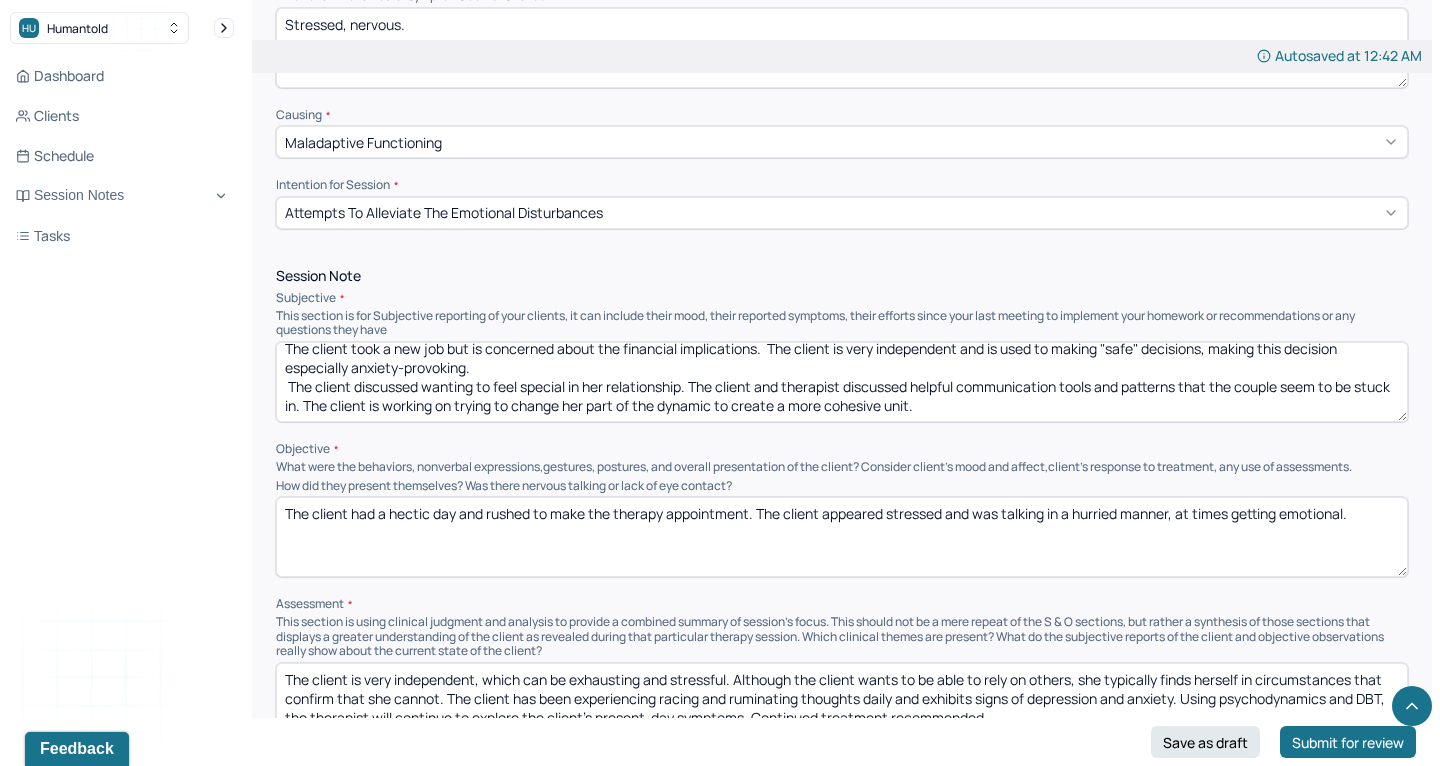 scroll, scrollTop: 28, scrollLeft: 0, axis: vertical 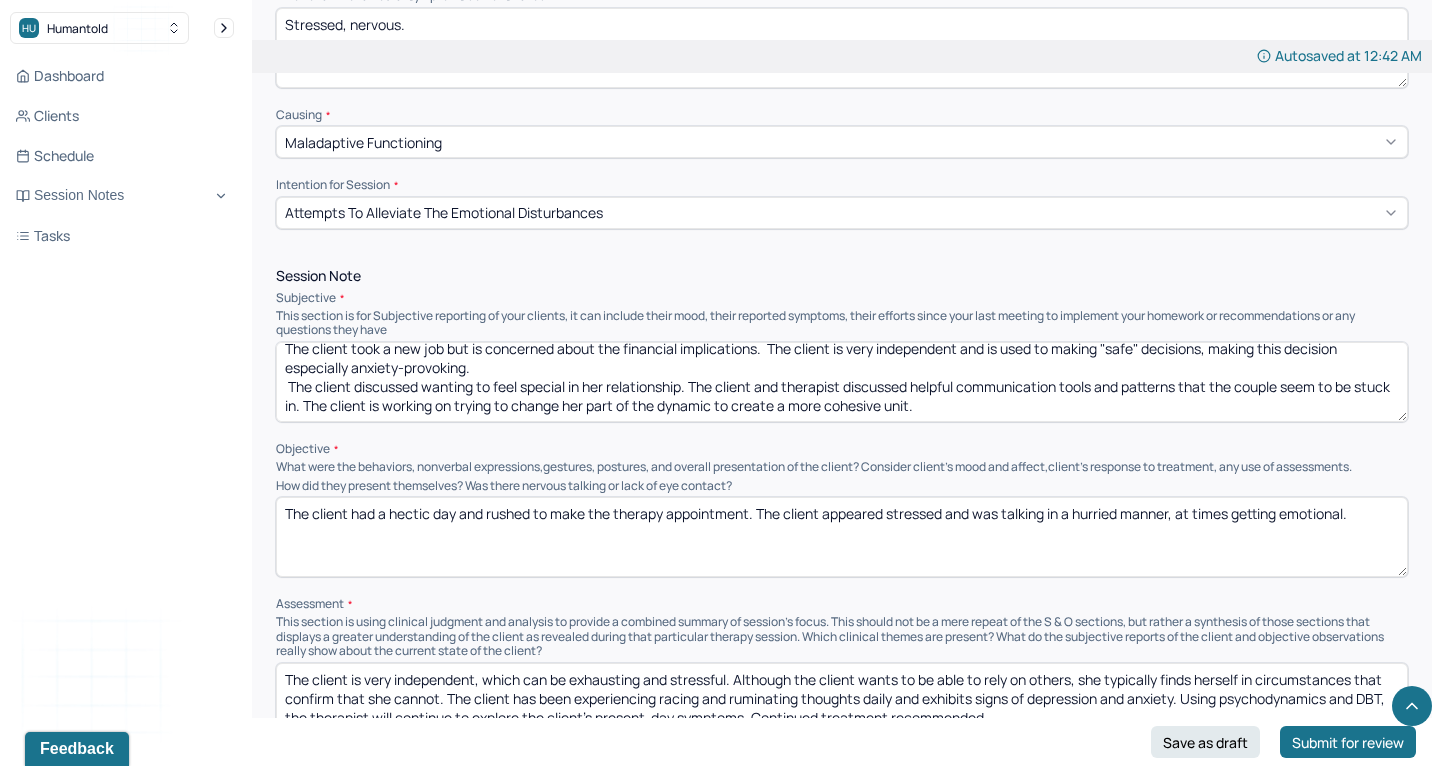 click on "The client took a new job but is concerned about the financial implications.  The client is very independent and is used to making "safe" decisions, making this decision especially anxiety-provoking.
The client discussed wanting to feel special in her relationship. The client and therapist discussed helpful communication tools and patterns that the couple seem to be stuck in. The client is working on trying to change her part of the dynamic to create a more cohesive unit." at bounding box center [842, 382] 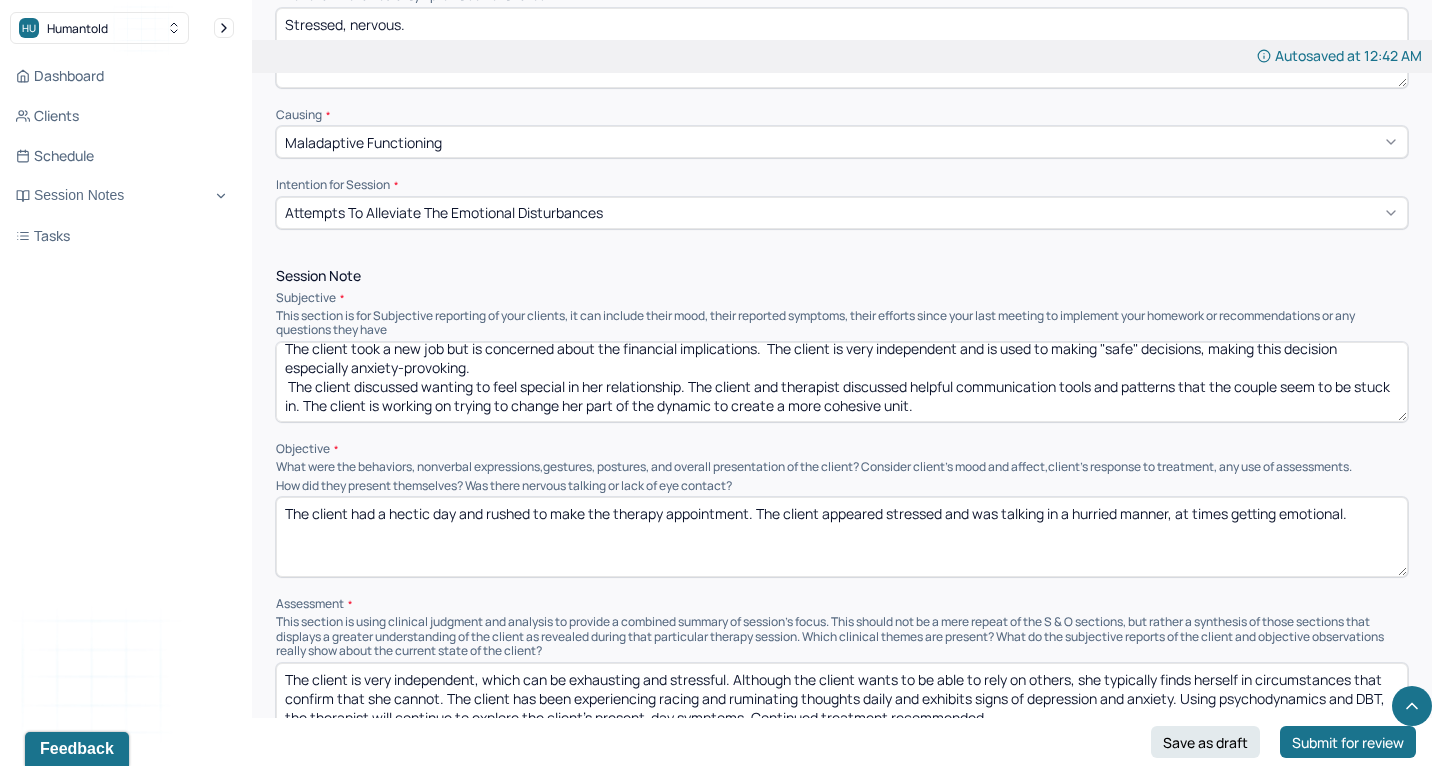 drag, startPoint x: 919, startPoint y: 348, endPoint x: 1129, endPoint y: 356, distance: 210.15233 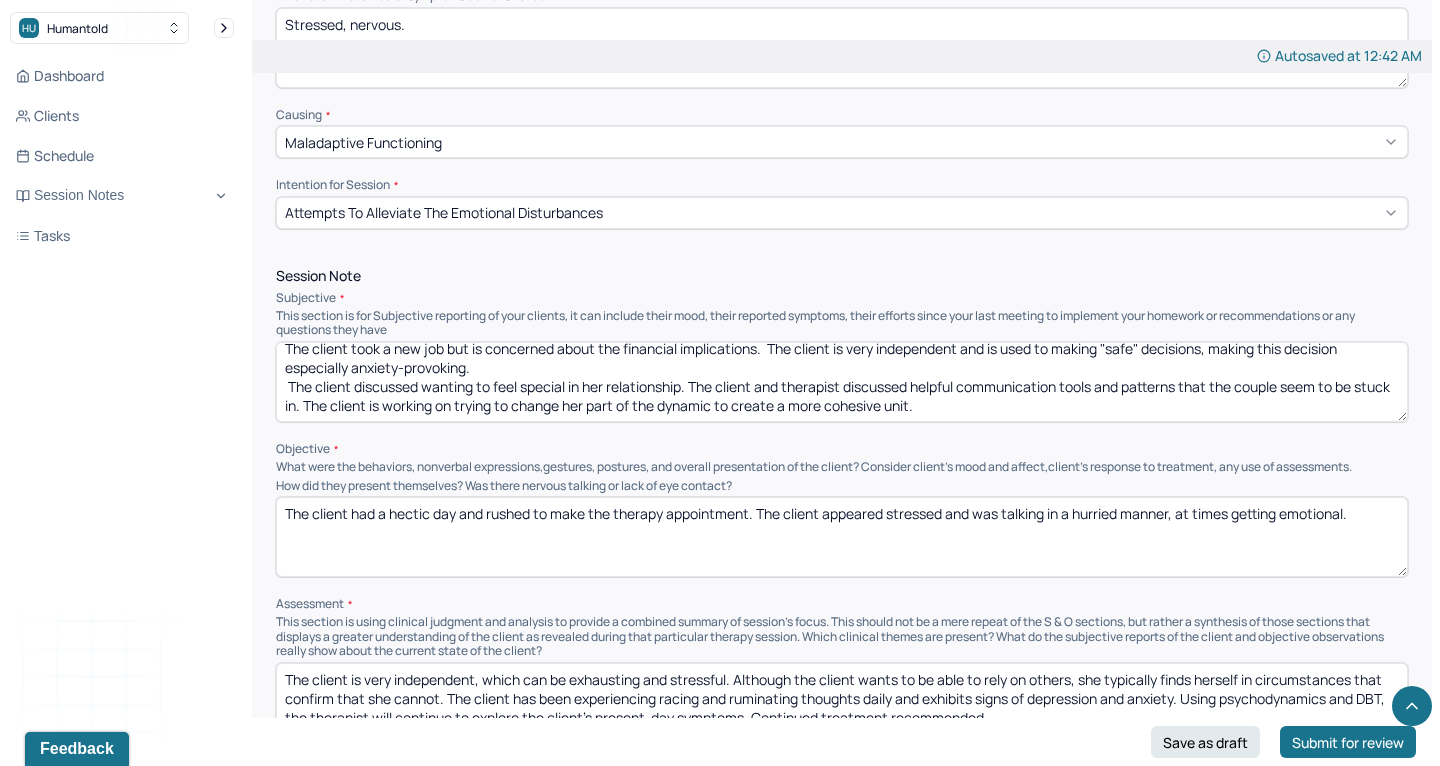 click on "The client took a new job but is concerned about the financial implications.  The client is very independent and is used to making "safe" decisions, making this decision especially anxiety-provoking.
The client discussed wanting to feel special in her relationship. The client and therapist discussed helpful communication tools and patterns that the couple seem to be stuck in. The client is working on trying to change her part of the dynamic to create a more cohesive unit." at bounding box center (842, 382) 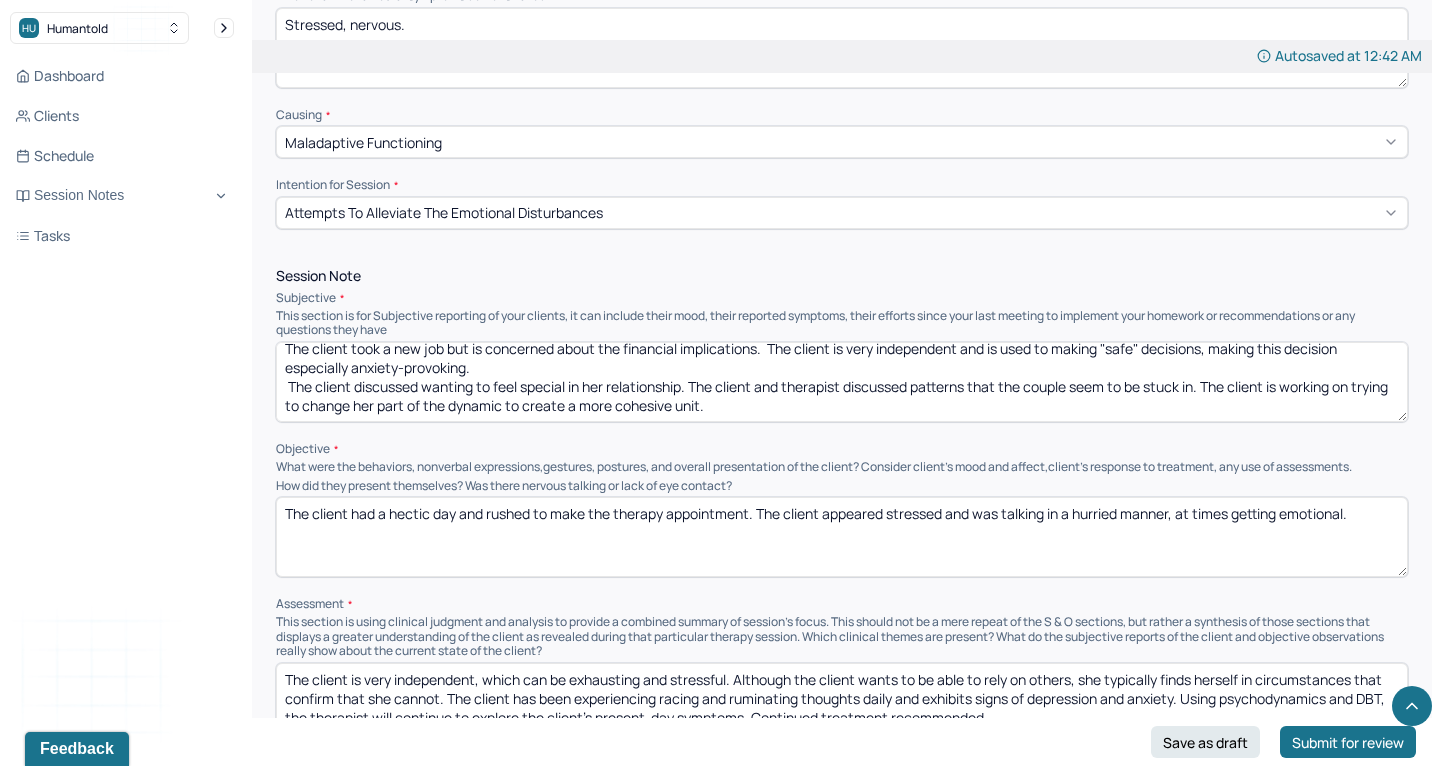 drag, startPoint x: 1076, startPoint y: 349, endPoint x: 1199, endPoint y: 347, distance: 123.01626 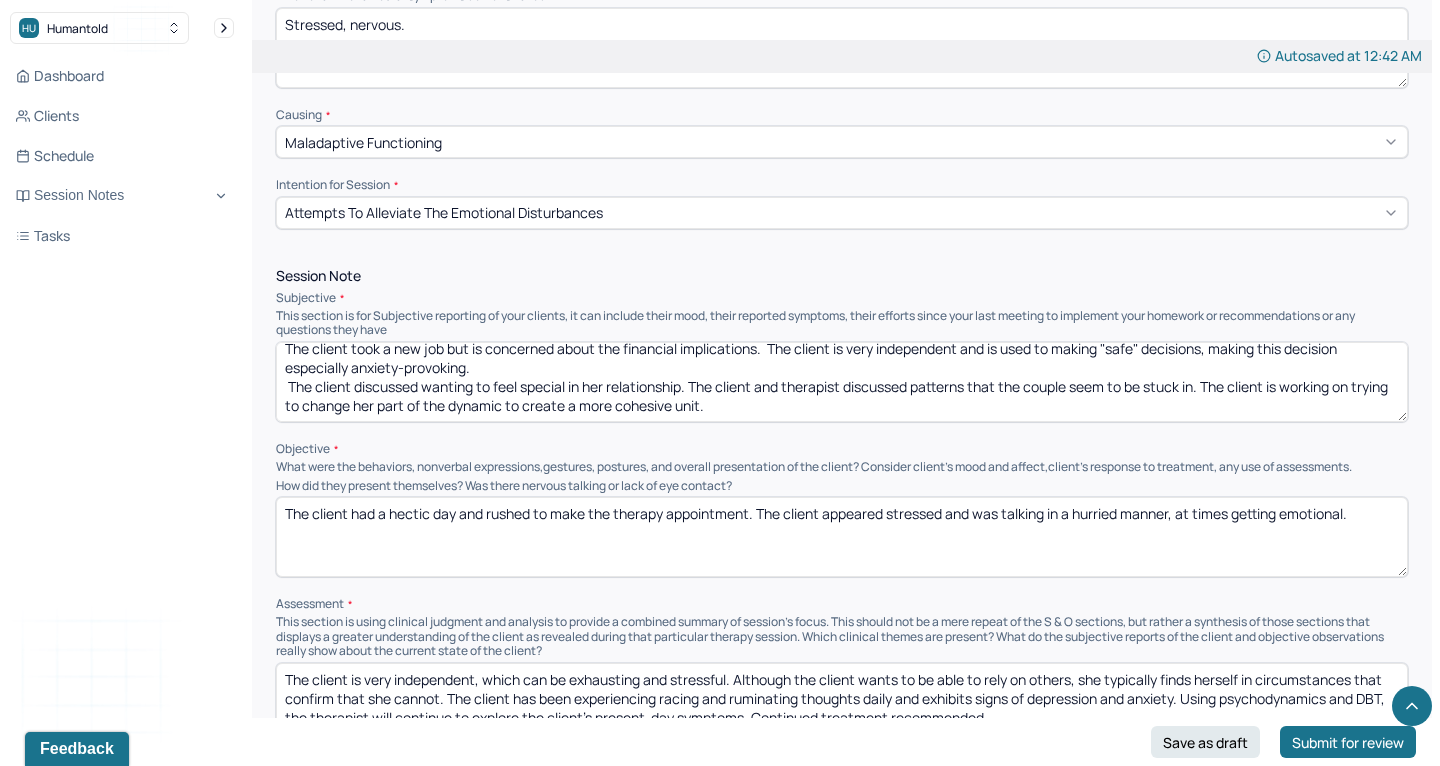 click on "The client took a new job but is concerned about the financial implications.  The client is very independent and is used to making "safe" decisions, making this decision especially anxiety-provoking.
The client discussed wanting to feel special in her relationship. The client and therapist discussed patterns that the couple seem to be stuck in. The client is working on trying to change her part of the dynamic to create a more cohesive unit." at bounding box center [842, 382] 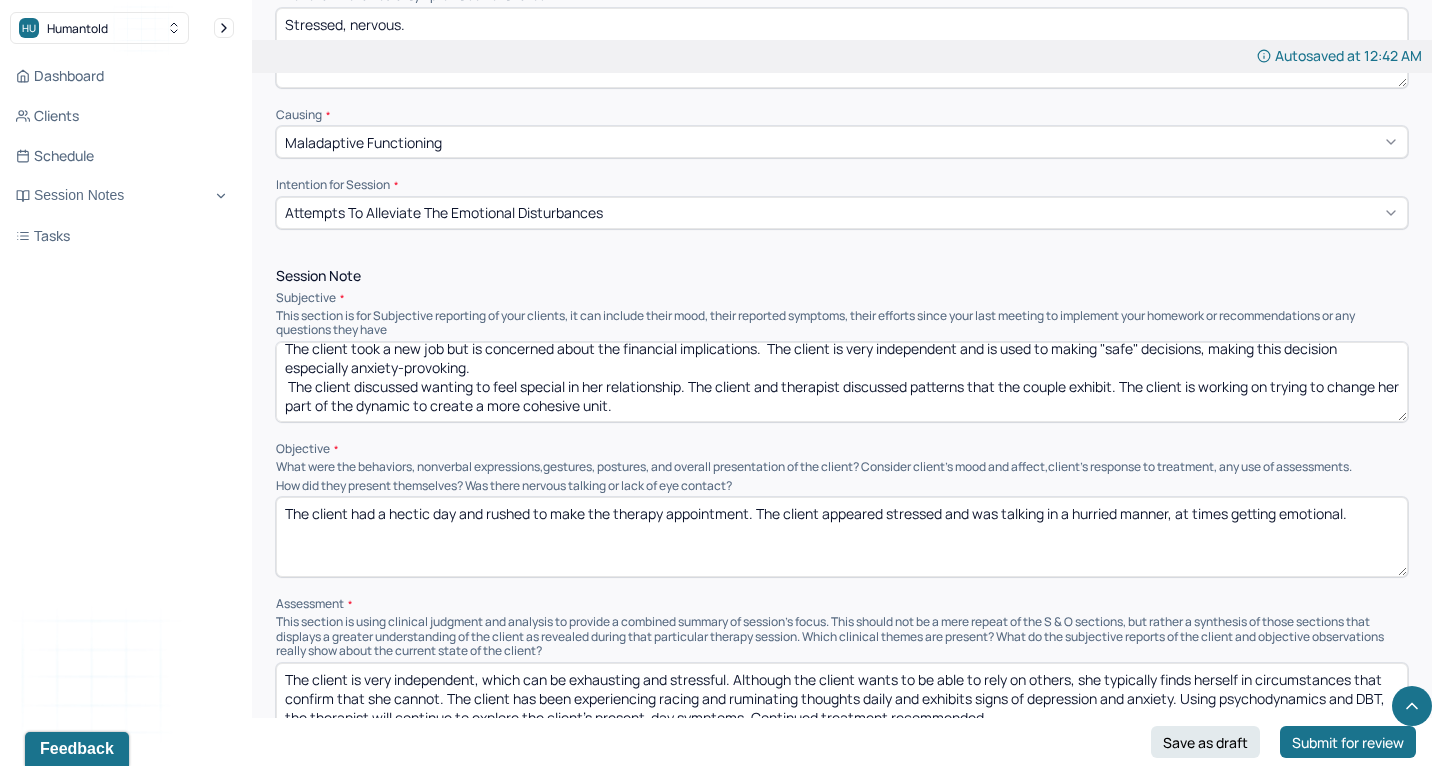 click on "The client took a new job but is concerned about the financial implications.  The client is very independent and is used to making "safe" decisions, making this decision especially anxiety-provoking.
The client discussed wanting to feel special in her relationship. The client and therapist discussed patterns that the couple seem to be stuck in. The client is working on trying to change her part of the dynamic to create a more cohesive unit." at bounding box center [842, 382] 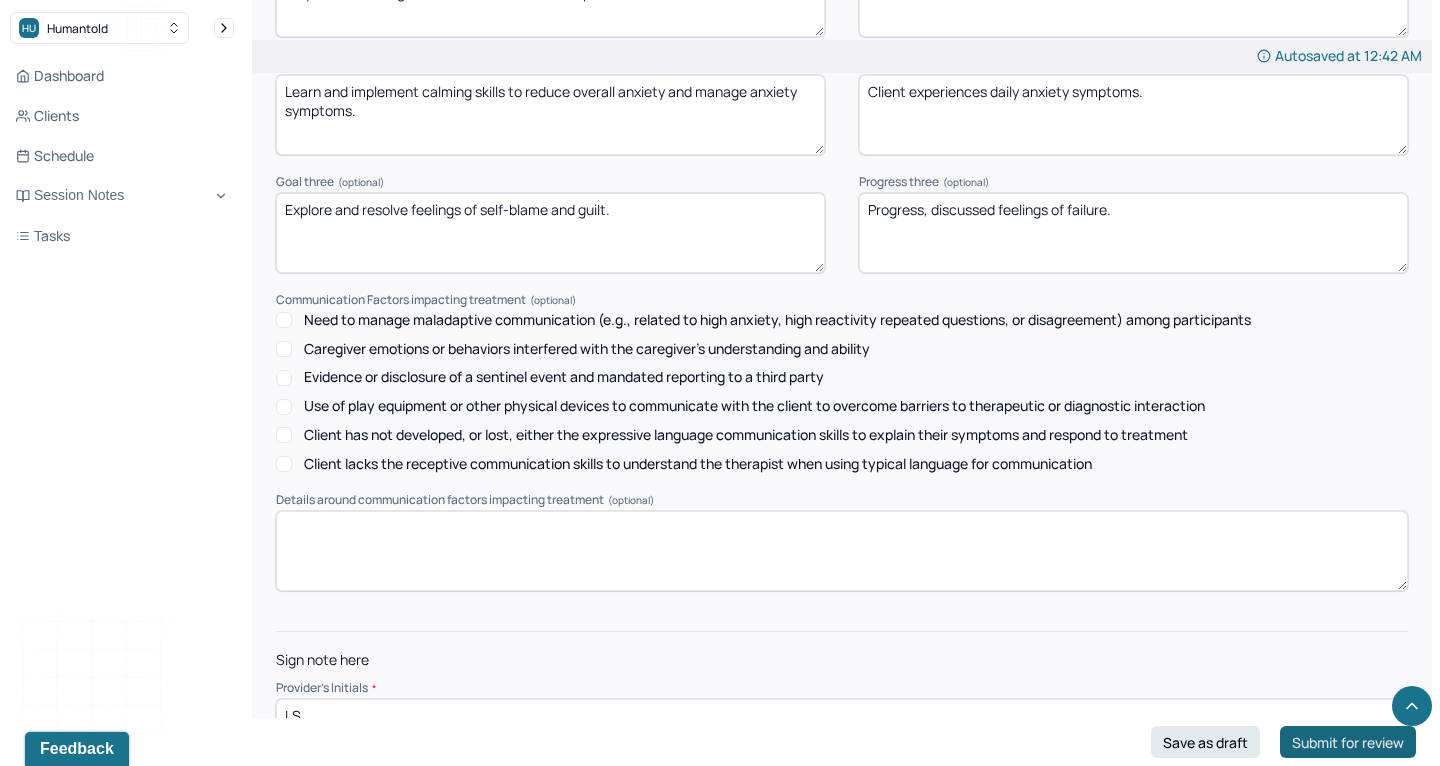 scroll, scrollTop: 2795, scrollLeft: 0, axis: vertical 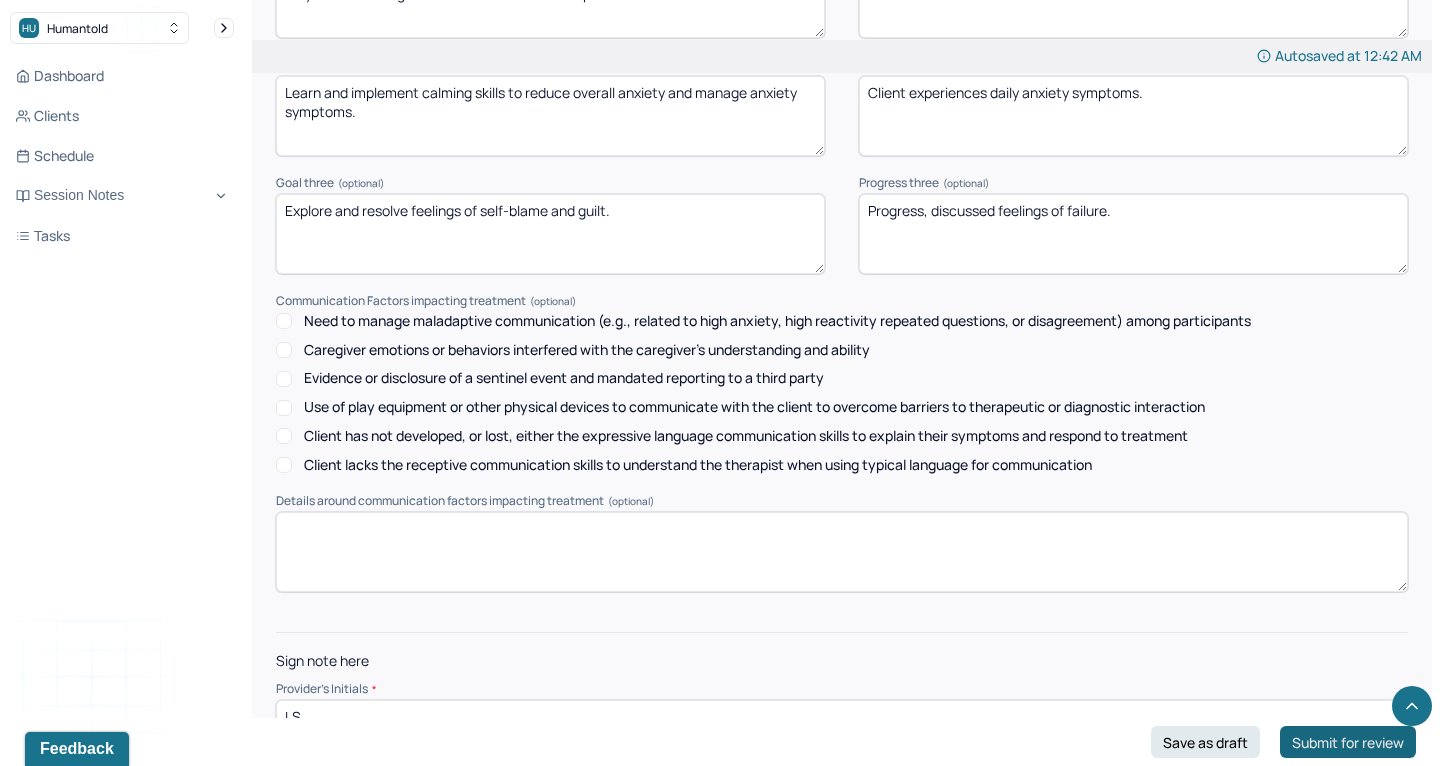 type on "The client took a new job but is concerned about the financial implications.  The client is very independent and is used to making "safe" decisions, making this decision especially anxiety-provoking.
The client discussed wanting to feel special in her relationship. The client and therapist discussed patterns that the couple exhibit. The client is working on trying to change her part of the dynamic to create a more cohesive unit." 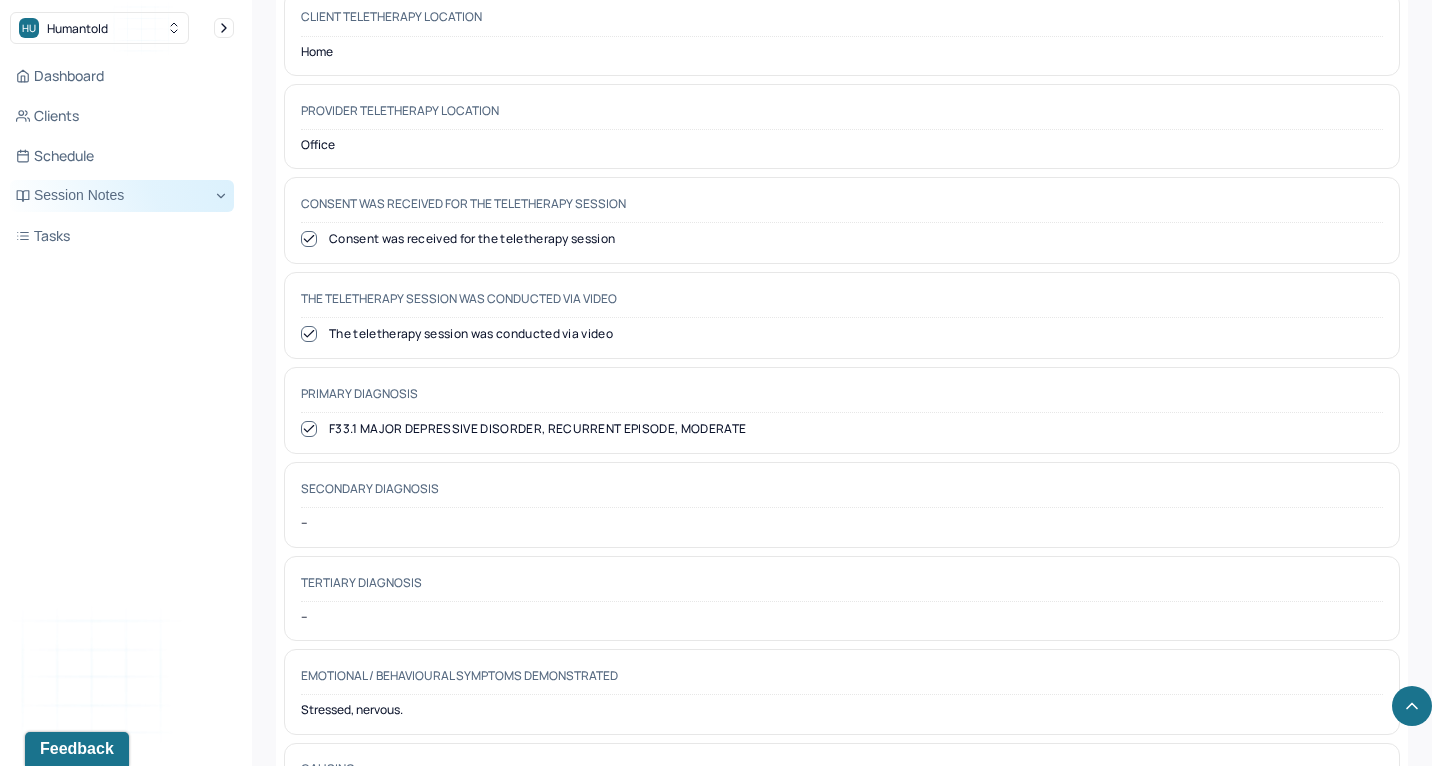 scroll, scrollTop: 747, scrollLeft: 0, axis: vertical 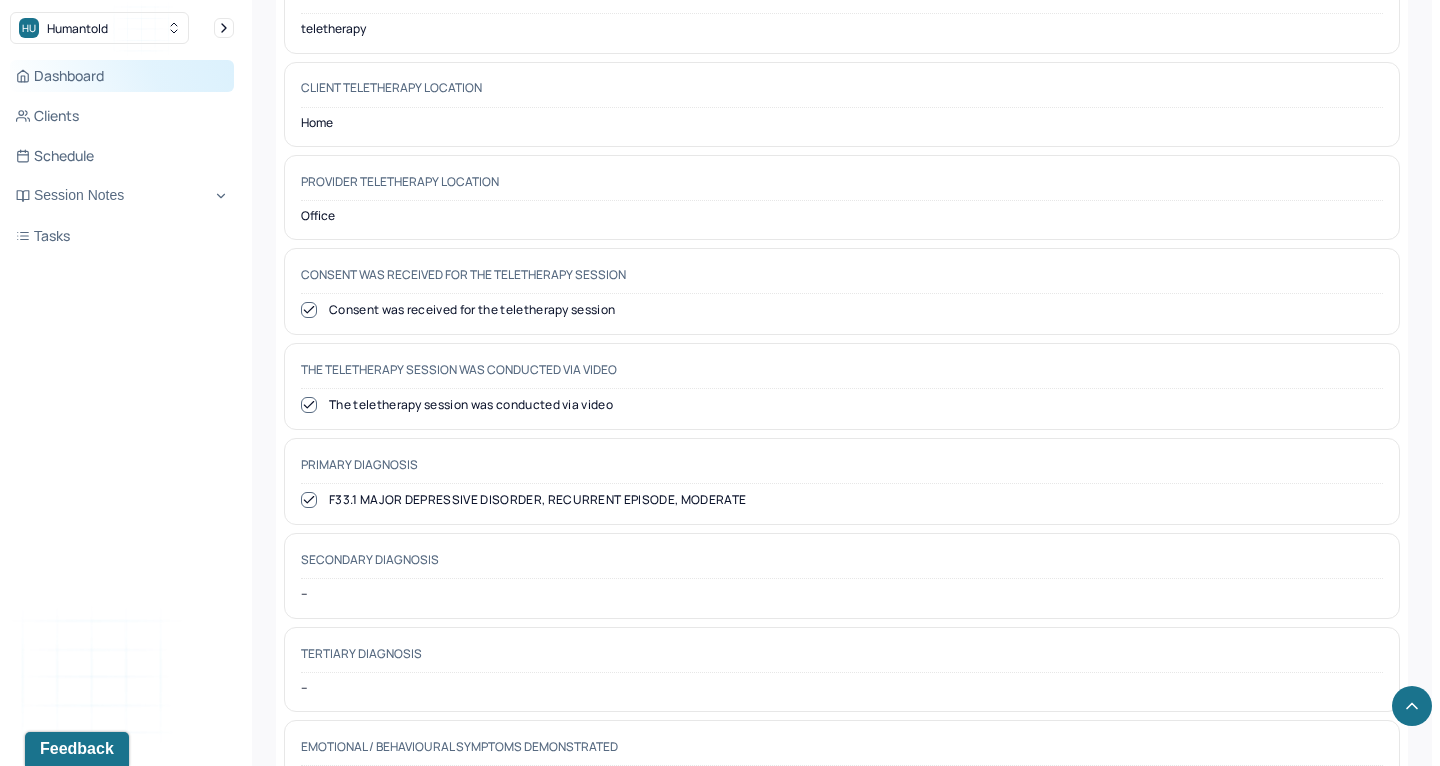 click on "Dashboard" at bounding box center [122, 76] 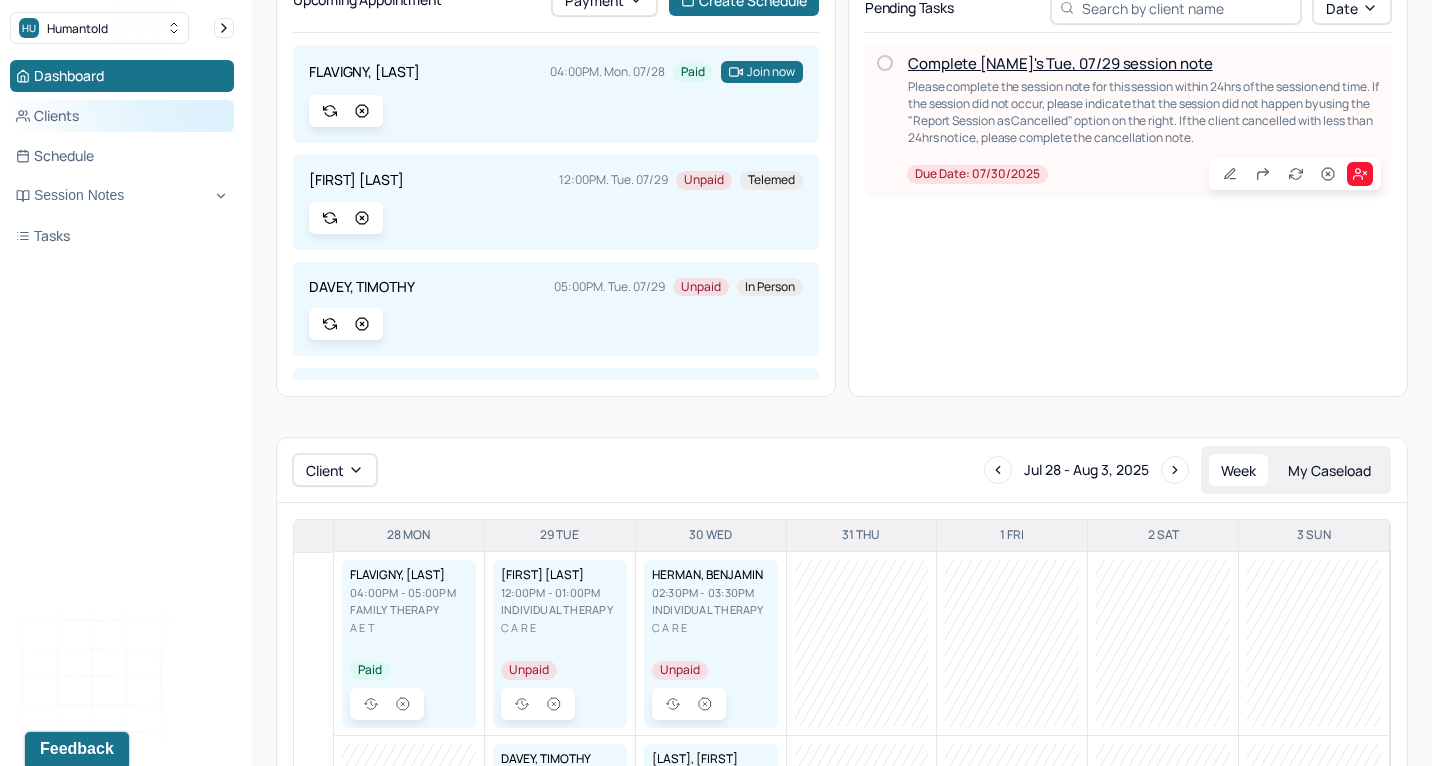 click on "Clients" at bounding box center [122, 116] 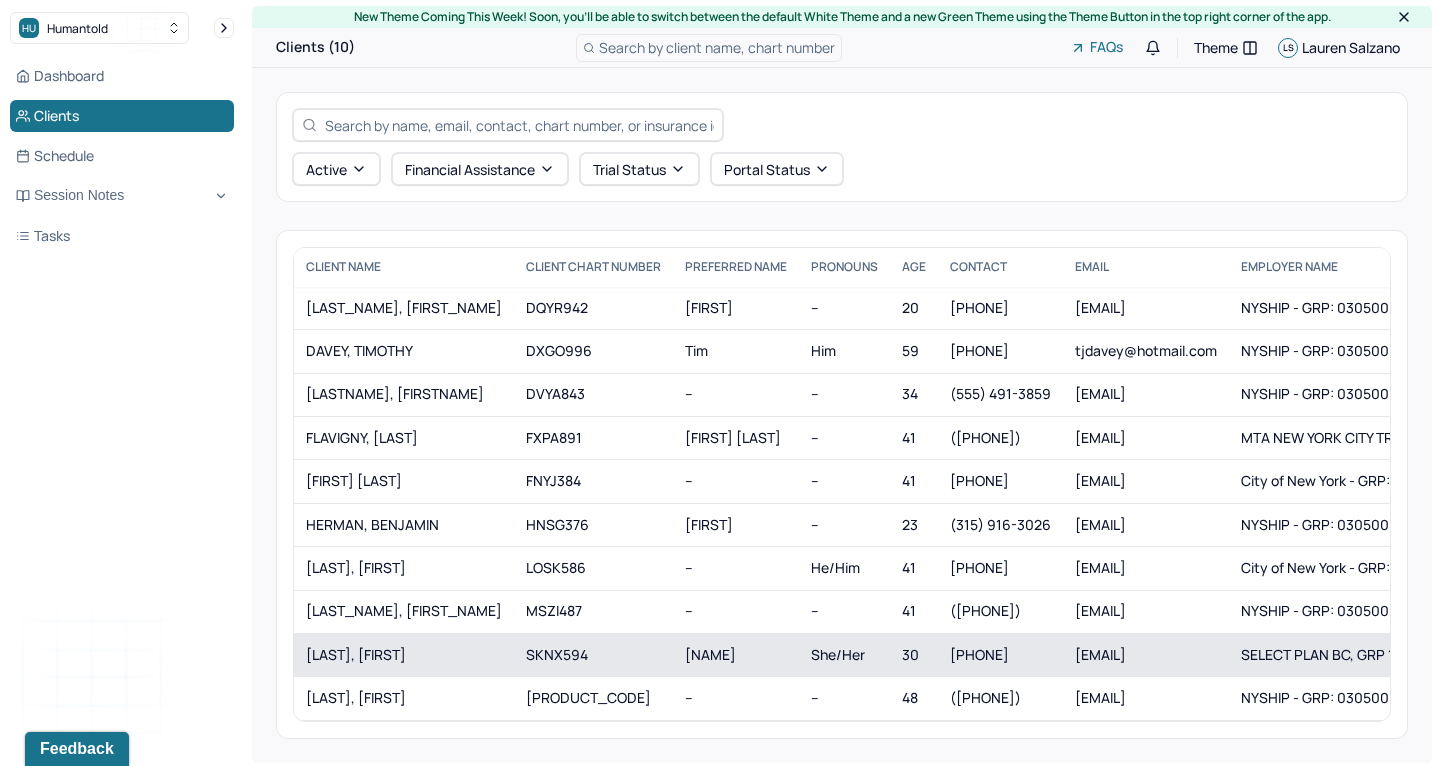 scroll, scrollTop: 0, scrollLeft: 0, axis: both 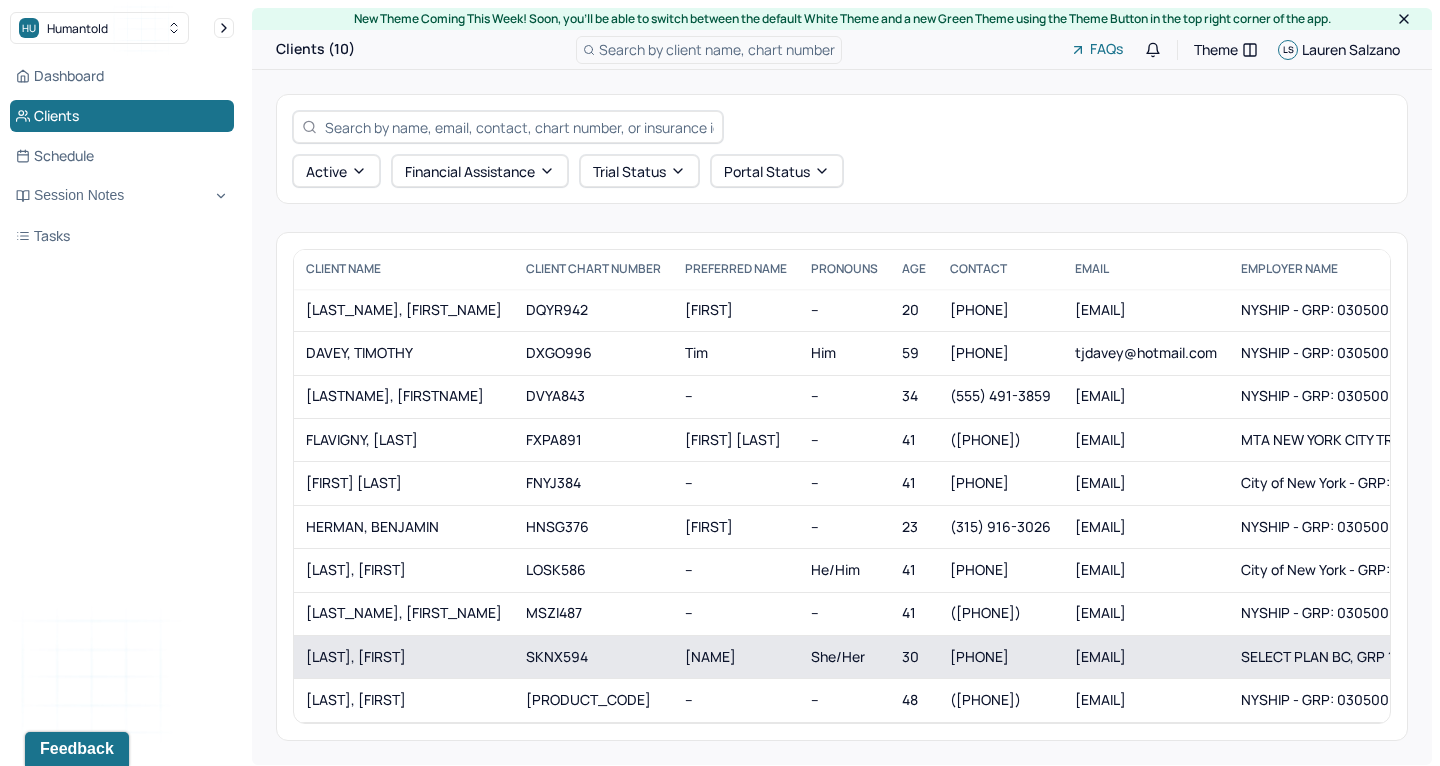 click on "[LAST], [FIRST]" at bounding box center [404, 657] 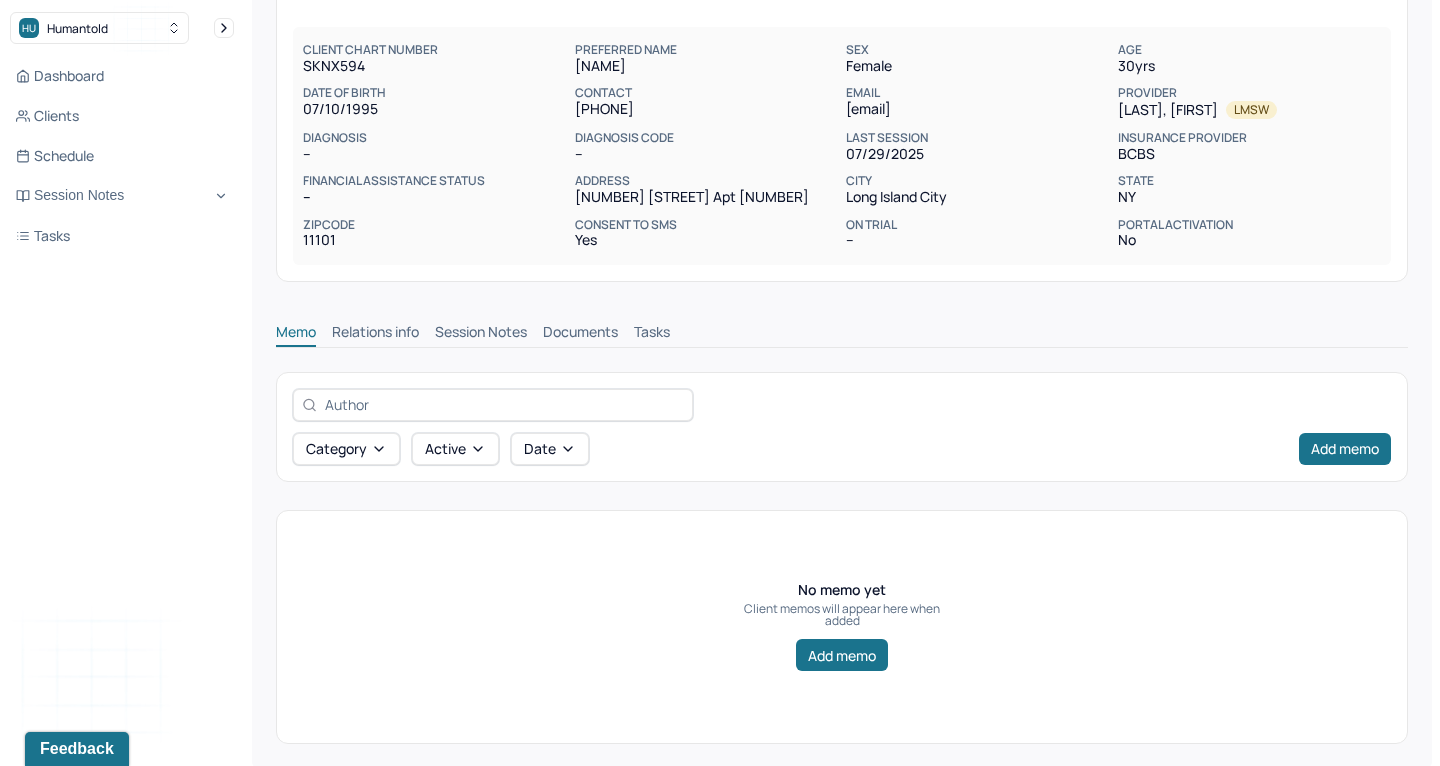 click on "Session Notes" at bounding box center [481, 334] 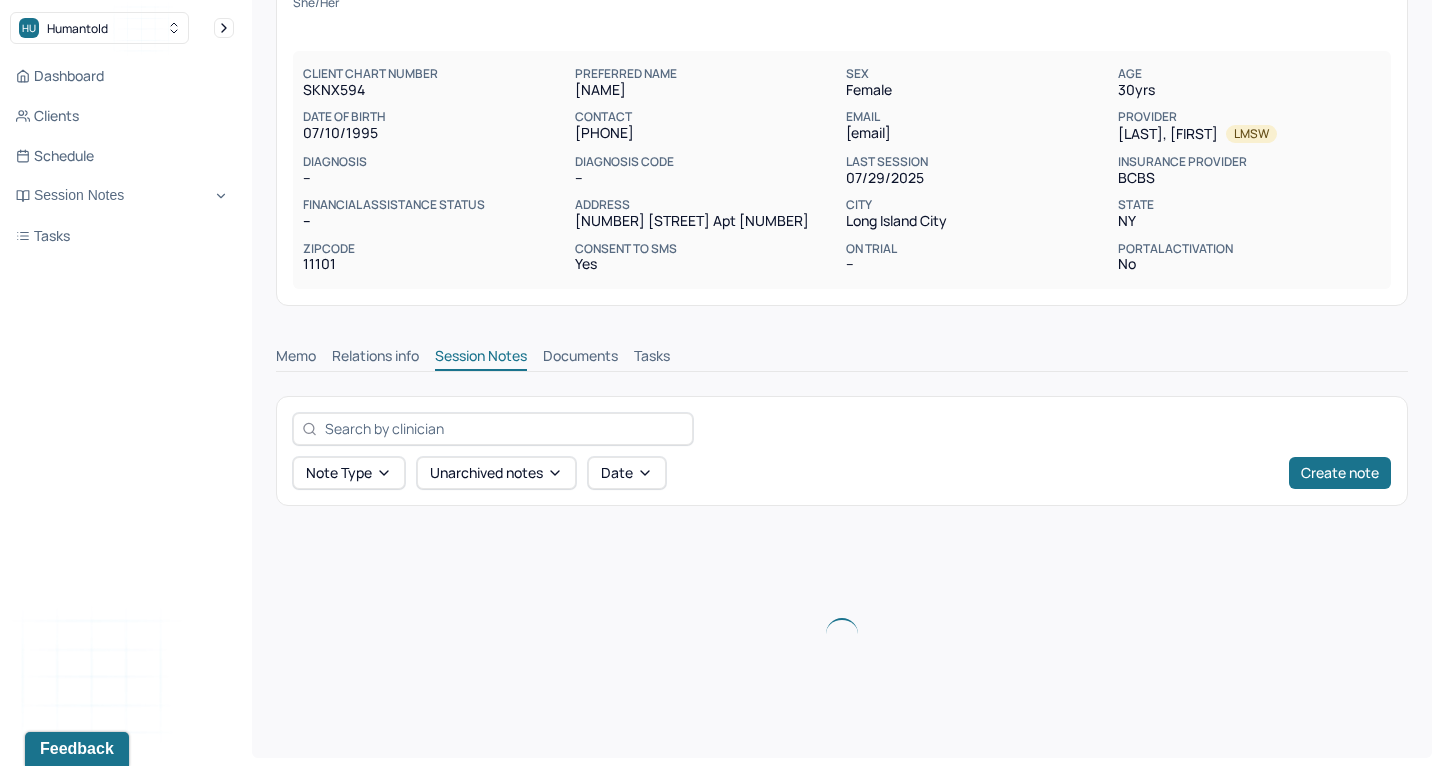 scroll, scrollTop: 140, scrollLeft: 0, axis: vertical 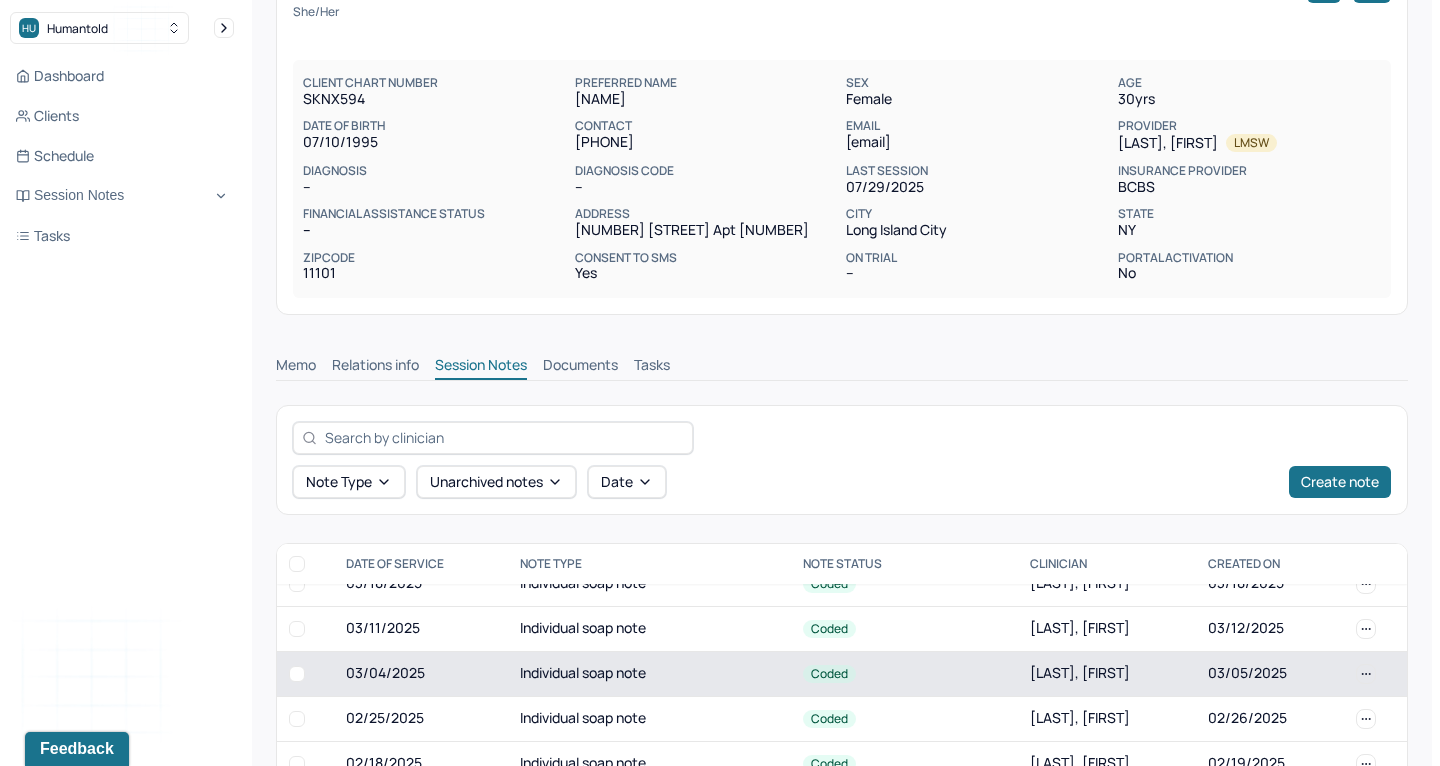 click on "Individual soap note" at bounding box center (649, 673) 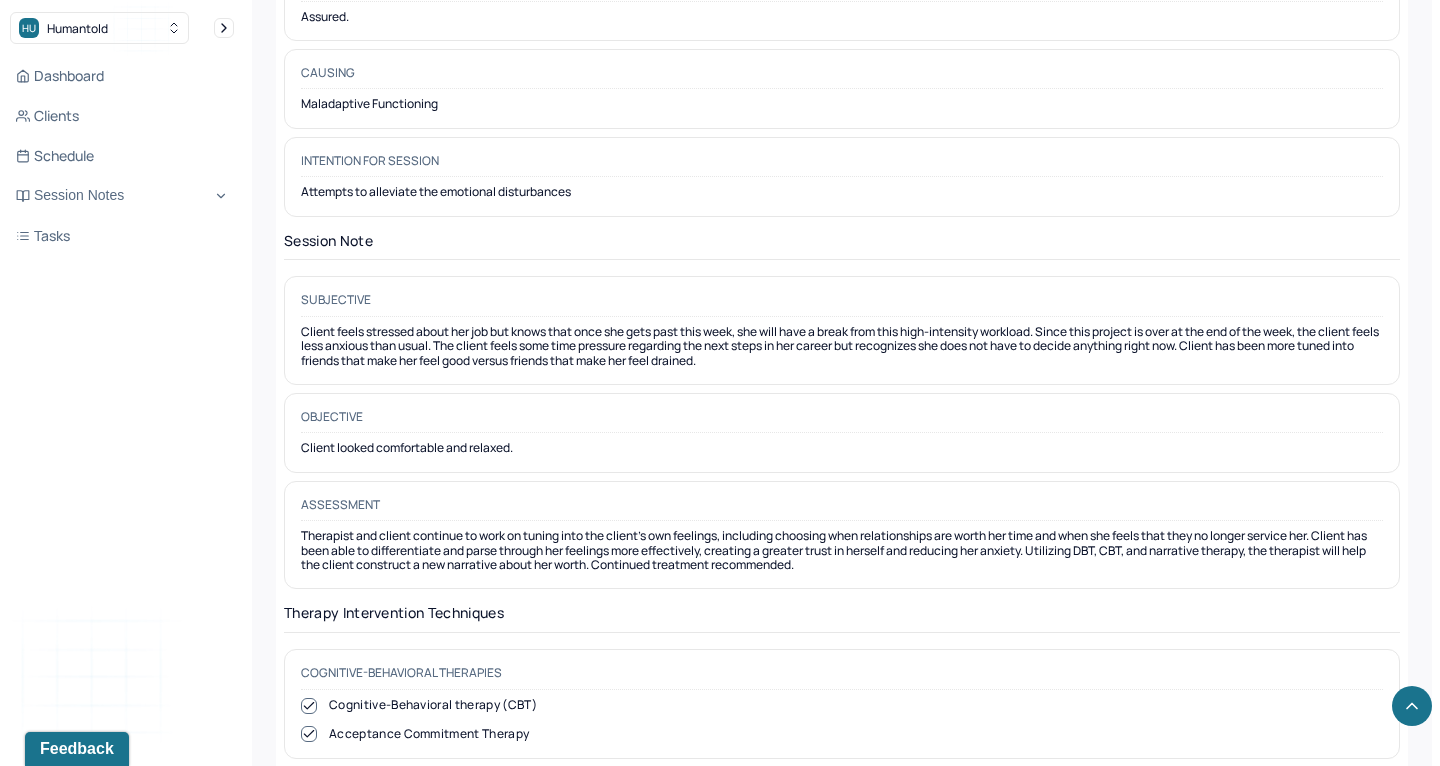 scroll, scrollTop: 1549, scrollLeft: 0, axis: vertical 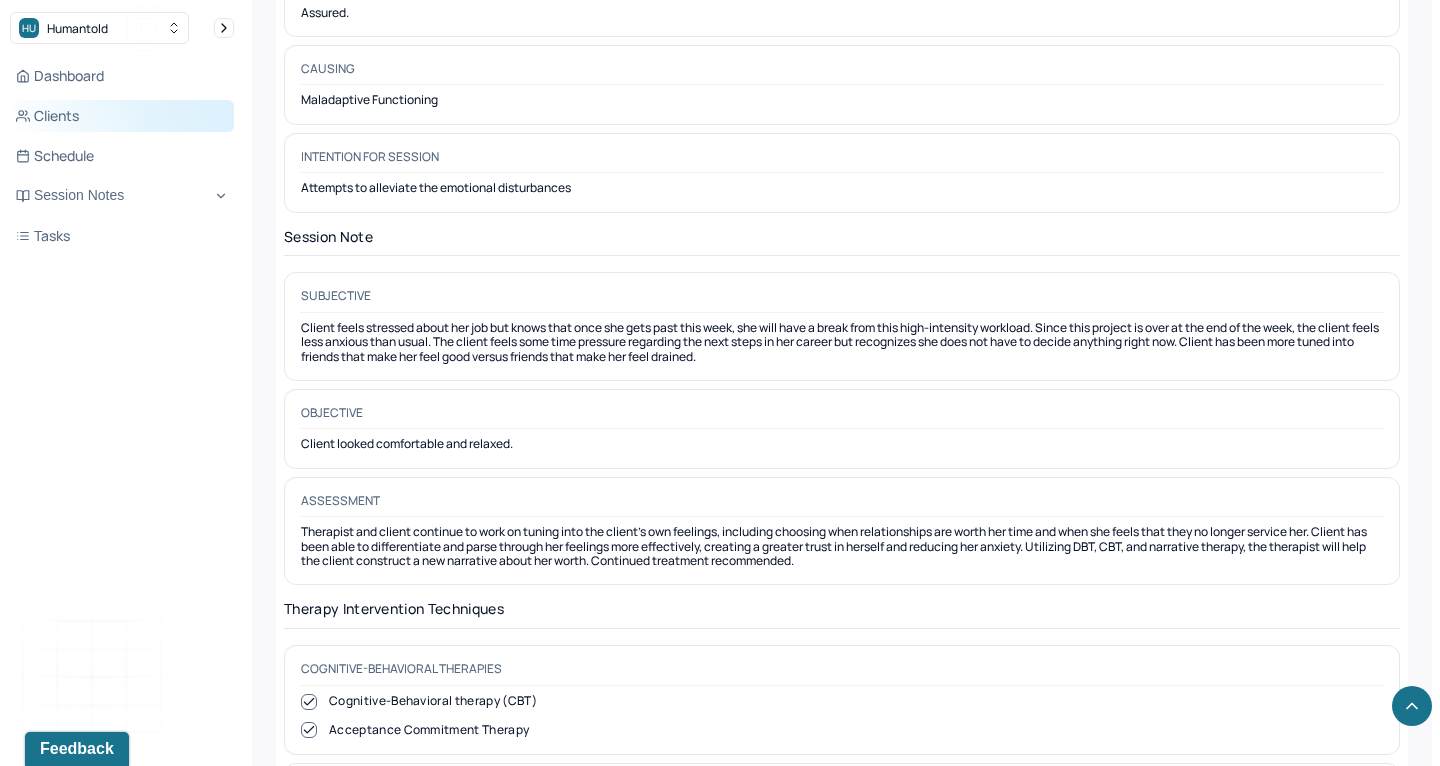 click on "Clients" at bounding box center [122, 116] 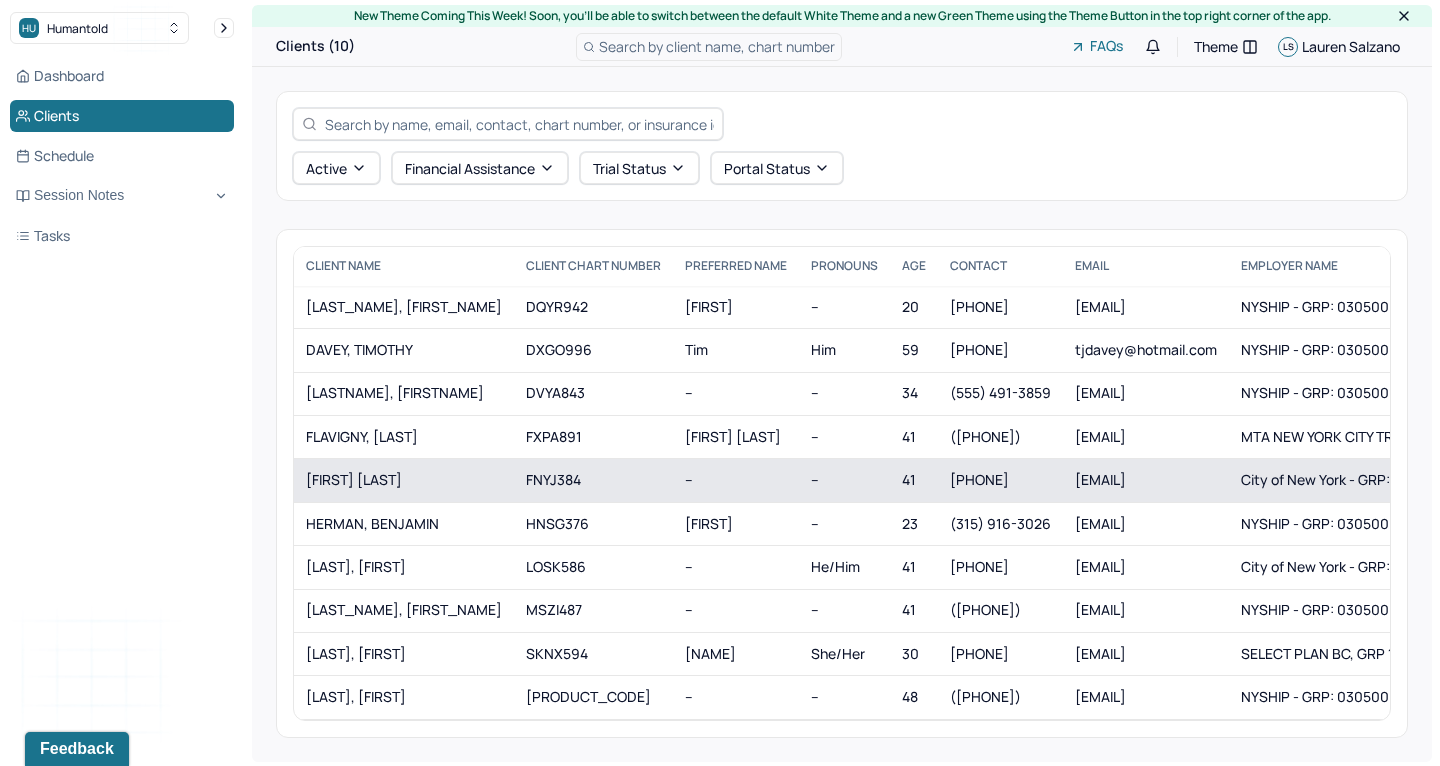 scroll, scrollTop: 0, scrollLeft: 0, axis: both 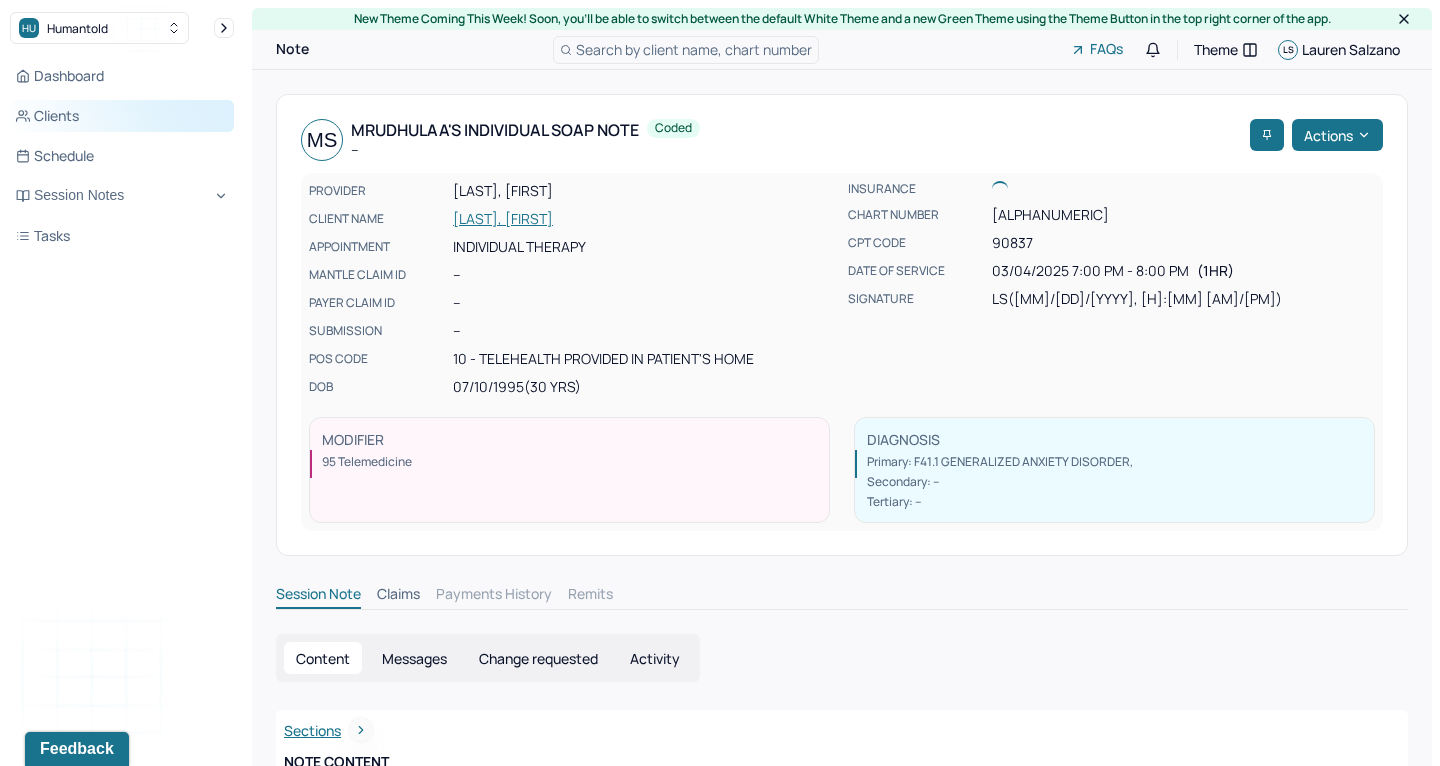 click on "Clients" at bounding box center [122, 116] 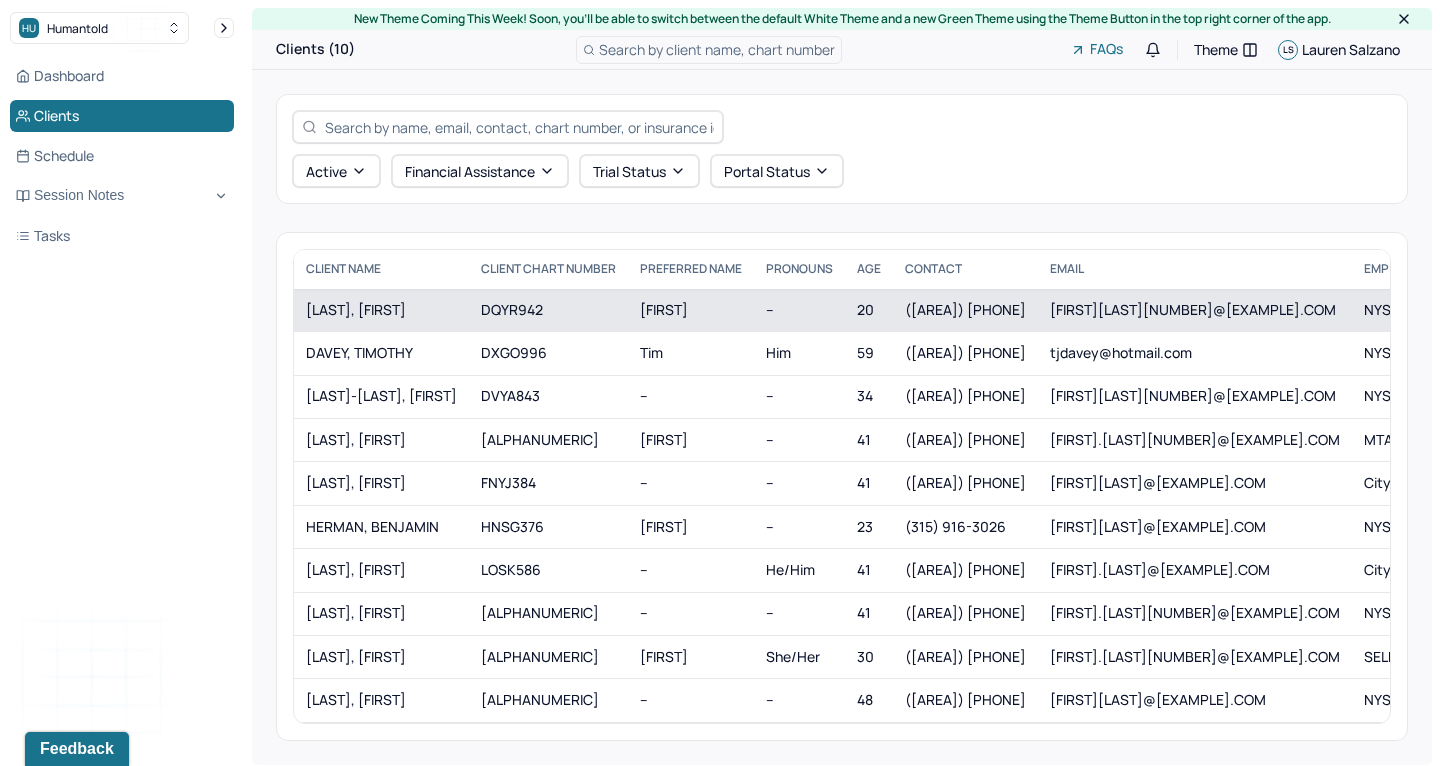 click on "[LASTNAME], [FIRSTNAME]" at bounding box center [381, 310] 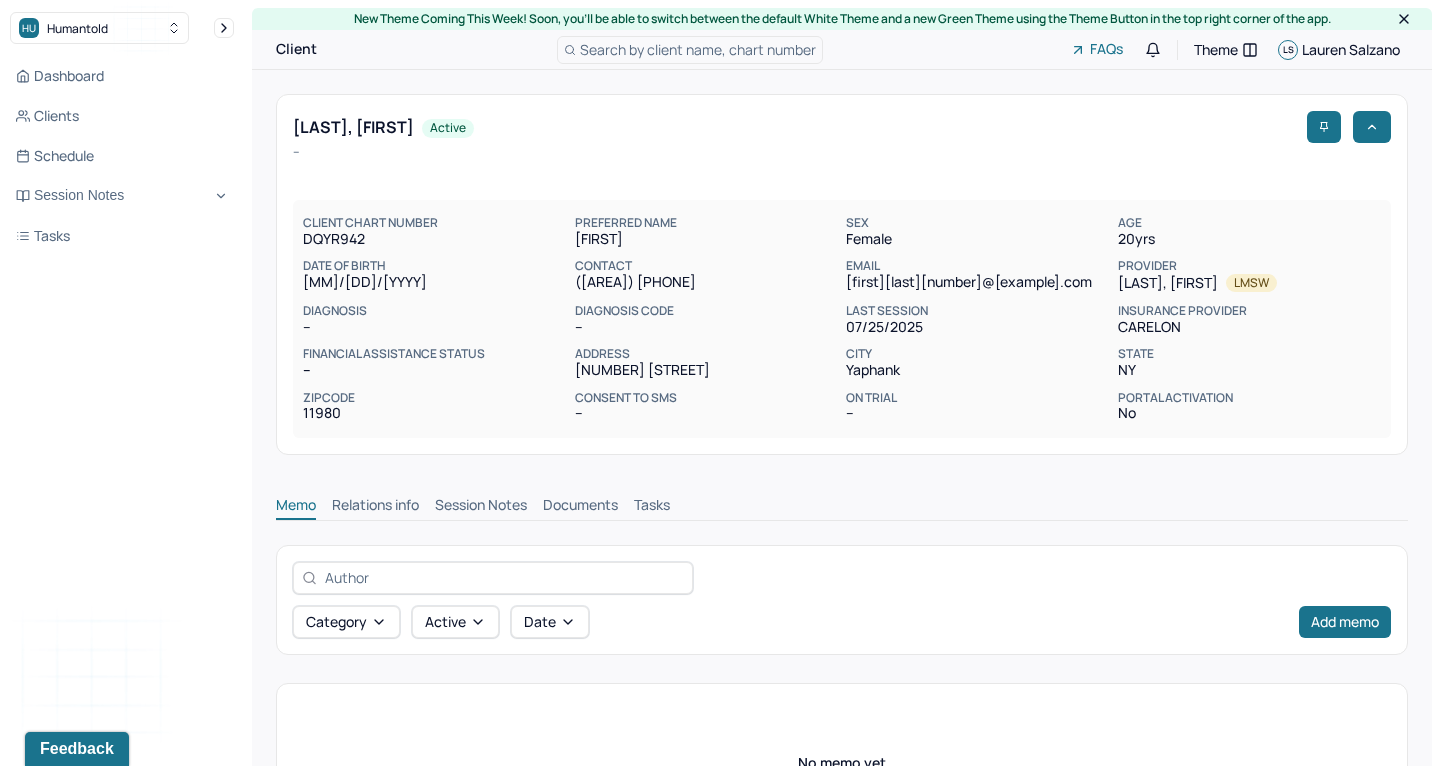 click on "Session Notes" at bounding box center [481, 507] 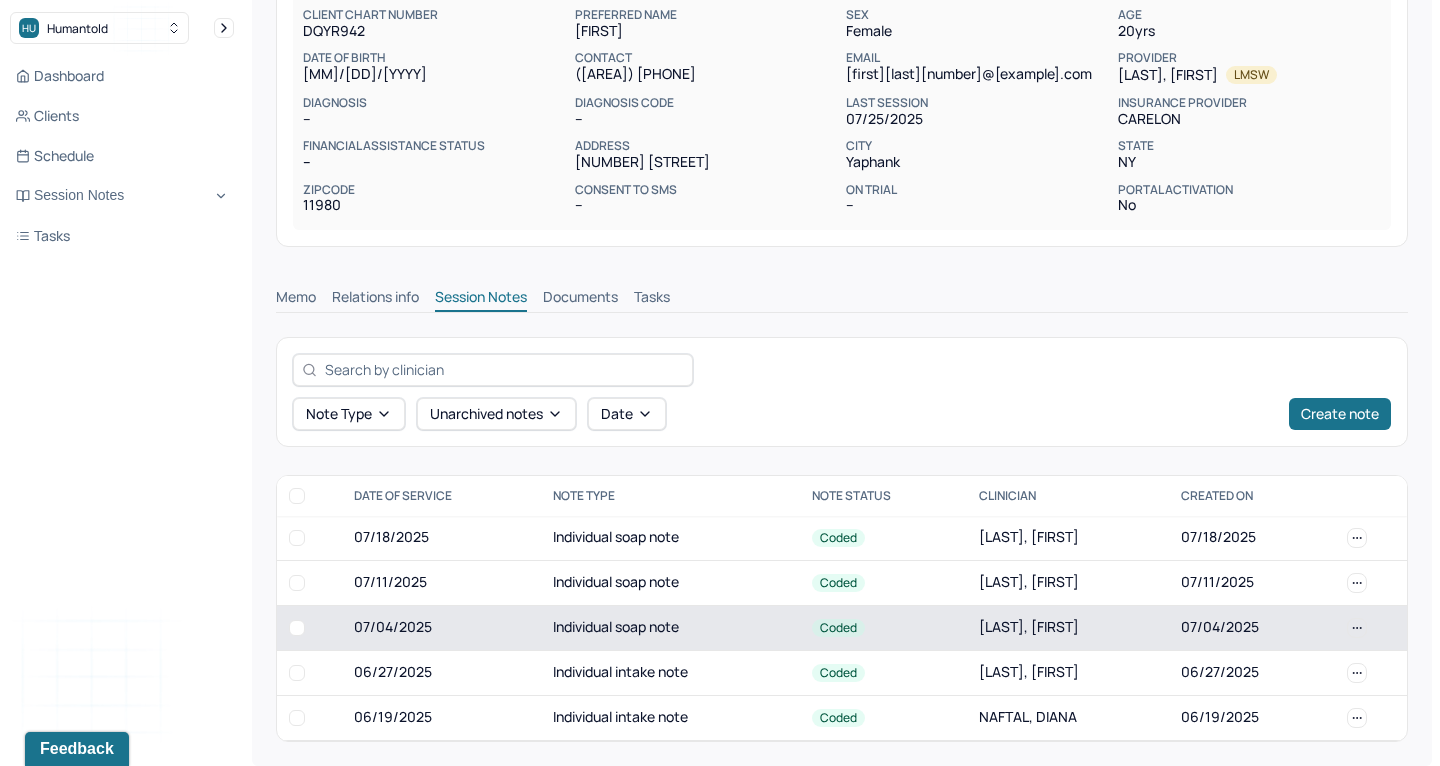 scroll, scrollTop: 206, scrollLeft: 0, axis: vertical 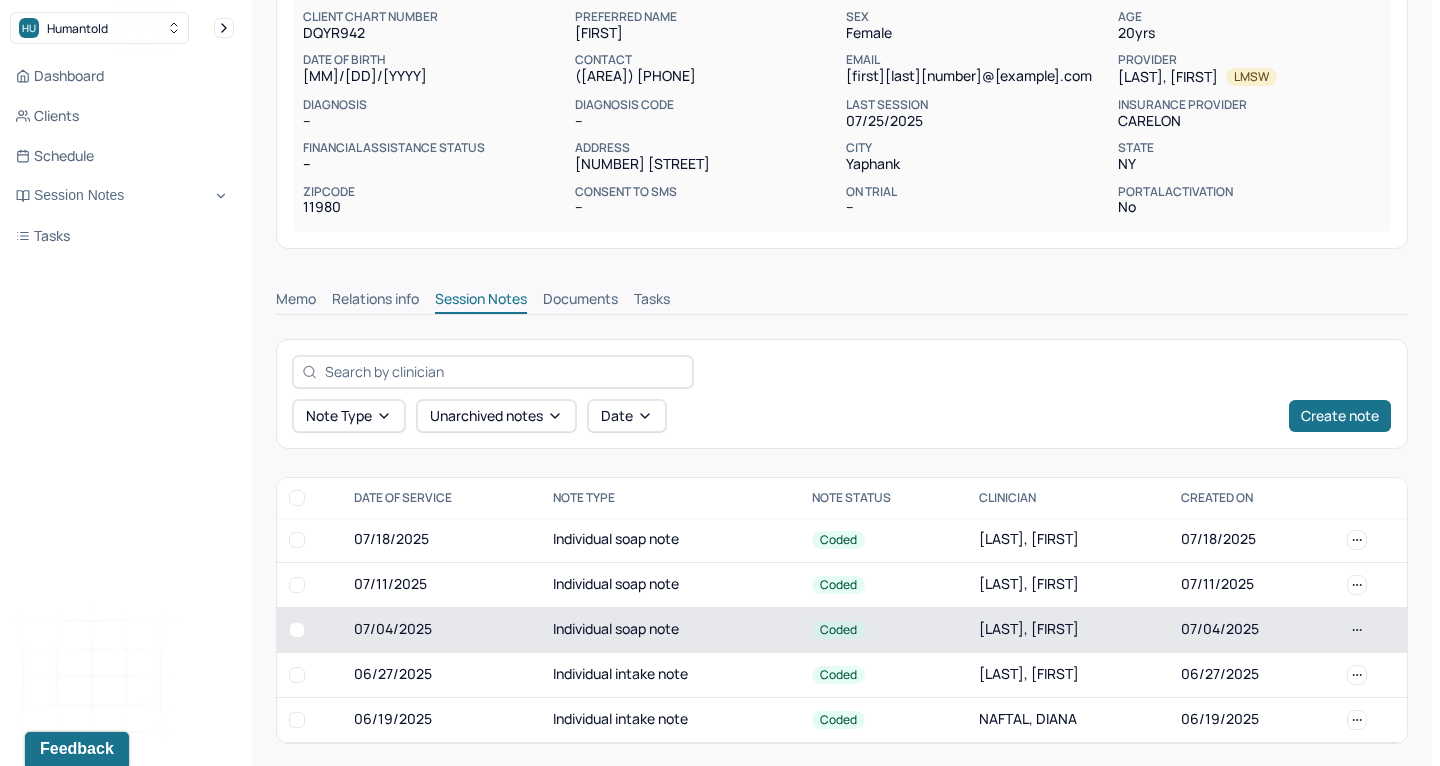 click on "Individual soap note" at bounding box center (670, 629) 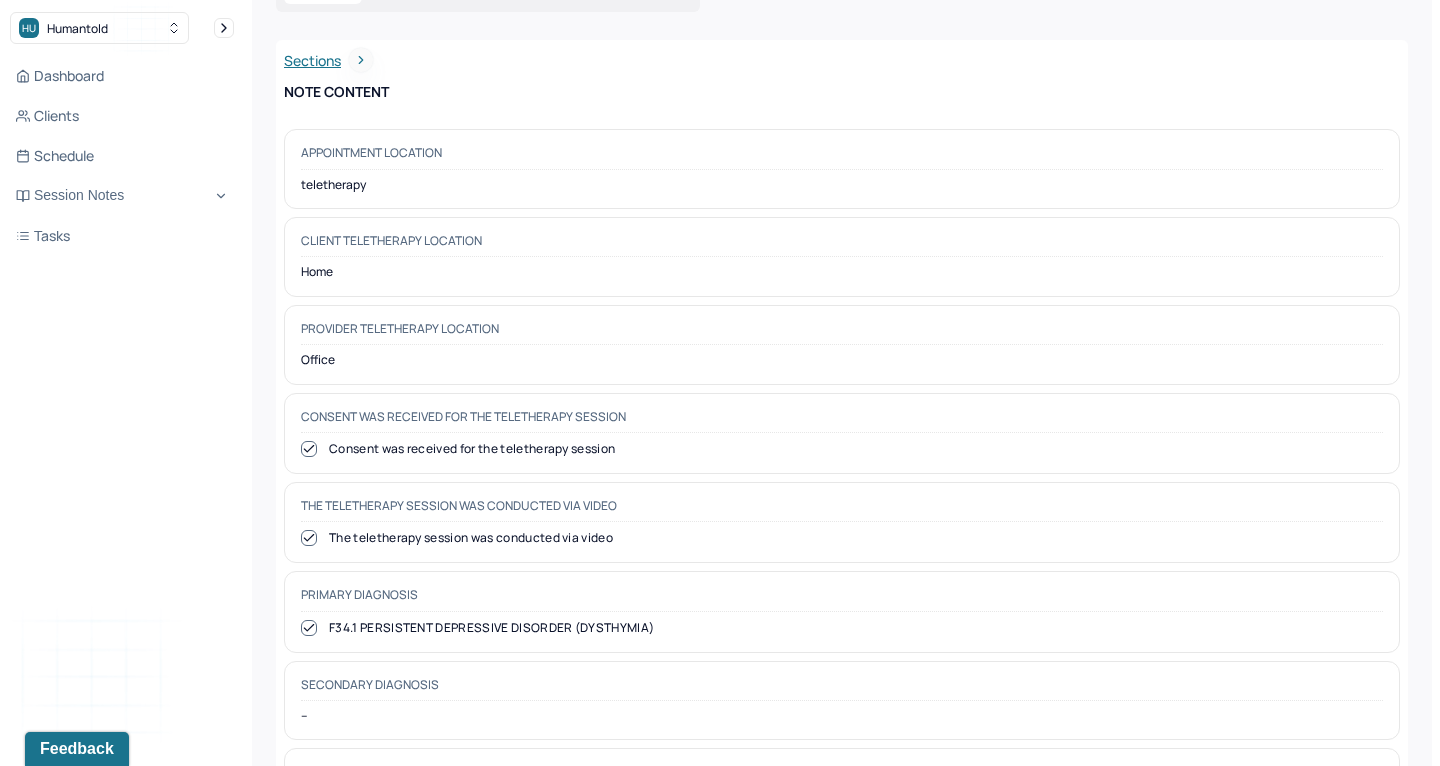 scroll, scrollTop: 354, scrollLeft: 0, axis: vertical 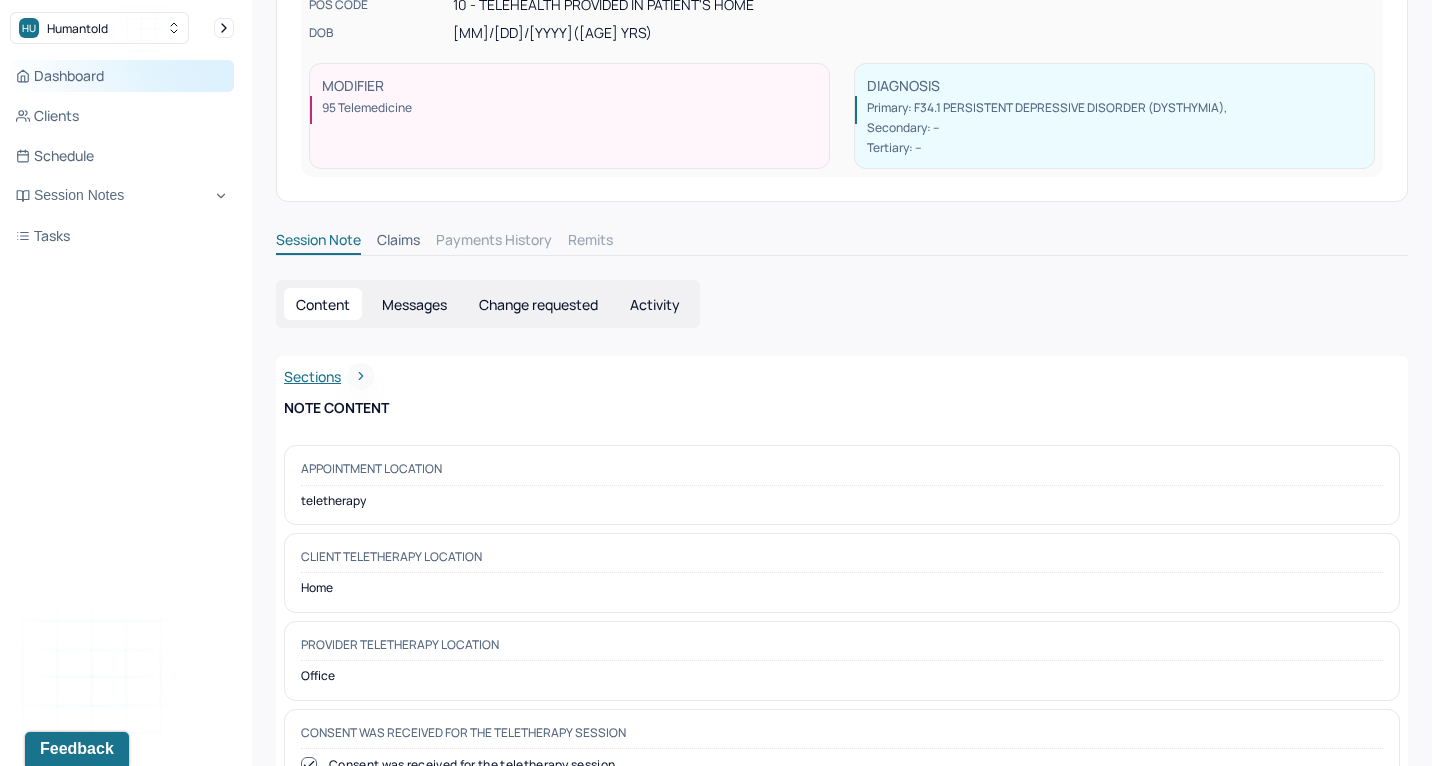 click on "Dashboard" at bounding box center [122, 76] 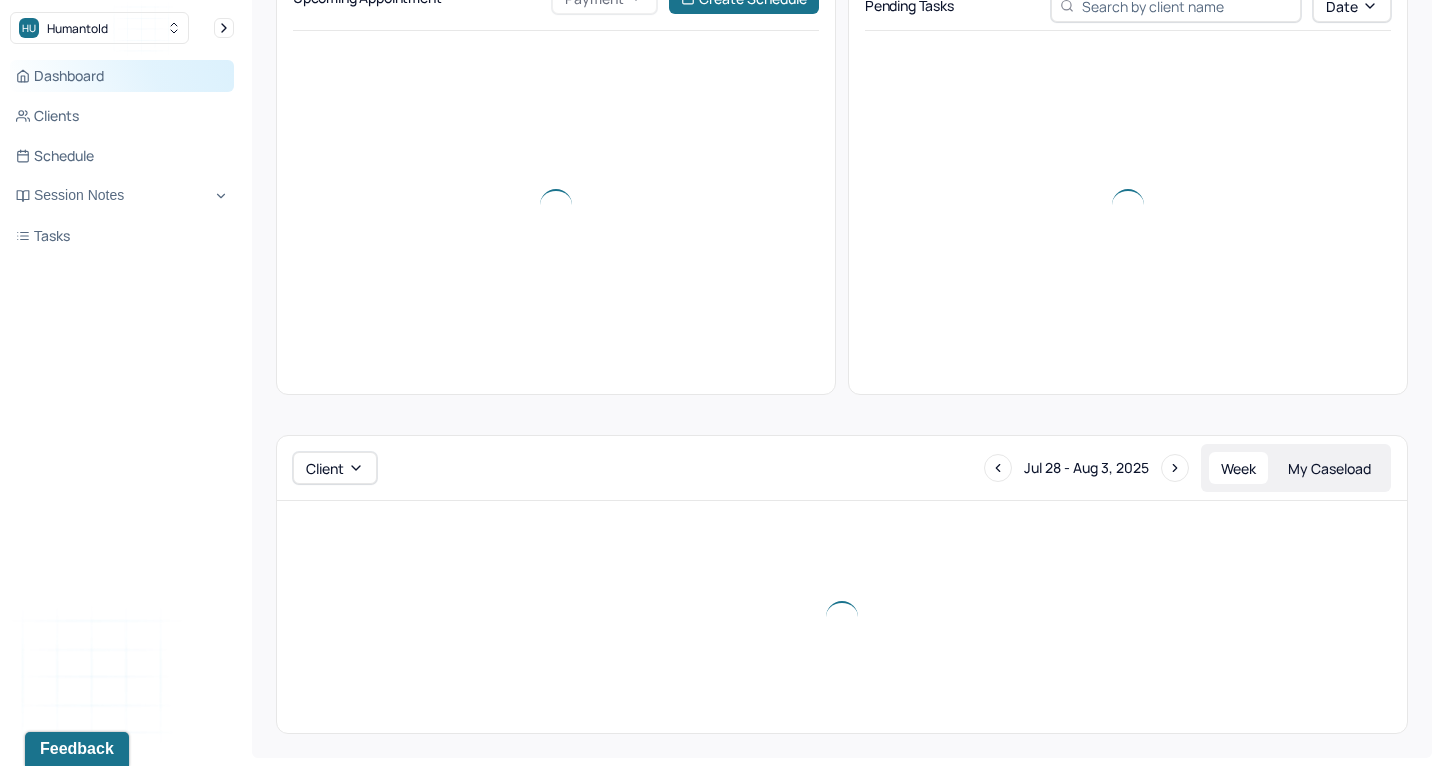 scroll, scrollTop: 197, scrollLeft: 0, axis: vertical 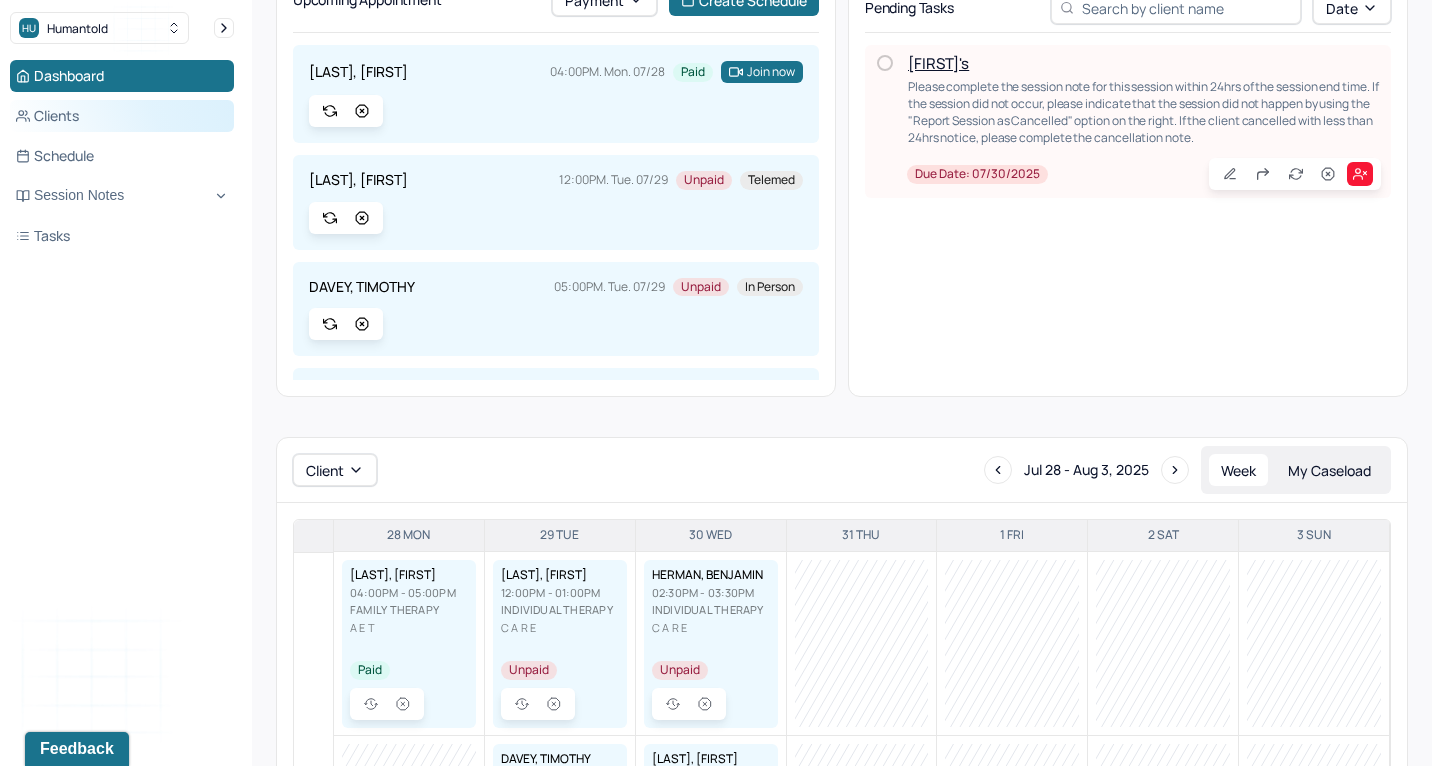 click on "Clients" at bounding box center (122, 116) 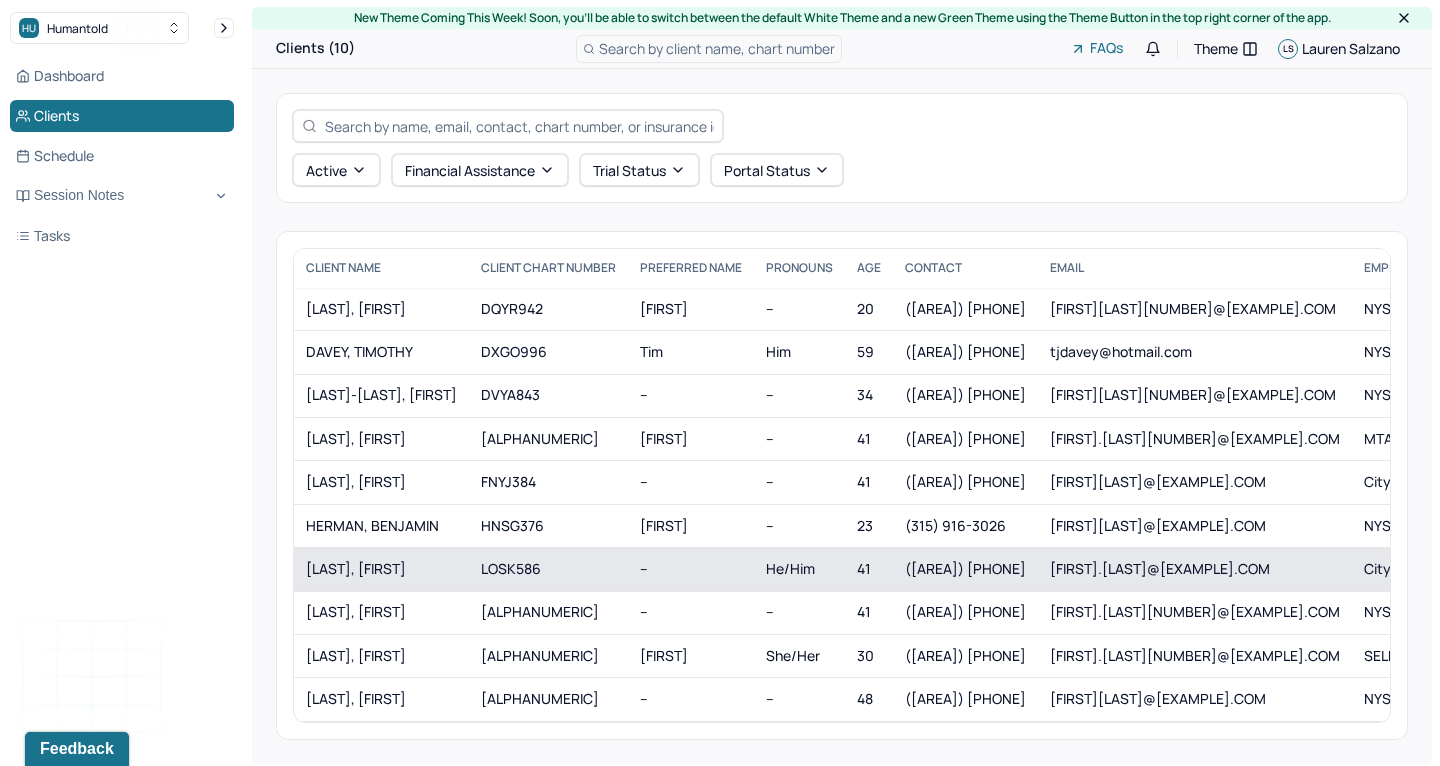 scroll, scrollTop: 0, scrollLeft: 0, axis: both 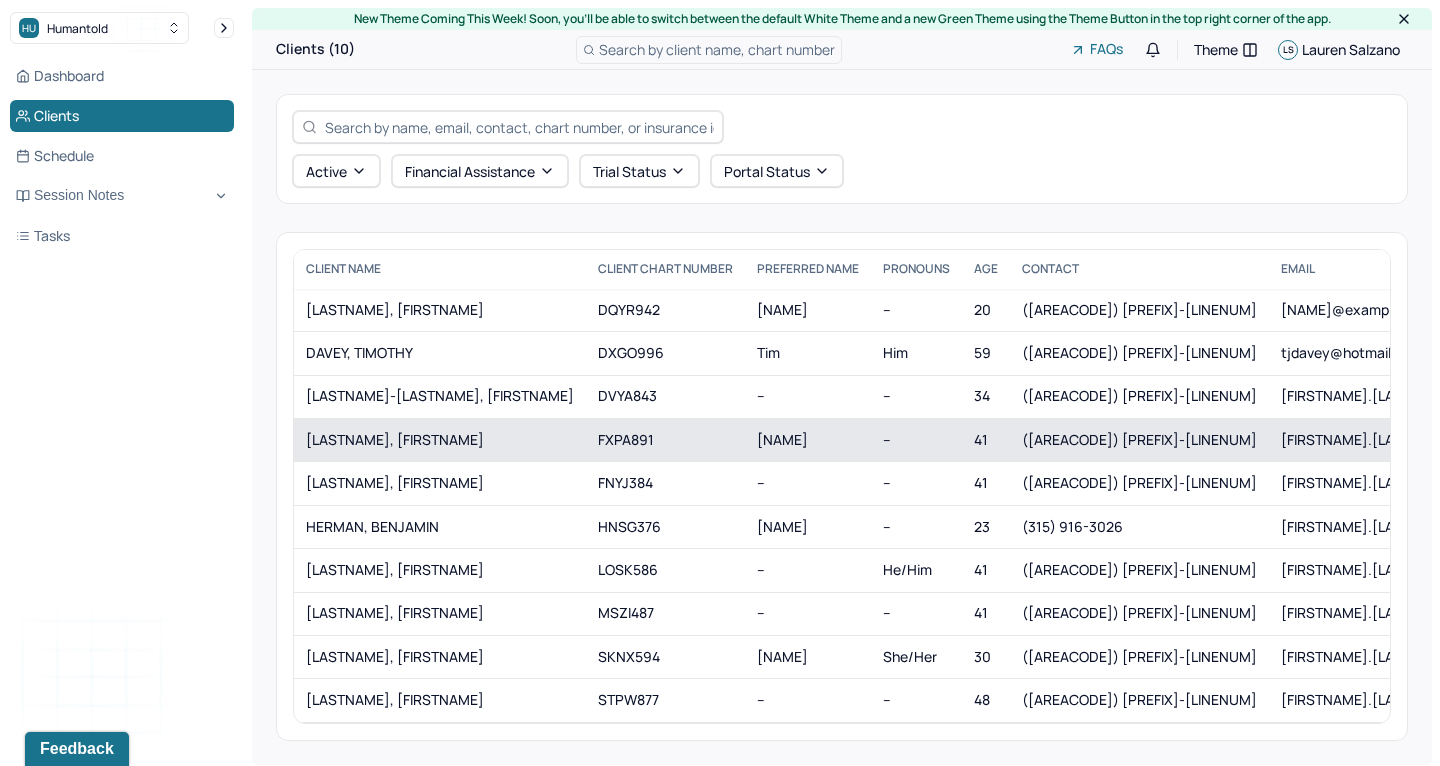 click on "[LASTNAME], [FIRSTNAME]" at bounding box center [440, 440] 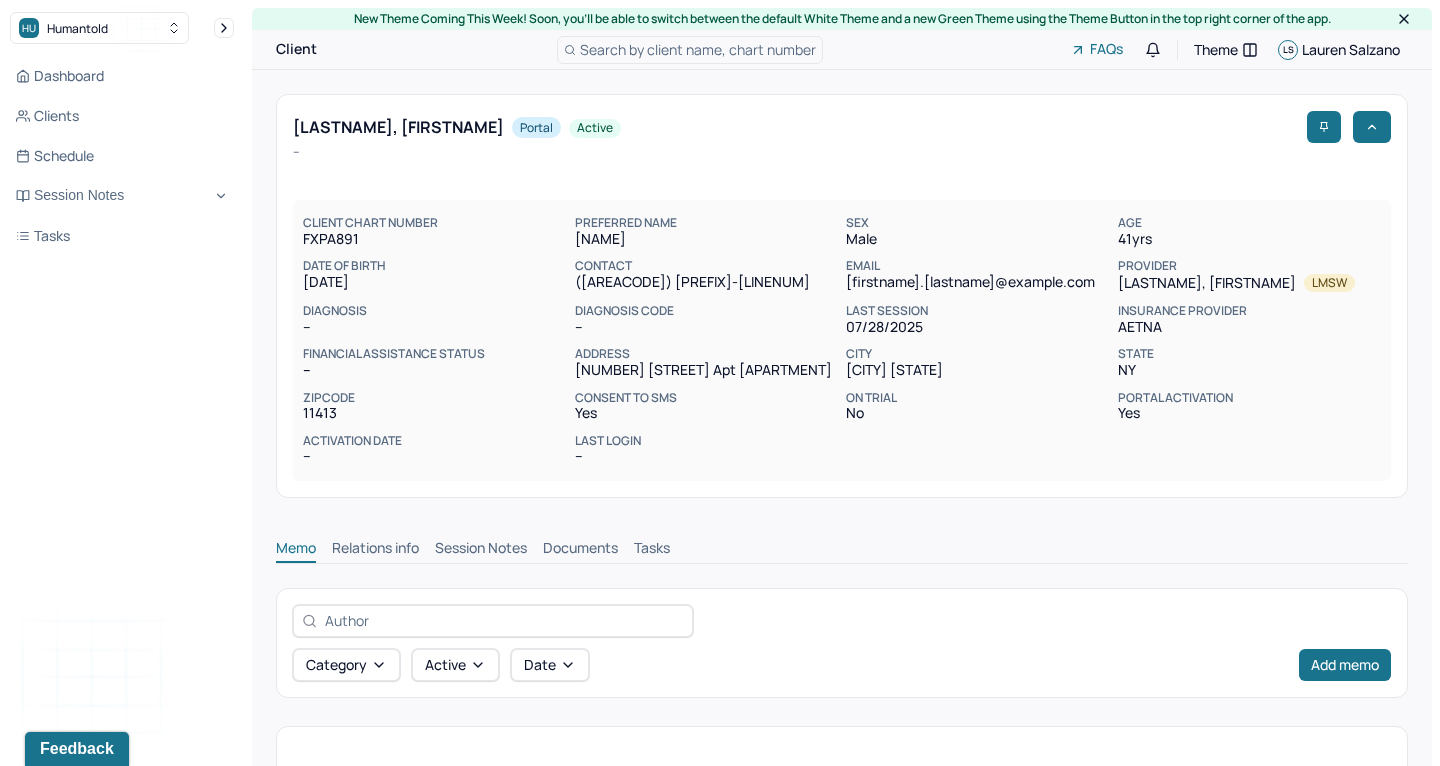 click on "Session Notes" at bounding box center (481, 550) 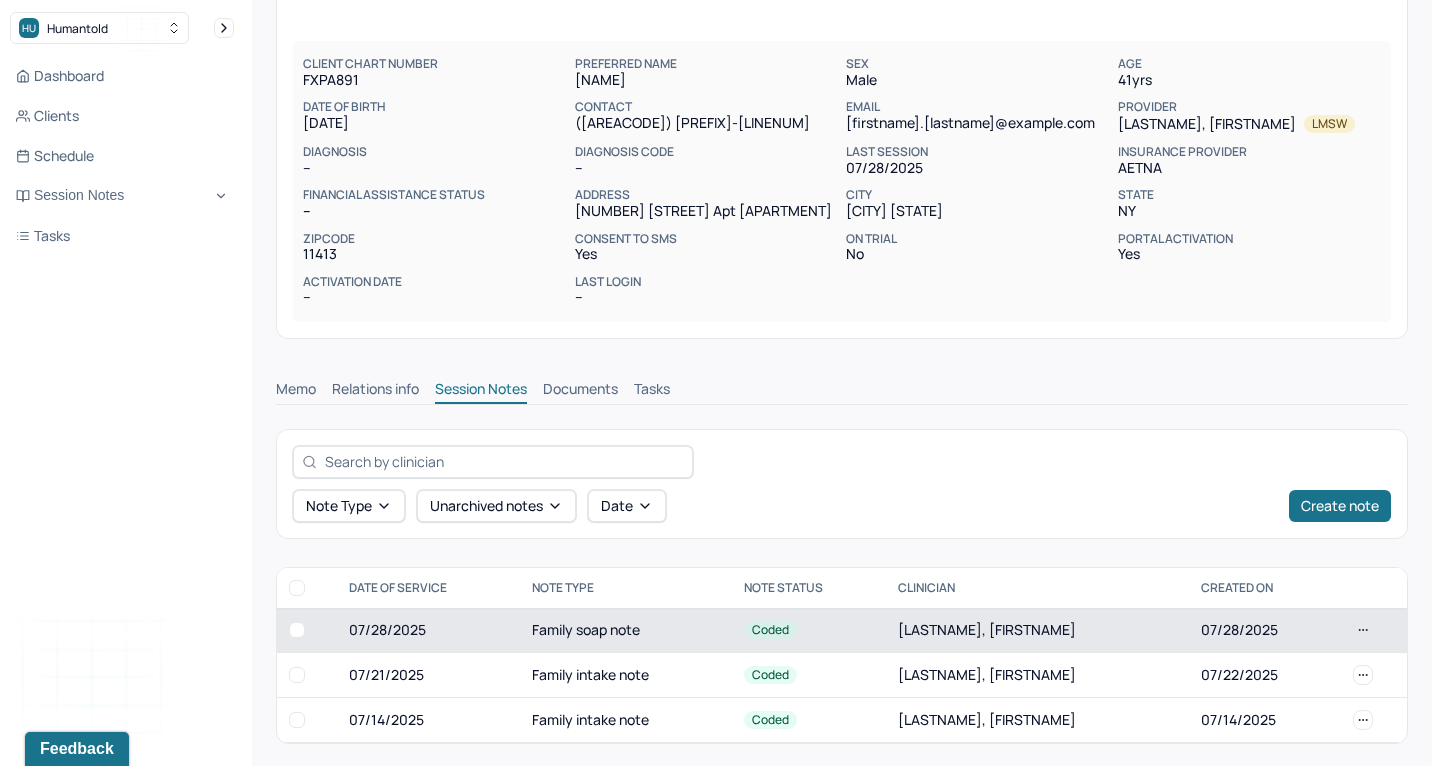 scroll, scrollTop: 158, scrollLeft: 0, axis: vertical 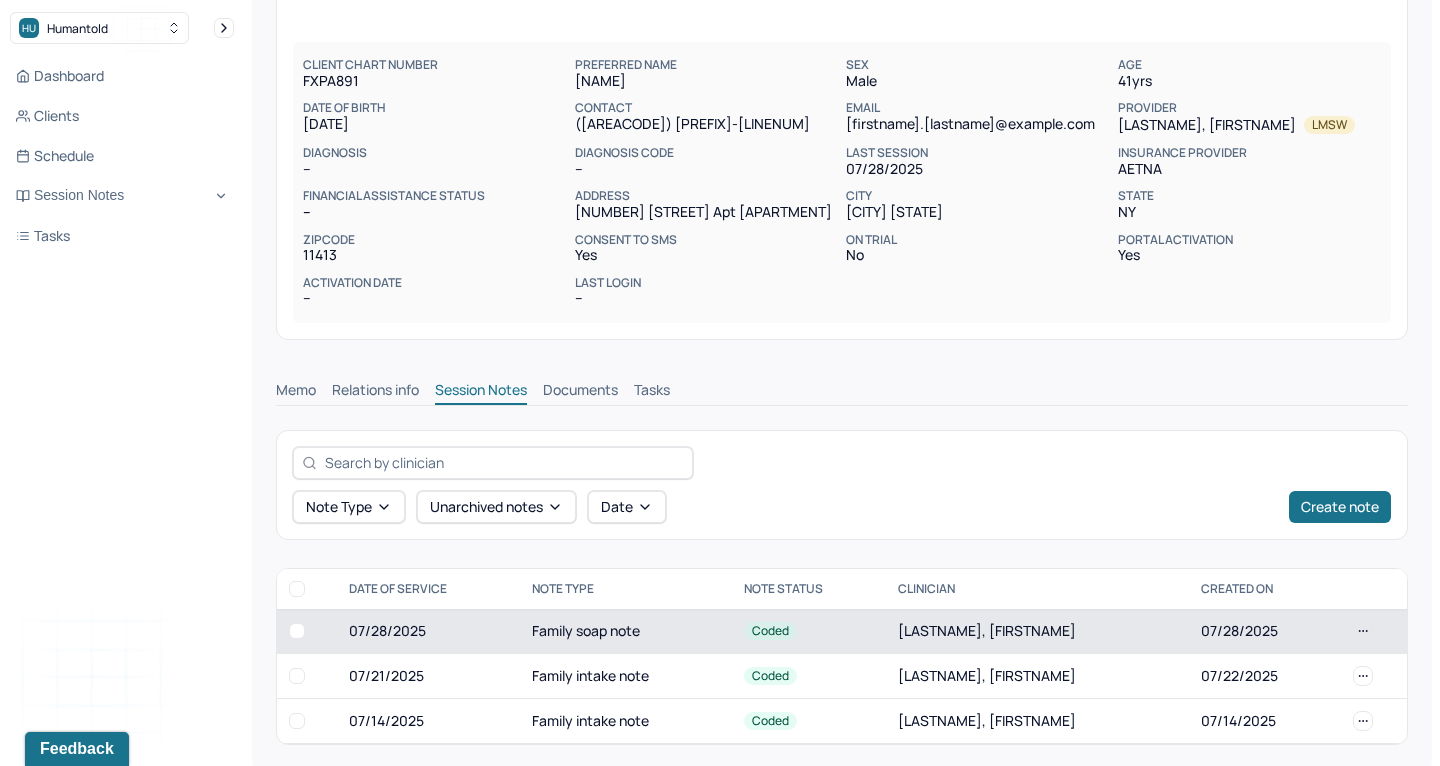 click on "07/28/2025" at bounding box center [428, 631] 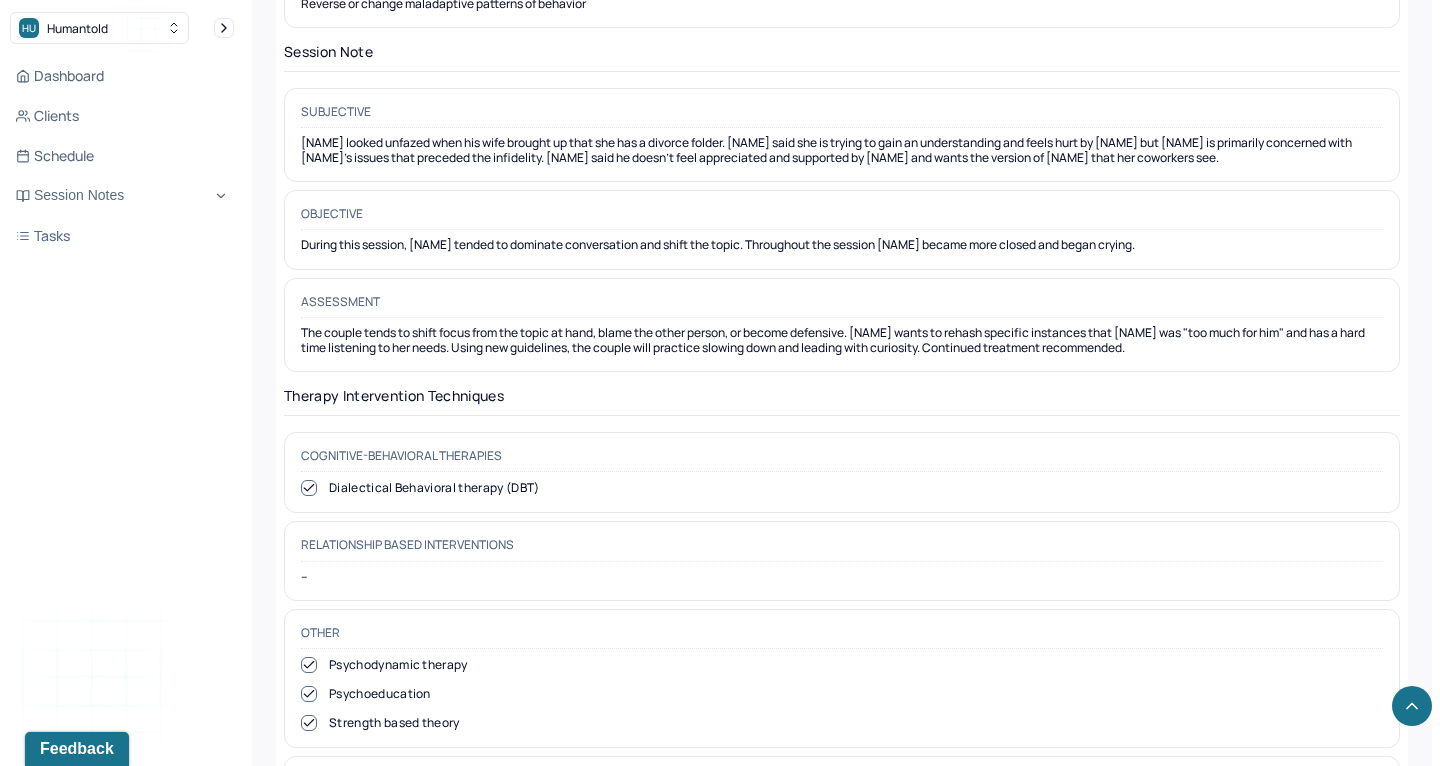 scroll, scrollTop: 1842, scrollLeft: 0, axis: vertical 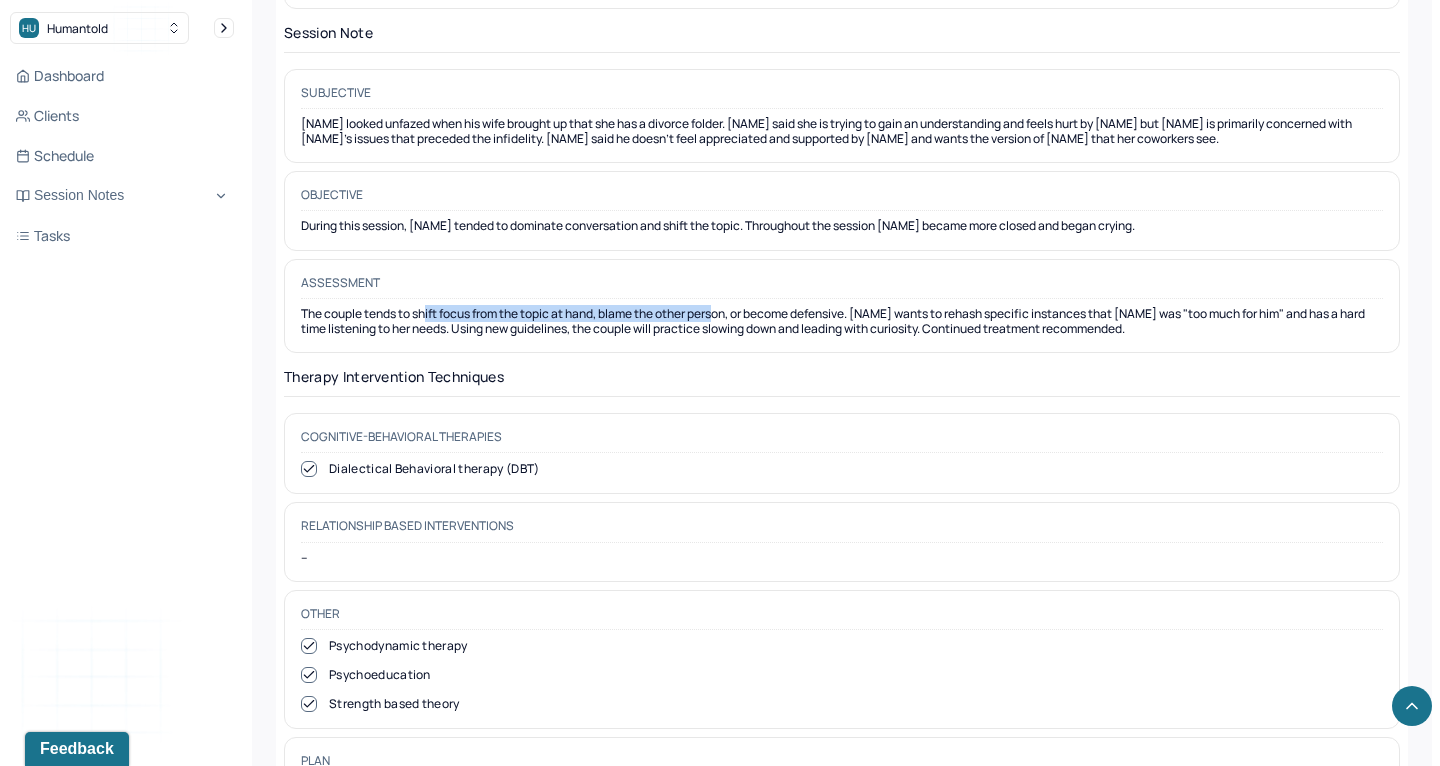 drag, startPoint x: 426, startPoint y: 283, endPoint x: 725, endPoint y: 282, distance: 299.00168 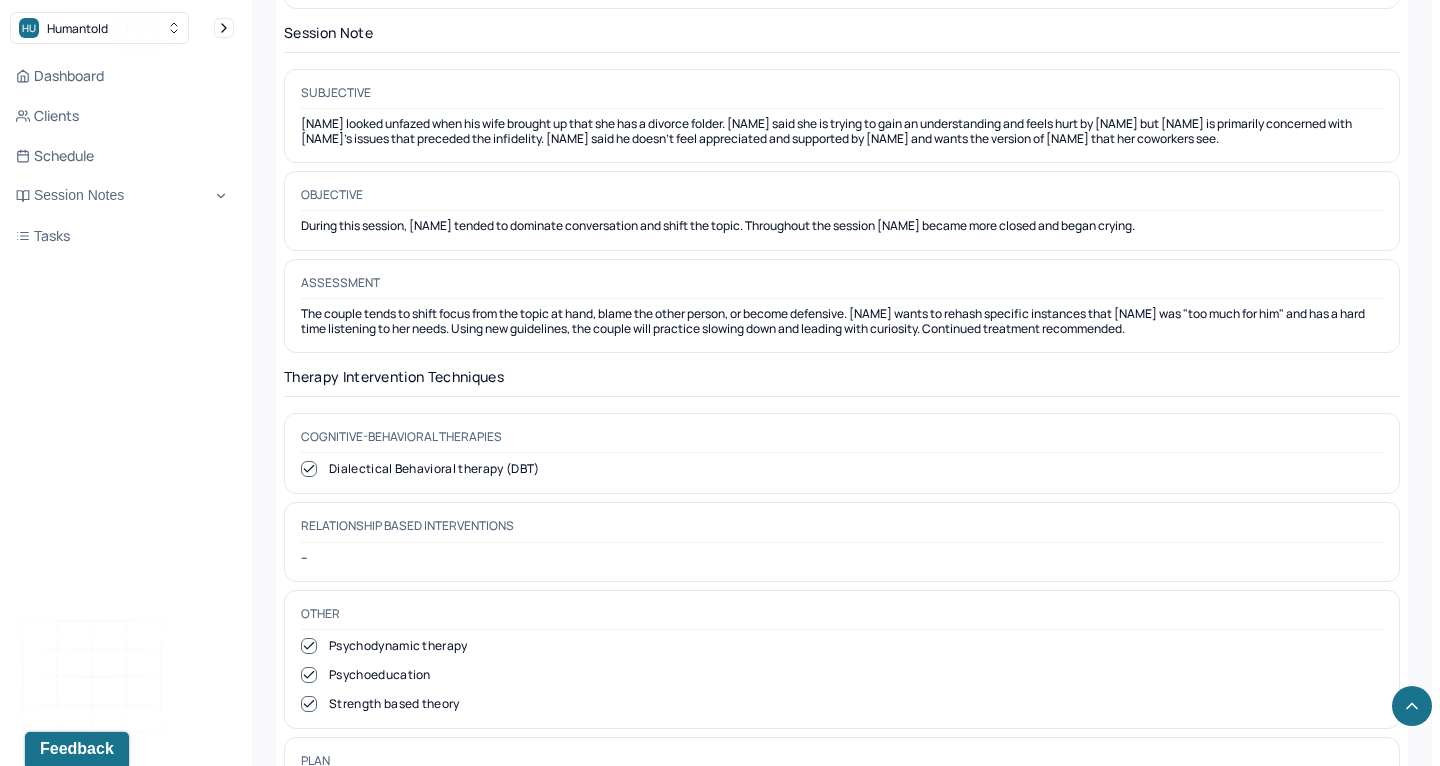 click on "The couple tends to shift focus from the topic at hand, blame the other person, or become defensive. [NAME] wants to rehash specific instances that [NAME] was "too much for him" and has a hard time listening to her needs. Using new guidelines, the couple will practice slowing down and leading with curiosity. Continued treatment recommended." at bounding box center [842, 321] 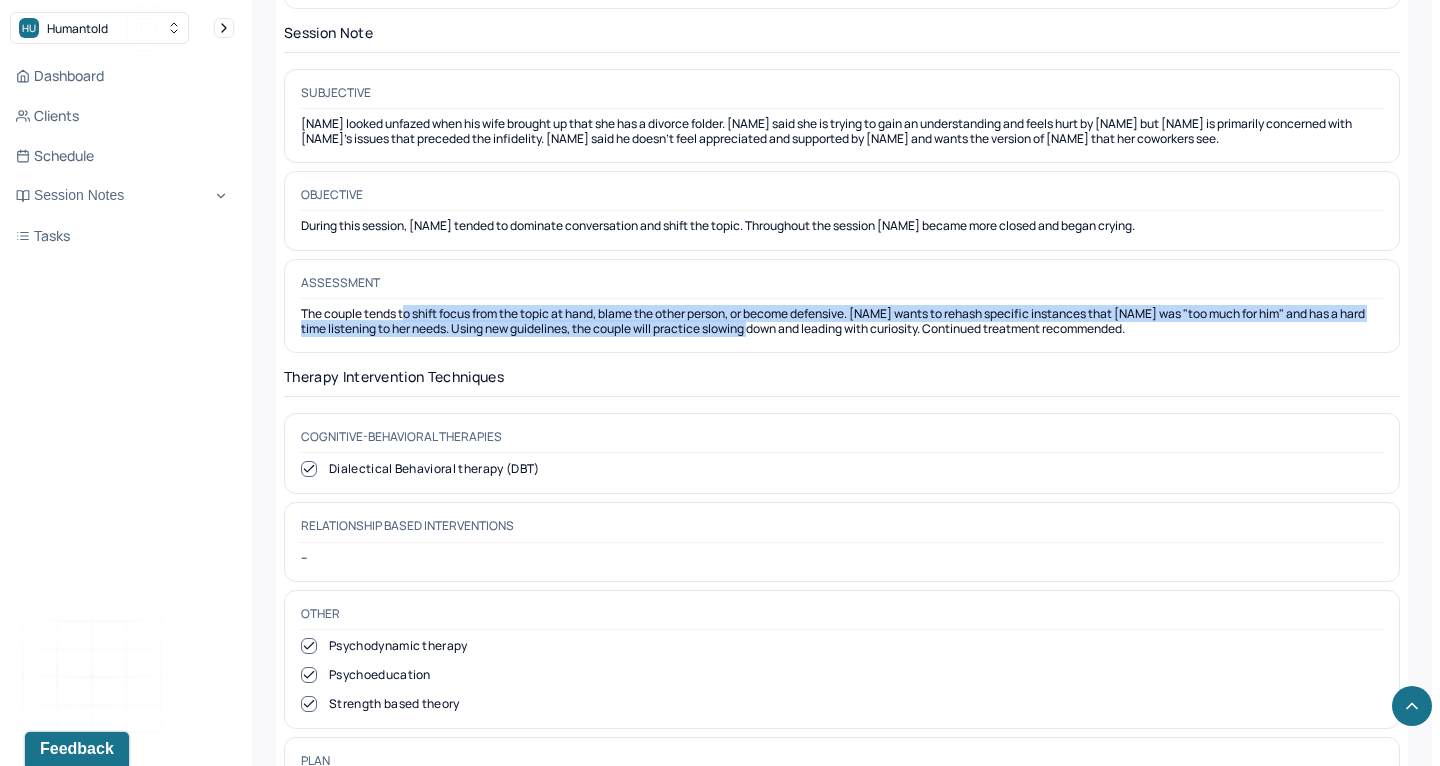 drag, startPoint x: 404, startPoint y: 289, endPoint x: 773, endPoint y: 302, distance: 369.2289 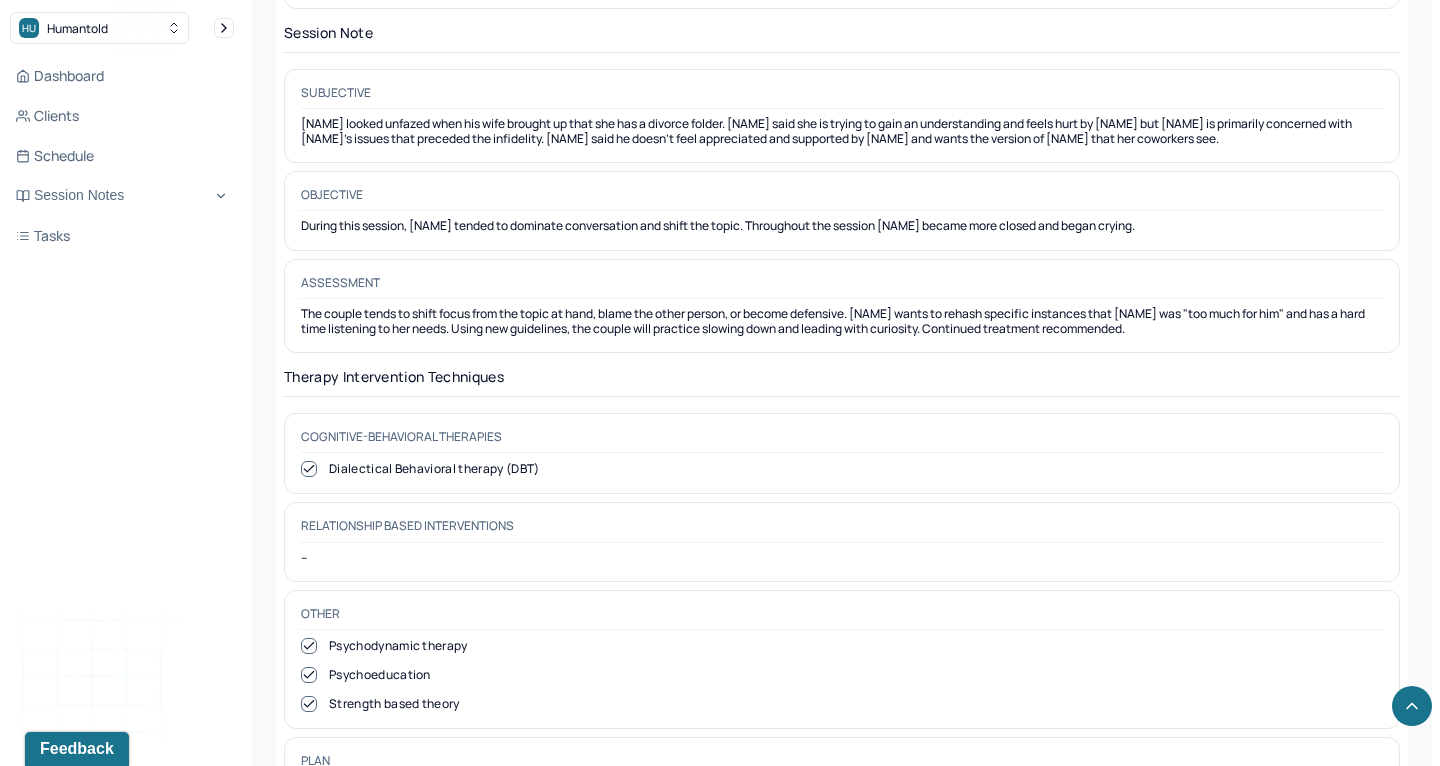 click on "The couple tends to shift focus from the topic at hand, blame the other person, or become defensive. [NAME] wants to rehash specific instances that [NAME] was "too much for him" and has a hard time listening to her needs. Using new guidelines, the couple will practice slowing down and leading with curiosity. Continued treatment recommended." at bounding box center [842, 321] 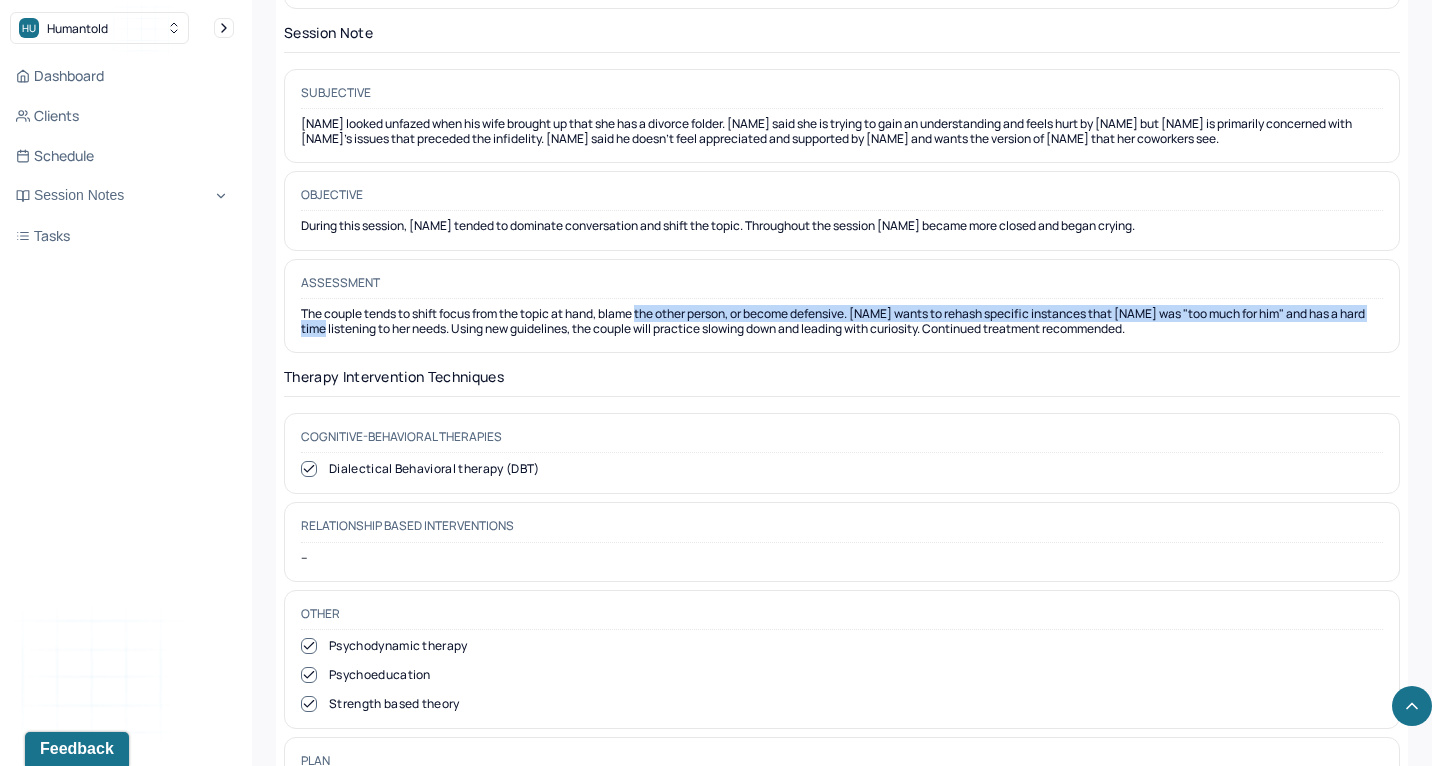 drag, startPoint x: 341, startPoint y: 296, endPoint x: 632, endPoint y: 290, distance: 291.06186 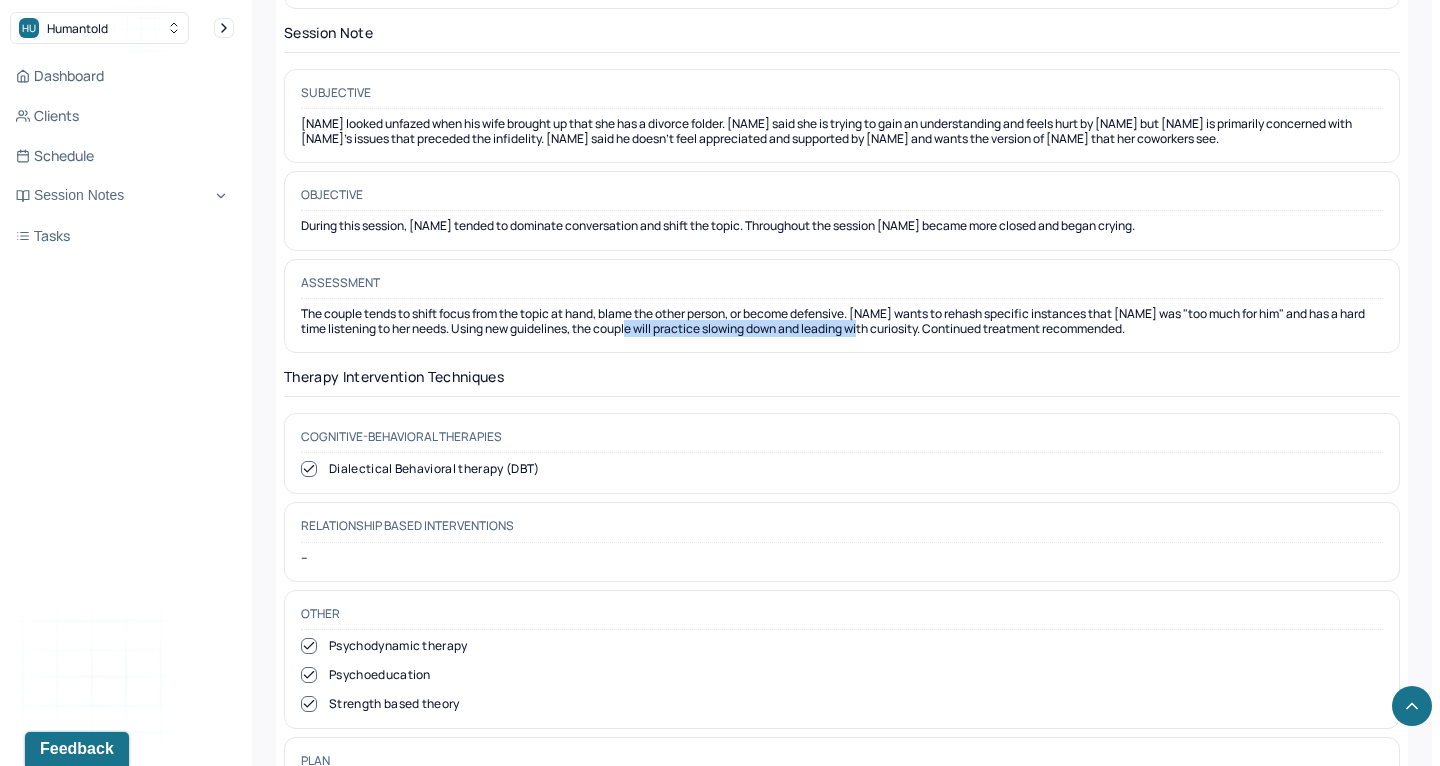 drag, startPoint x: 653, startPoint y: 300, endPoint x: 887, endPoint y: 302, distance: 234.00854 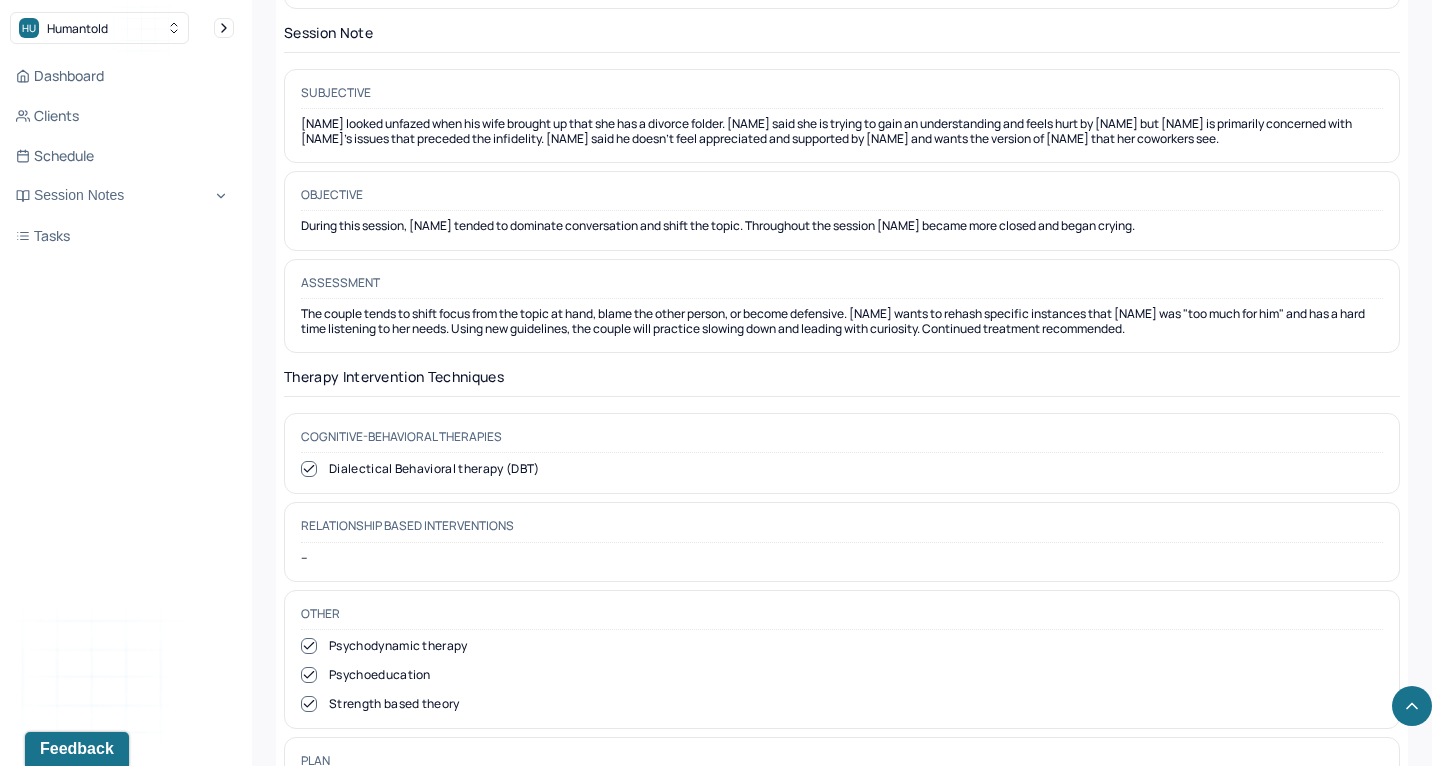 click on "The couple tends to shift focus from the topic at hand, blame the other person, or become defensive. [NAME] wants to rehash specific instances that [NAME] was "too much for him" and has a hard time listening to her needs. Using new guidelines, the couple will practice slowing down and leading with curiosity. Continued treatment recommended." at bounding box center [842, 321] 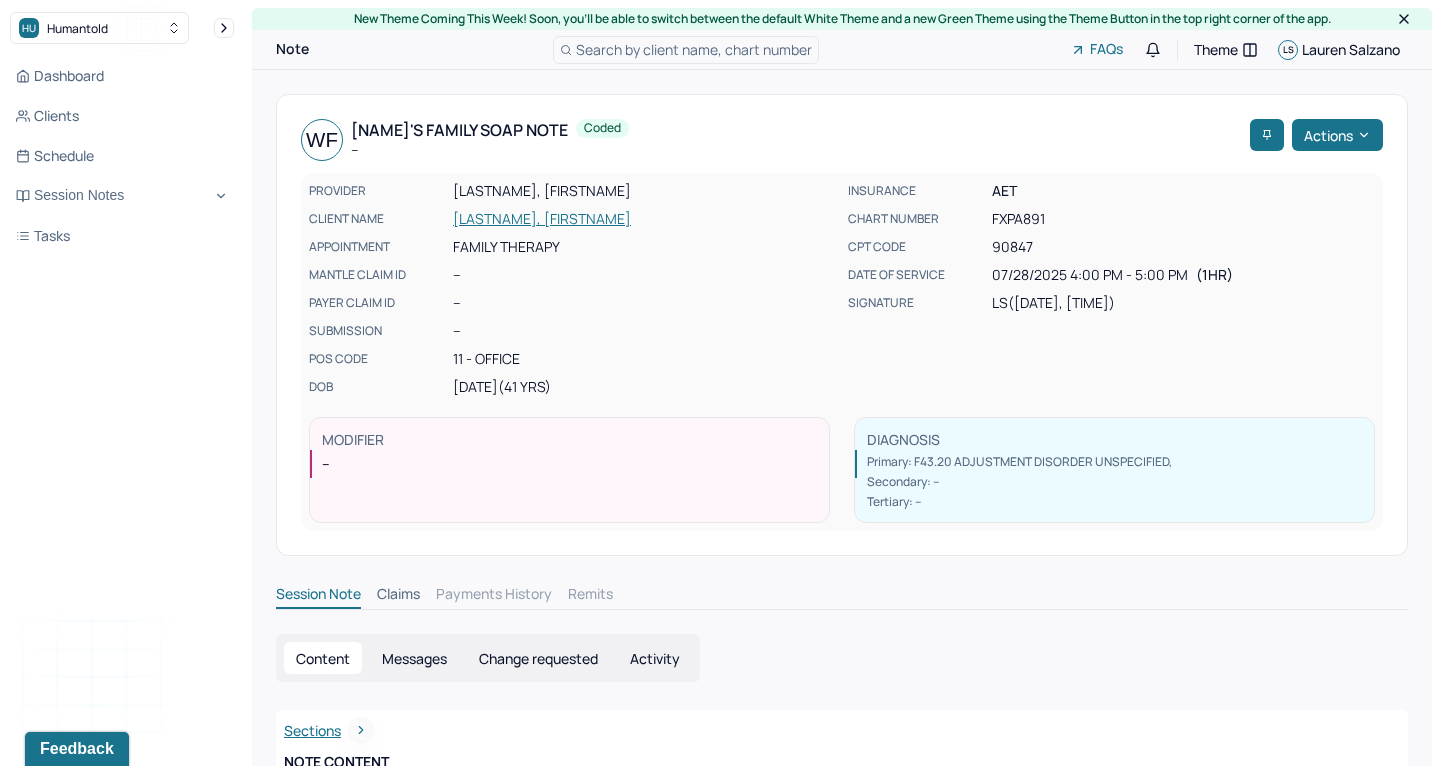 scroll, scrollTop: 0, scrollLeft: 0, axis: both 